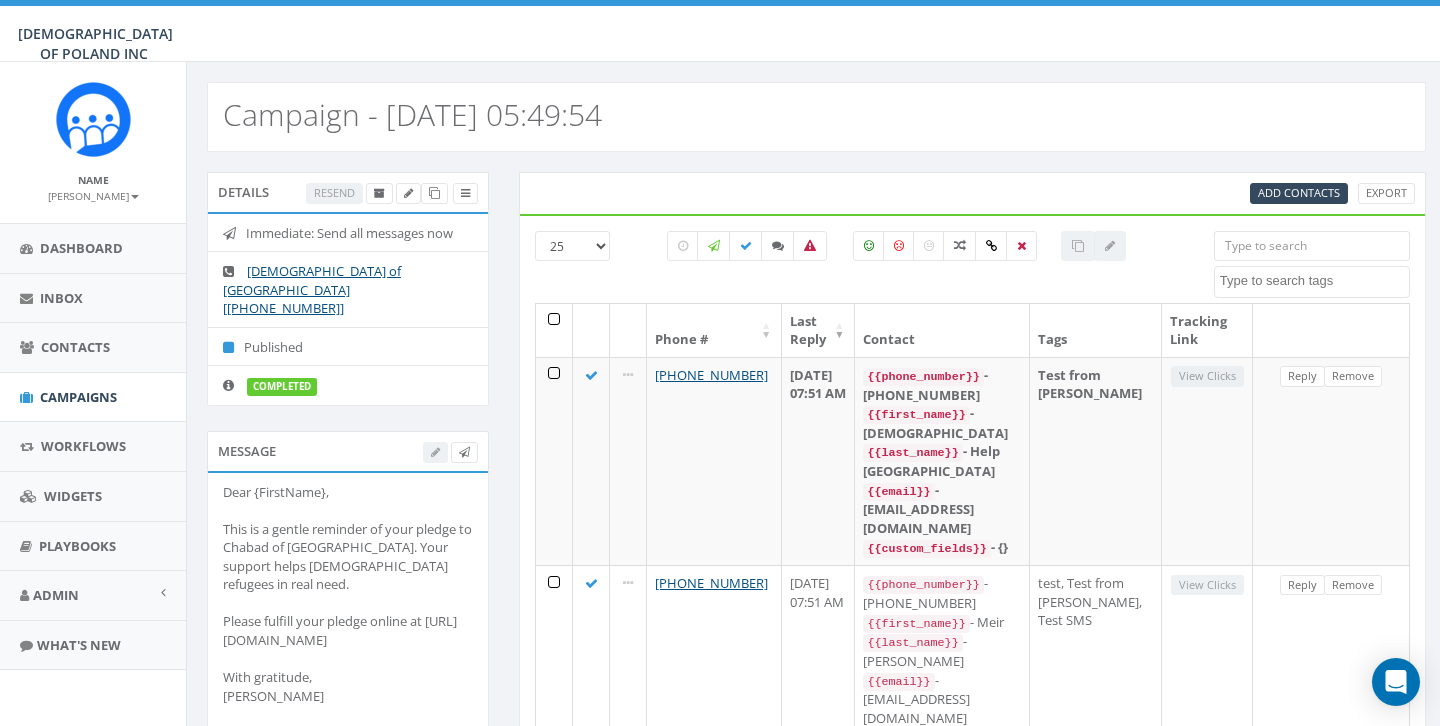 select 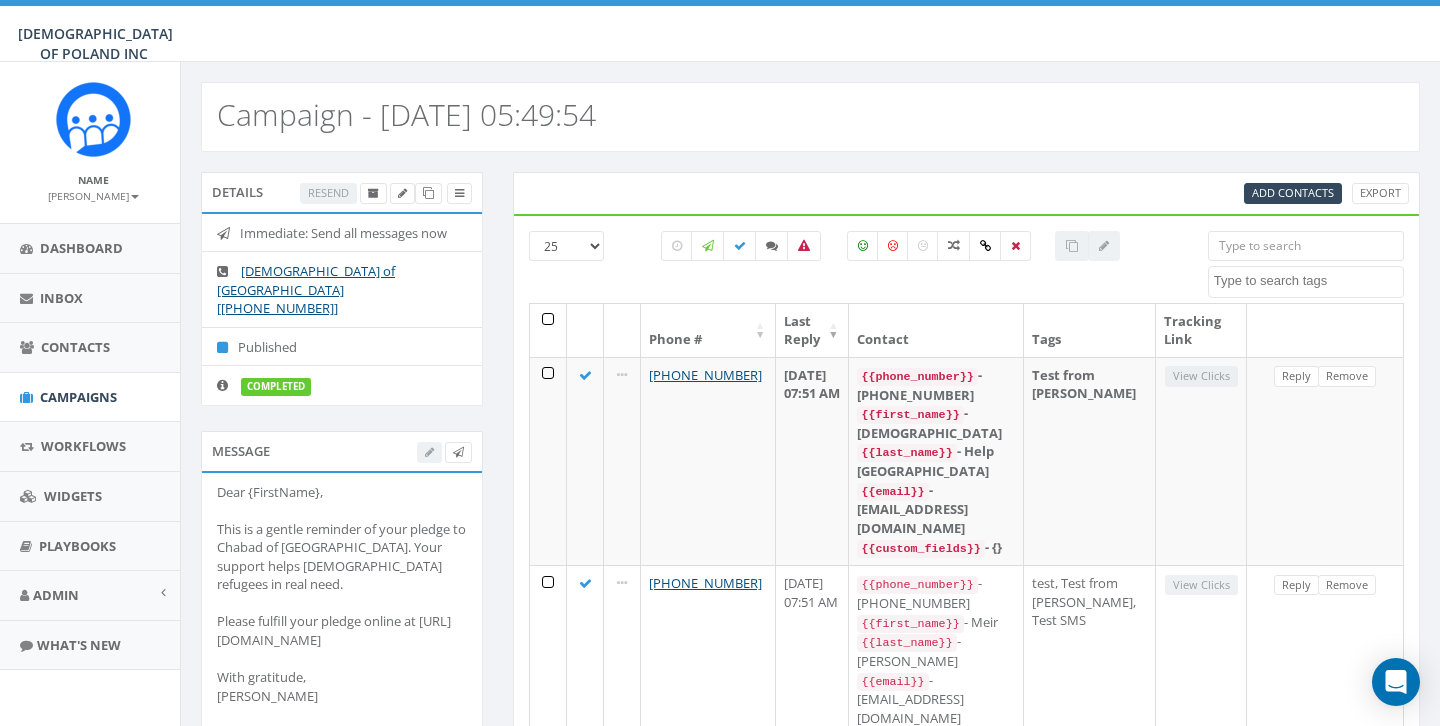 scroll, scrollTop: 0, scrollLeft: 0, axis: both 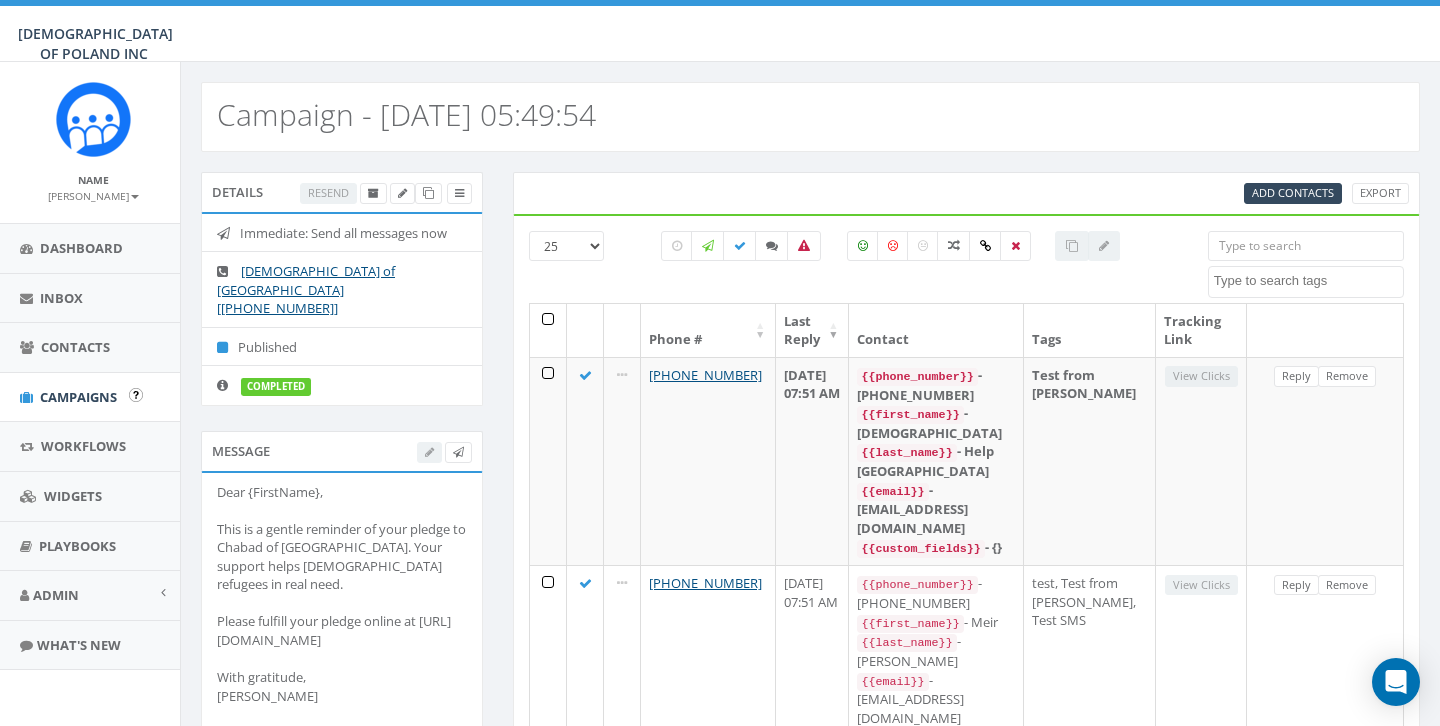 click on "Campaigns" at bounding box center (93, 397) 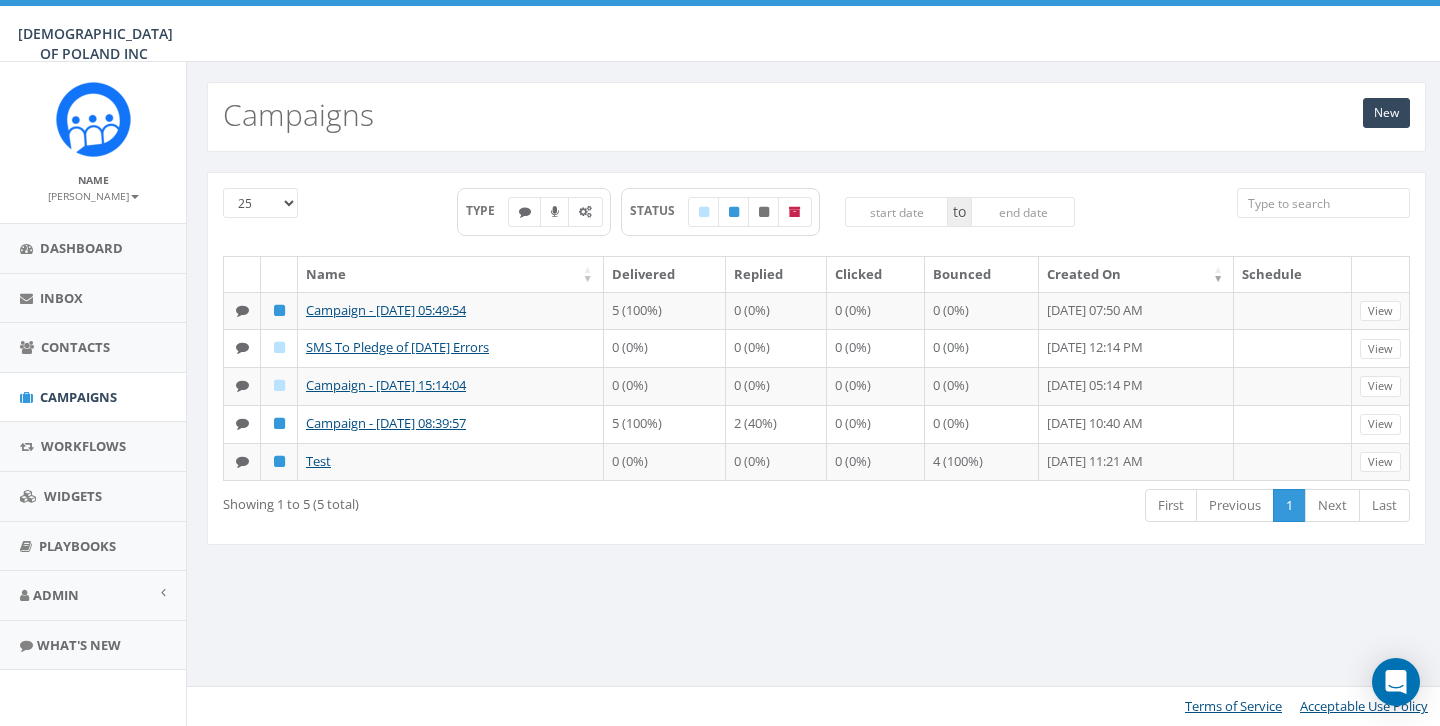 scroll, scrollTop: 0, scrollLeft: 0, axis: both 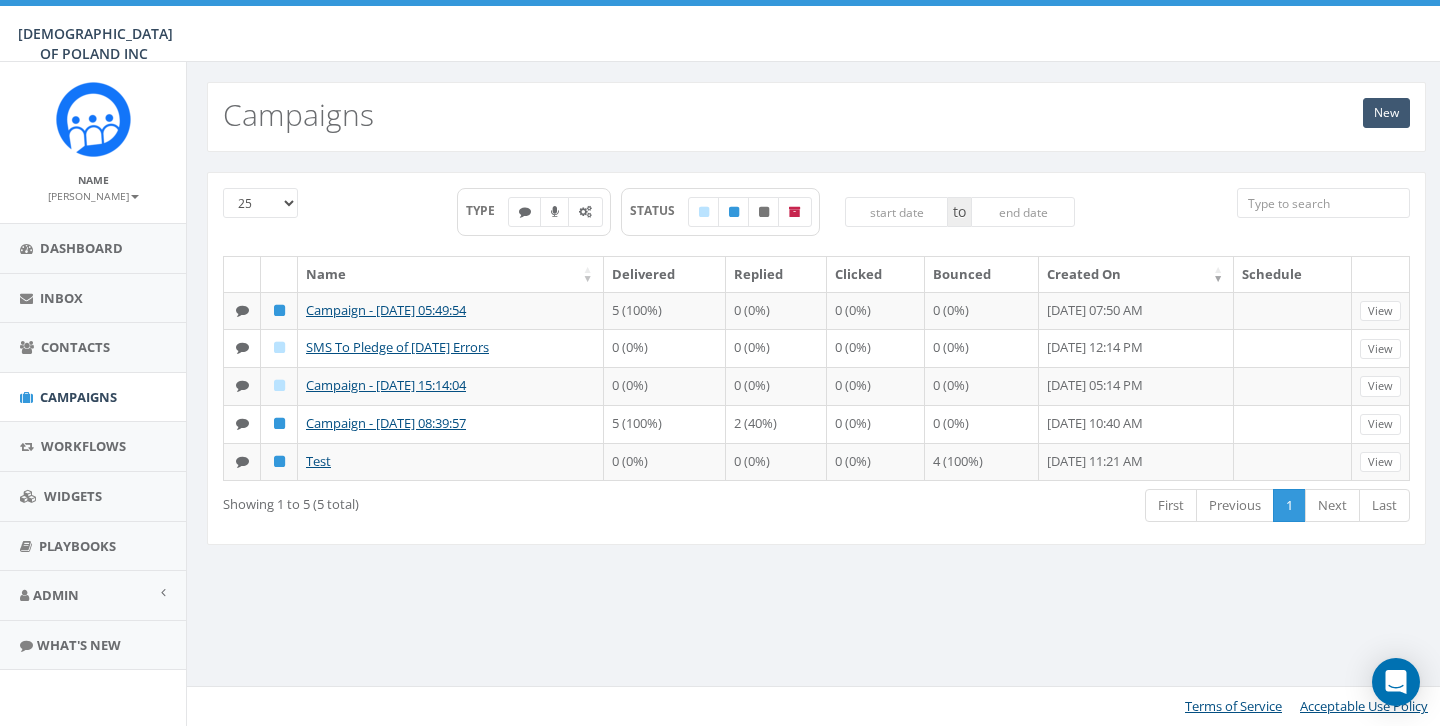 click on "New" at bounding box center [1386, 113] 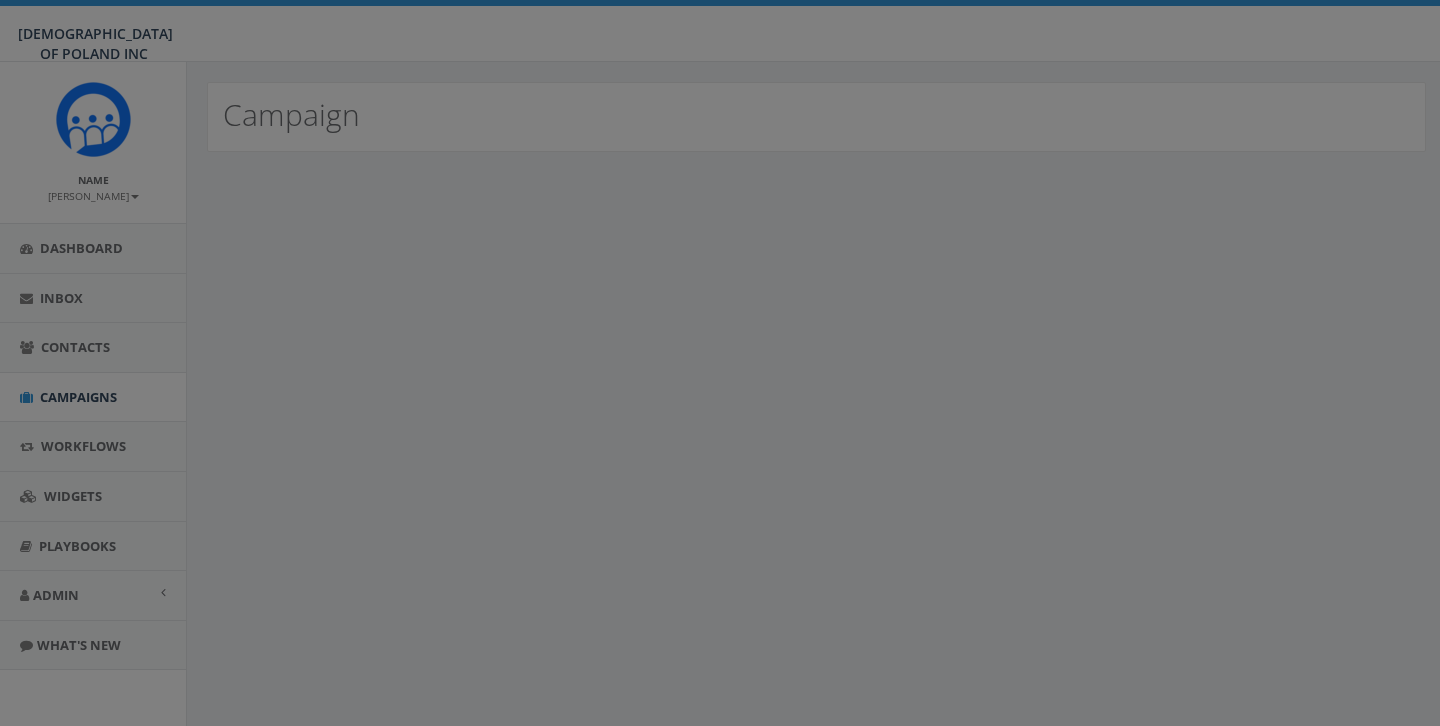 scroll, scrollTop: 0, scrollLeft: 0, axis: both 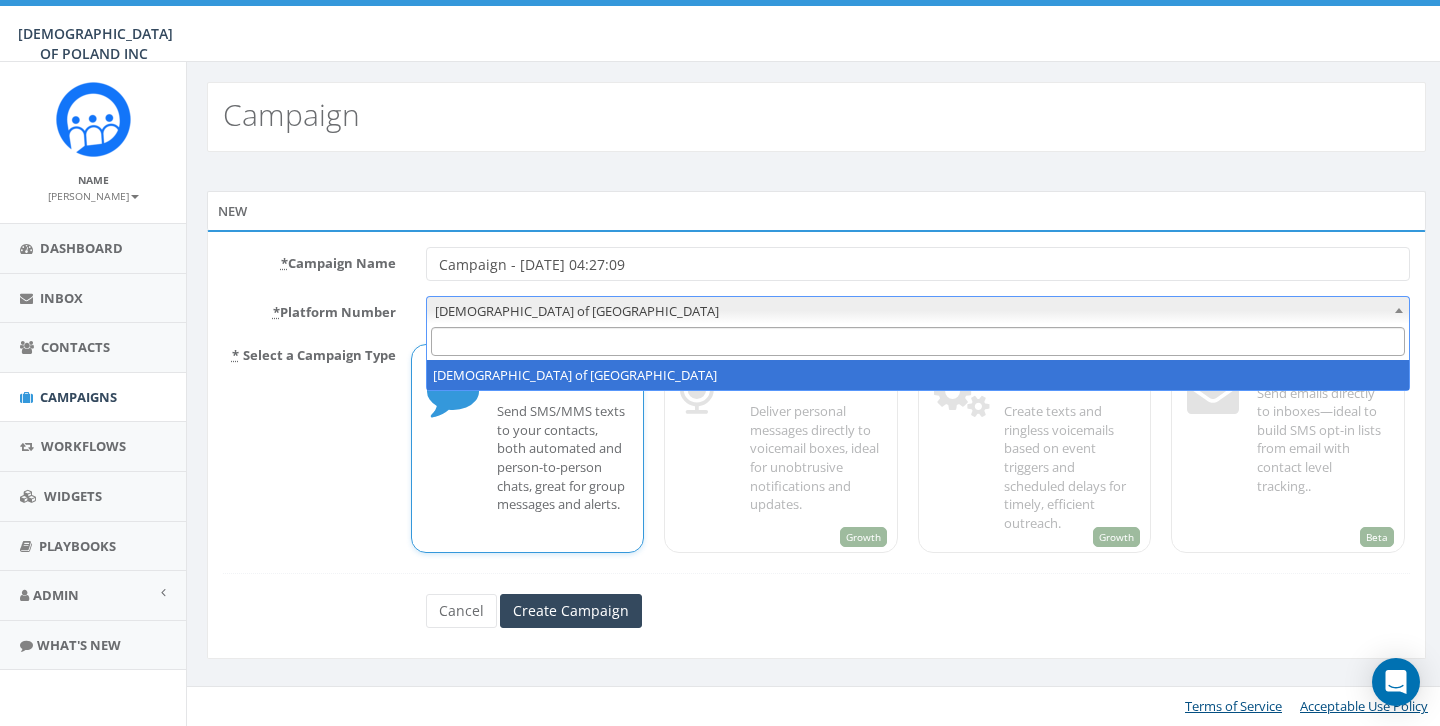 click on "Chabad of Poland" at bounding box center (918, 311) 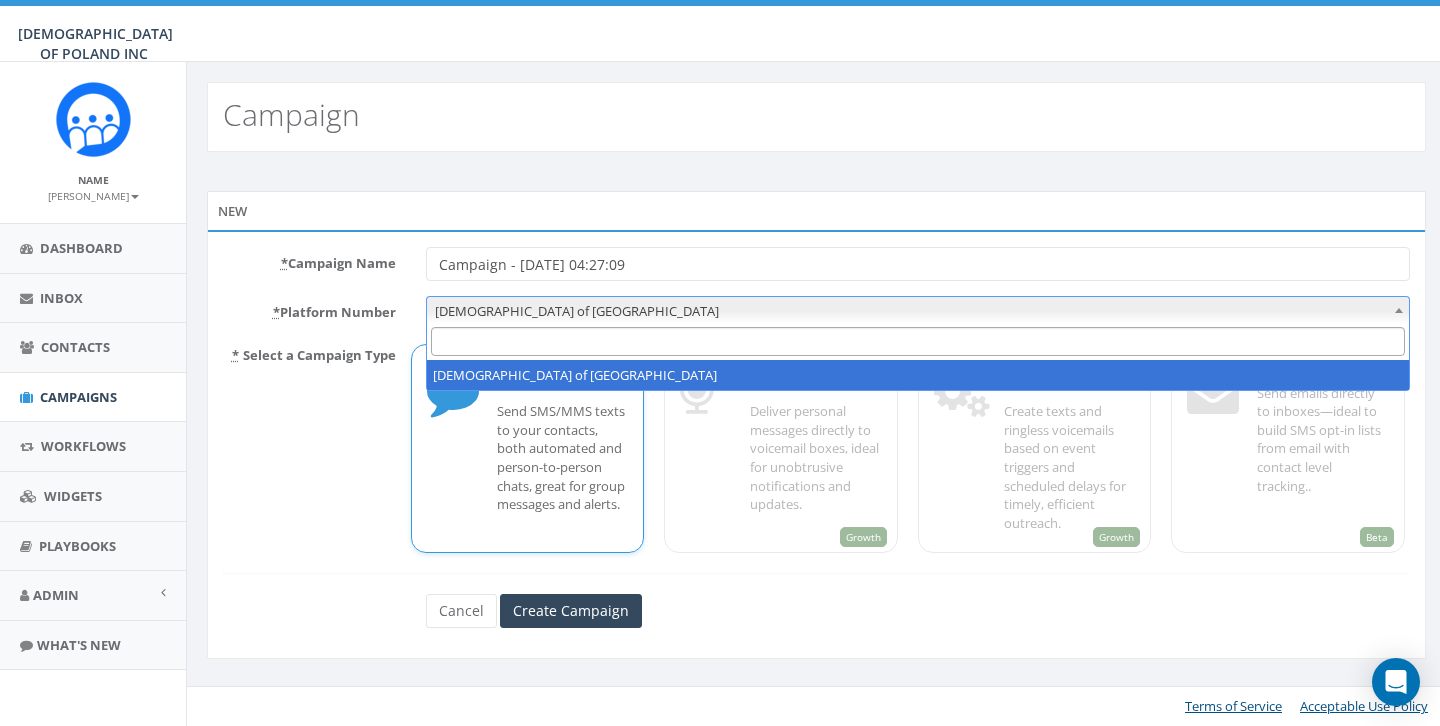 click on "* Select a Campaign Type" at bounding box center [309, 446] 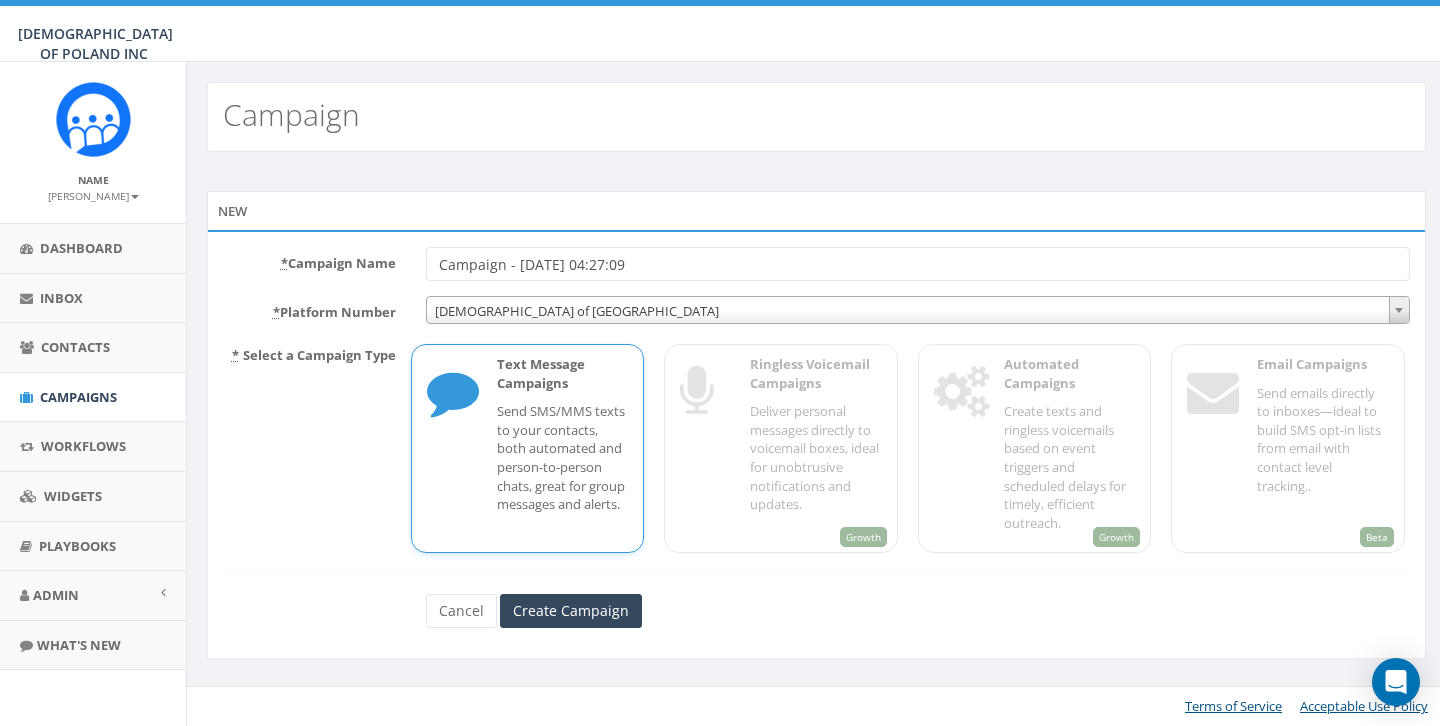 click on "Campaign - 07/27/2025, 04:27:09" at bounding box center [918, 264] 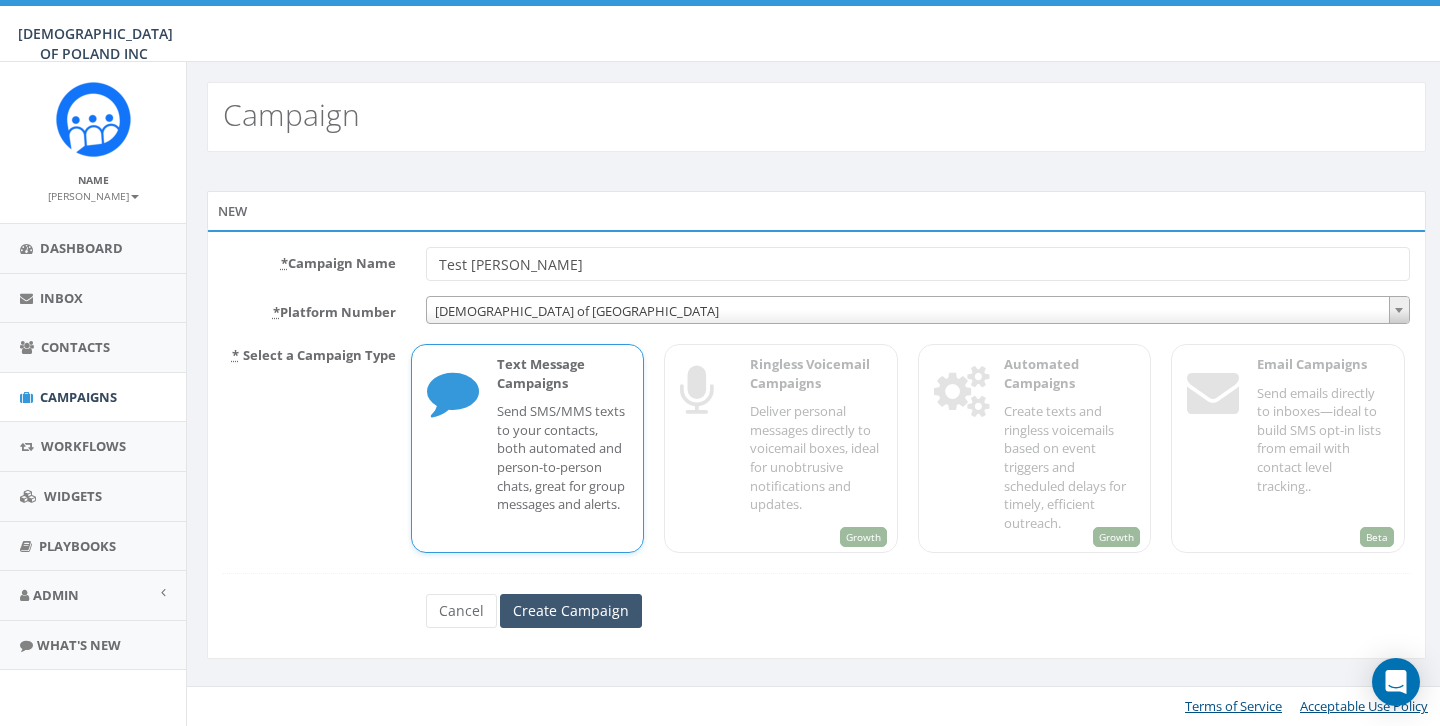 type on "Test [PERSON_NAME]" 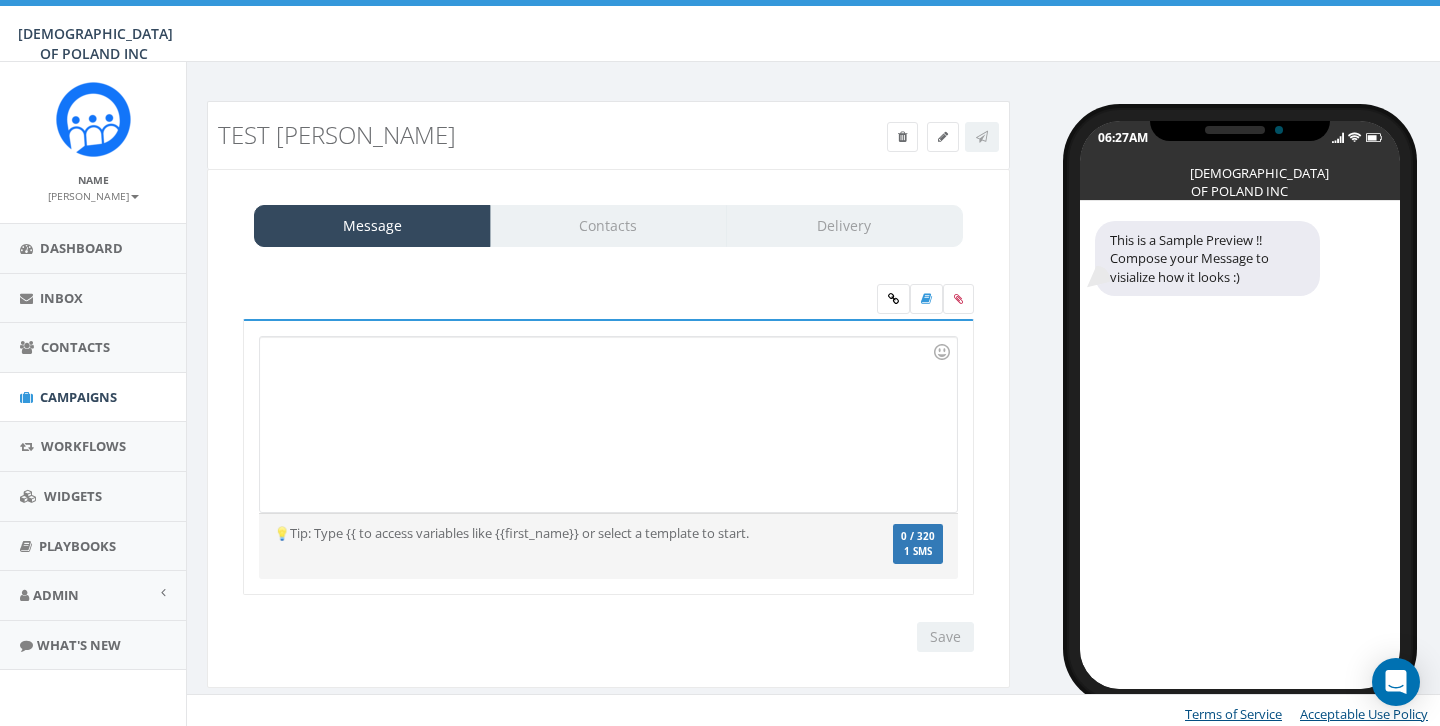scroll, scrollTop: 0, scrollLeft: 0, axis: both 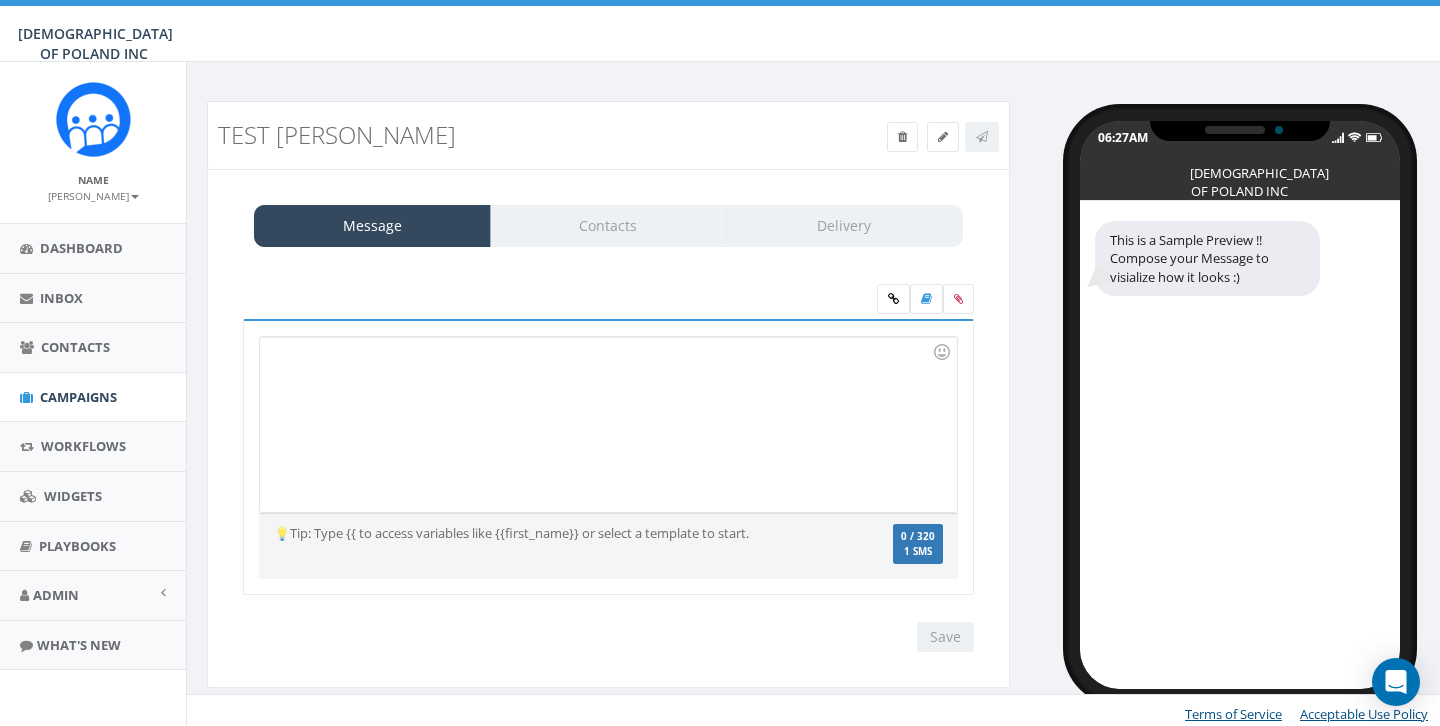 click on "Message Contacts Delivery" at bounding box center [608, 226] 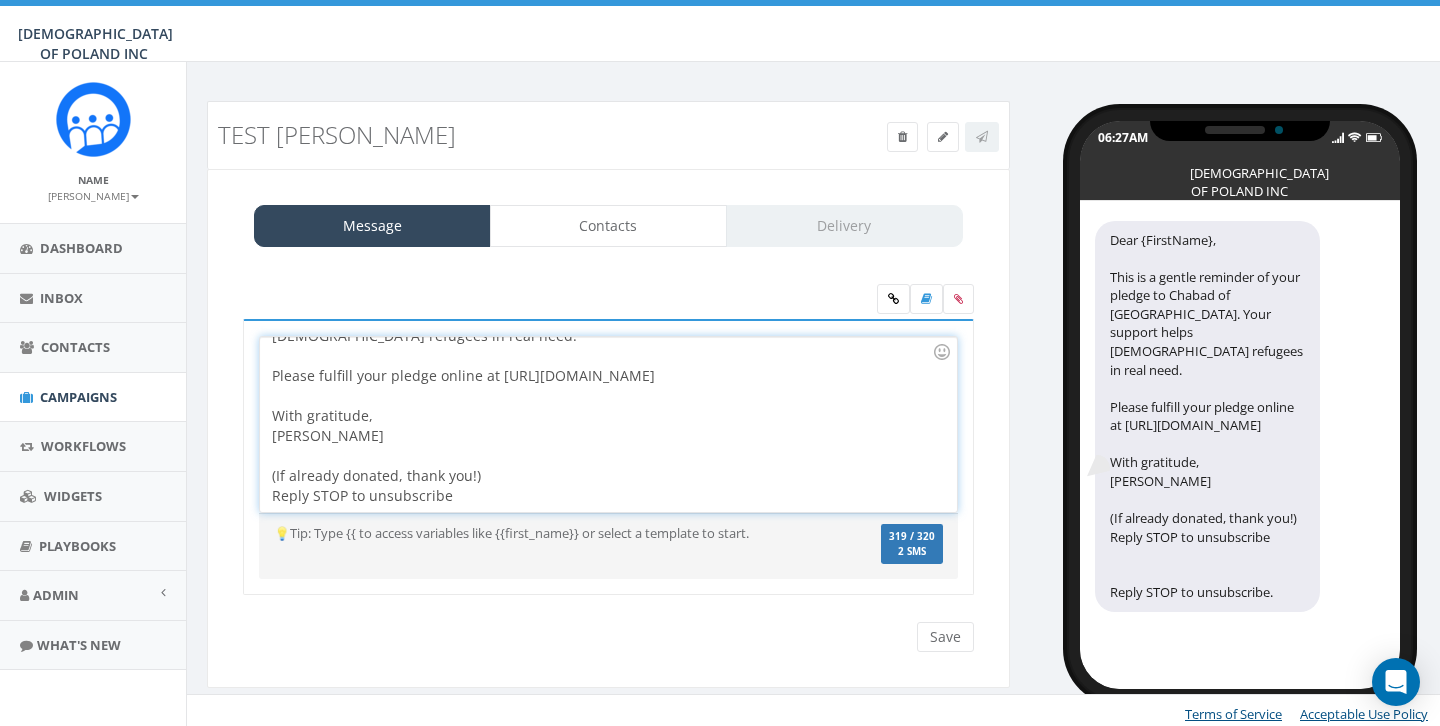 scroll, scrollTop: 77, scrollLeft: 0, axis: vertical 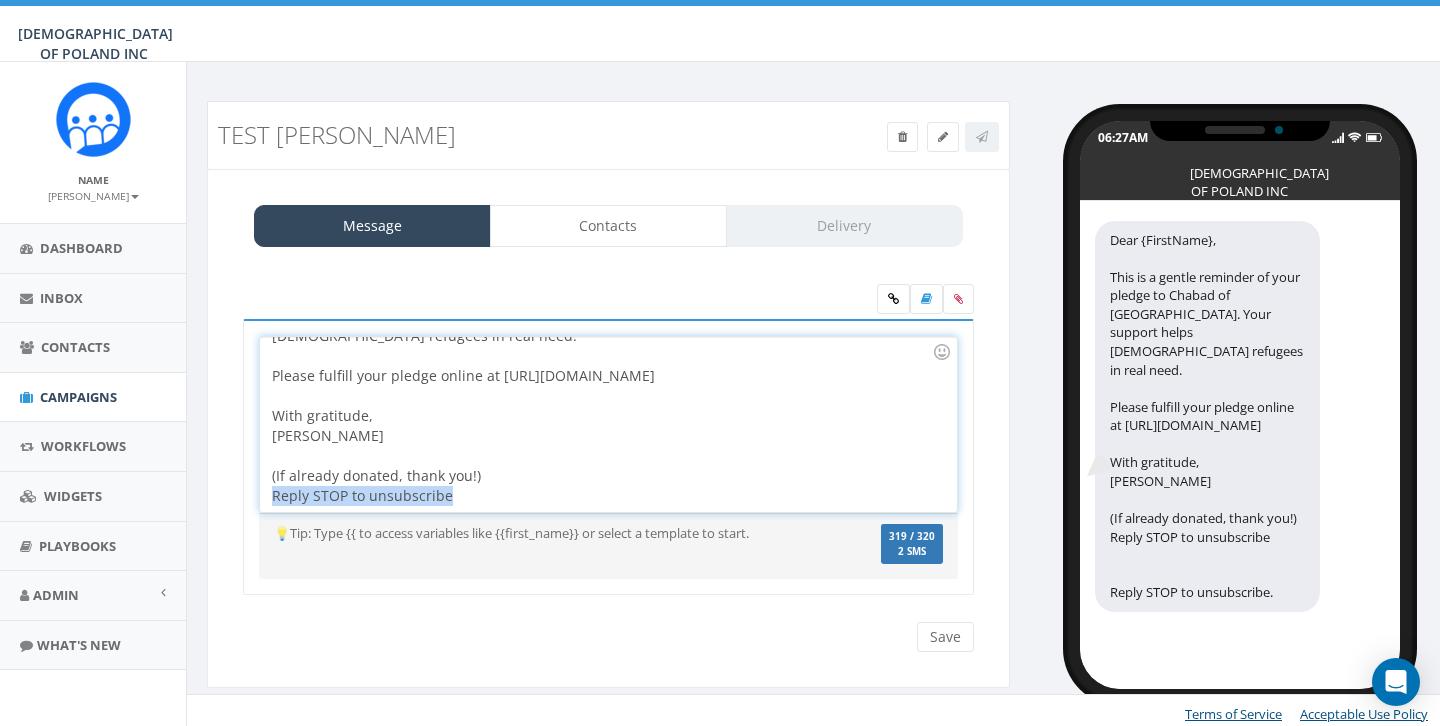 drag, startPoint x: 449, startPoint y: 492, endPoint x: 269, endPoint y: 497, distance: 180.06943 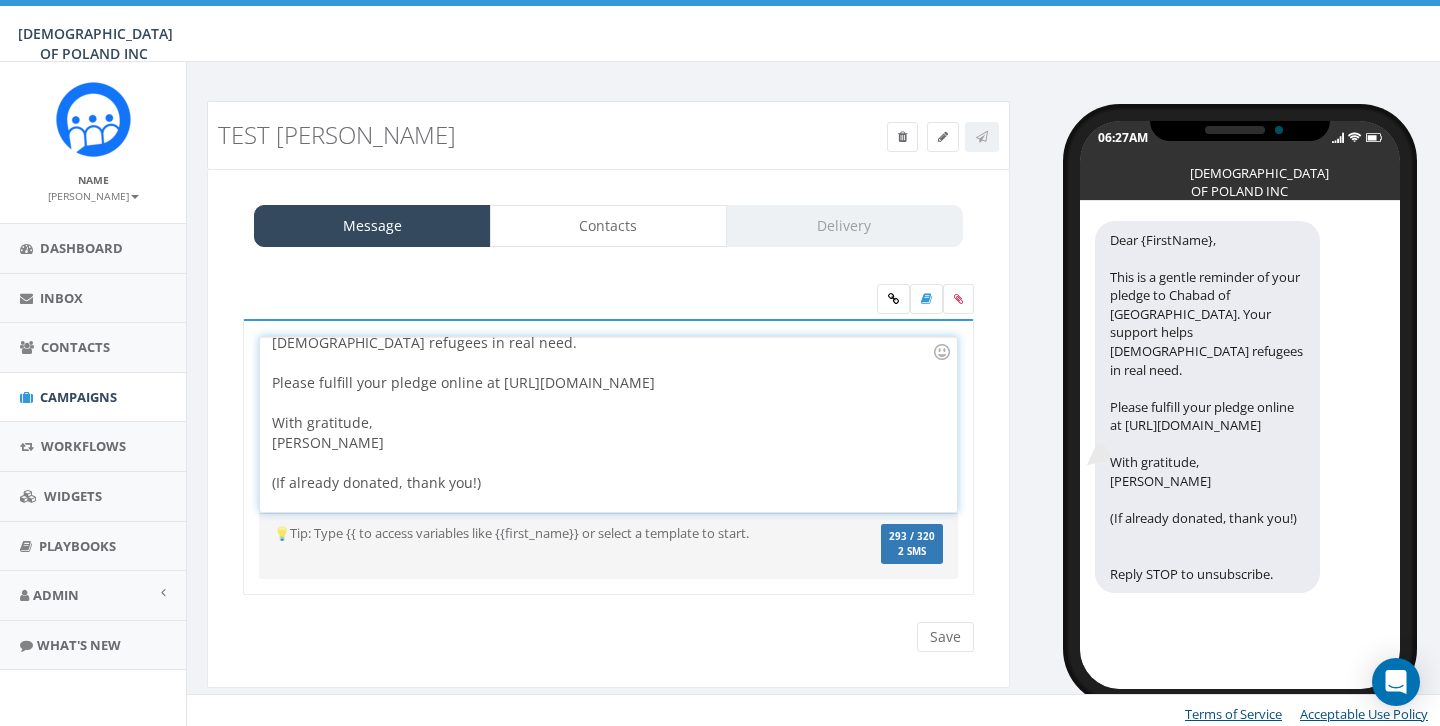 click on "Message Contacts Delivery Dear {FirstName},
This is a gentle reminder of your pledge to Chabad of Poland. Your support helps Jewish refugees in real need.
Please fulfill your pledge online at https://www.saveajew.org
With gratitude,
Rabbi Stambler
(If already donated, thank you!) Dear {FirstName}, This is a gentle reminder of your pledge to Chabad of Poland. Your support helps Jewish refugees in real need. Please fulfill your pledge online at https://www.saveajew.org With gratitude,   Rabbi Stambler (If already donated, thank you!)   Recent Smileys & People Animals & Nature Food & Drink Activity Travel & Places Objects Symbols Flags Diversity Diversity Diversity Diversity Diversity 💡Tip: Type {{ to access variables like {{first_name}} or select a template to start. We recommend adding an image to MMS messages. An invisible pixel may be attached to improve delivery. 293 / 320 2 SMS SMS You cannot attach more than one file !! Please remove the old file and continue to add Save   Next   Add Contacts" at bounding box center (608, 429) 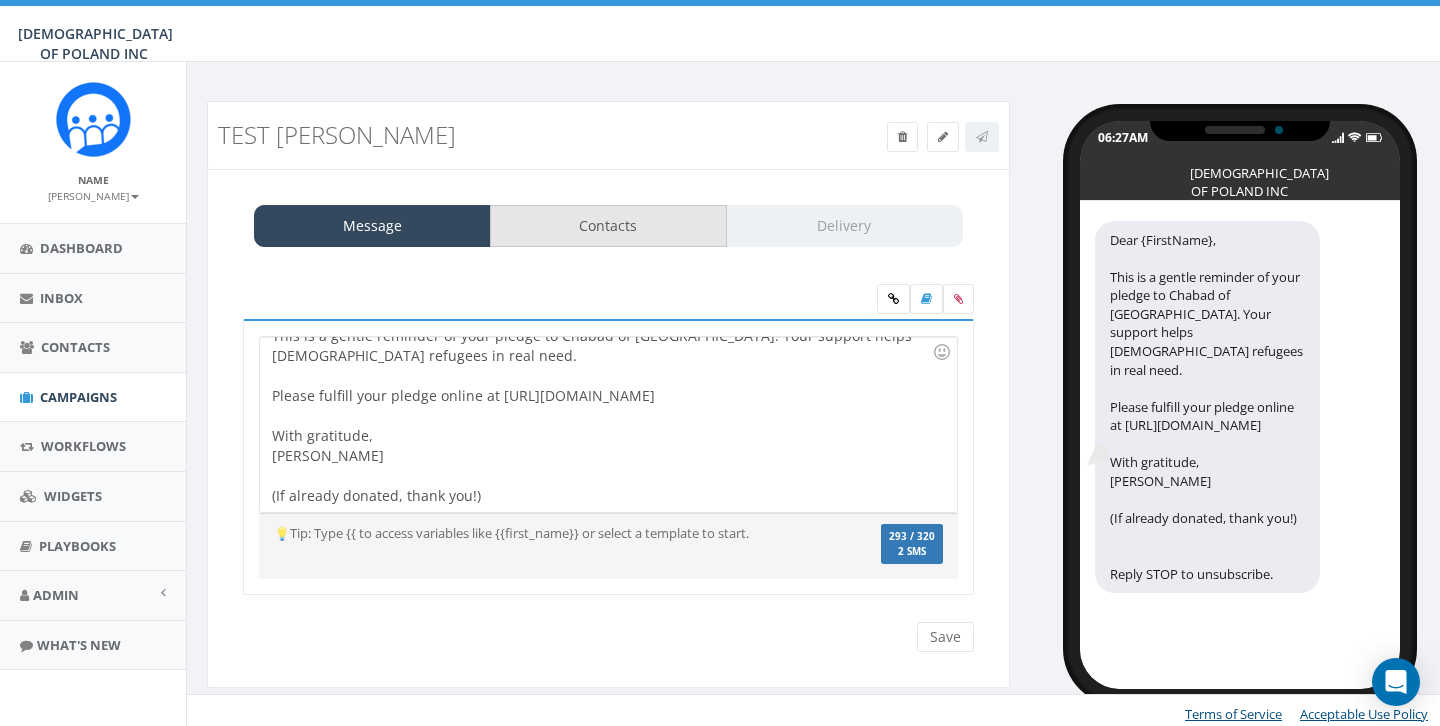 scroll, scrollTop: 57, scrollLeft: 0, axis: vertical 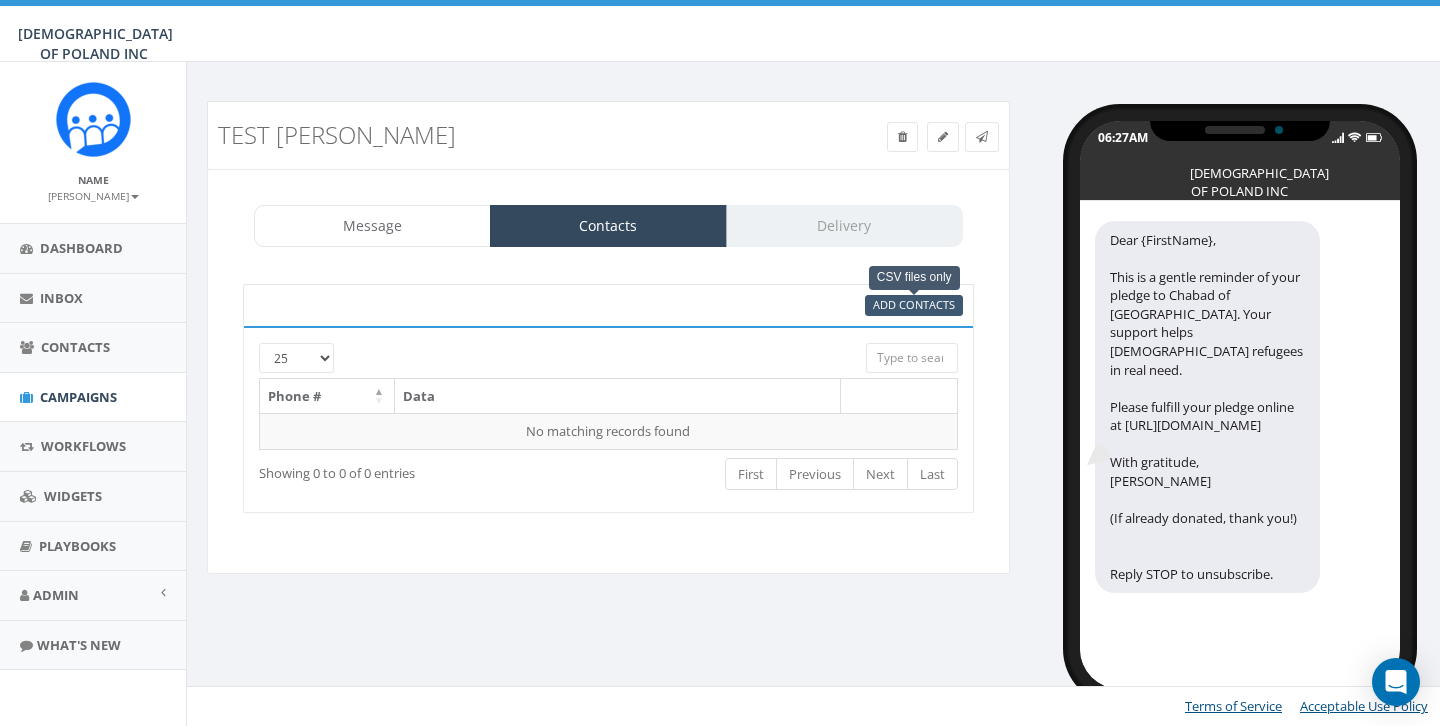 click on "Add Contacts" at bounding box center (914, 304) 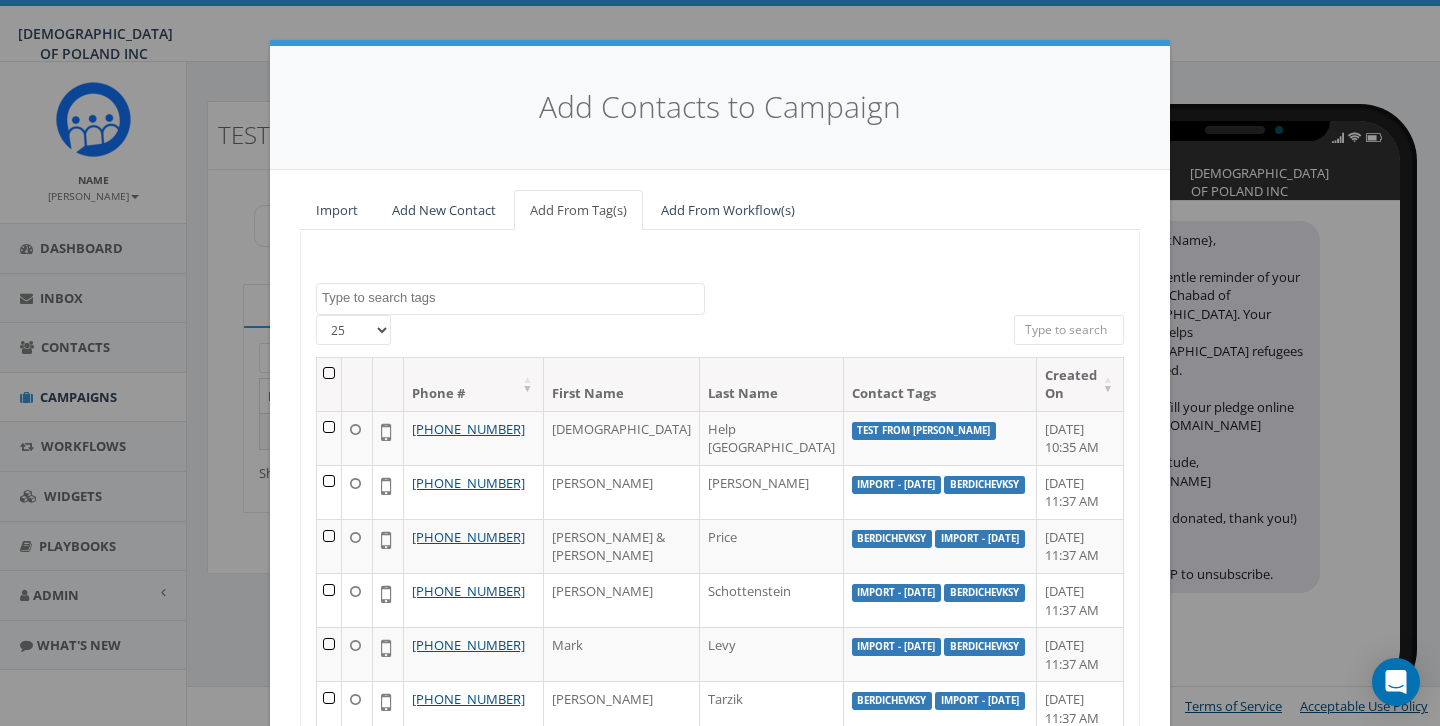 click on "Add New Contact" at bounding box center (444, 210) 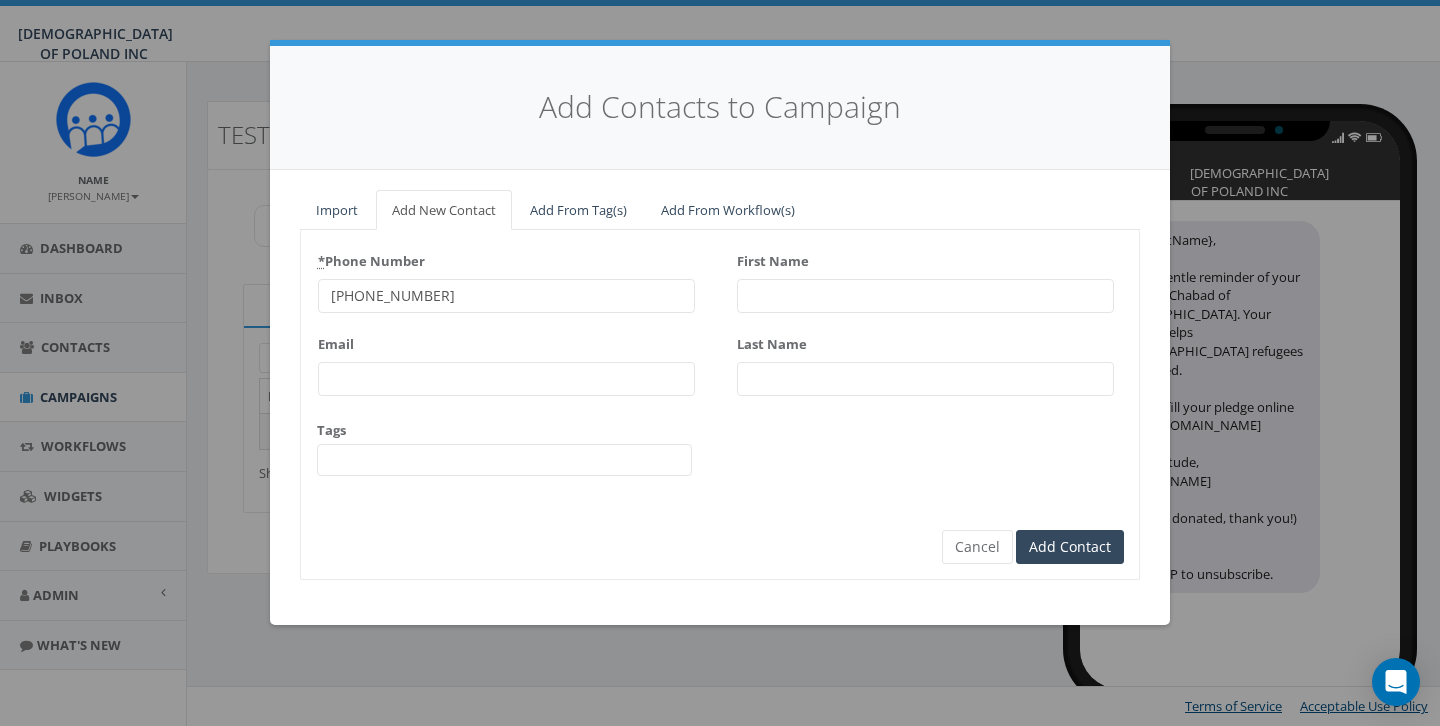 type on "+380503218859" 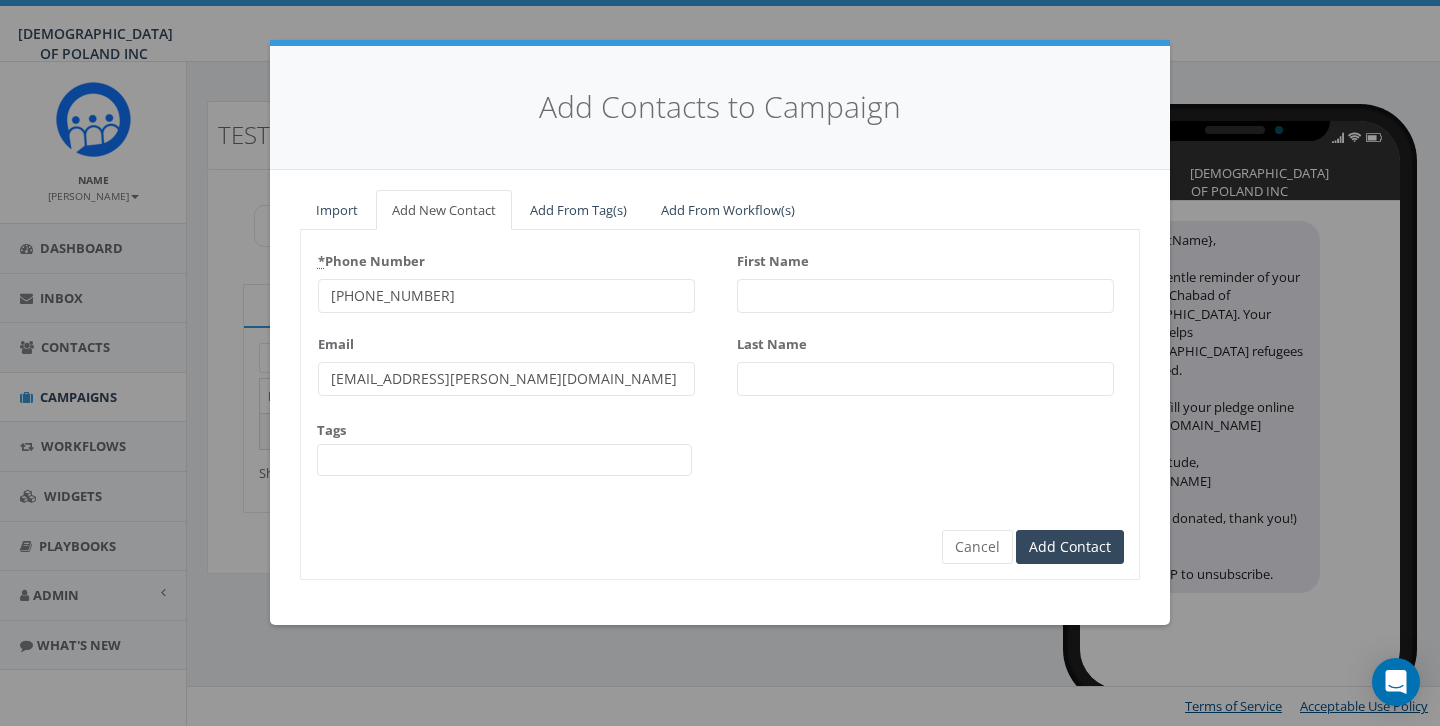 type on "rudych.polina@gmail.com" 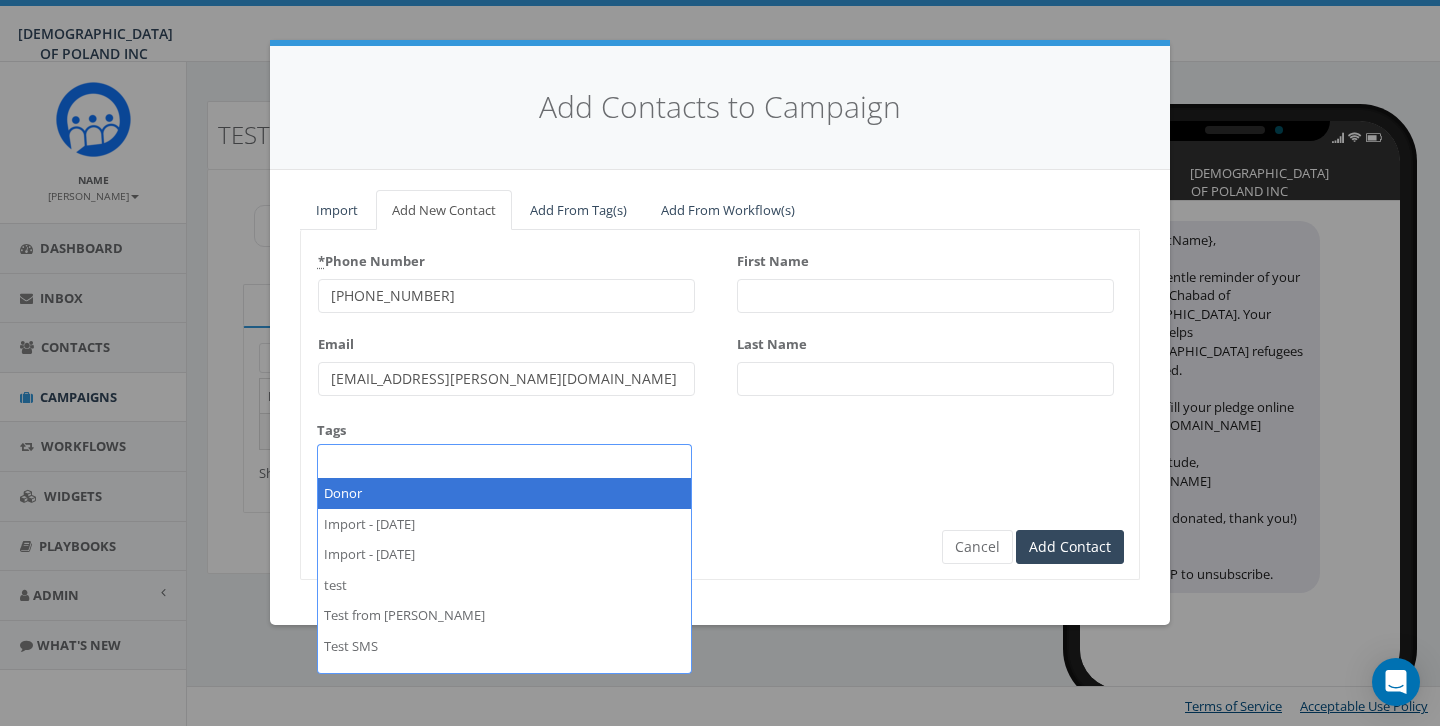 scroll, scrollTop: 61, scrollLeft: 0, axis: vertical 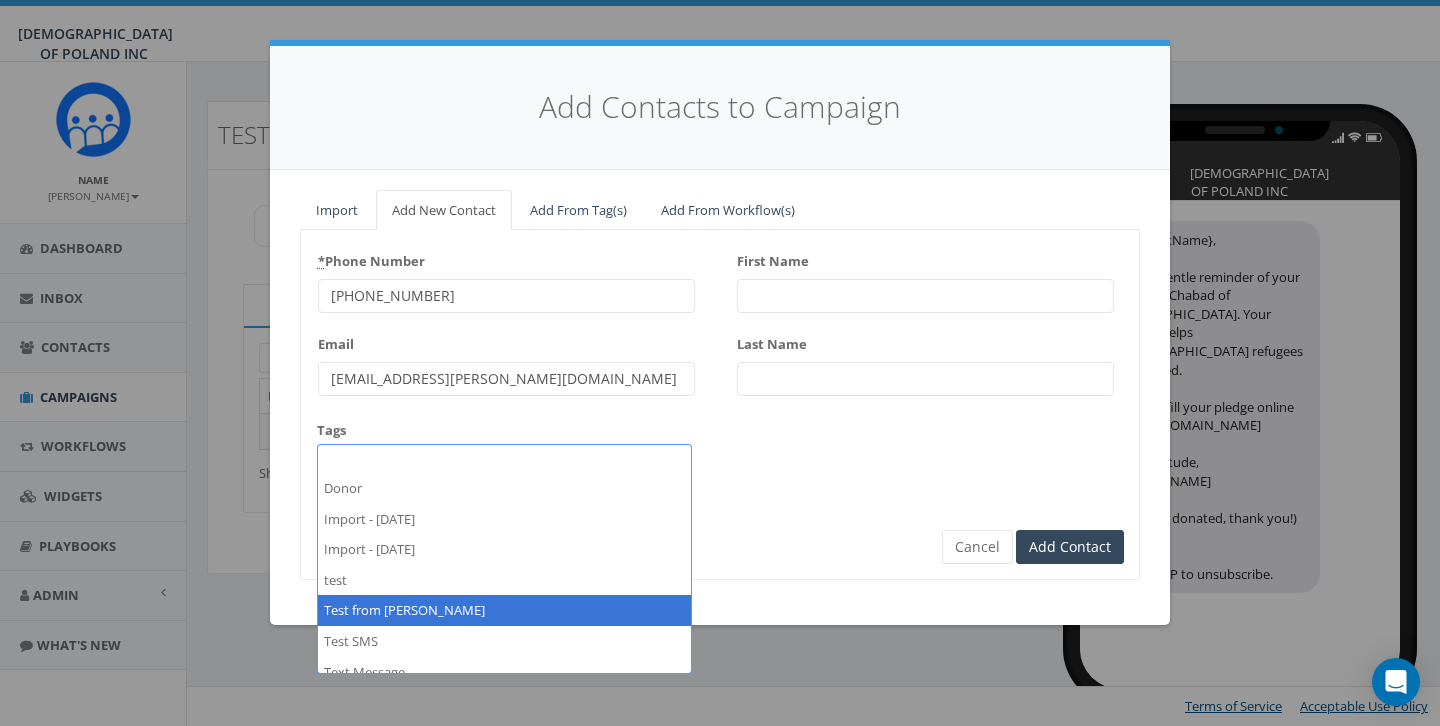 select on "Test from [PERSON_NAME]" 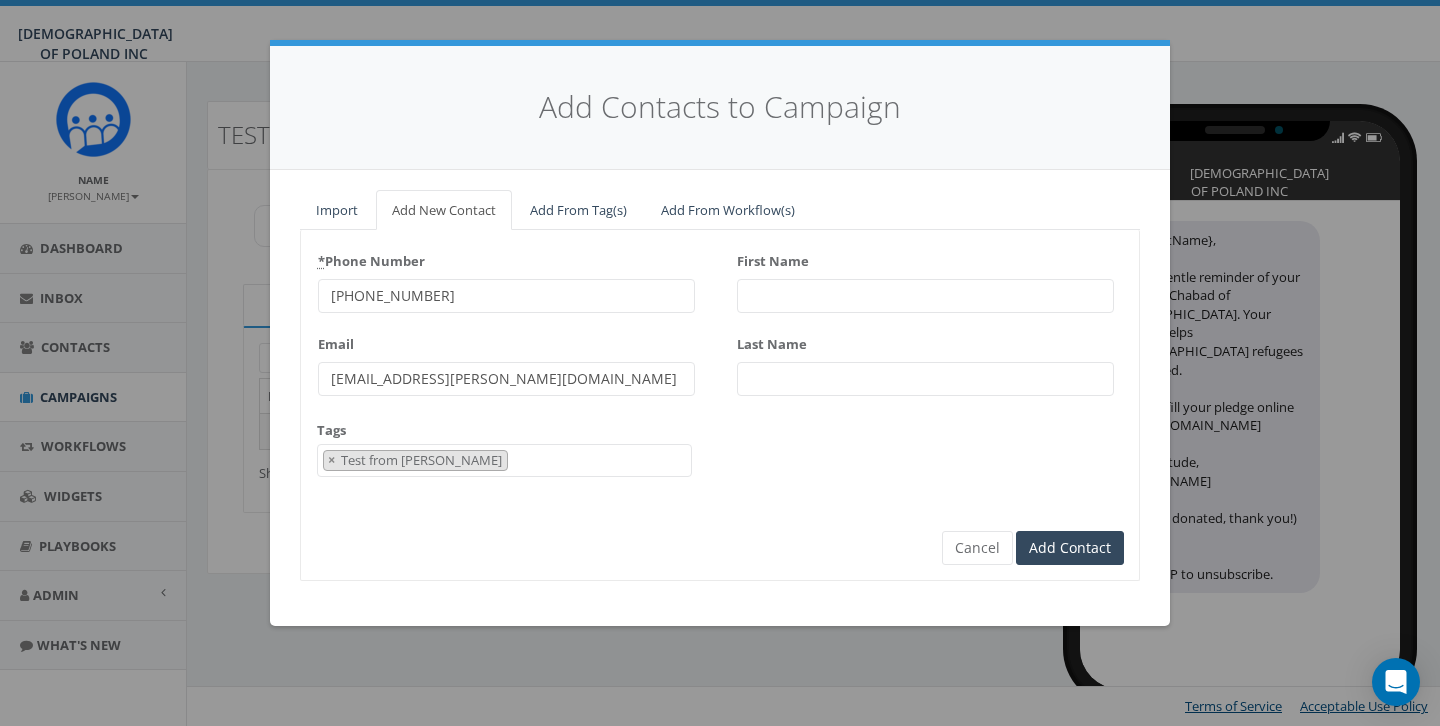 scroll, scrollTop: 114, scrollLeft: 0, axis: vertical 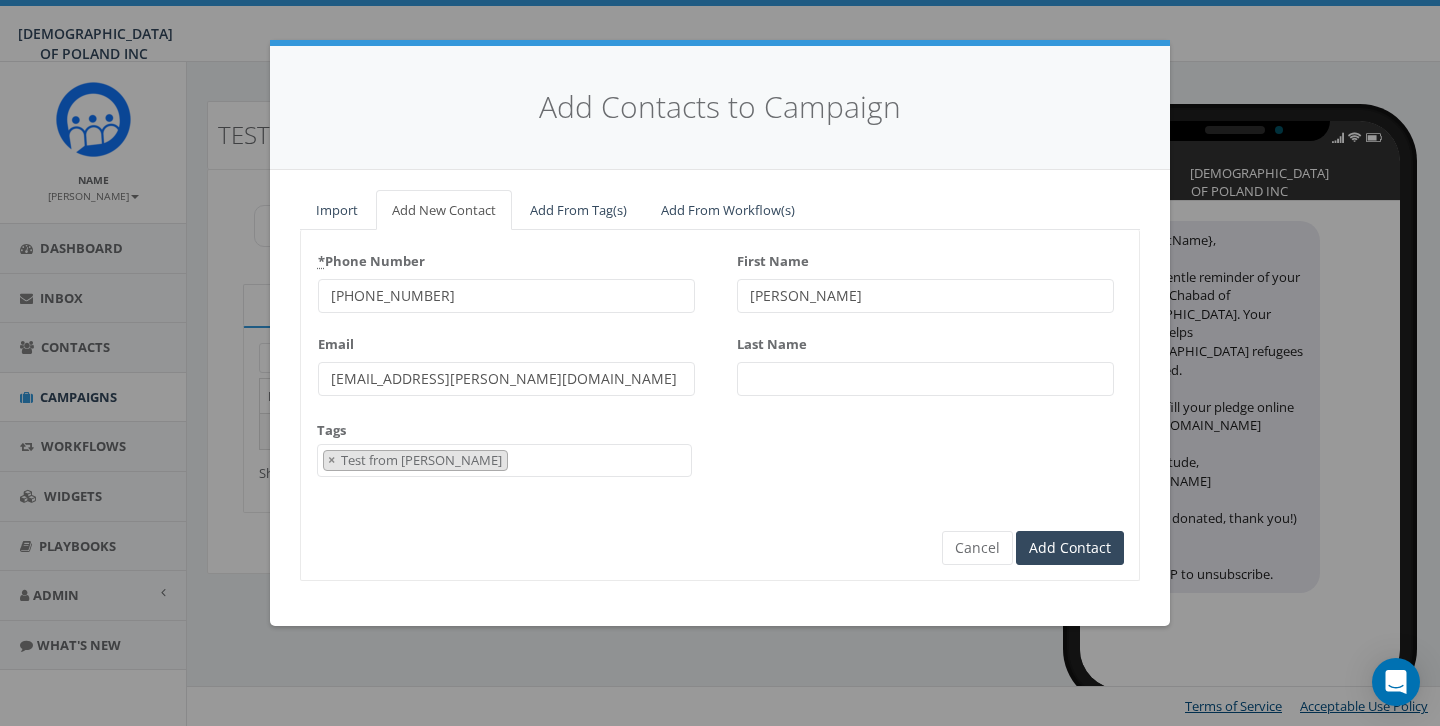 type on "[PERSON_NAME]" 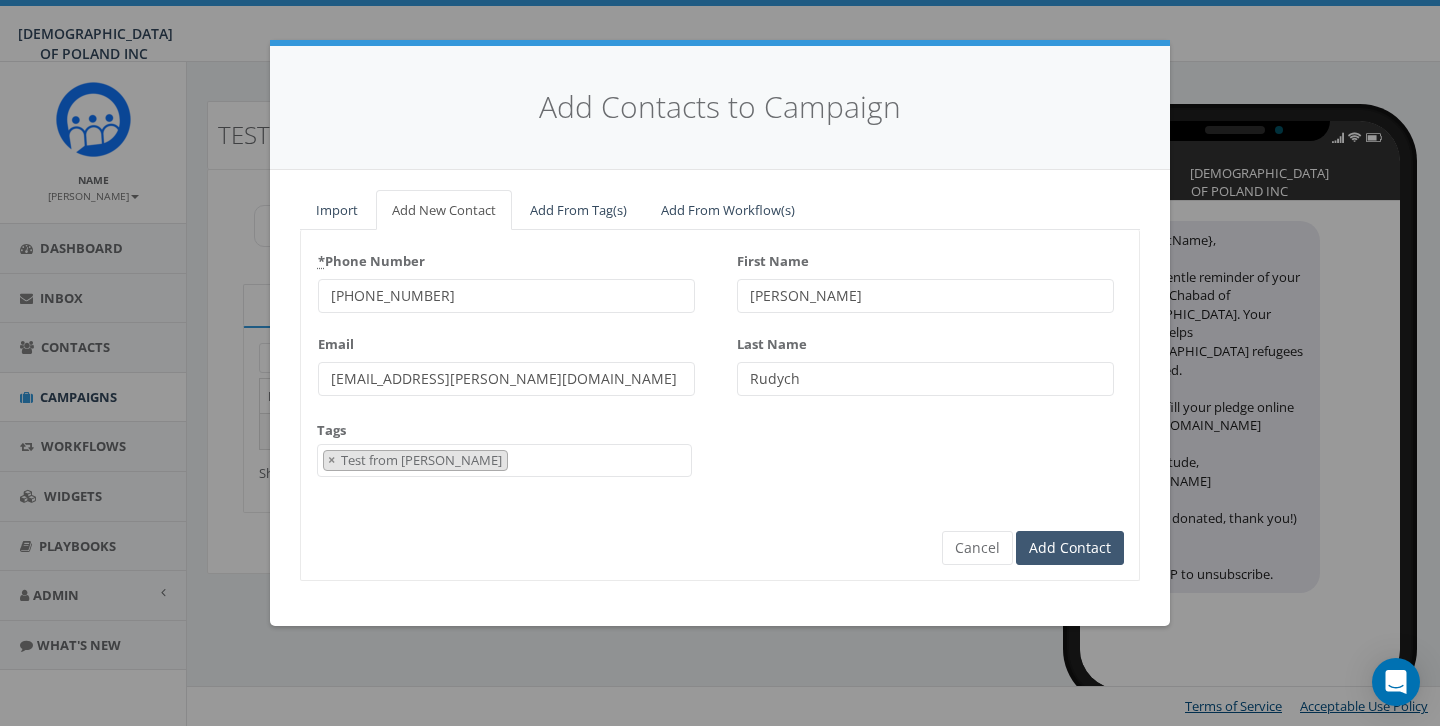 type on "Rudych" 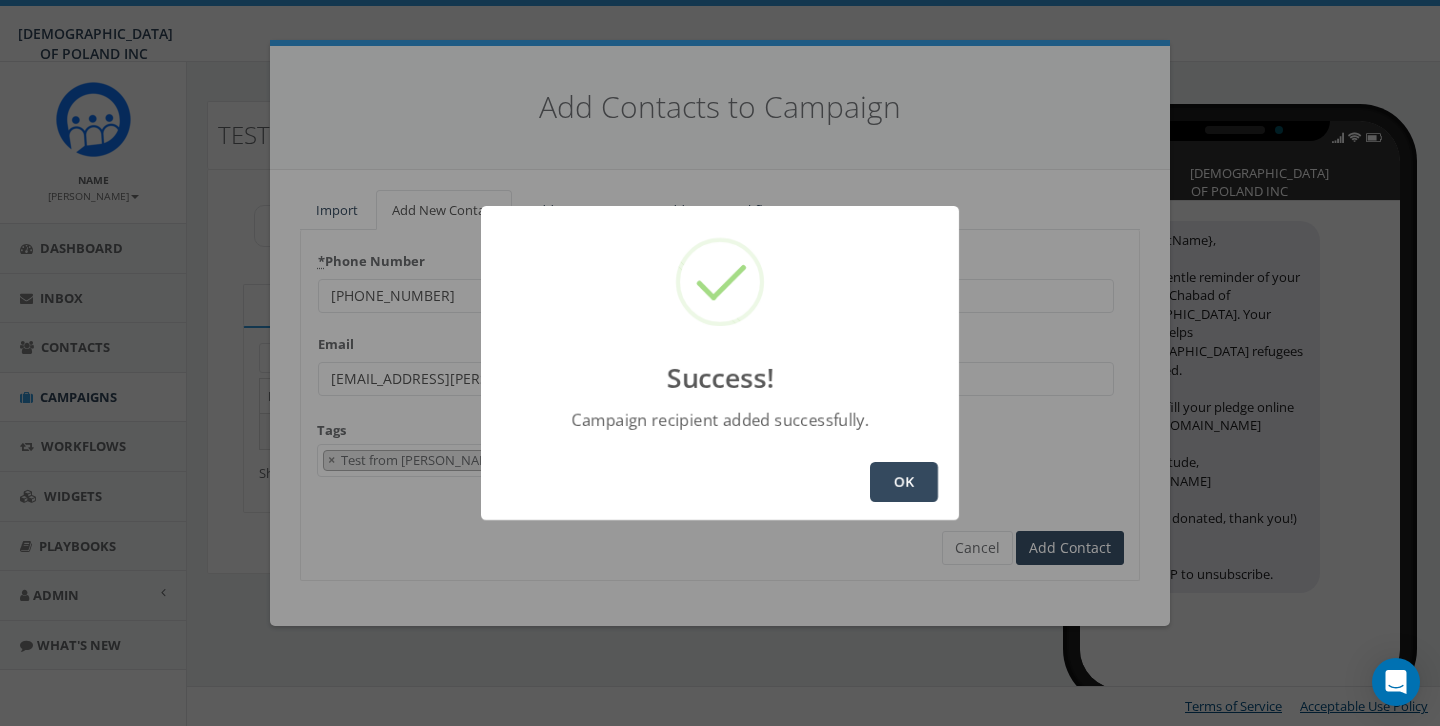 click on "OK" at bounding box center [904, 482] 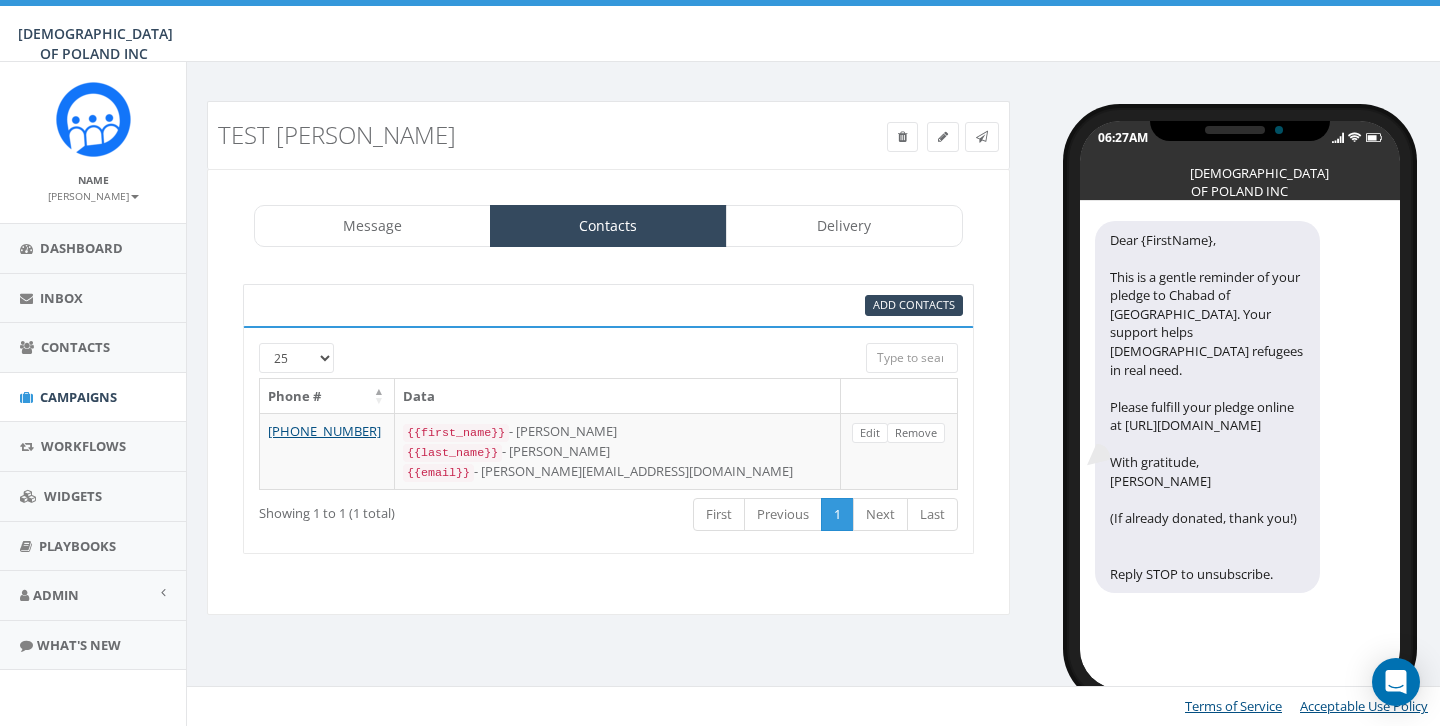click at bounding box center (578, 352) 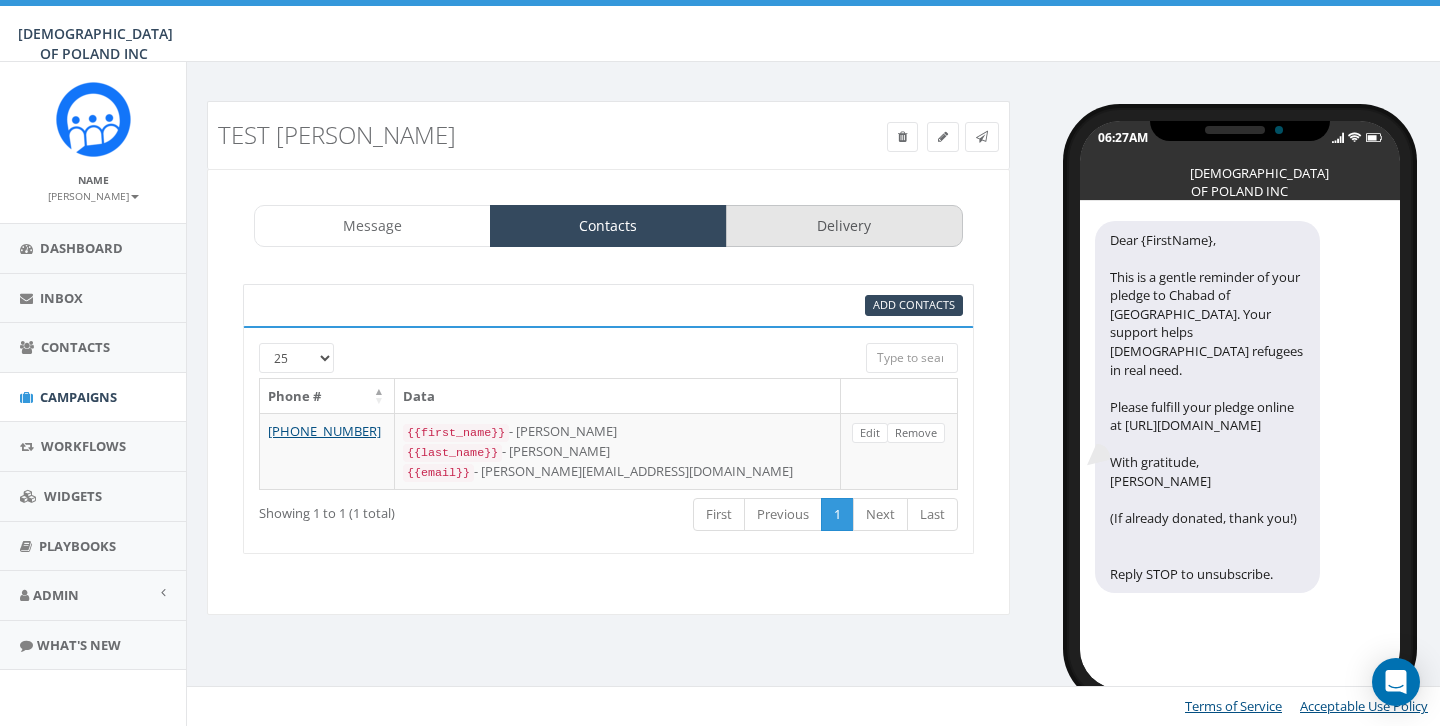 click on "Delivery" at bounding box center (844, 226) 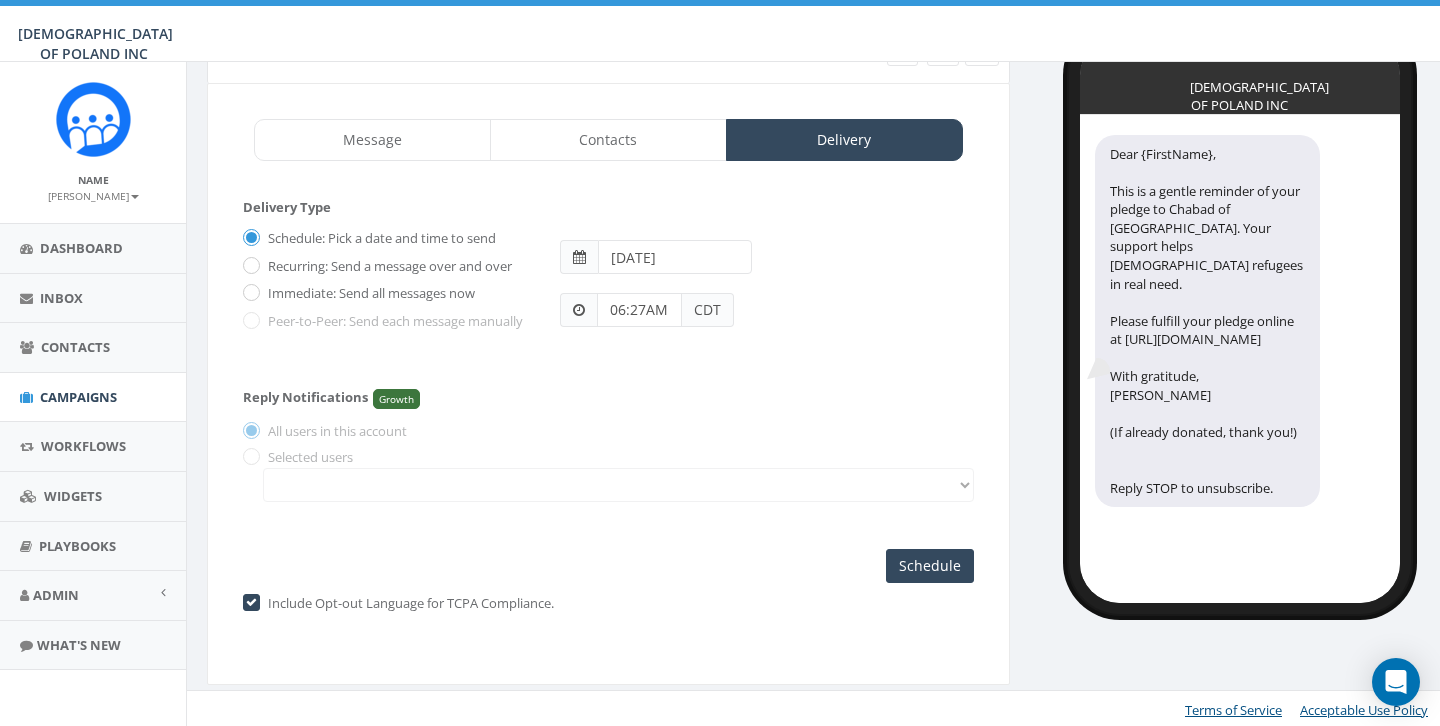 scroll, scrollTop: 85, scrollLeft: 0, axis: vertical 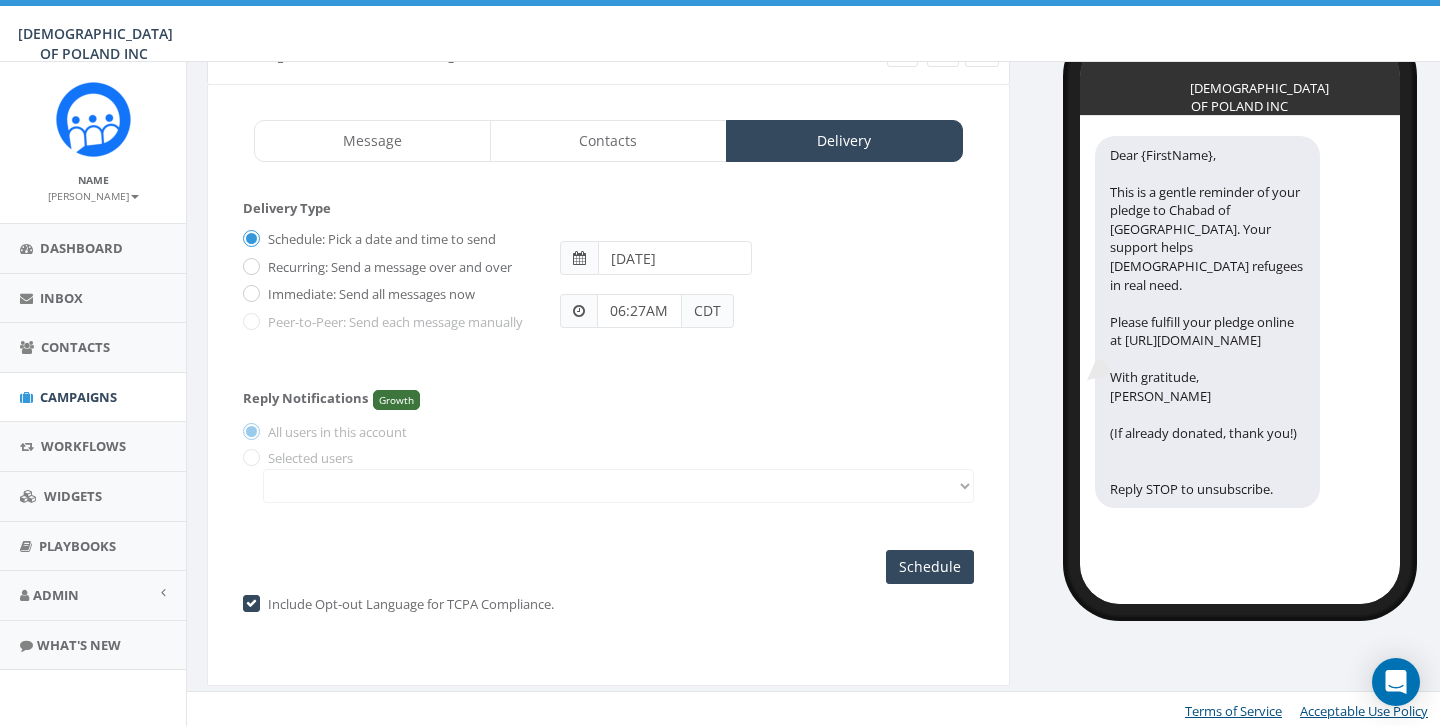 click on "Immediate: Send all messages now" at bounding box center (369, 295) 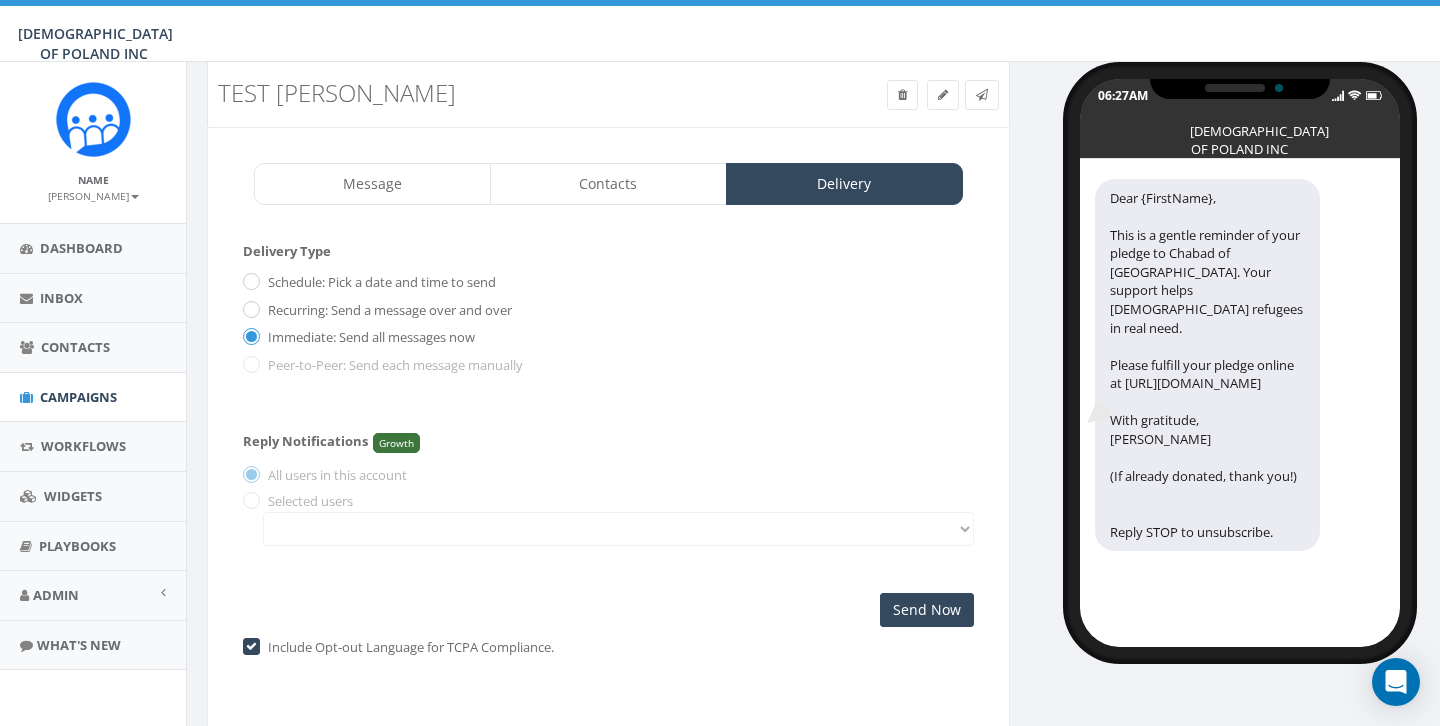scroll, scrollTop: 49, scrollLeft: 0, axis: vertical 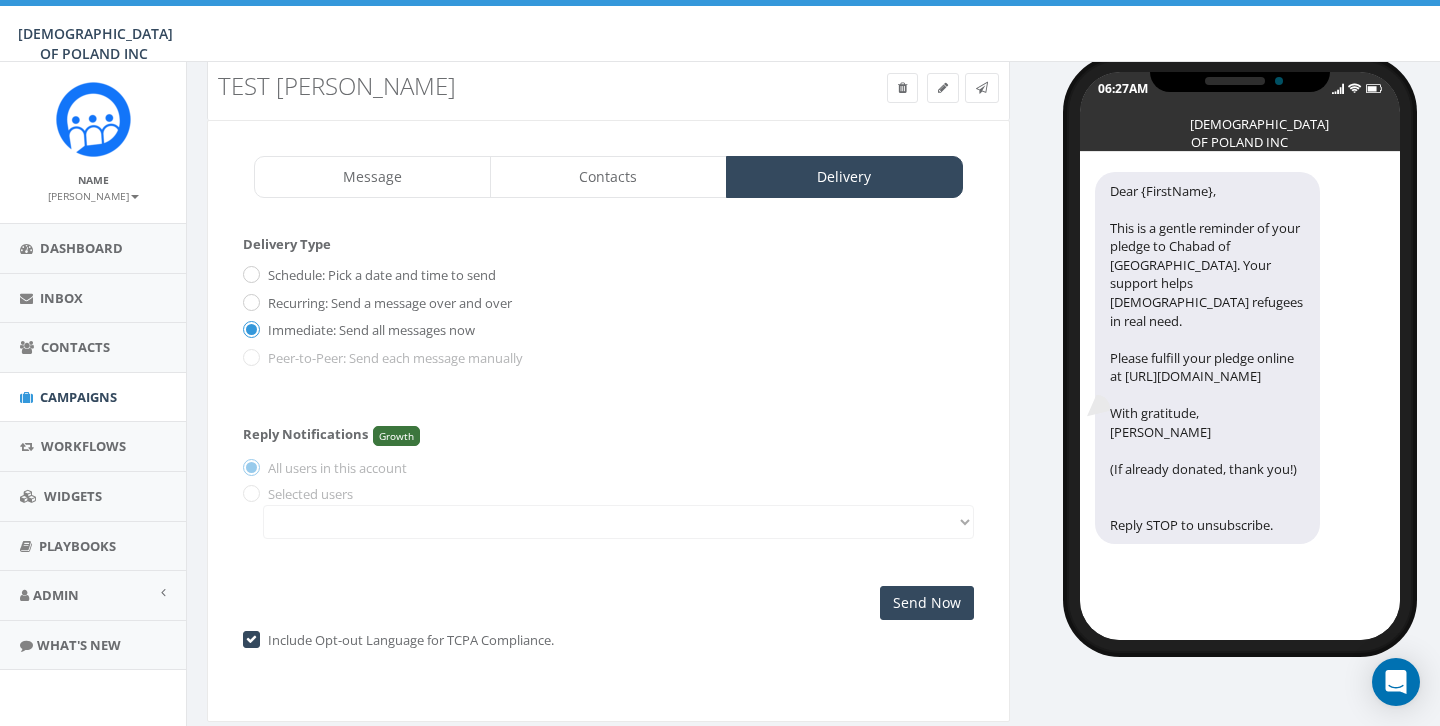 click on "Message Contacts Delivery Dear {FirstName},
This is a gentle reminder of your pledge to Chabad of Poland. Your support helps Jewish refugees in real need.
Please fulfill your pledge online at https://www.saveajew.org
With gratitude,
Rabbi Stambler
(If already donated, thank you!) Dear {FirstName}, This is a gentle reminder of your pledge to Chabad of Poland. Your support helps Jewish refugees in real need. Please fulfill your pledge online at https://www.saveajew.org With gratitude,   Rabbi Stambler (If already donated, thank you!)   Recent Smileys & People Animals & Nature Food & Drink Activity Travel & Places Objects Symbols Flags Diversity Diversity Diversity Diversity Diversity 💡Tip: Type {{ to access variables like {{first_name}} or select a template to start. We recommend adding an image to MMS messages. An invisible pixel may be attached to improve delivery. 293 / 320 2 SMS SMS You cannot attach more than one file !! Please remove the old file and continue to add Save   Next   Add Contacts" at bounding box center [608, 421] 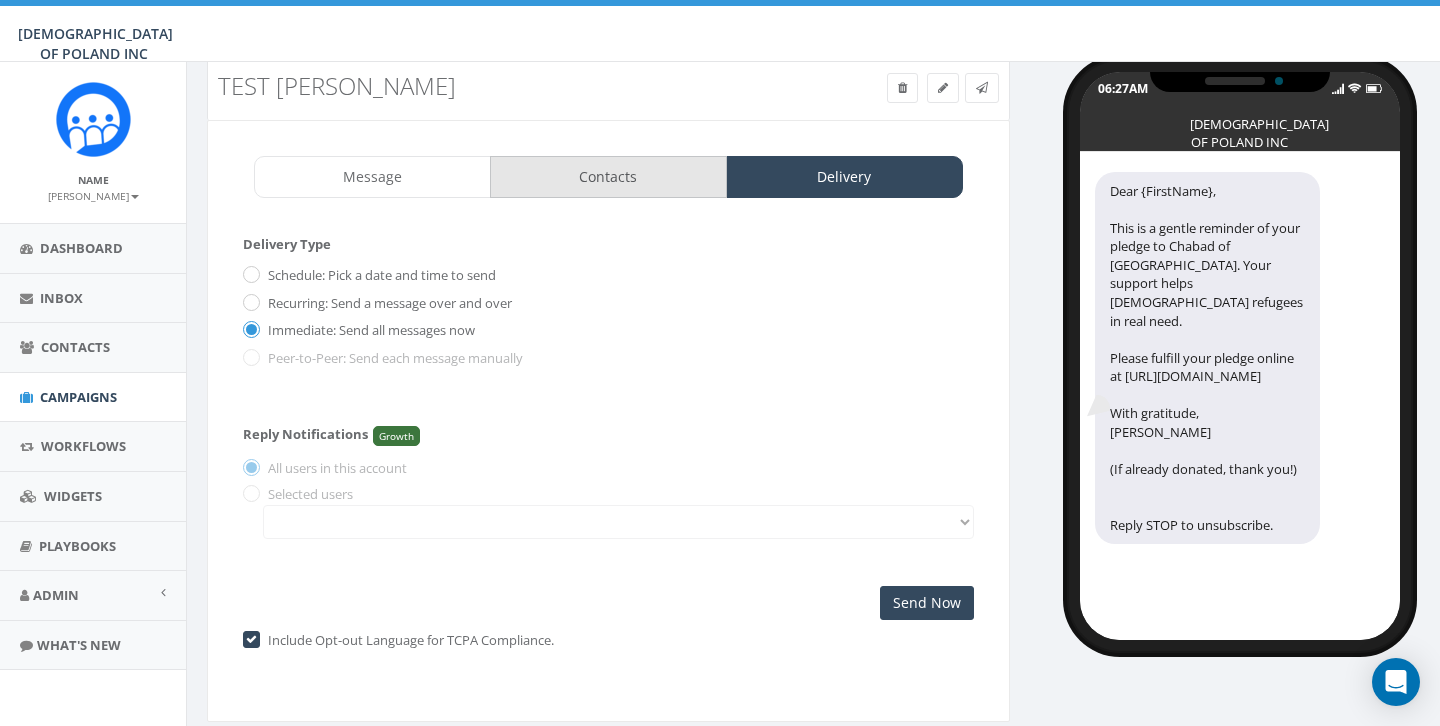 click on "Contacts" at bounding box center [608, 177] 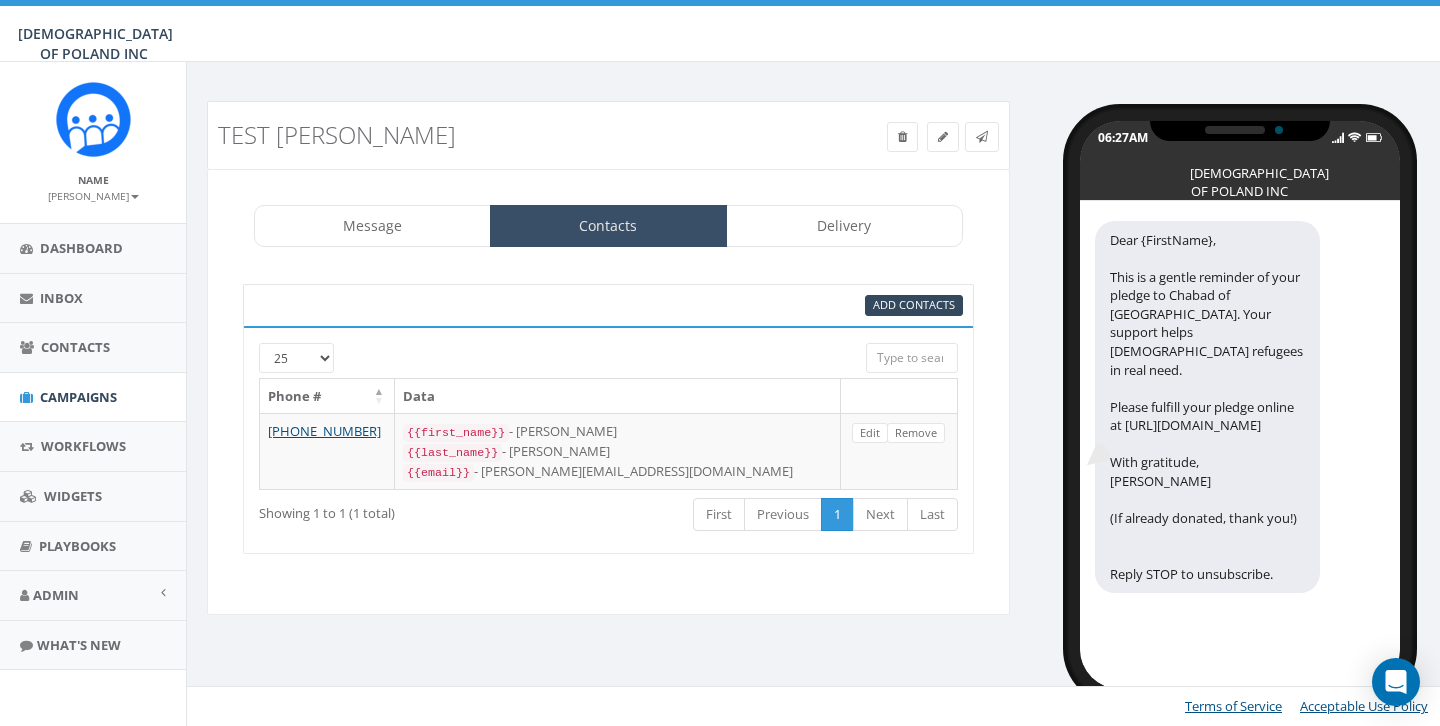 scroll, scrollTop: 0, scrollLeft: 0, axis: both 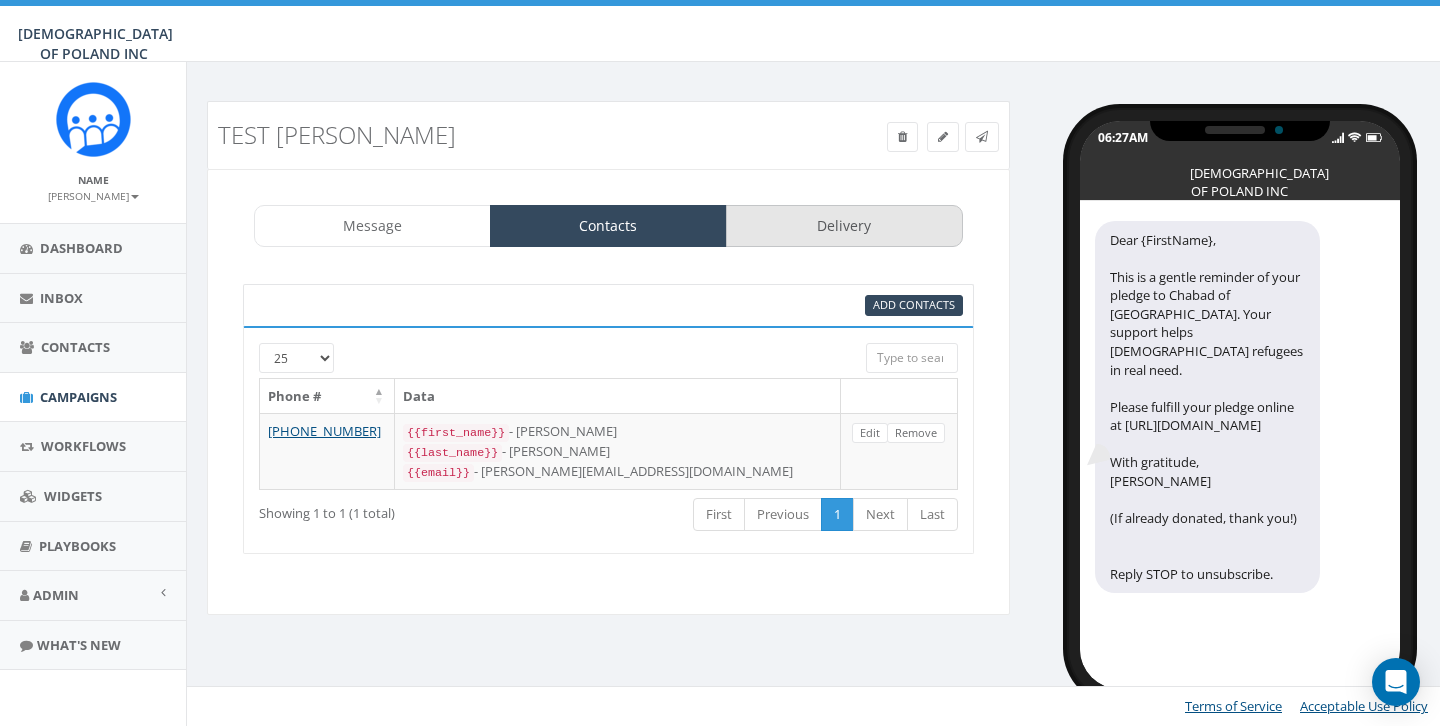 click on "Delivery" at bounding box center (844, 226) 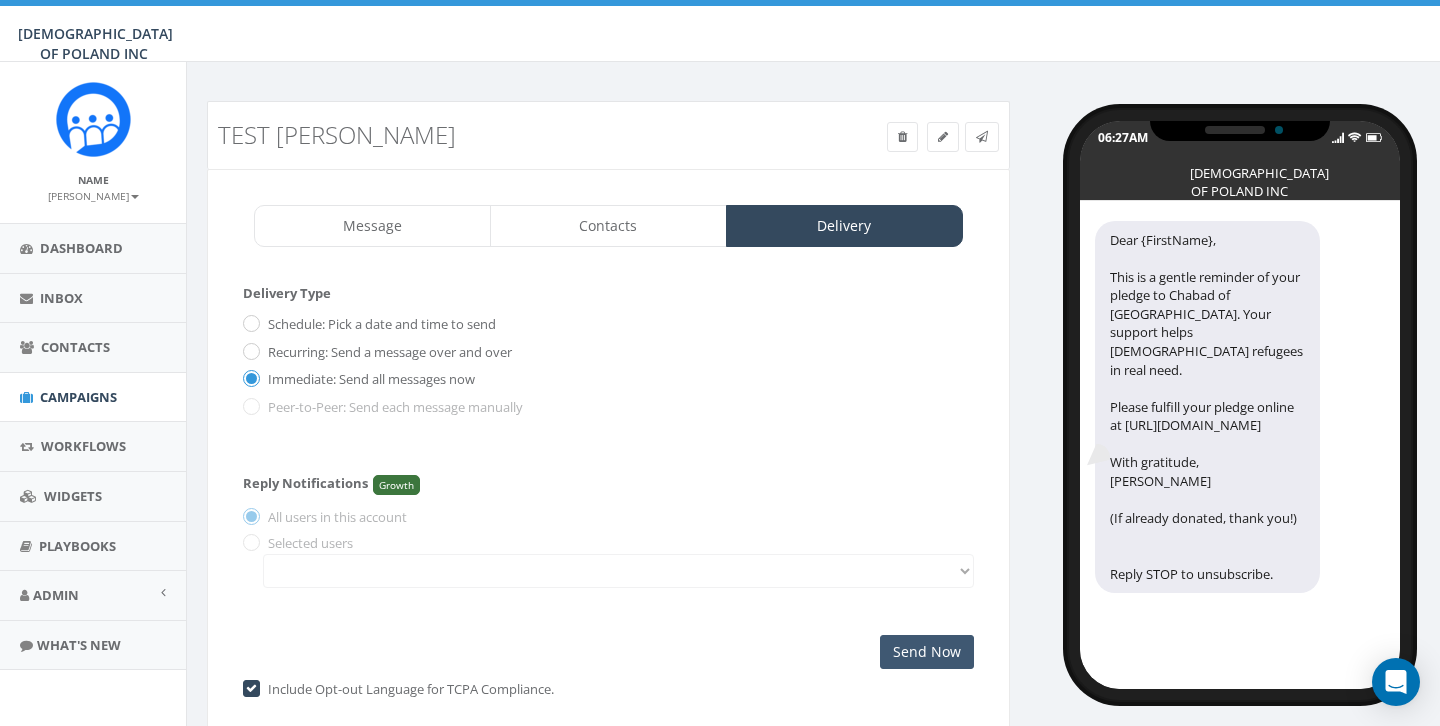 click on "Send Now" at bounding box center [927, 652] 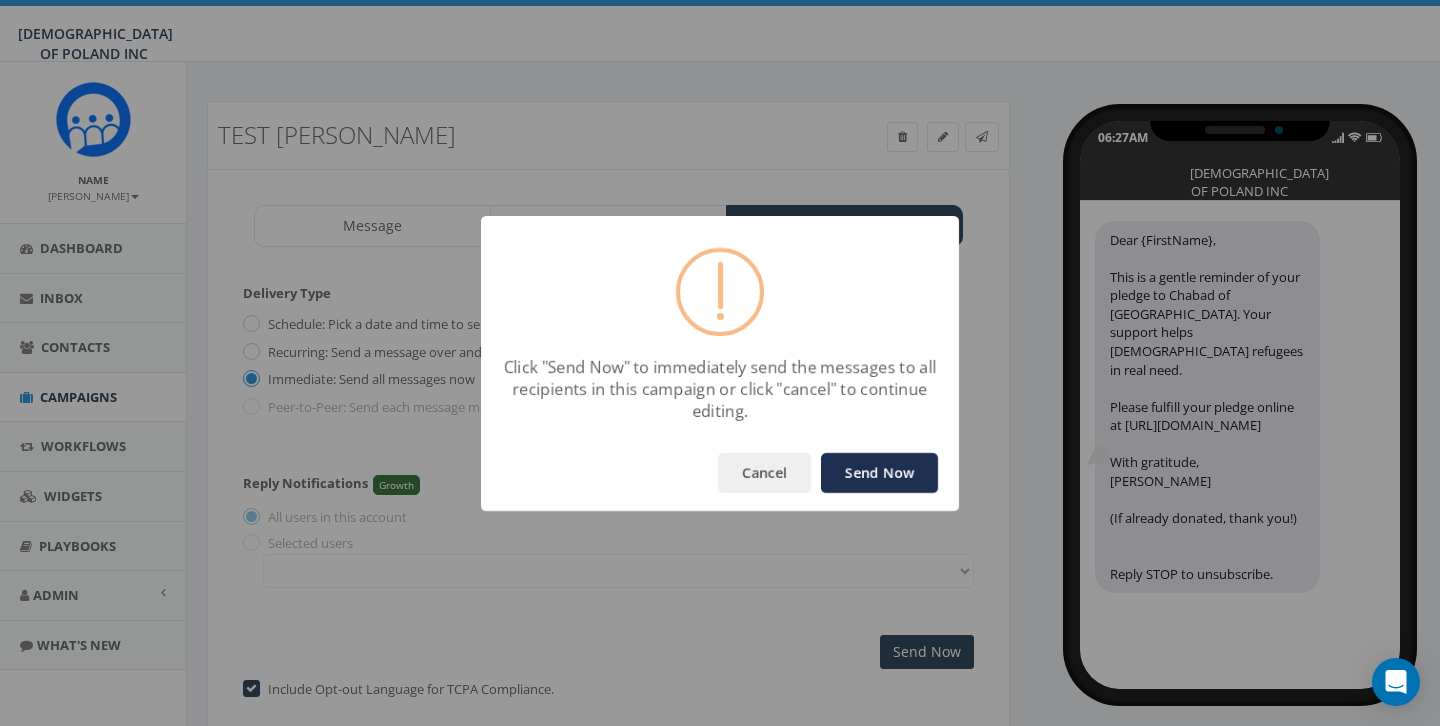 click on "Send Now" at bounding box center (879, 473) 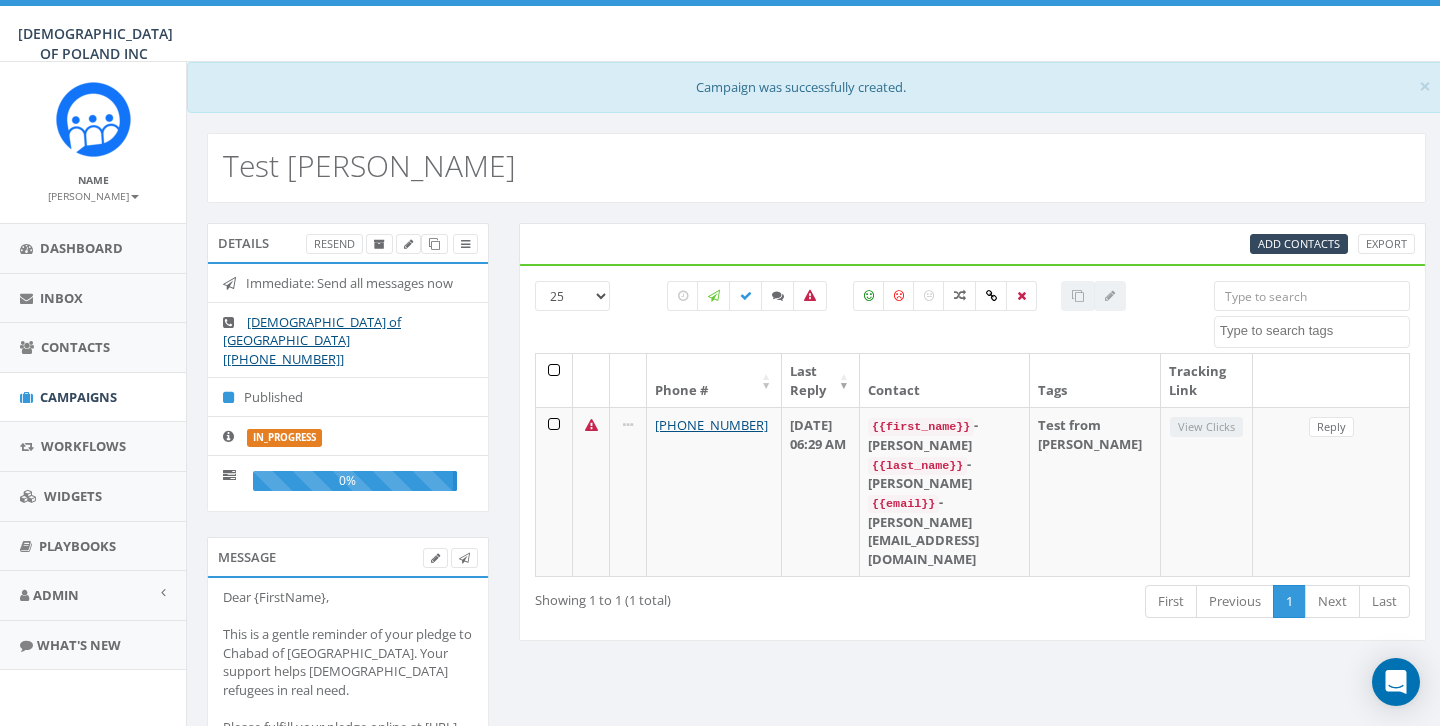 select 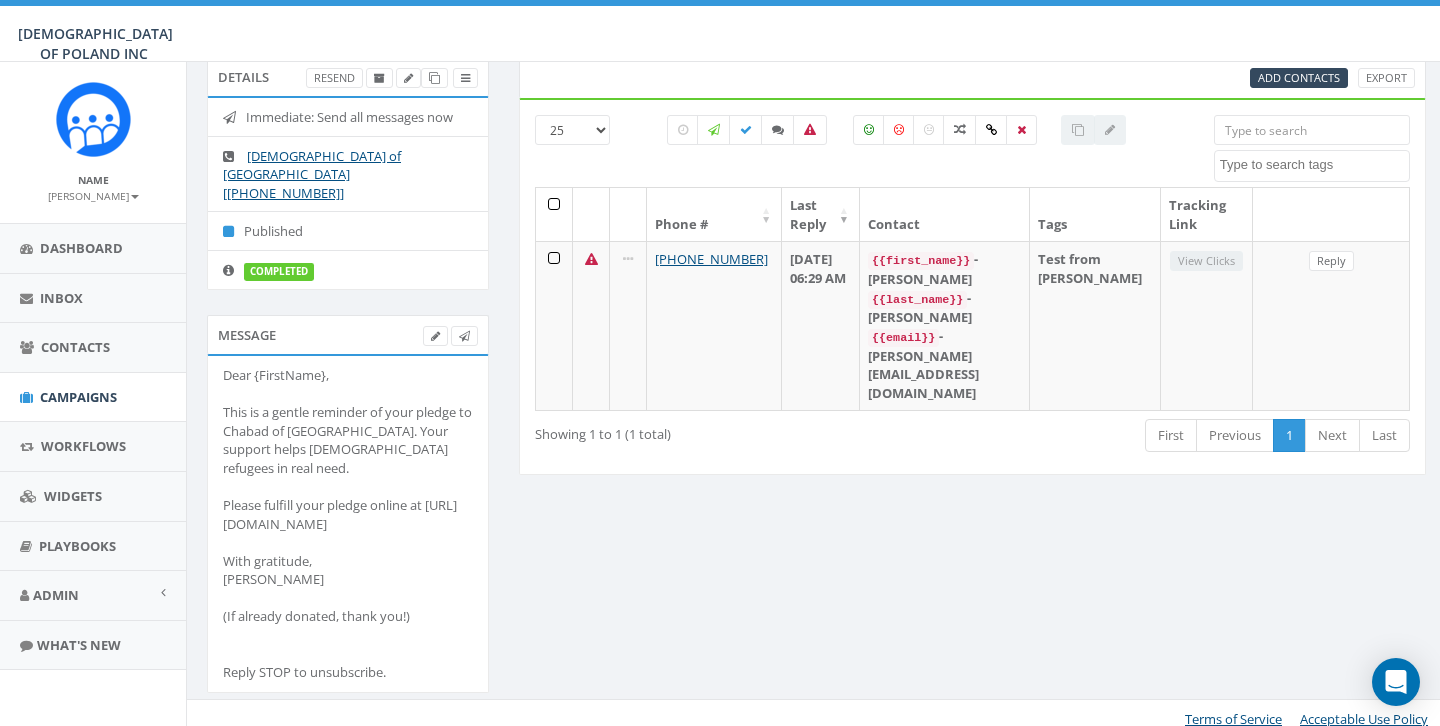 scroll, scrollTop: 110, scrollLeft: 0, axis: vertical 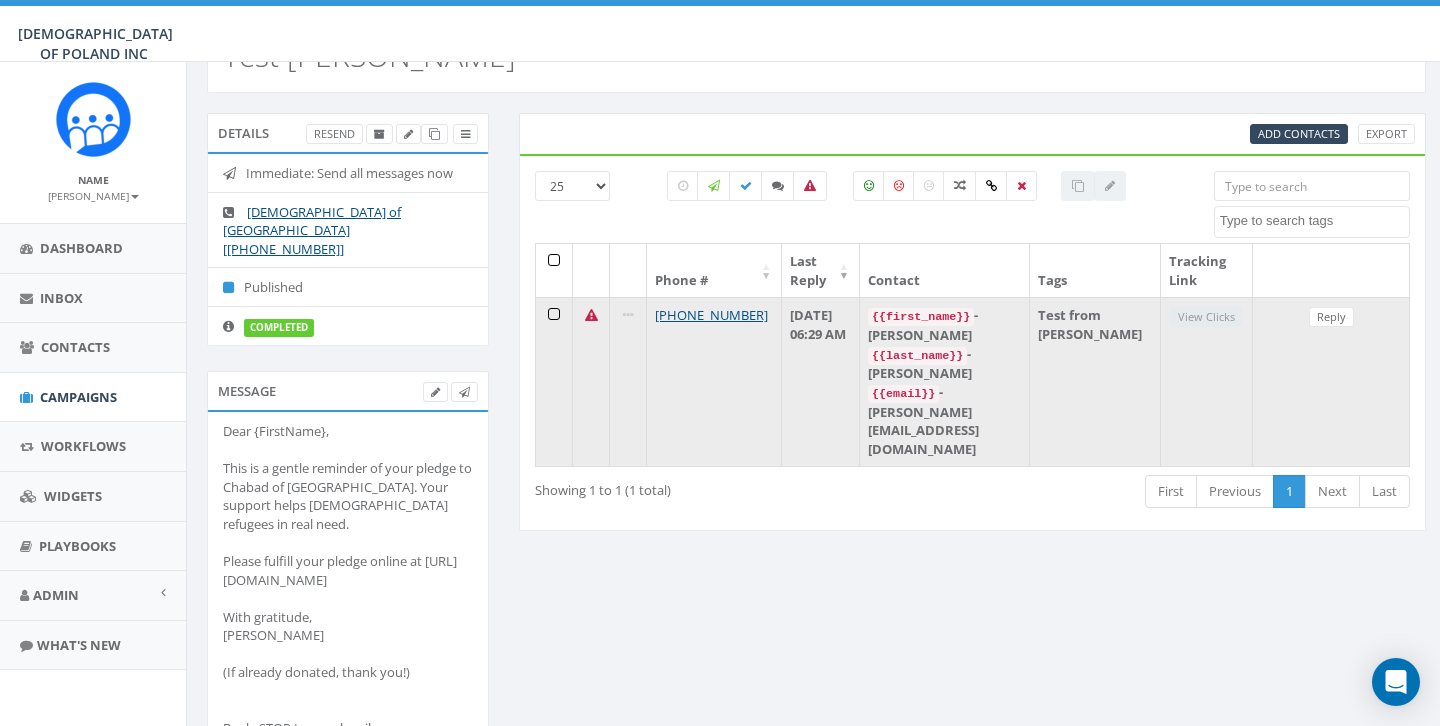 click at bounding box center (591, 315) 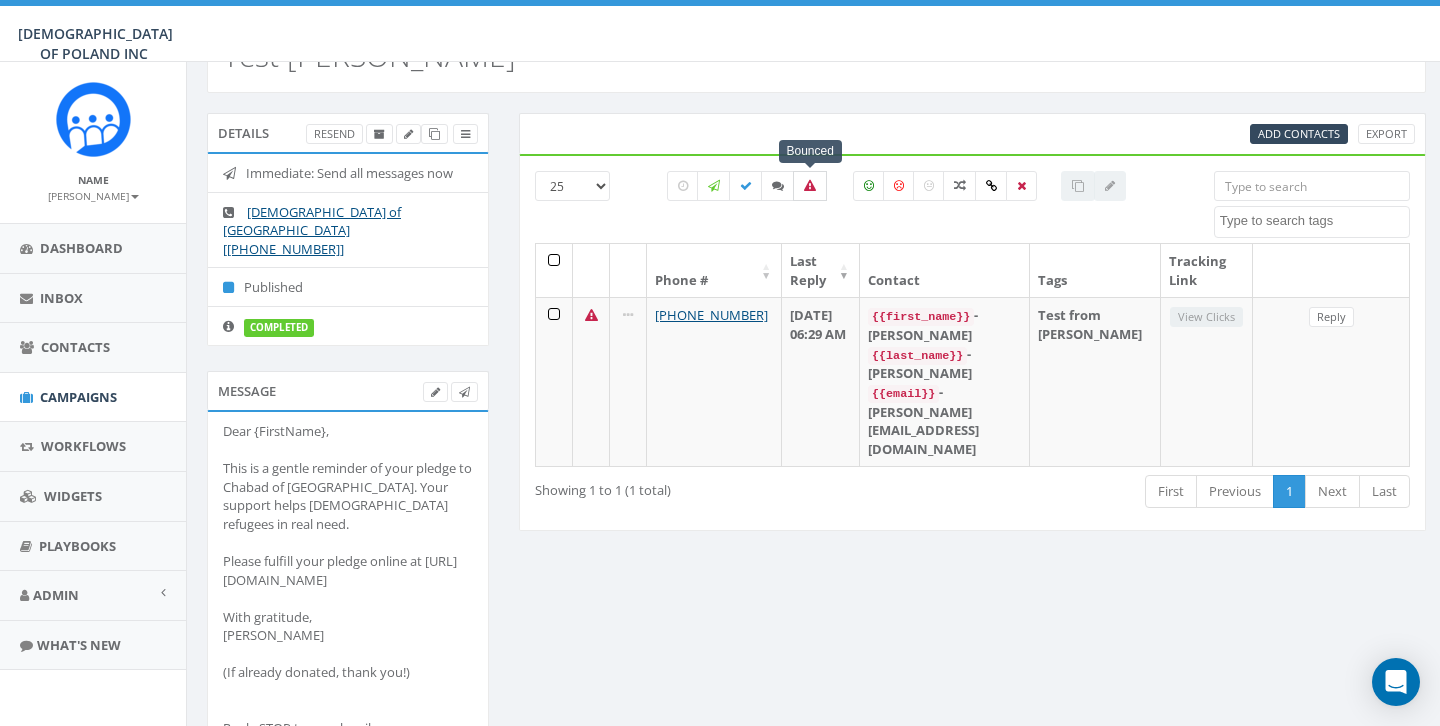 click at bounding box center (810, 186) 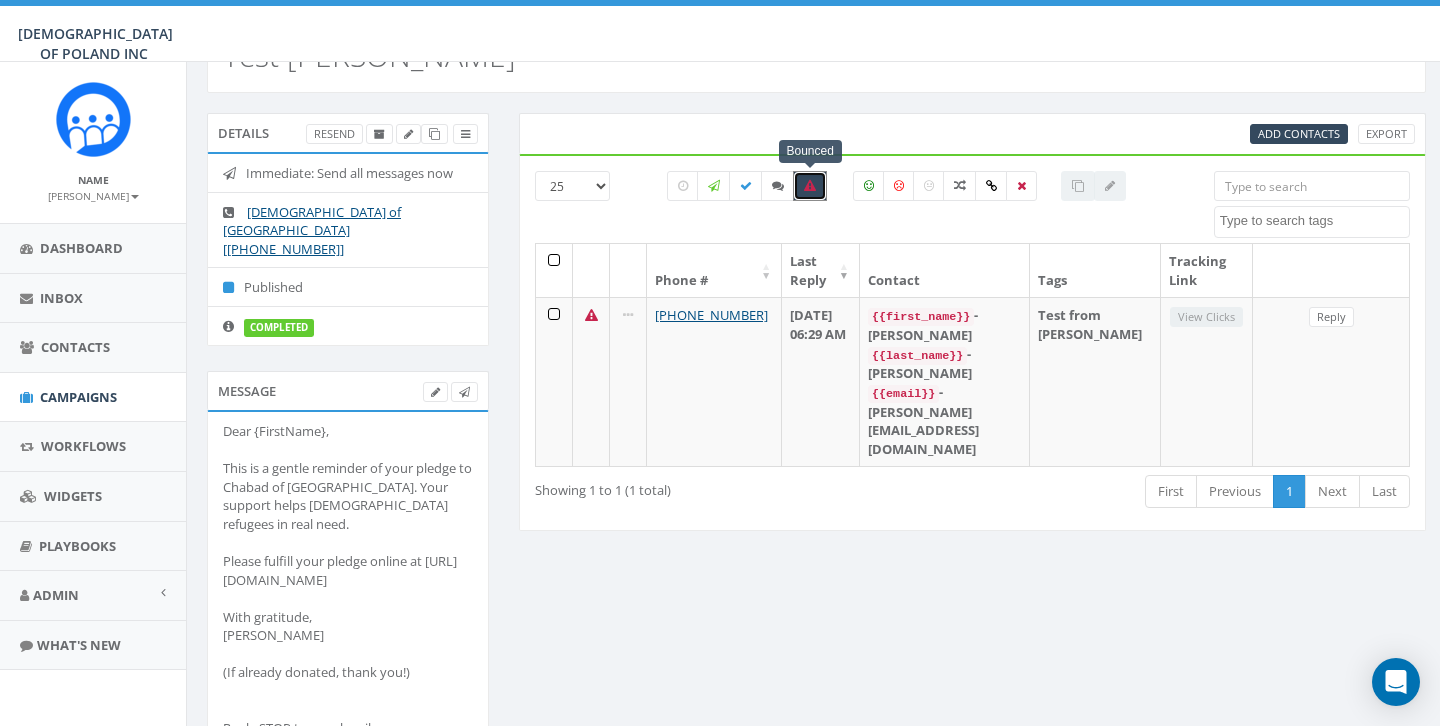 click at bounding box center [810, 186] 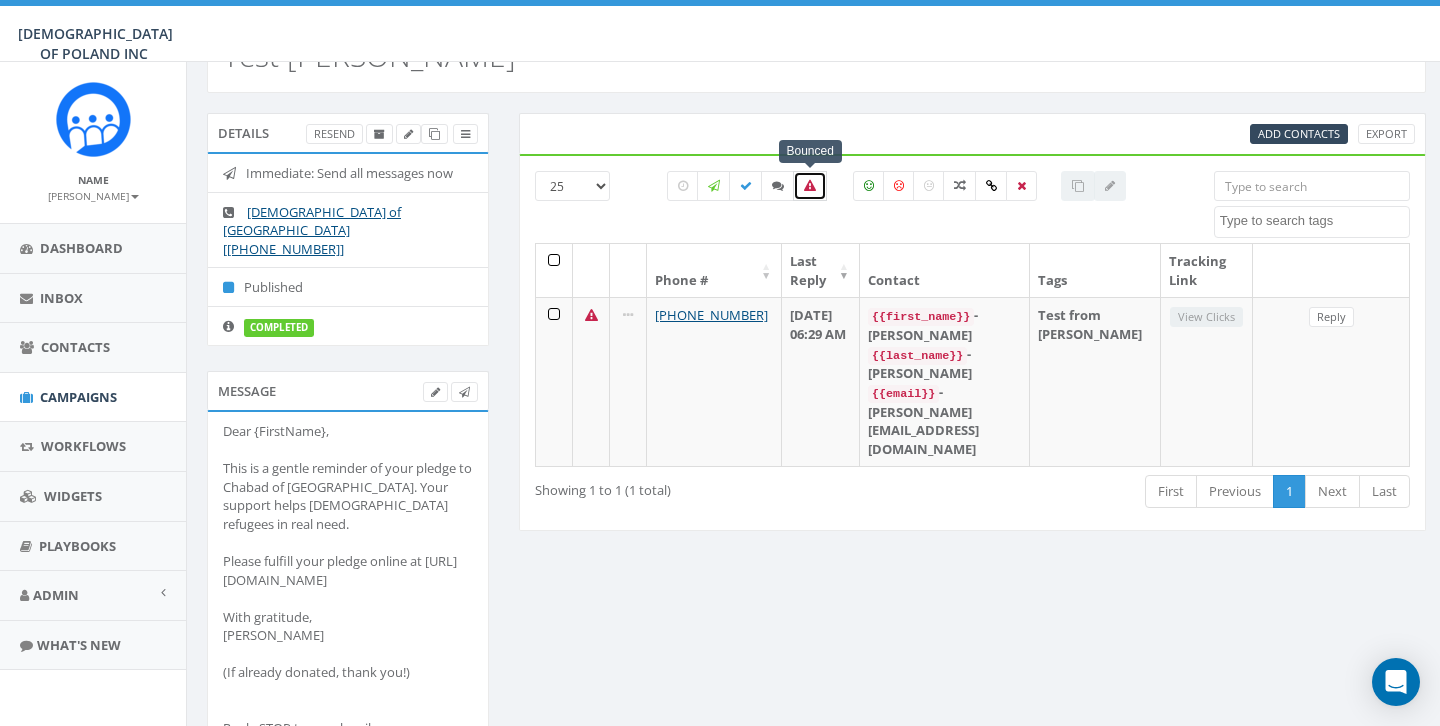 click at bounding box center [810, 186] 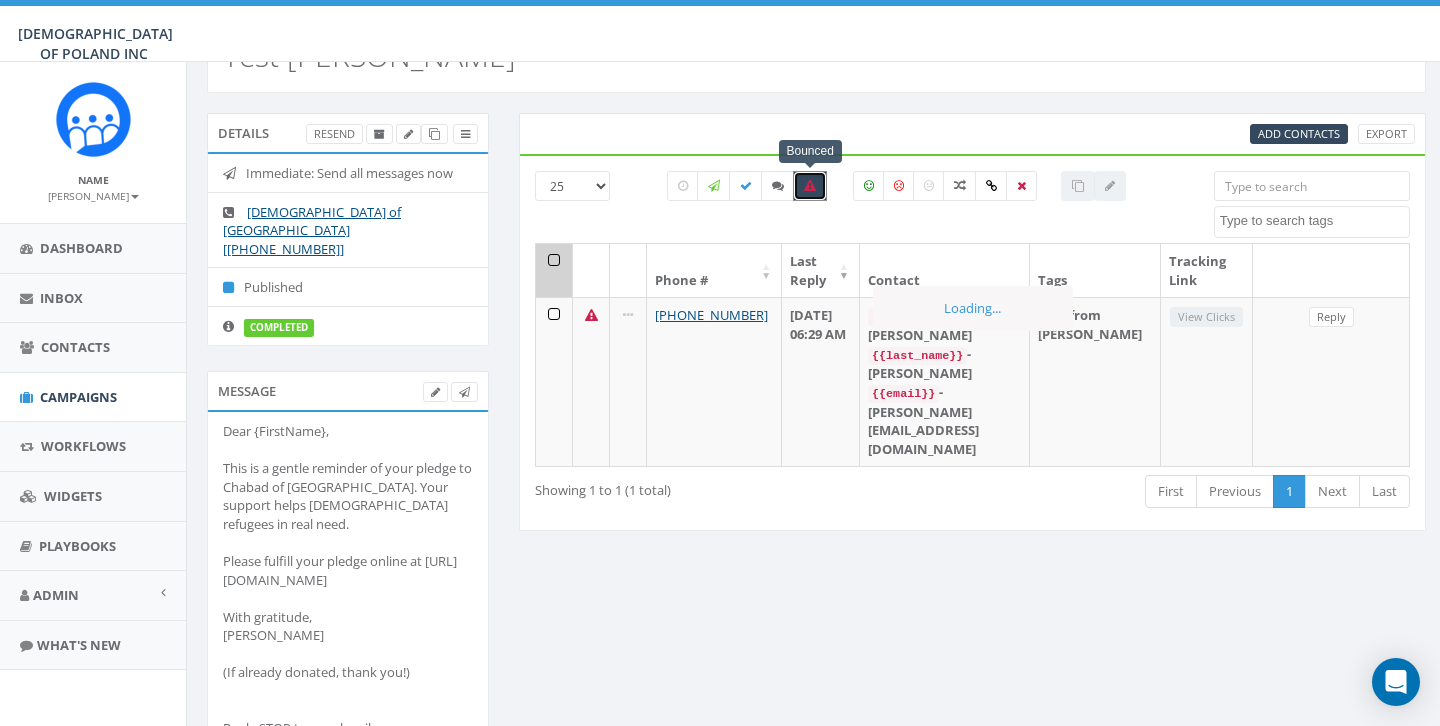 click at bounding box center [810, 186] 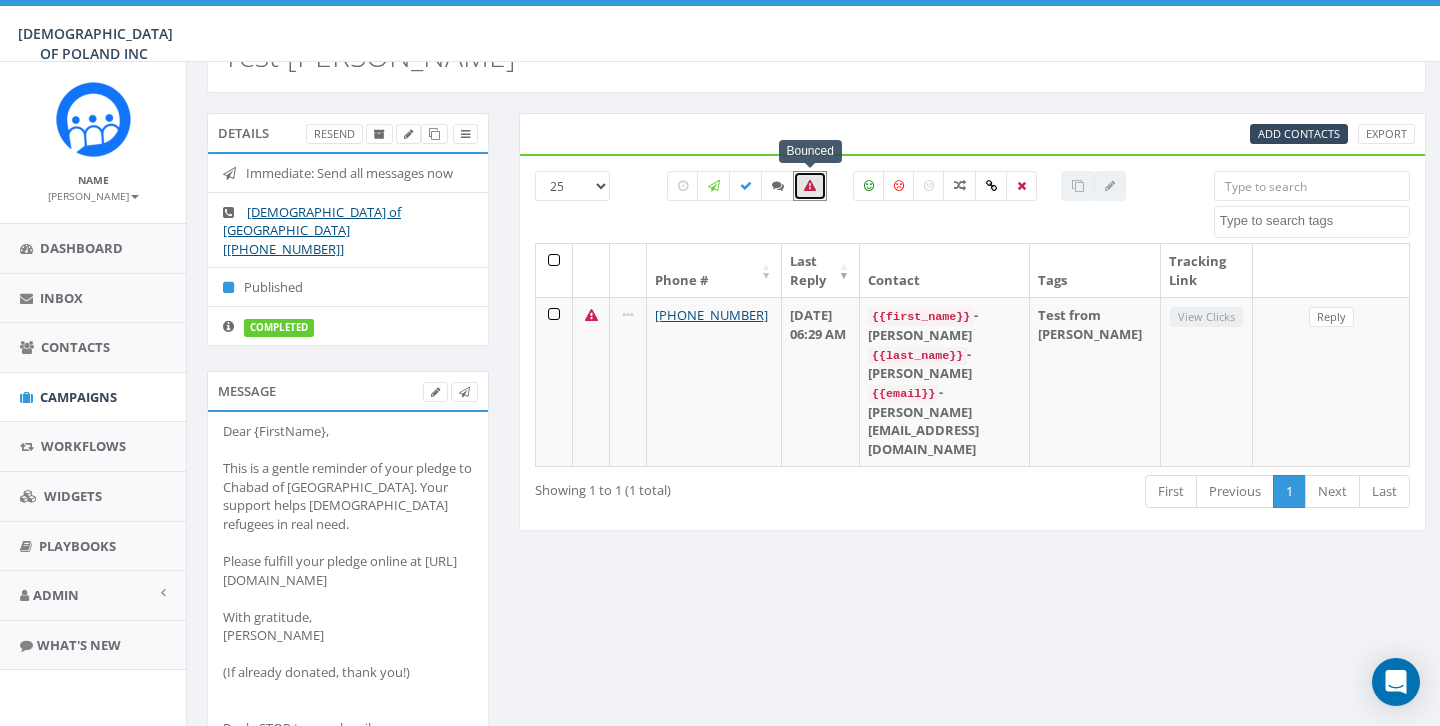 click on "All 0 contact(s) on current page All 1 contact(s) filtered" at bounding box center [897, 222] 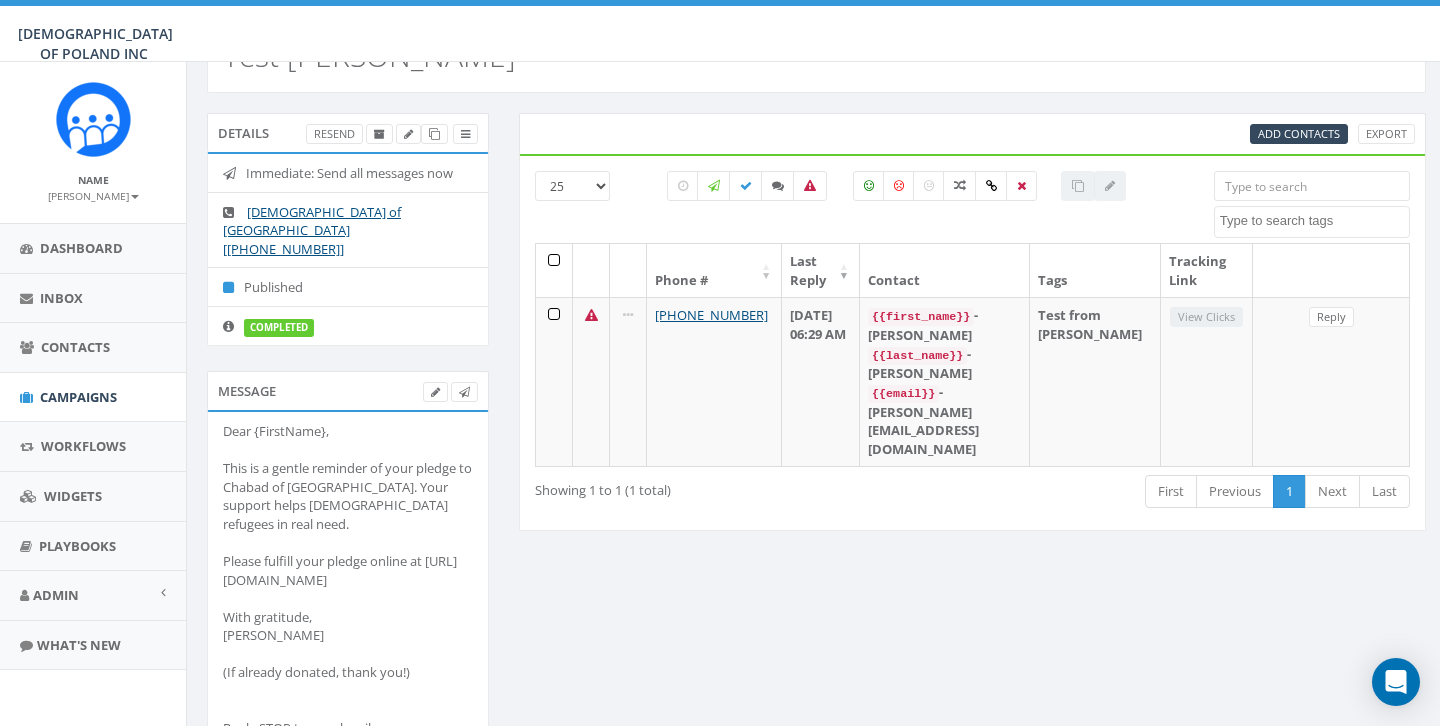 click on "All 0 contact(s) on current page All 1 contact(s) filtered" at bounding box center [897, 207] 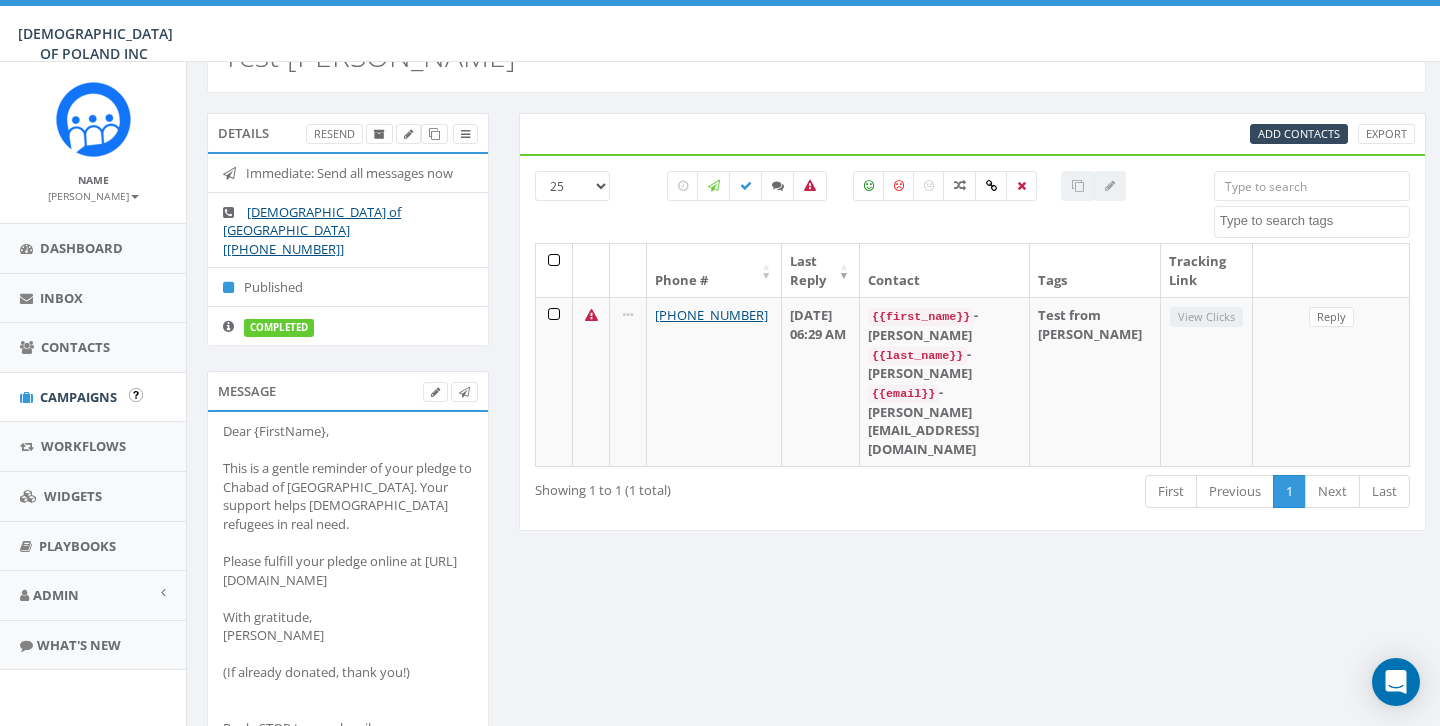 click on "Campaigns" at bounding box center [78, 397] 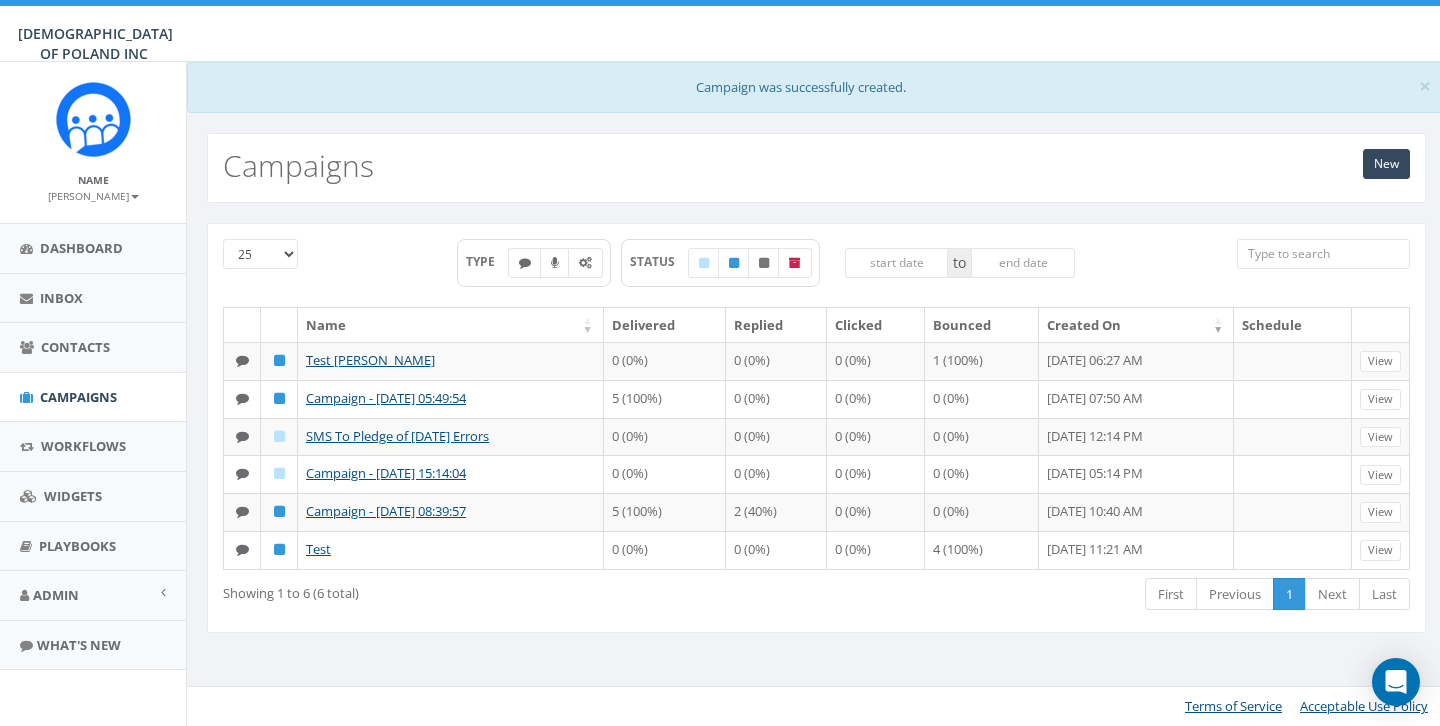 scroll, scrollTop: 0, scrollLeft: 0, axis: both 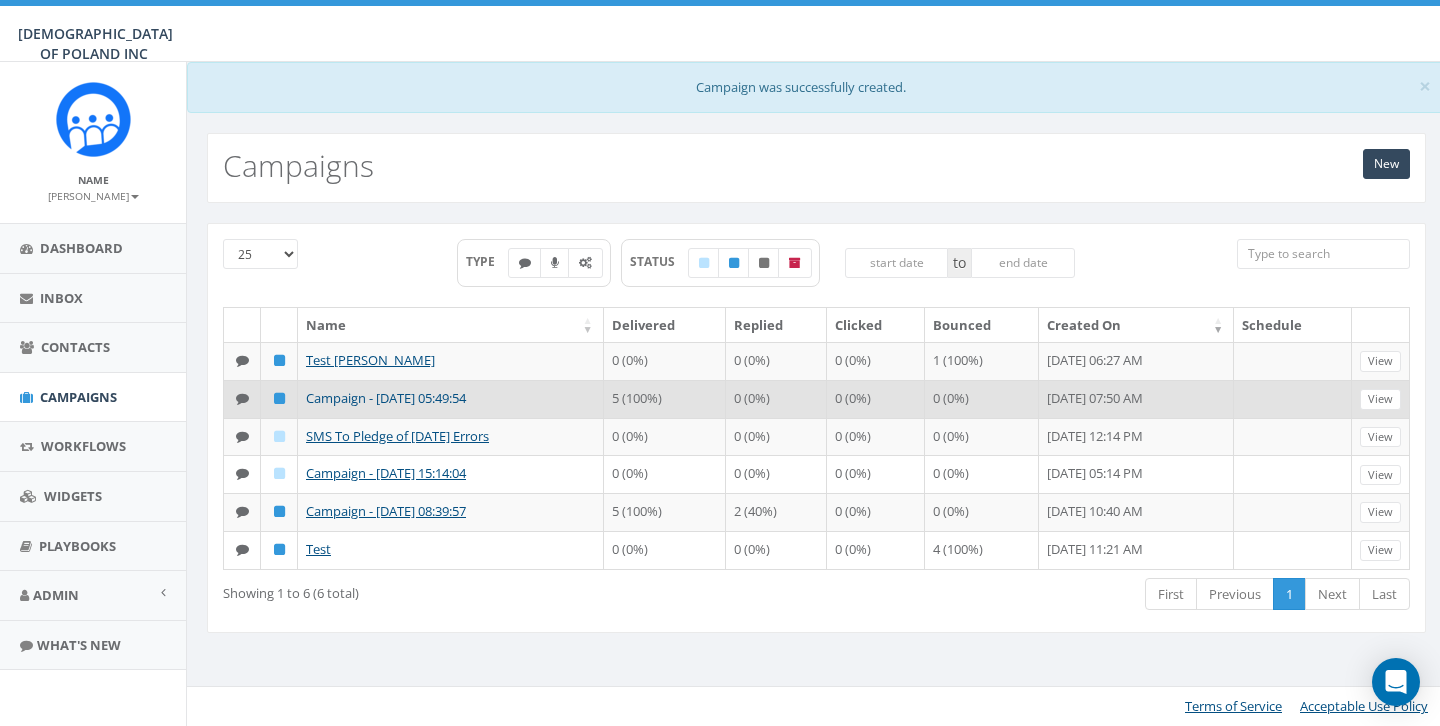 click on "Campaign - [DATE] 05:49:54" at bounding box center (386, 398) 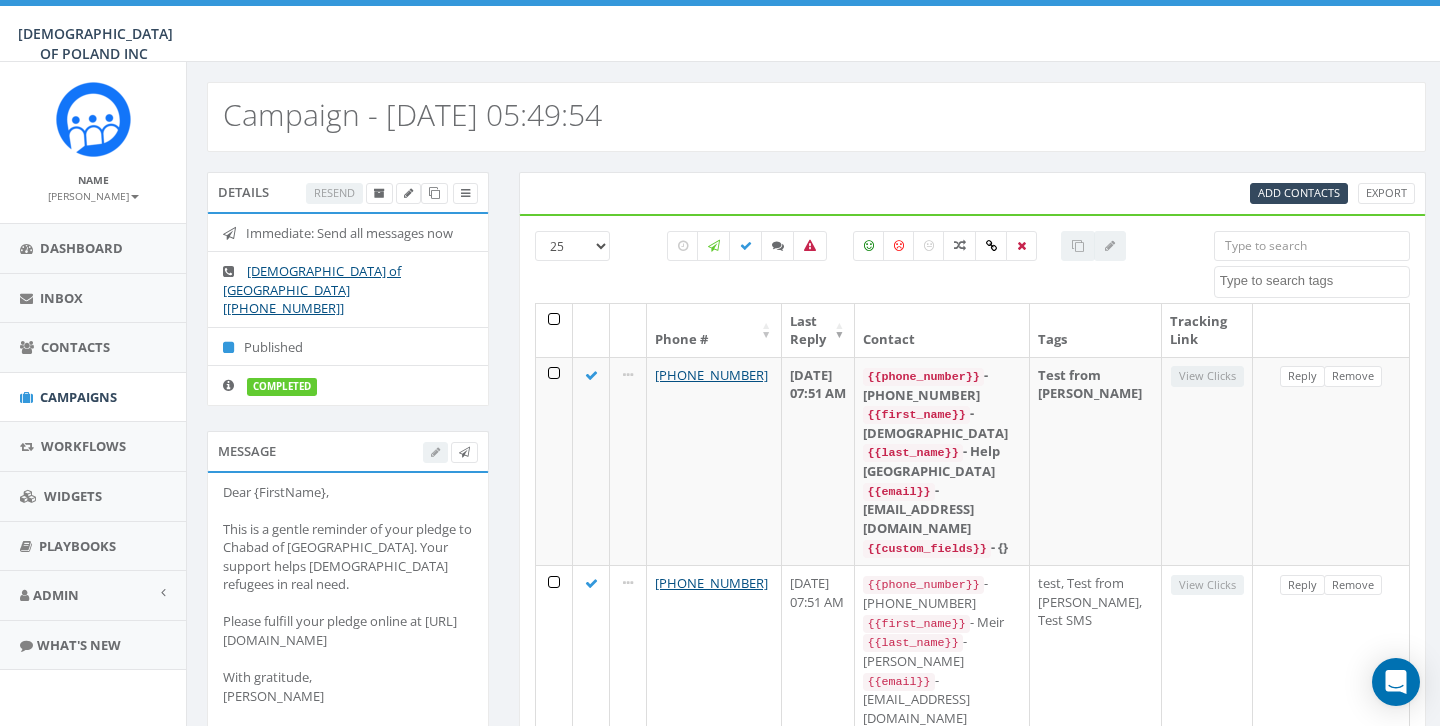 select 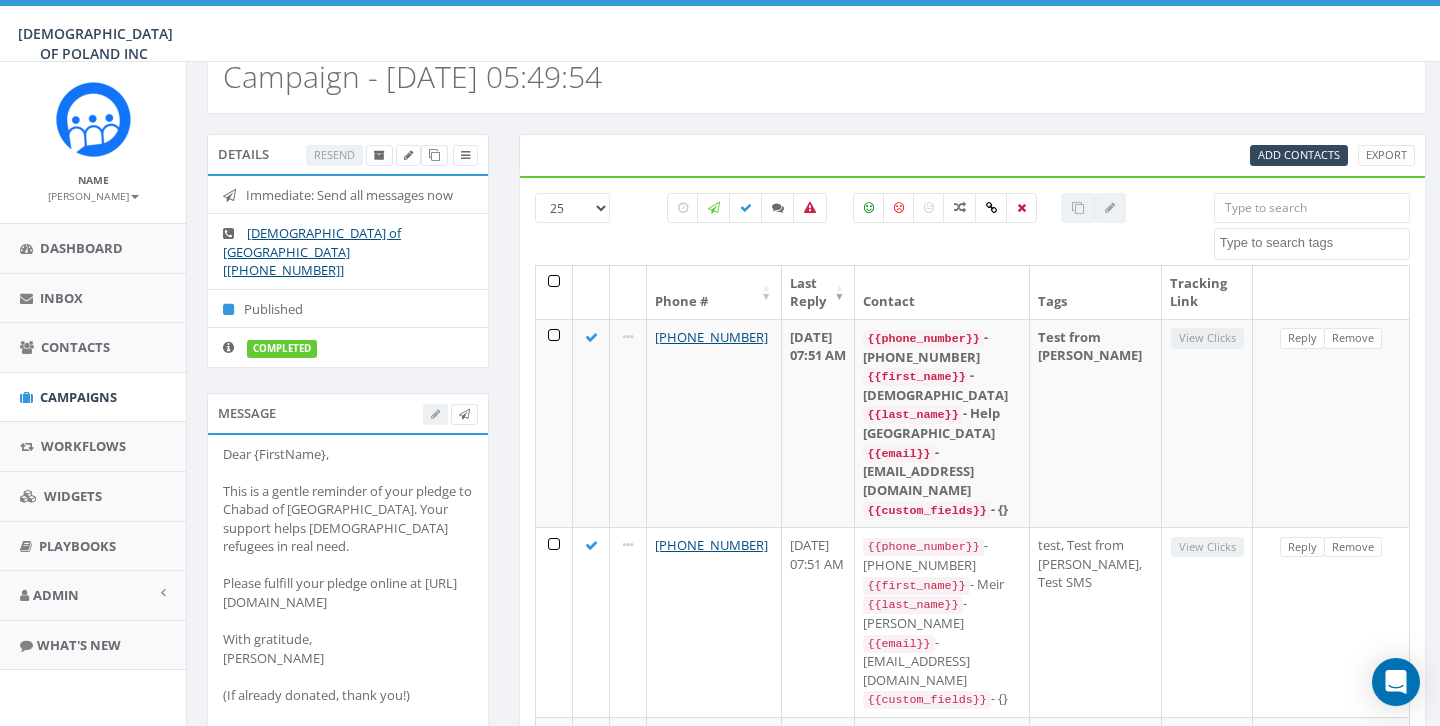 scroll, scrollTop: 60, scrollLeft: 0, axis: vertical 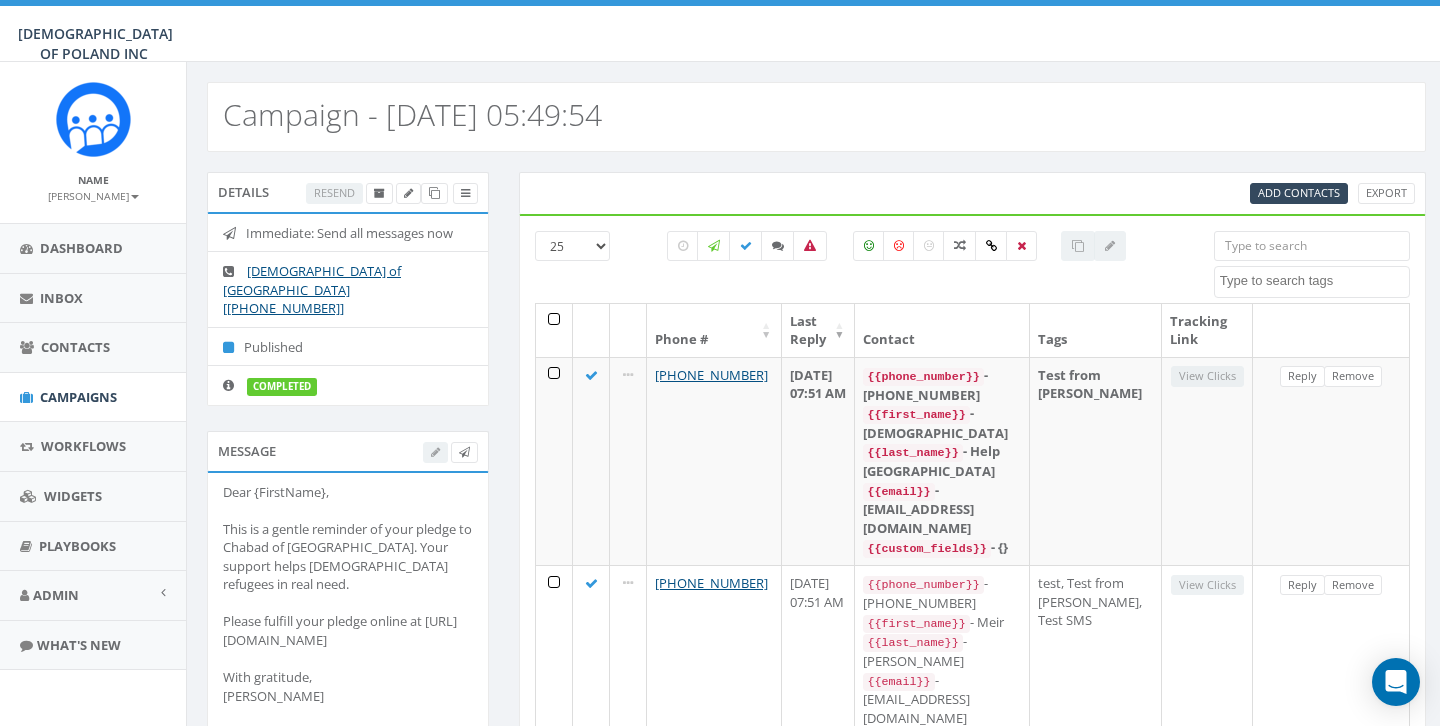 click on "Resend" at bounding box center (392, 193) 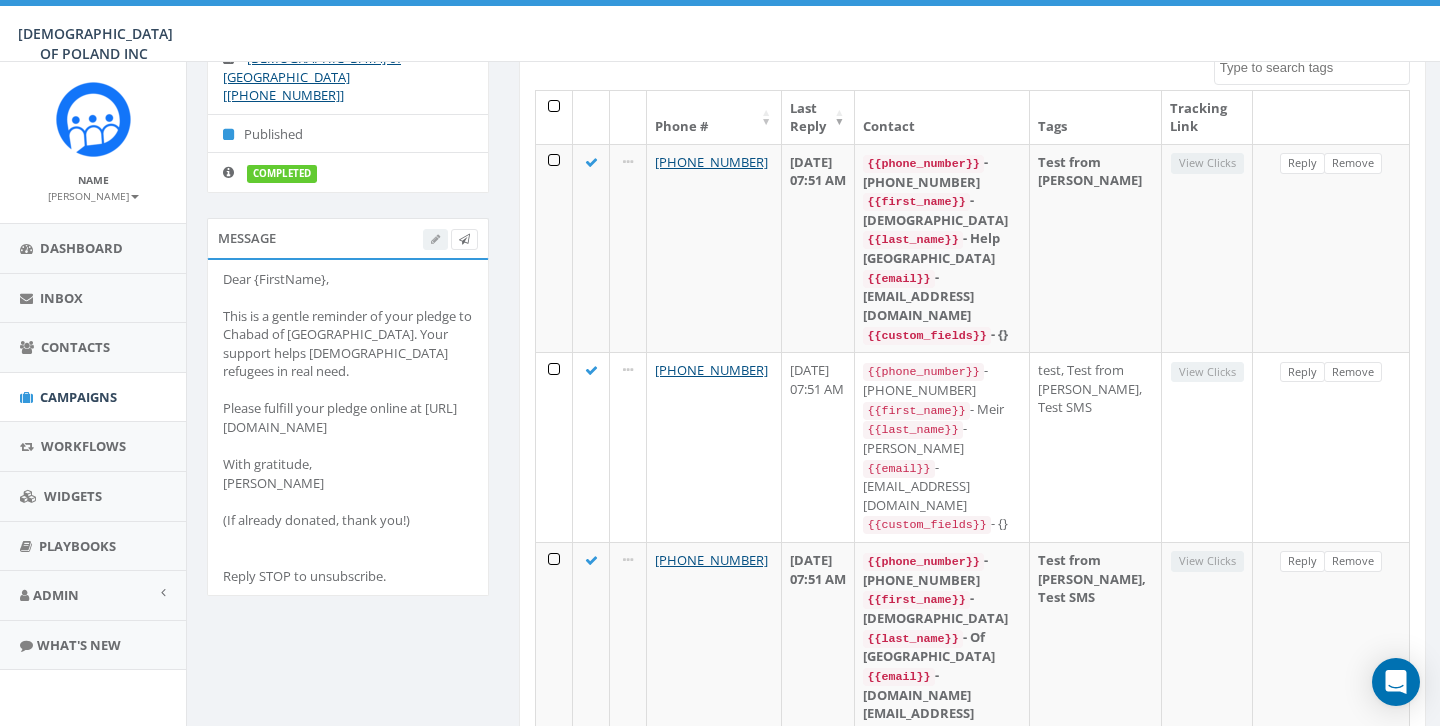 scroll, scrollTop: 237, scrollLeft: 0, axis: vertical 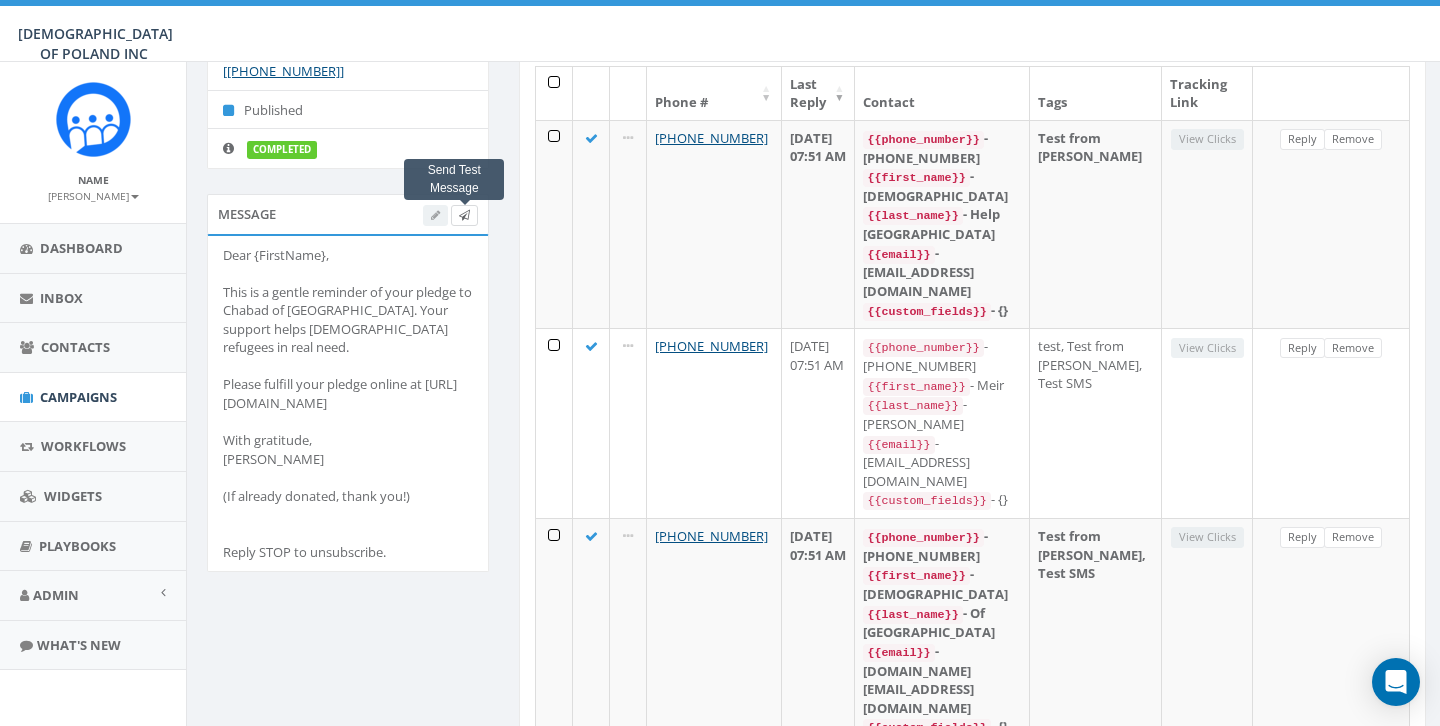 click at bounding box center [464, 215] 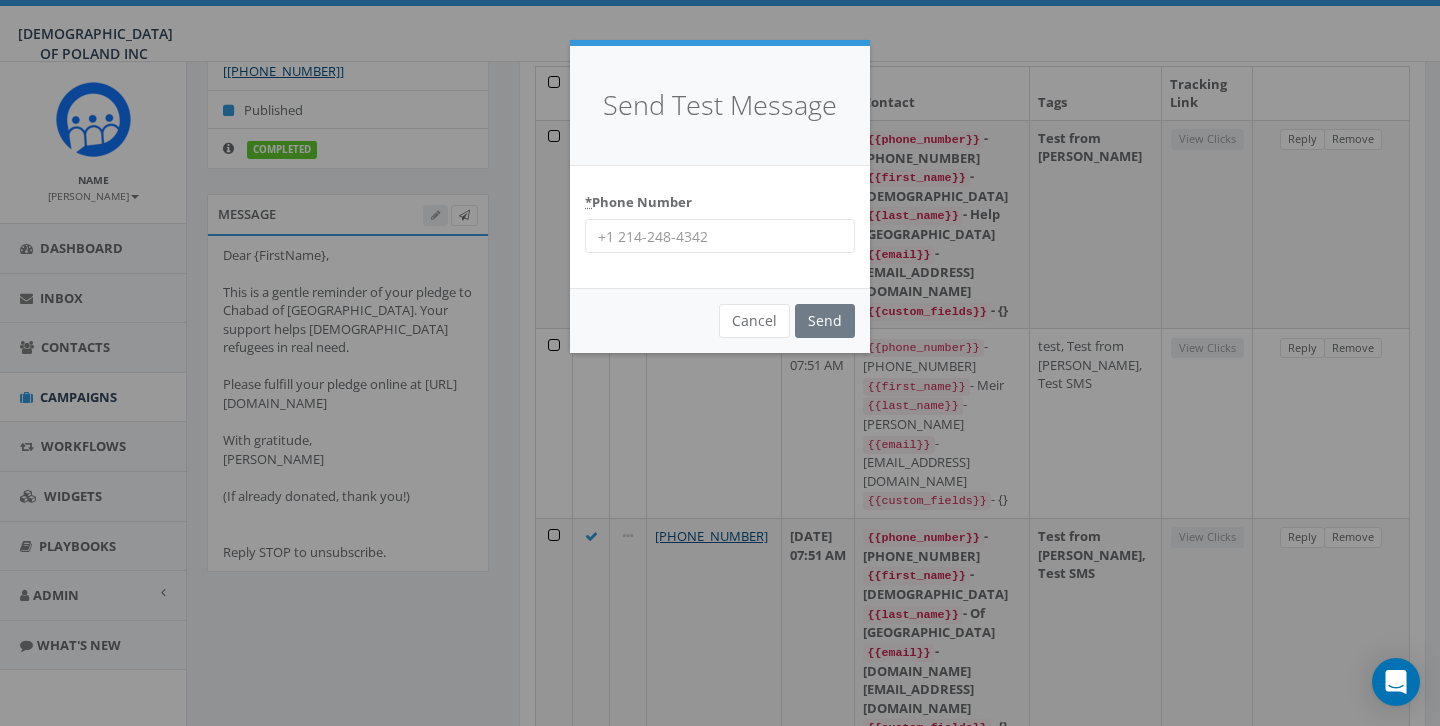click on "*   Phone Number" at bounding box center (720, 236) 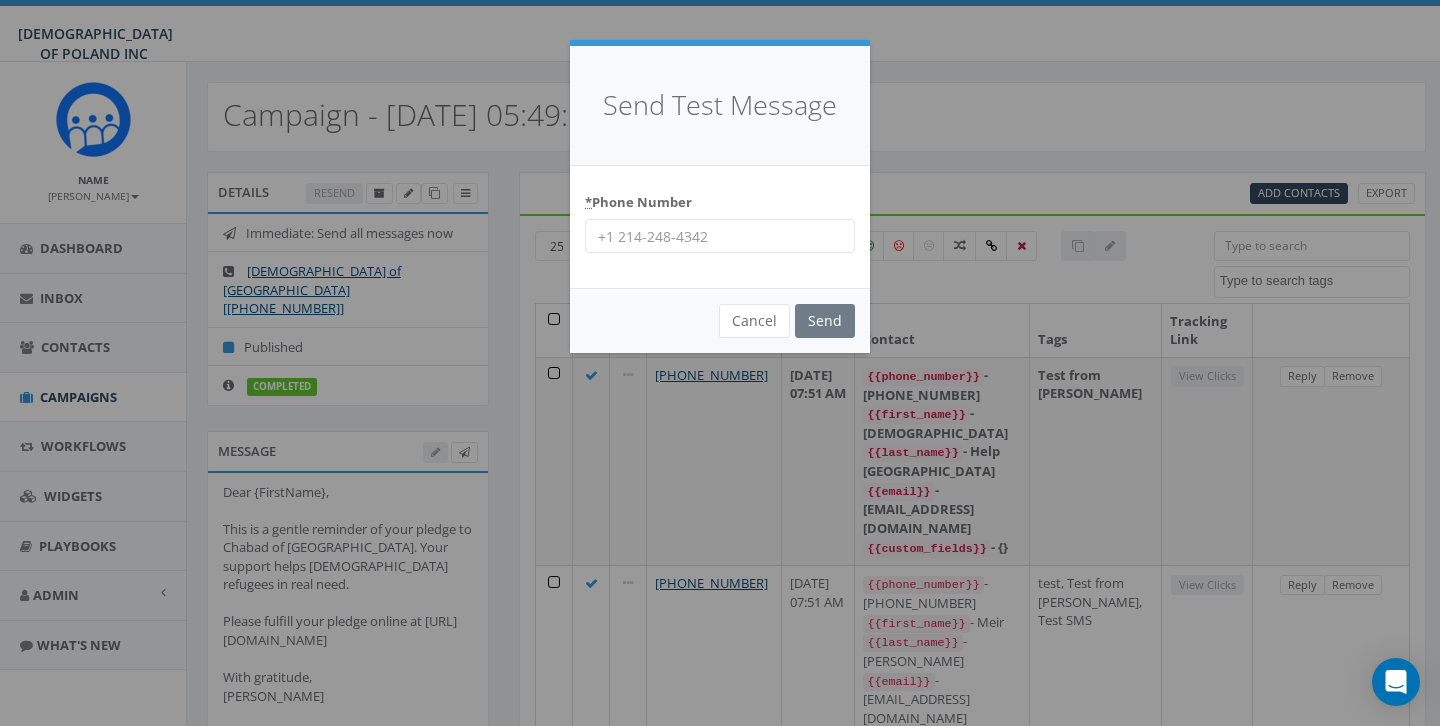 scroll, scrollTop: 0, scrollLeft: 0, axis: both 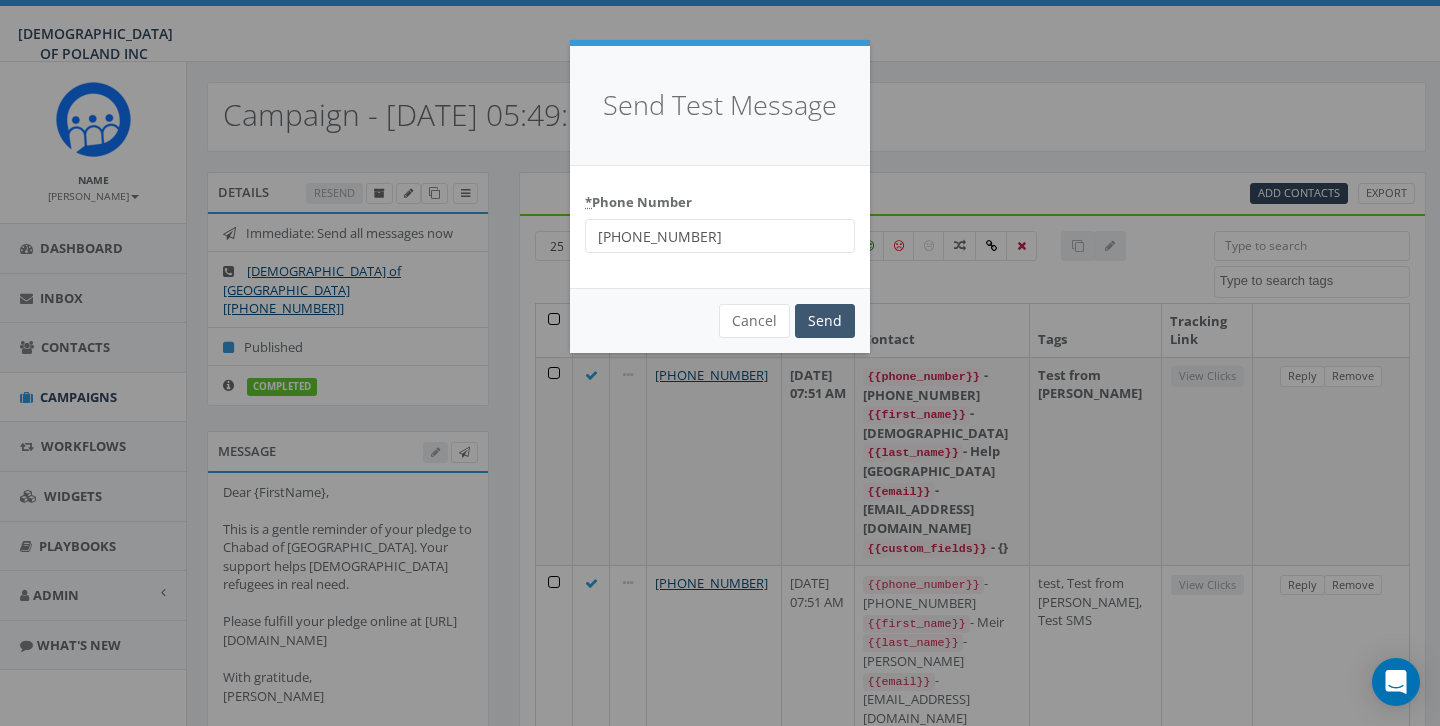 type on "+12075770770" 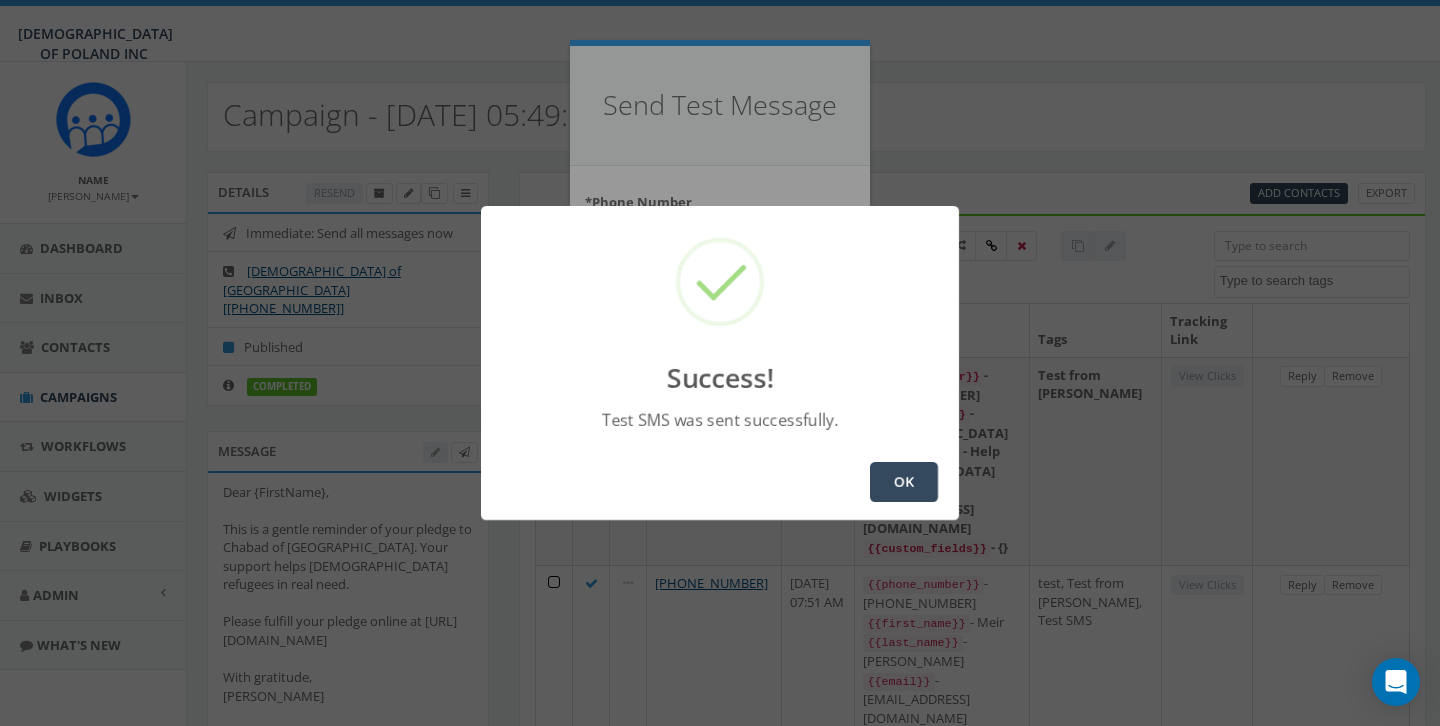 click on "OK" at bounding box center (904, 482) 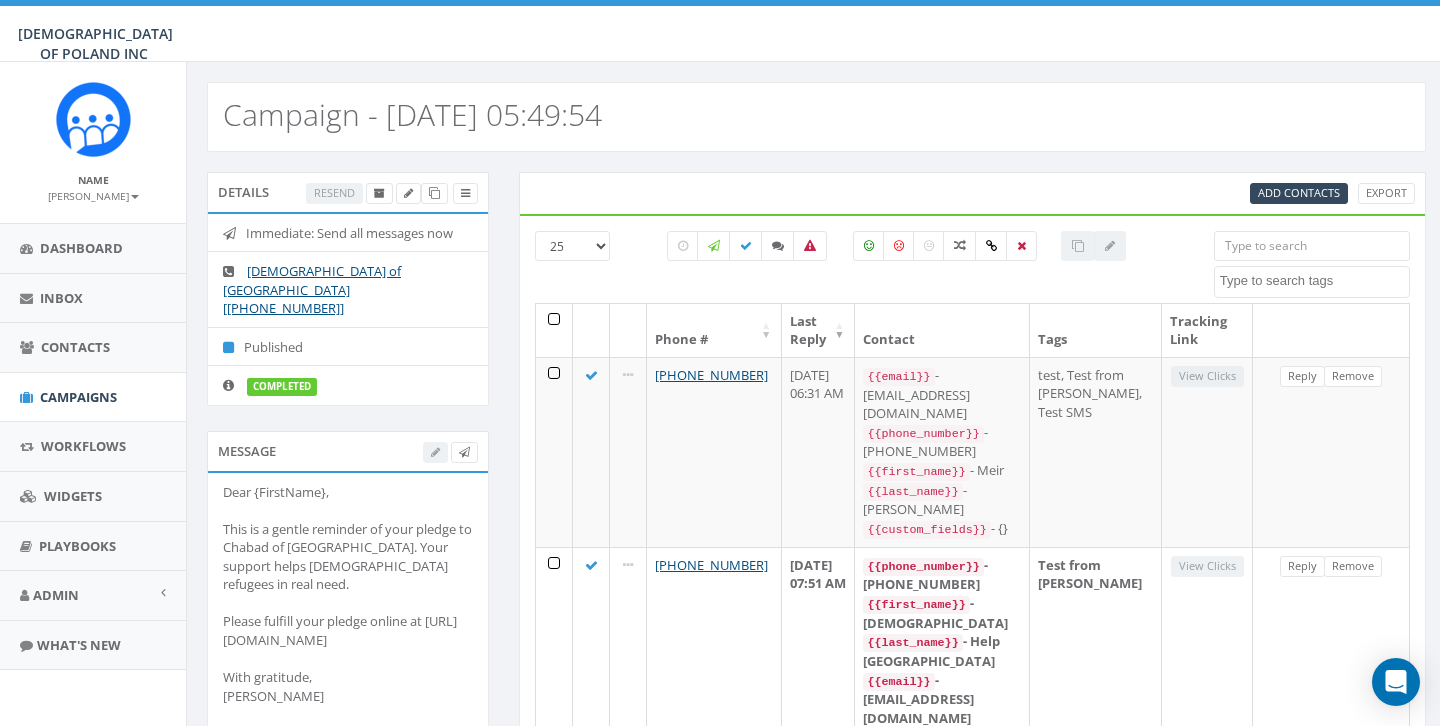 select 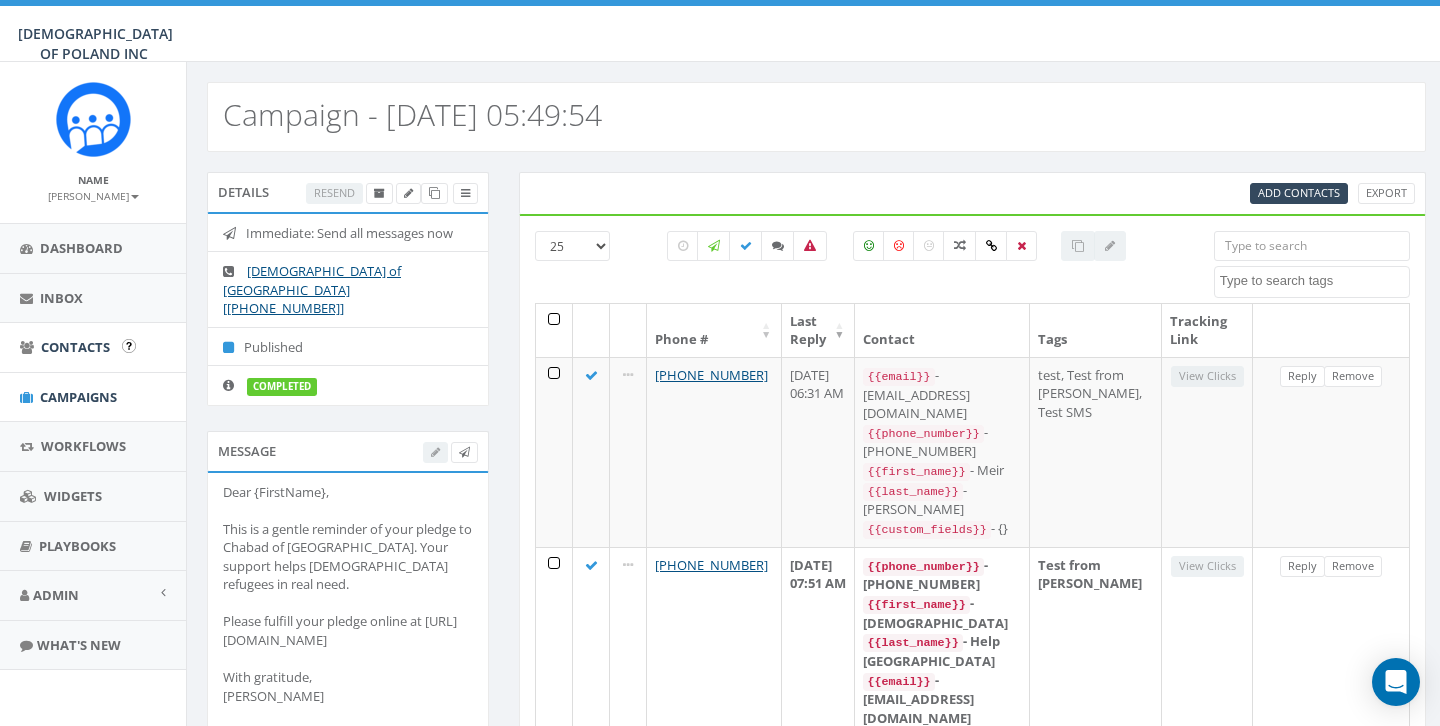 click on "Contacts" at bounding box center [75, 347] 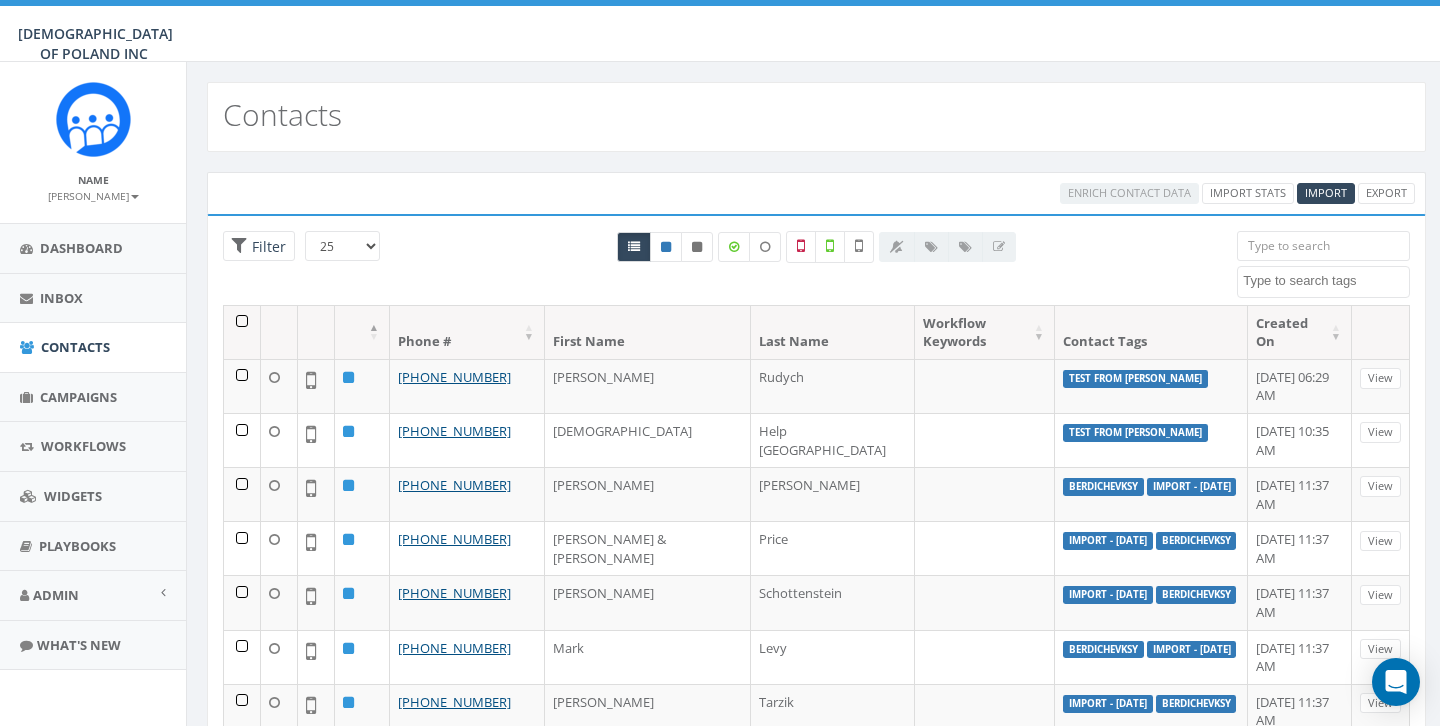 select 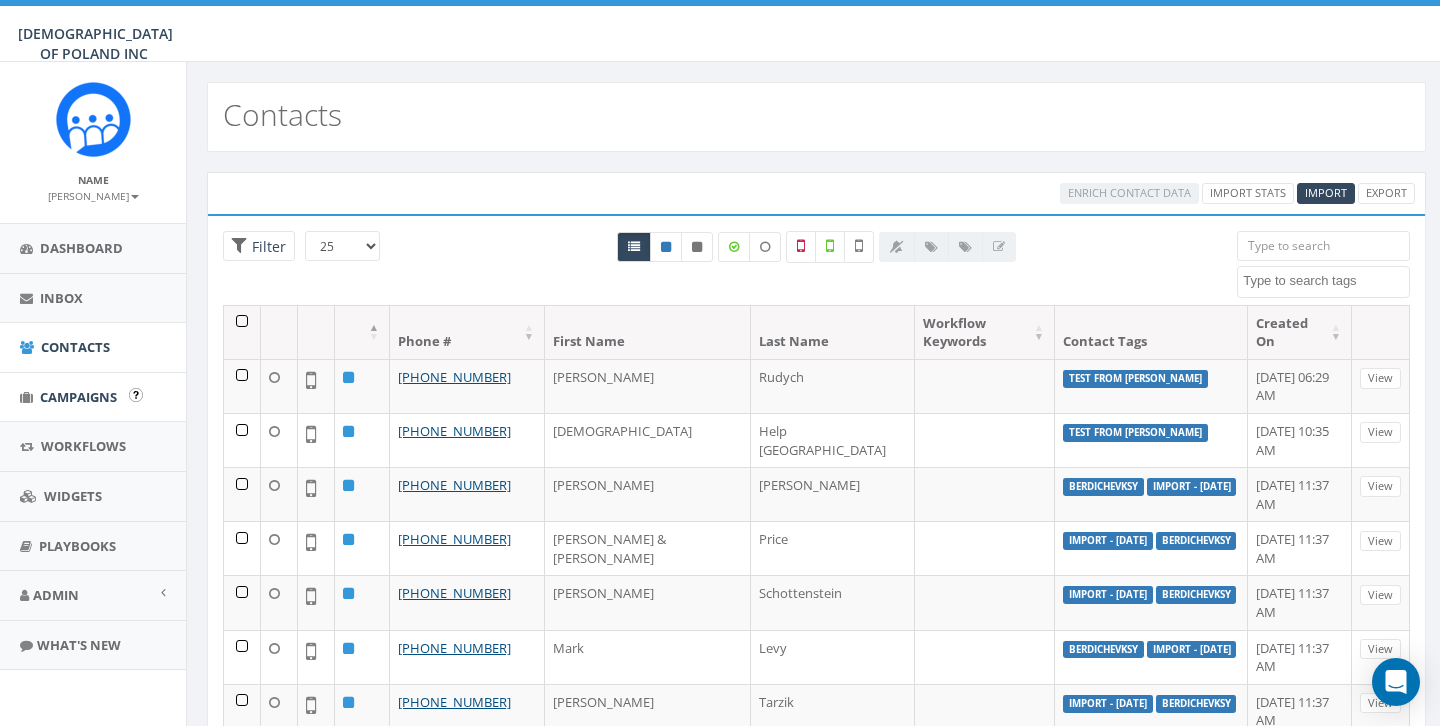 click on "Campaigns" at bounding box center (78, 397) 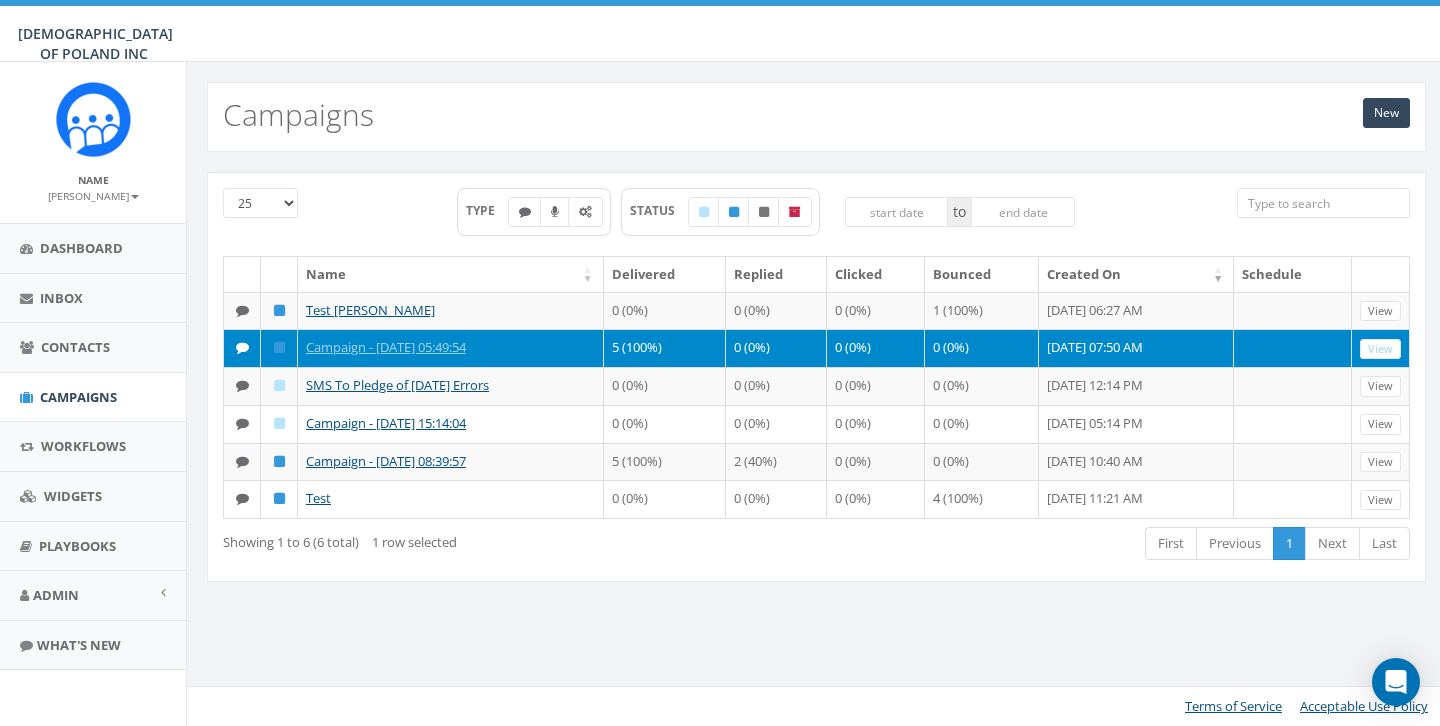 scroll, scrollTop: 0, scrollLeft: 0, axis: both 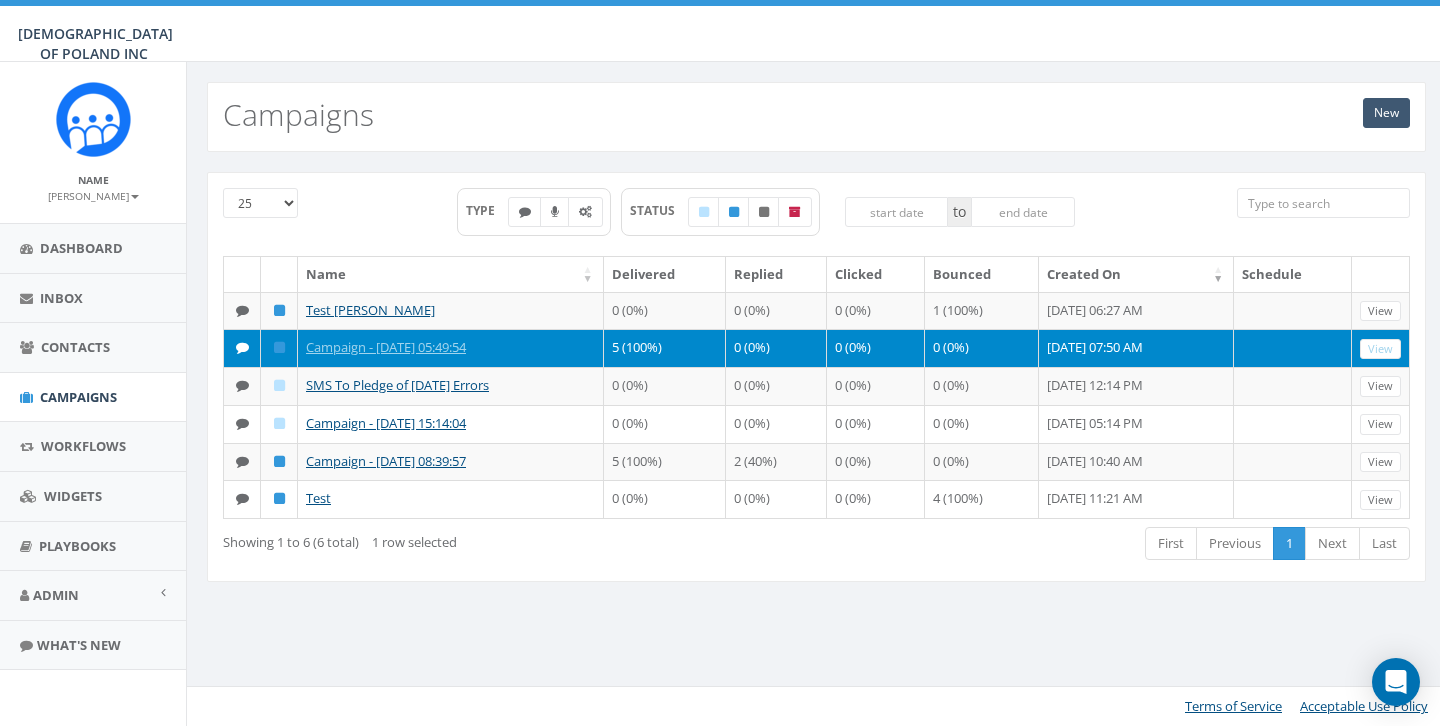 click on "New" at bounding box center (1386, 113) 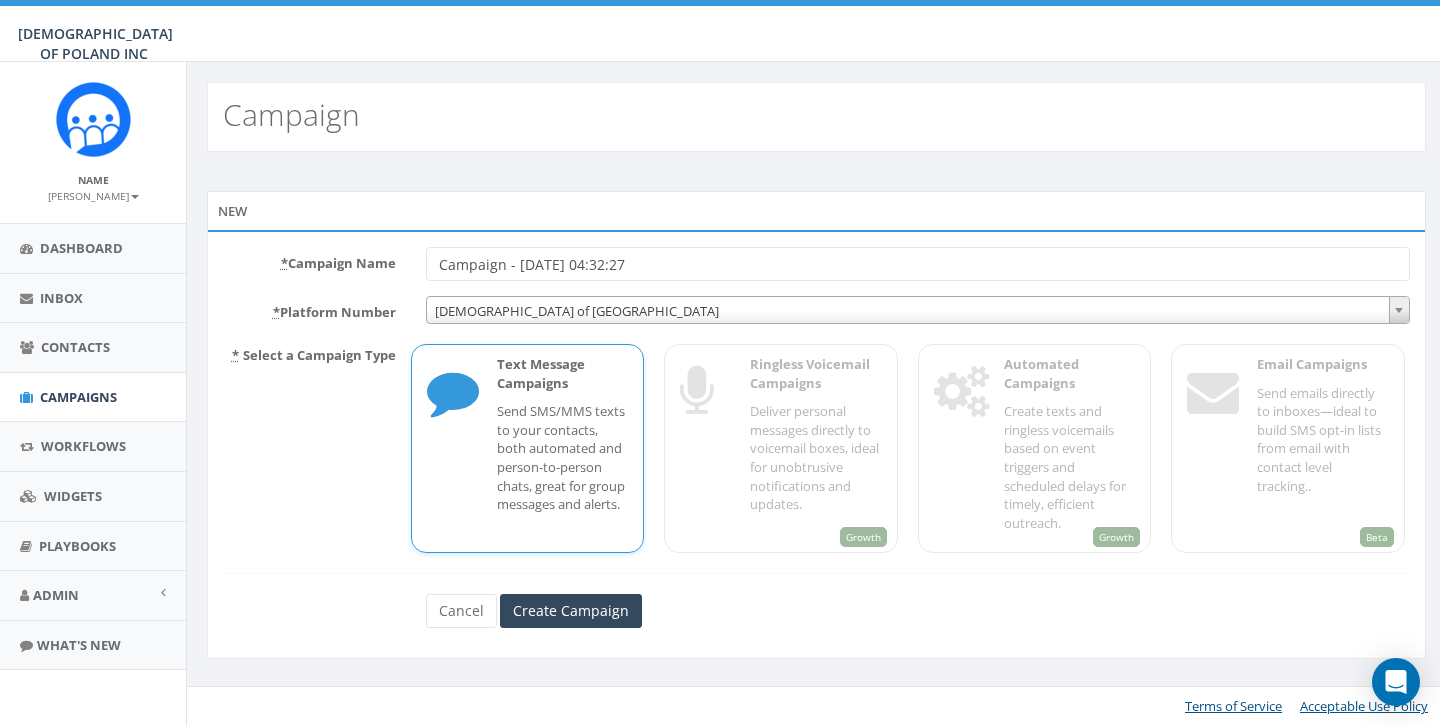scroll, scrollTop: 0, scrollLeft: 0, axis: both 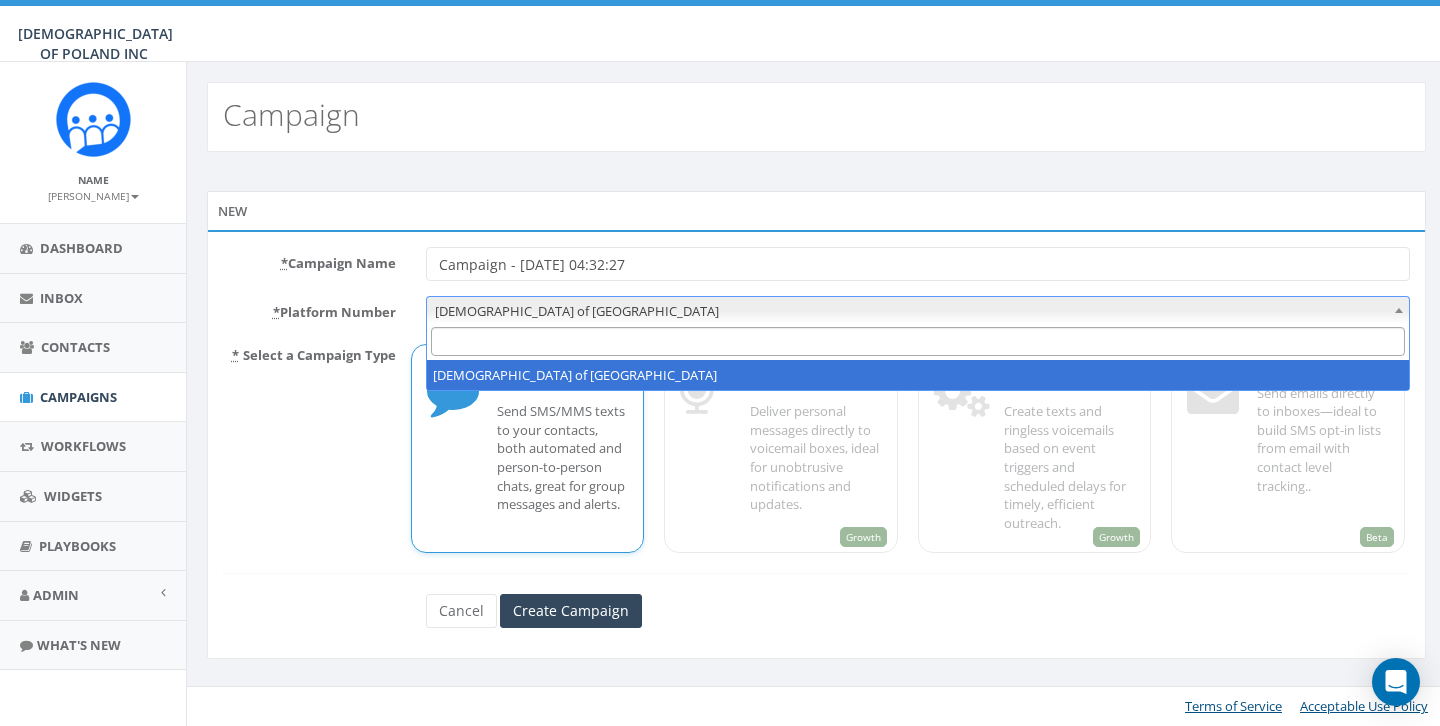 click on "[DEMOGRAPHIC_DATA] of [GEOGRAPHIC_DATA]" at bounding box center [918, 311] 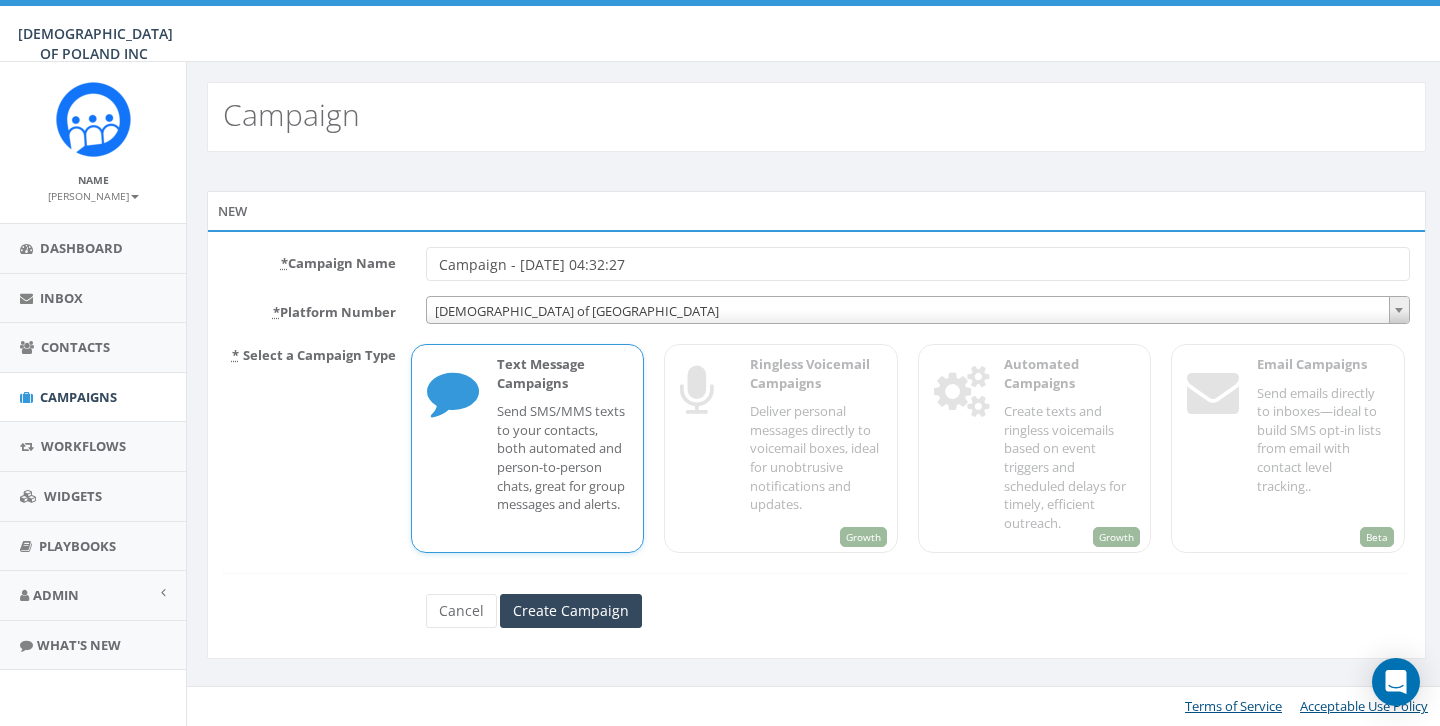 drag, startPoint x: 660, startPoint y: 258, endPoint x: 439, endPoint y: 261, distance: 221.02036 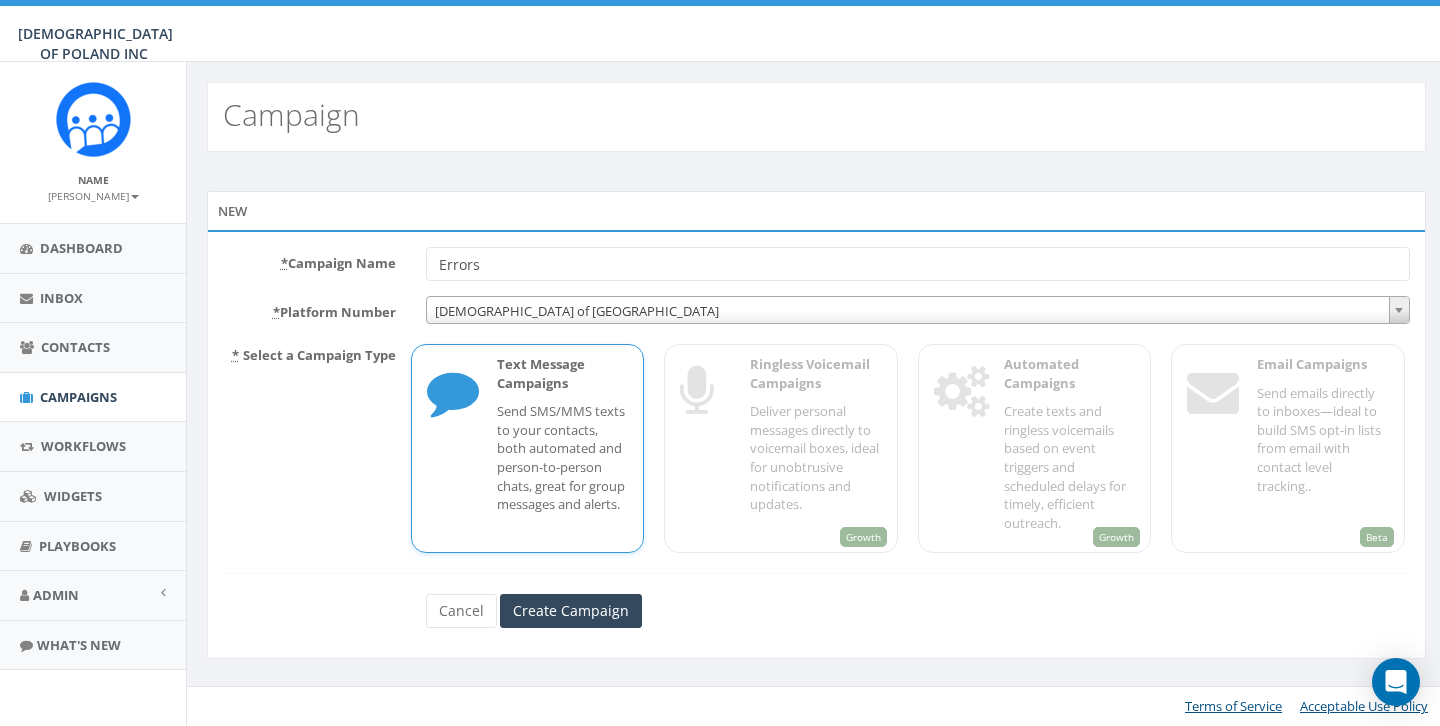 click on "Errors" at bounding box center [918, 264] 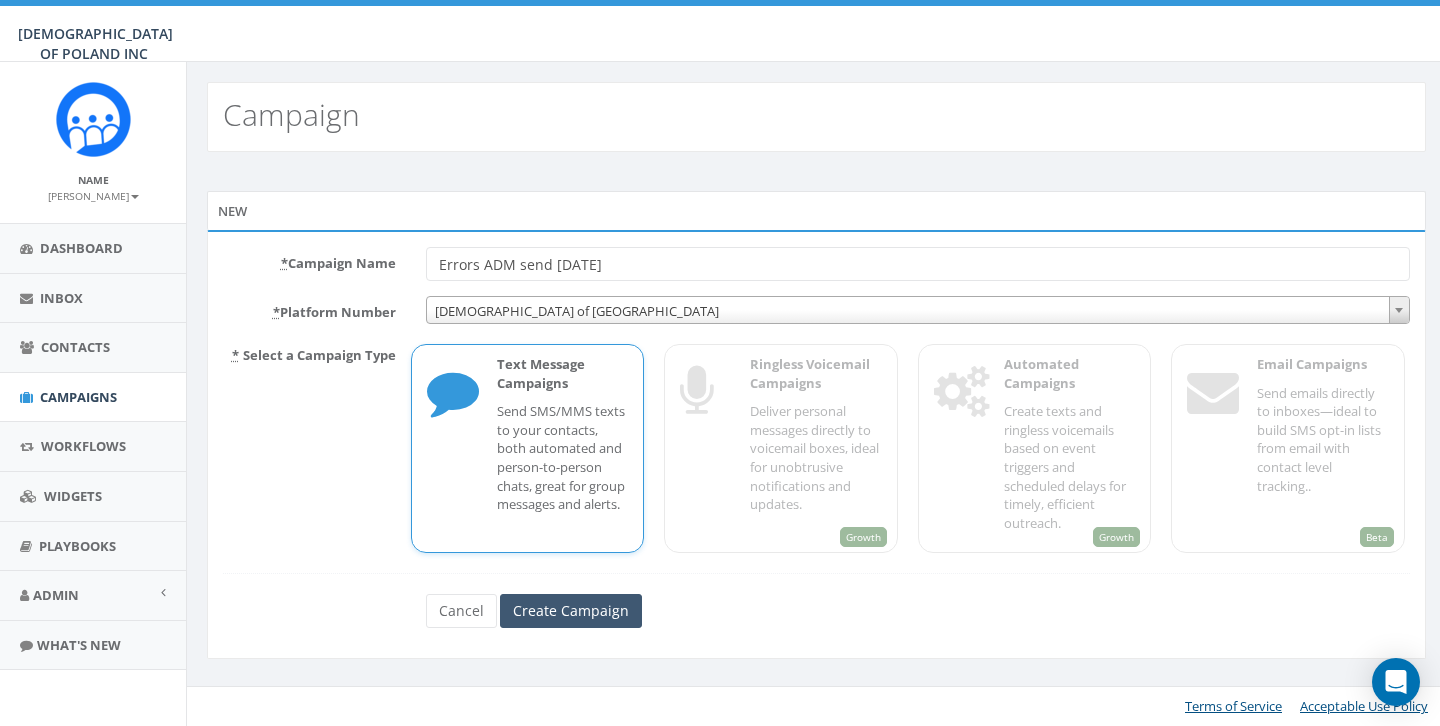 type on "Errors ADM send [DATE]" 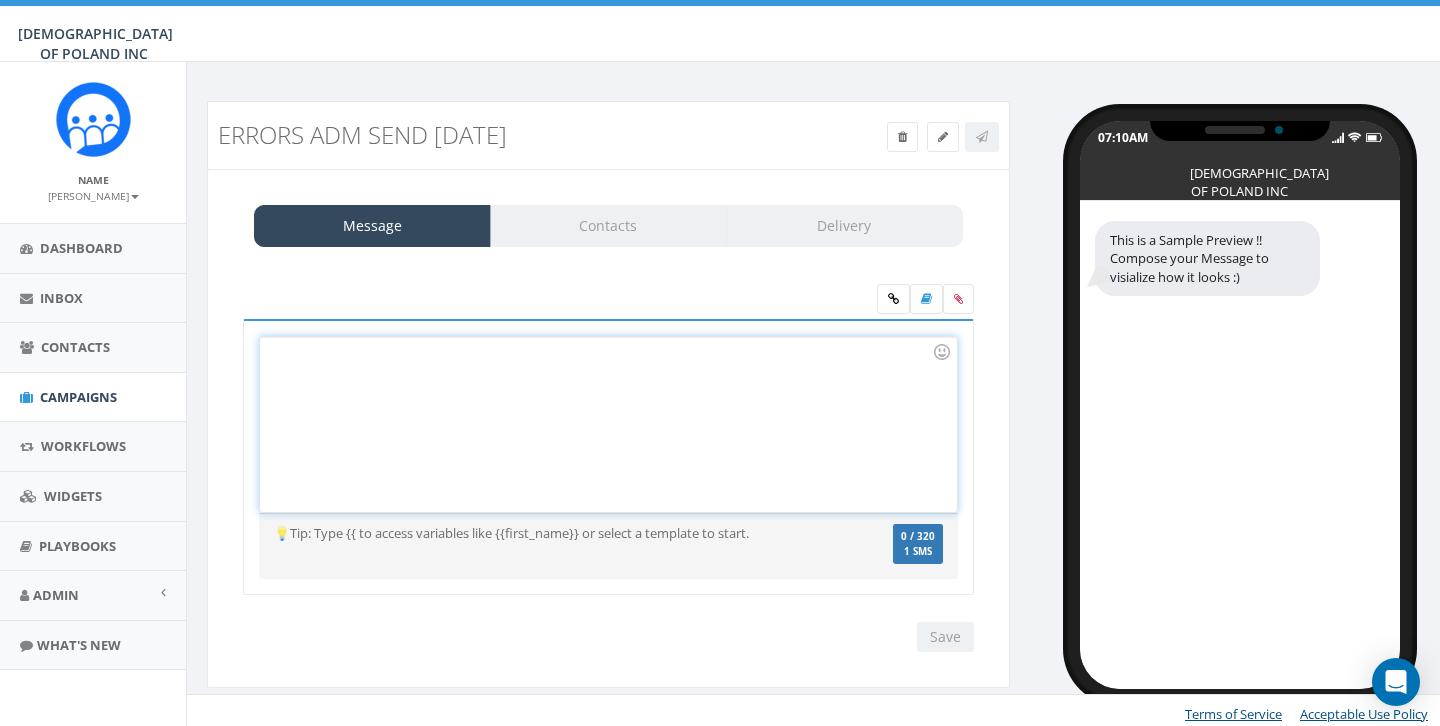 scroll, scrollTop: 0, scrollLeft: 0, axis: both 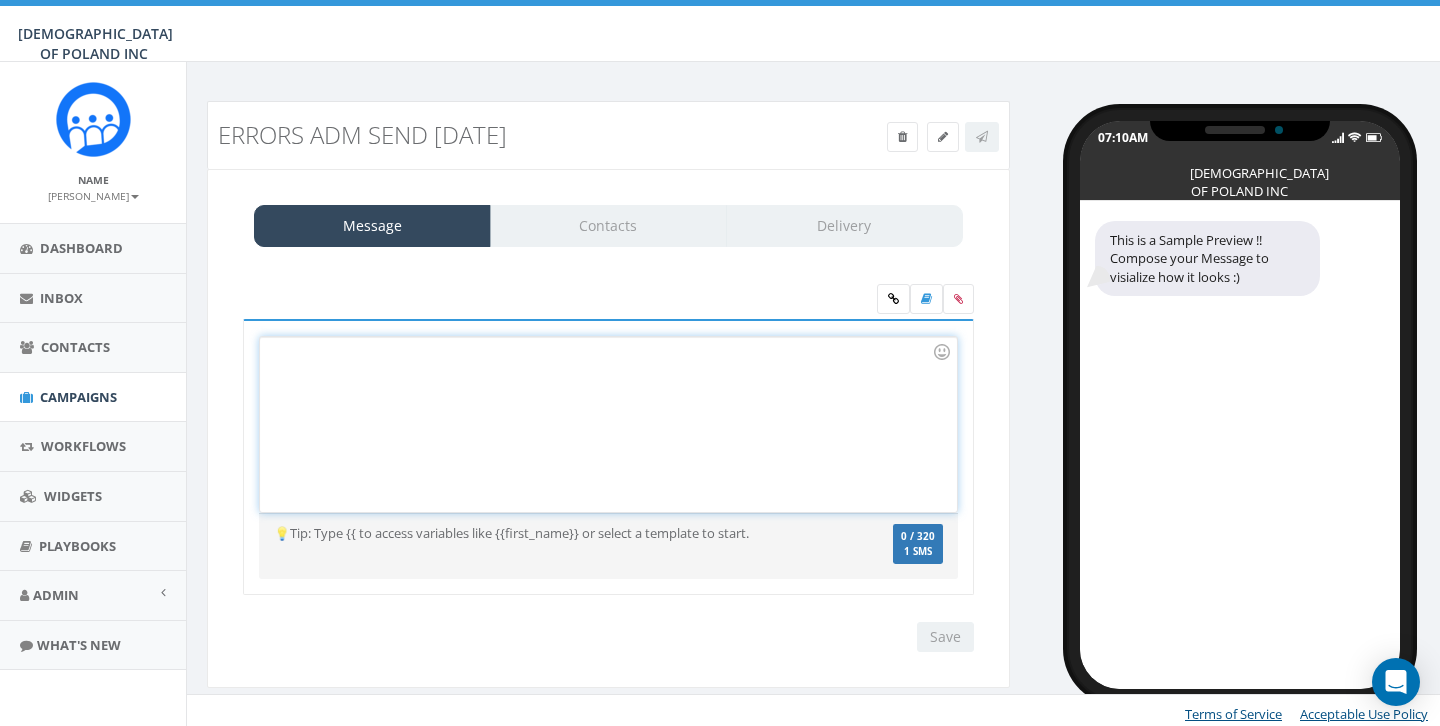 click at bounding box center [608, 424] 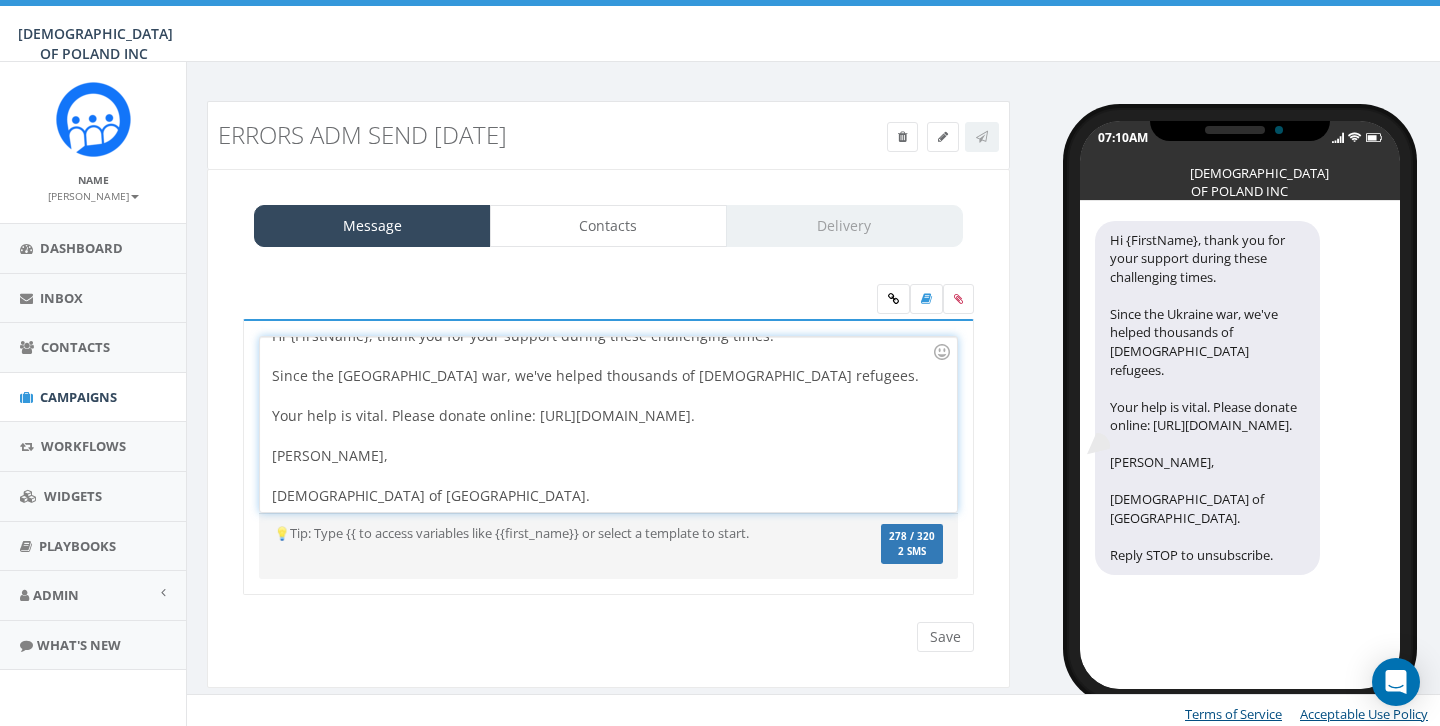 scroll, scrollTop: 17, scrollLeft: 0, axis: vertical 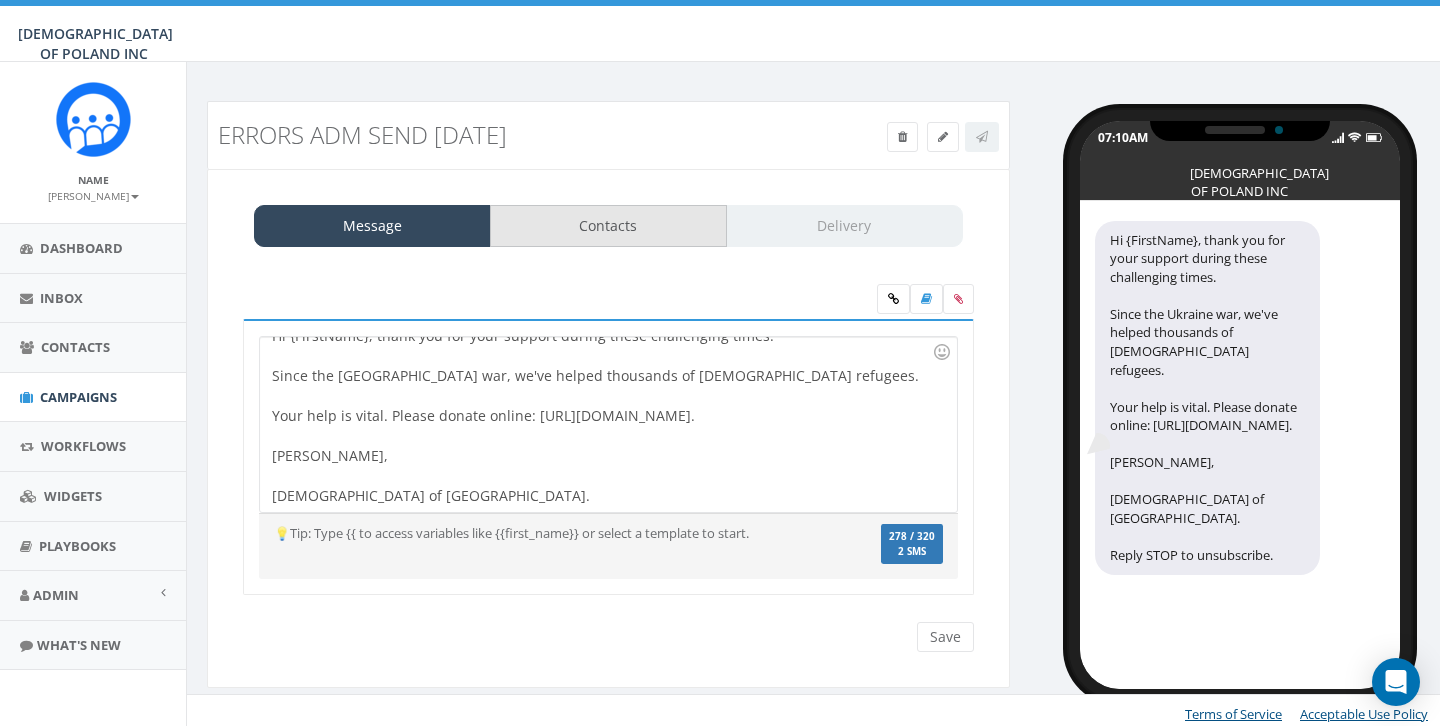 click on "Contacts" at bounding box center [608, 226] 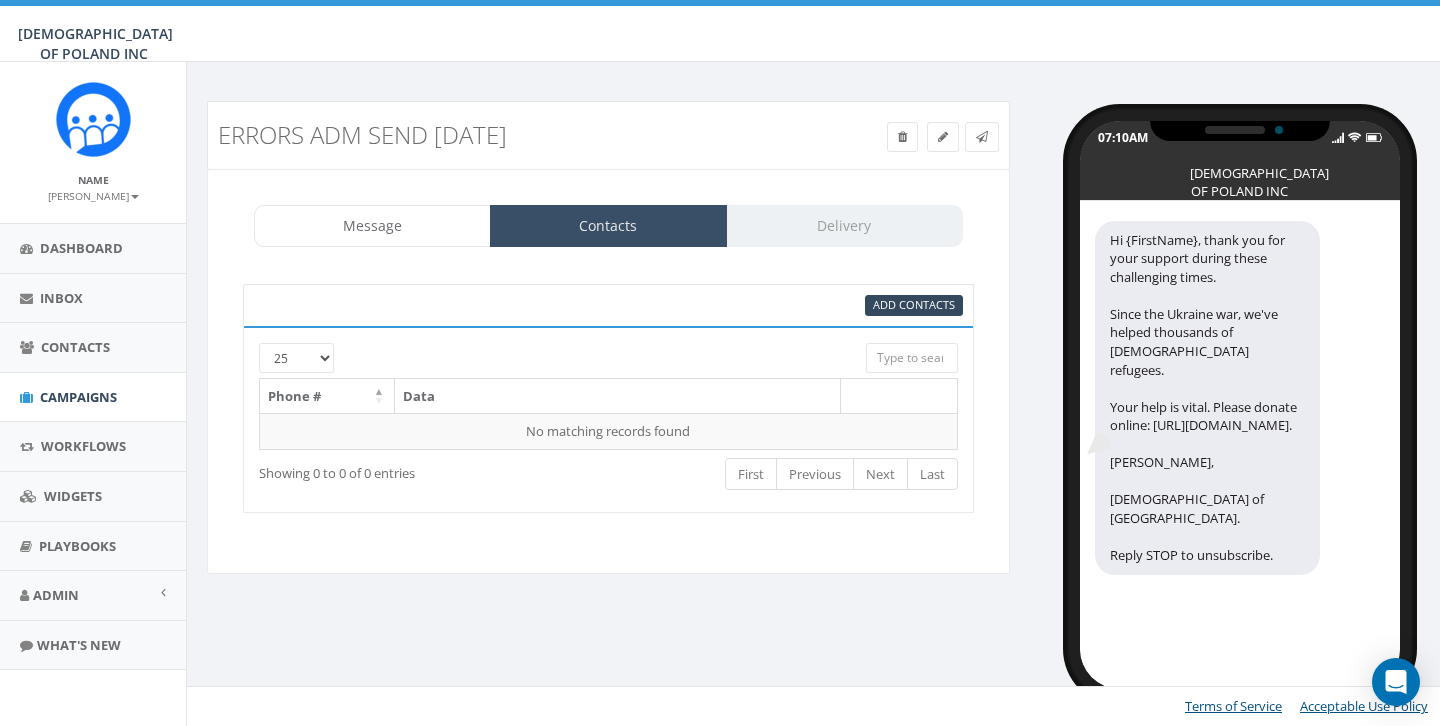 click on "Contacts" at bounding box center [608, 226] 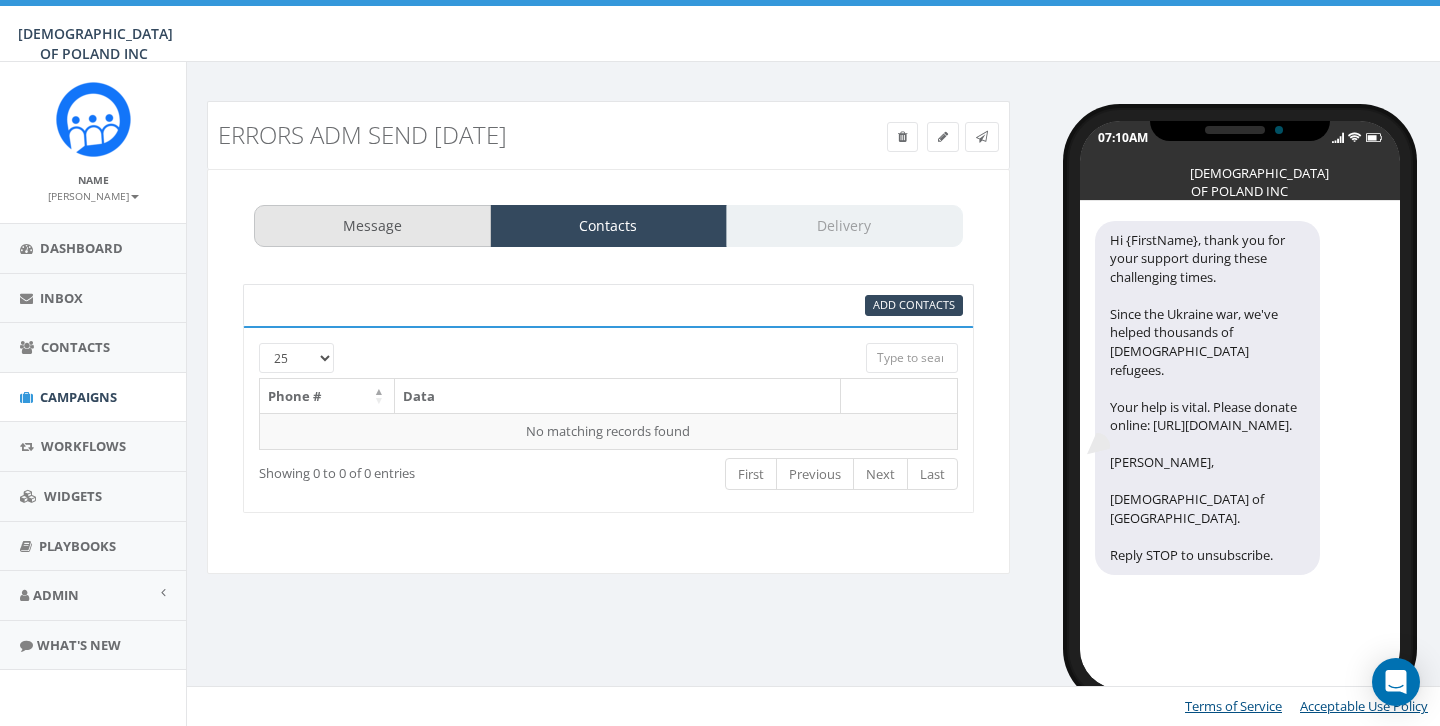 click on "Message" at bounding box center (372, 226) 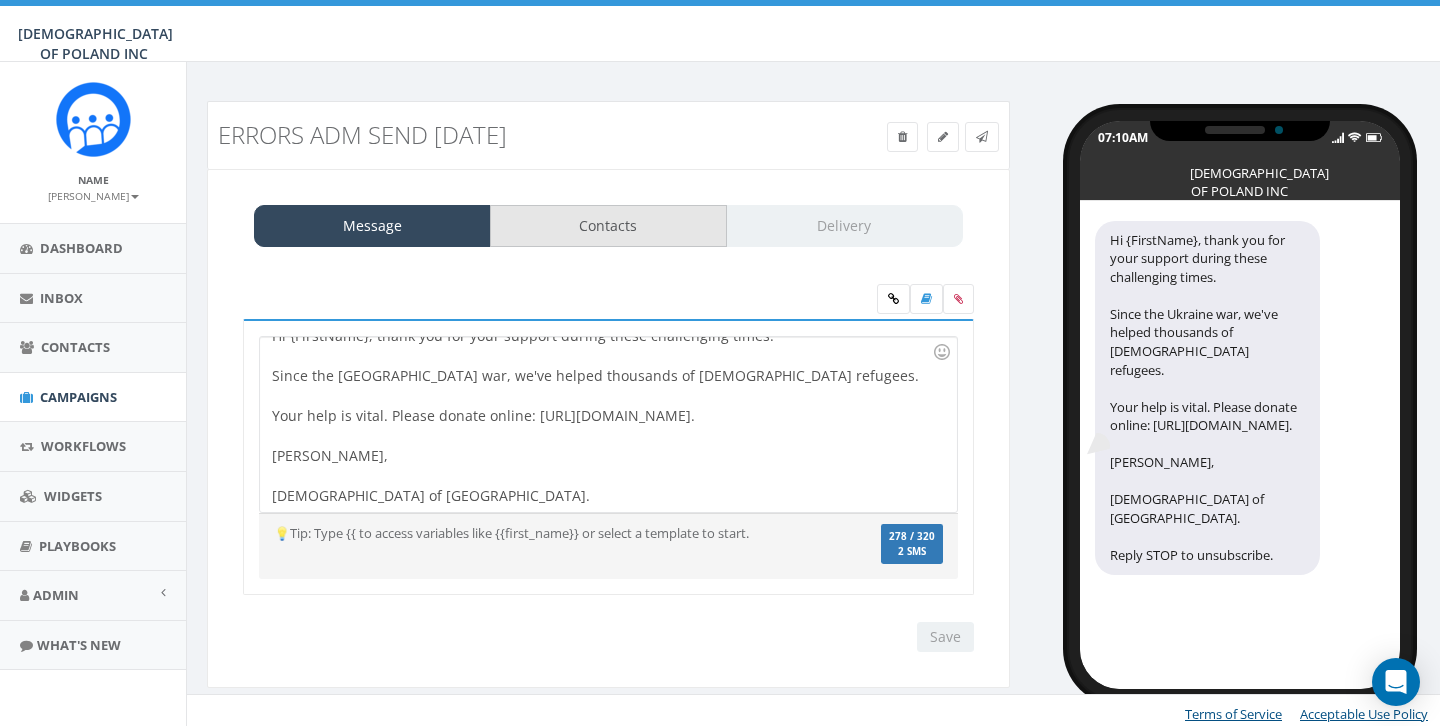 click on "Contacts" at bounding box center [608, 226] 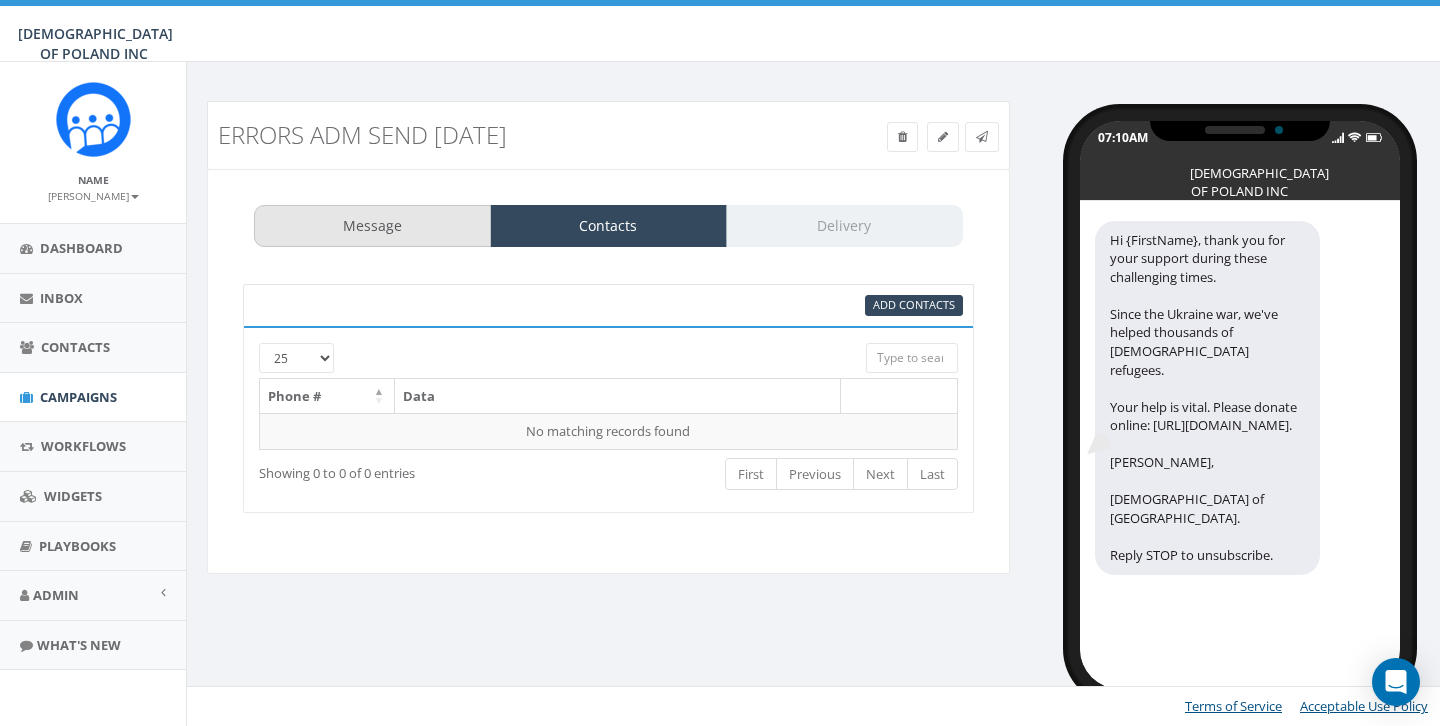 click on "Message" at bounding box center (372, 226) 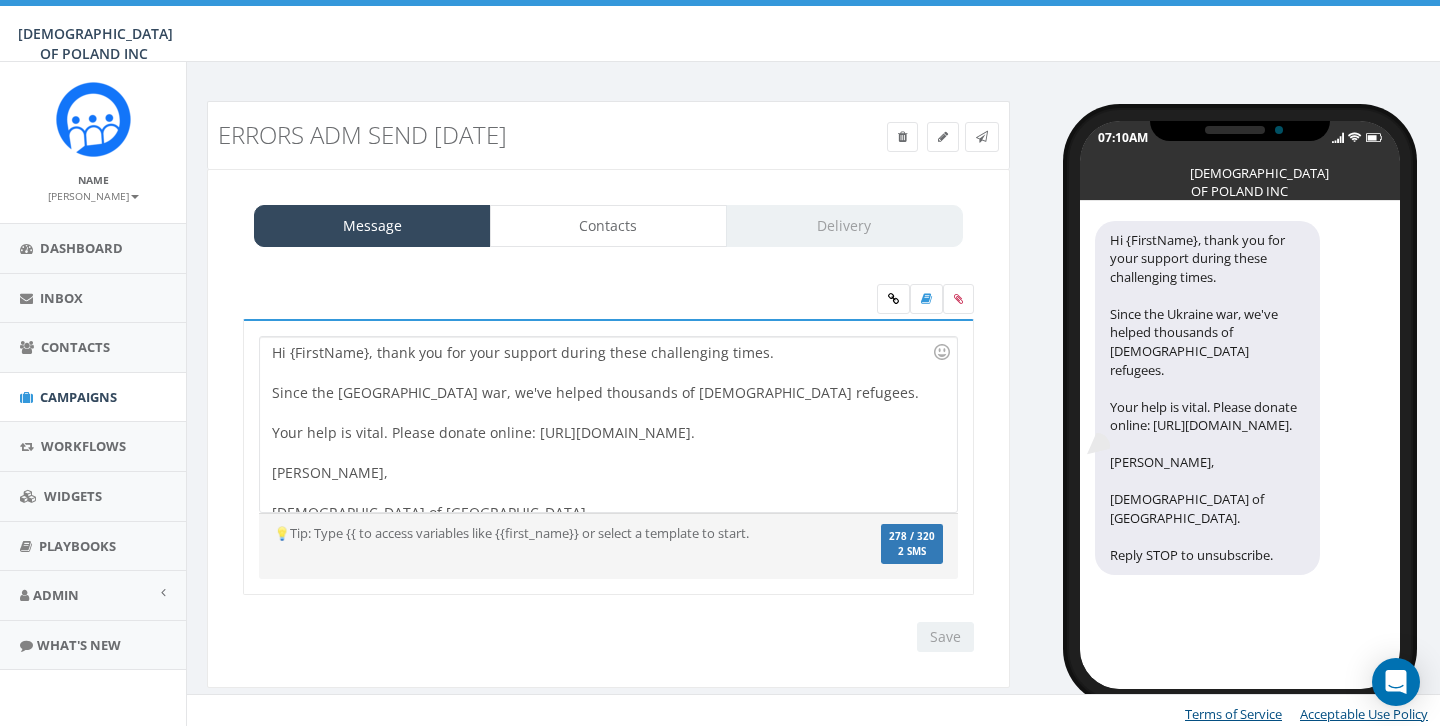 scroll, scrollTop: 0, scrollLeft: 0, axis: both 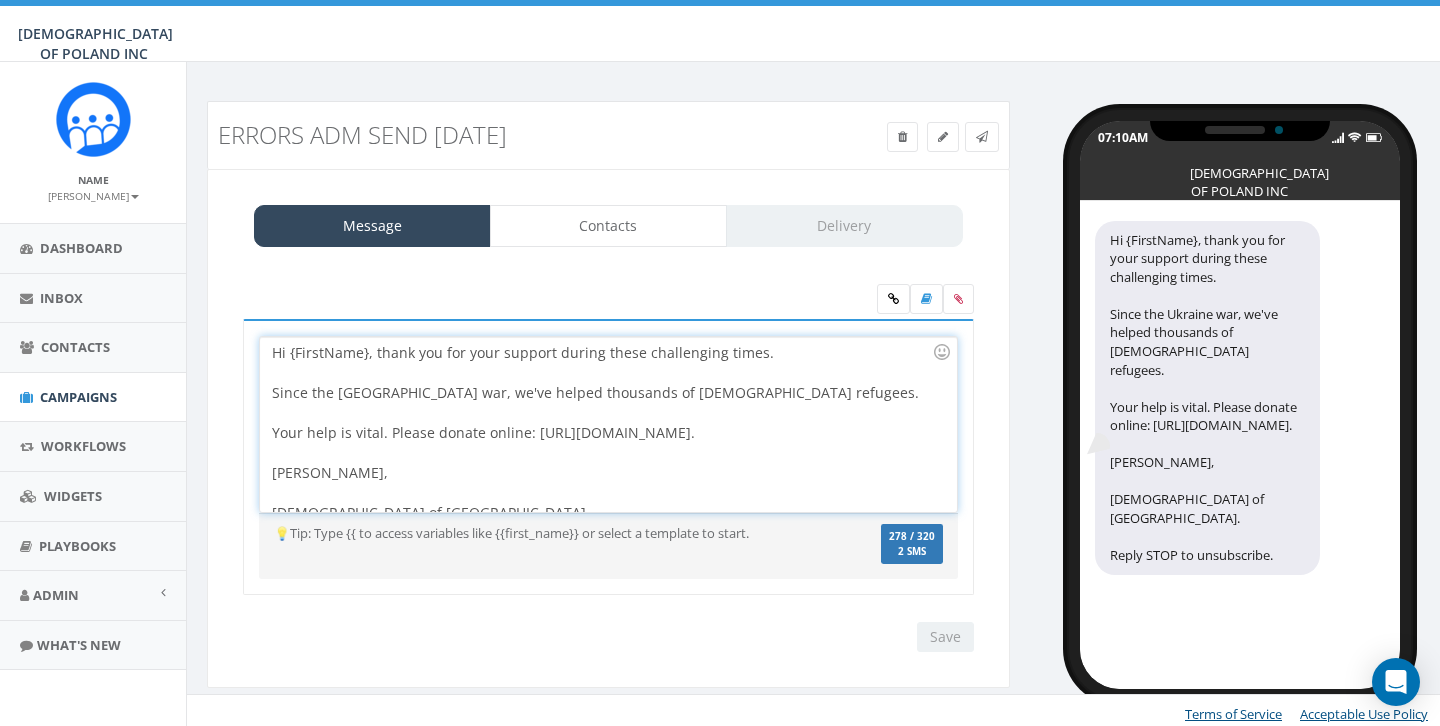 type 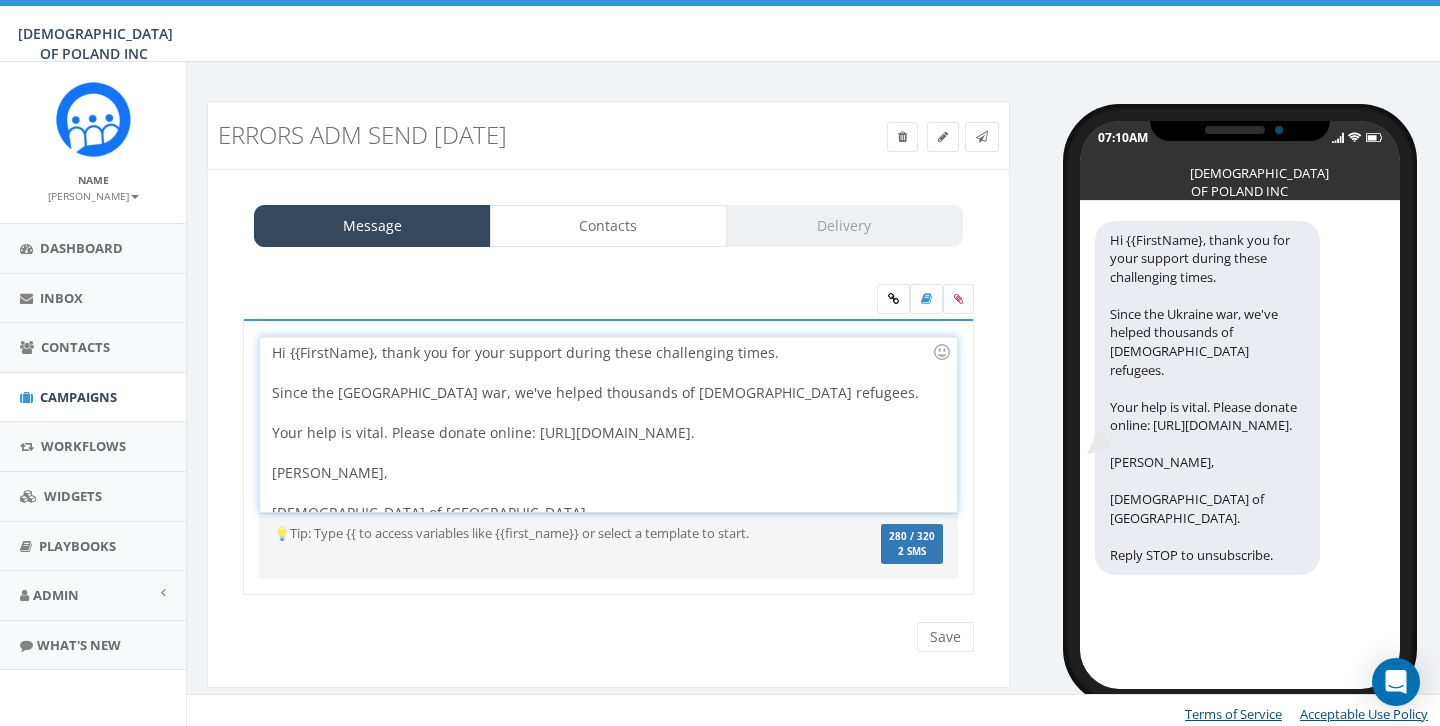 click on "Hi {{FirstName}, thank you for your support during these challenging times. Since the Ukraine war, we've helped thousands of Jewish refugees. Your help is vital. Please donate online: https://www.saveajew.org/. Rabbi Stambler,  Chabad of Poland." at bounding box center [608, 424] 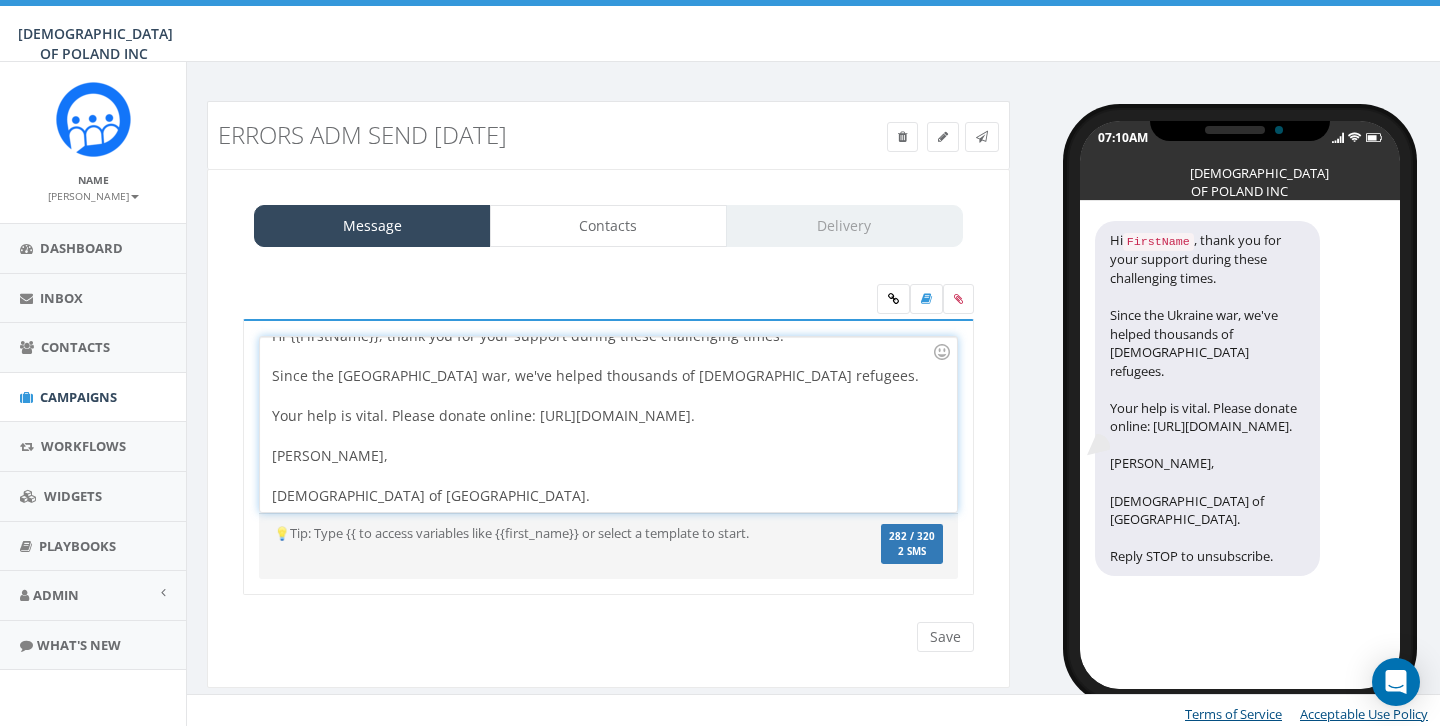 scroll, scrollTop: 17, scrollLeft: 0, axis: vertical 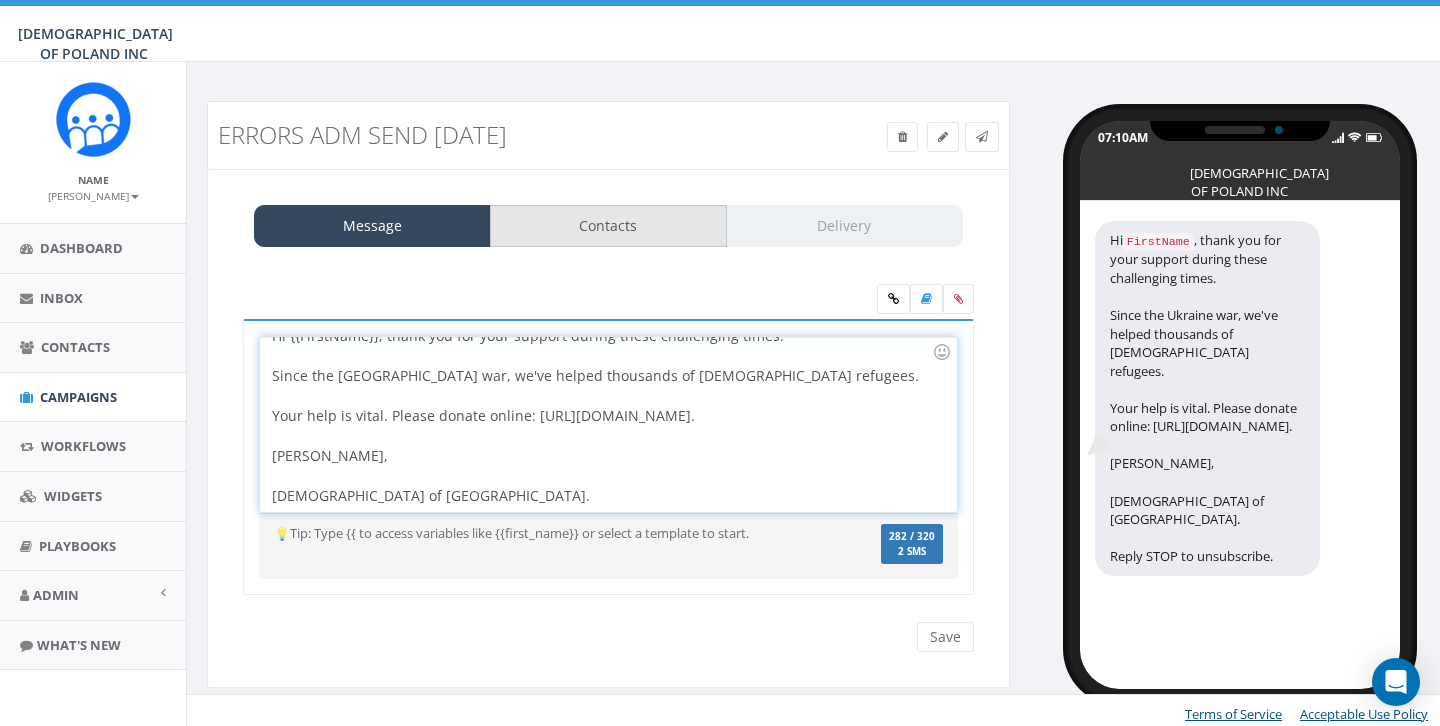 click on "Contacts" at bounding box center (608, 226) 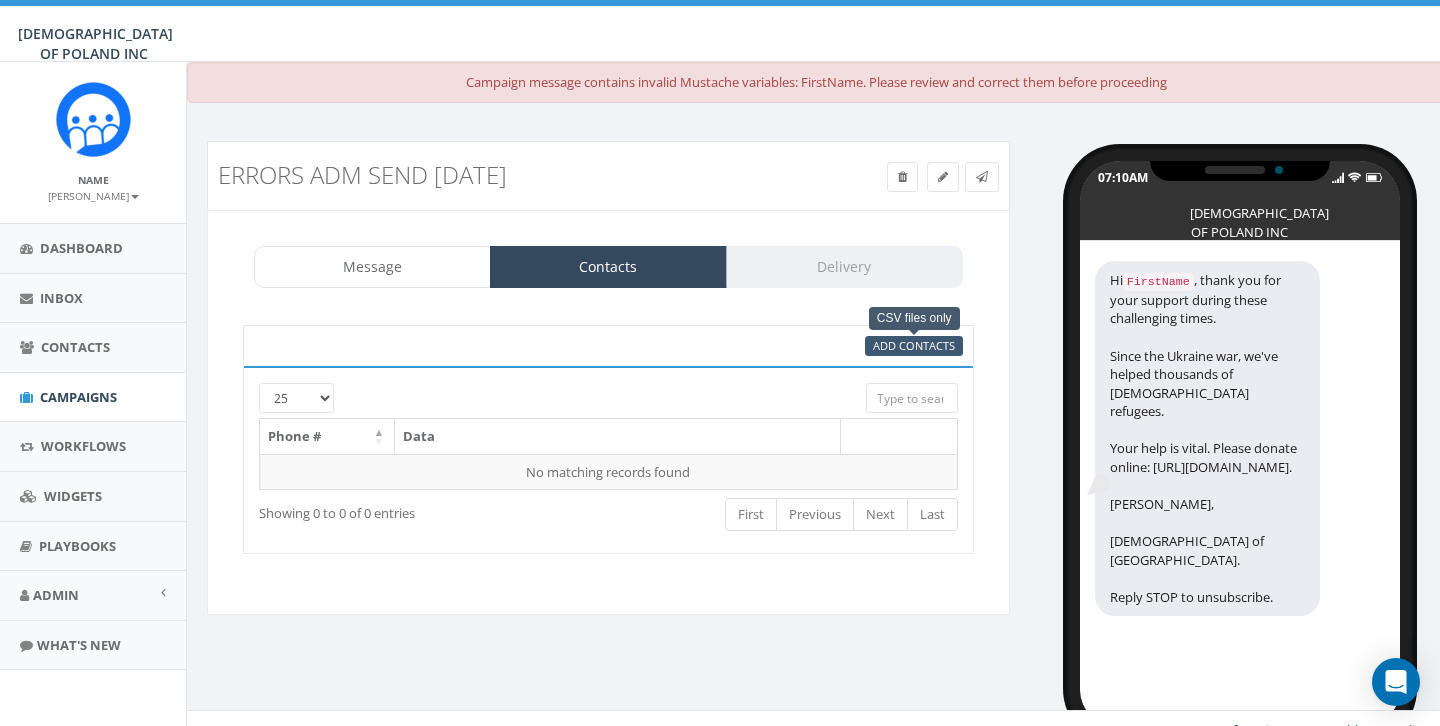 click on "Add Contacts" at bounding box center [914, 345] 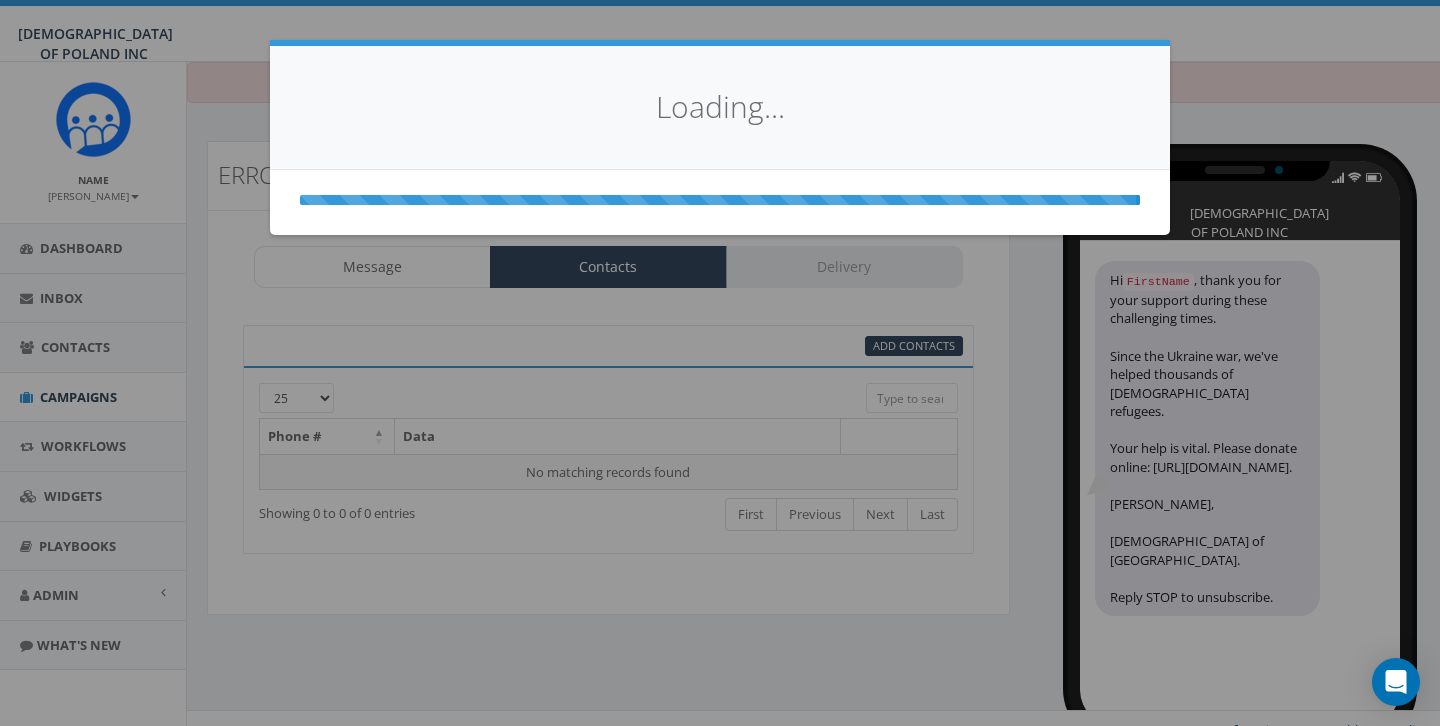 select 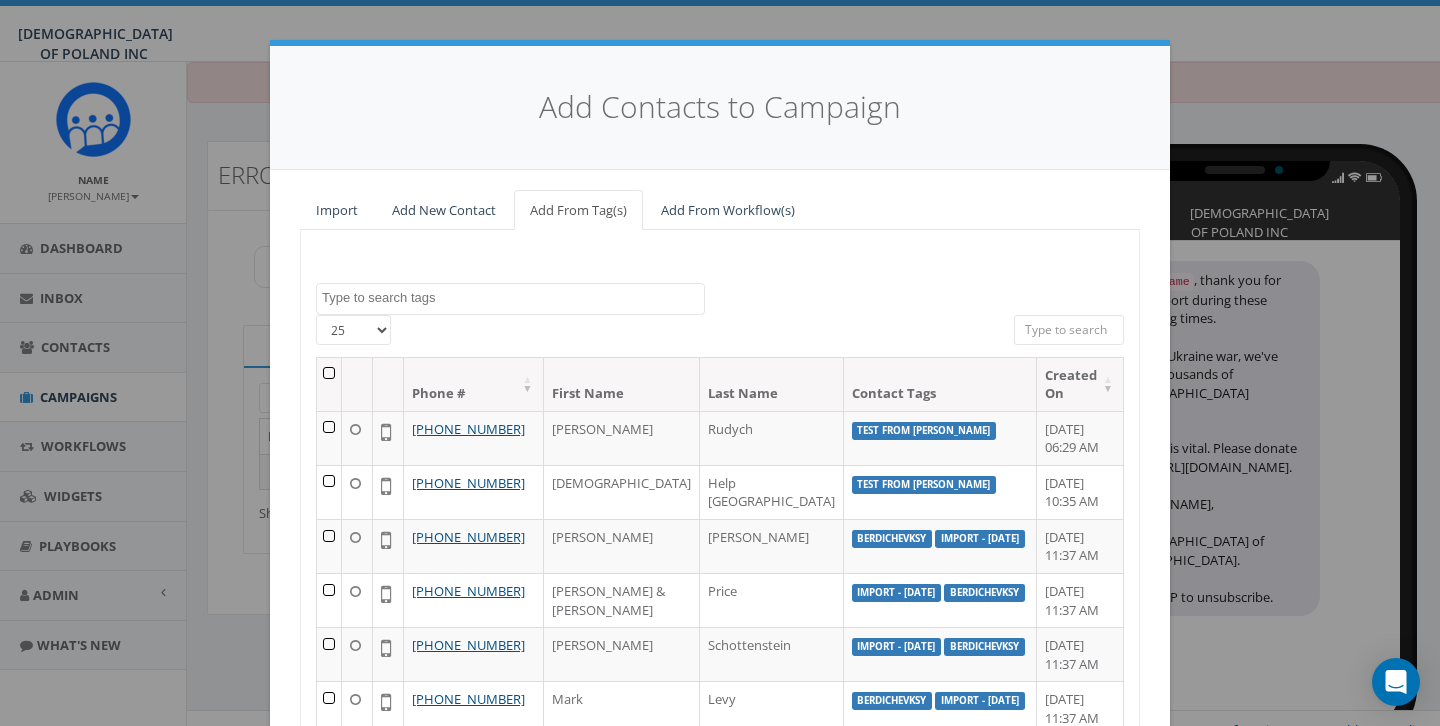 click on "Add New Contact" at bounding box center (444, 210) 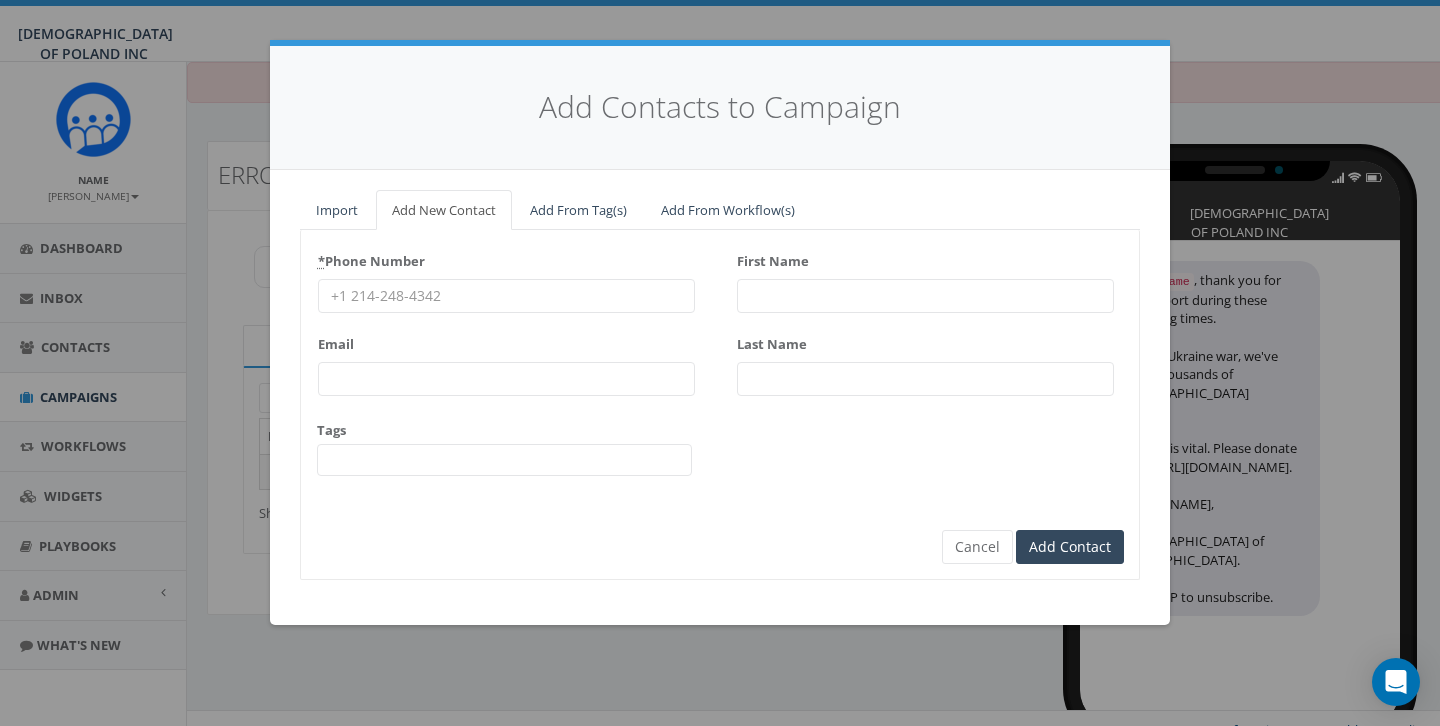 paste on "Hi {FirstName}, thank you for your support during these challenging times.  Since the Ukraine war, we've helped thousands of Jewish refugees.  Your help is vital. Please donate online: https://www.saveajew.org/.  Rabbi Stambler,   Chabad of Poland." 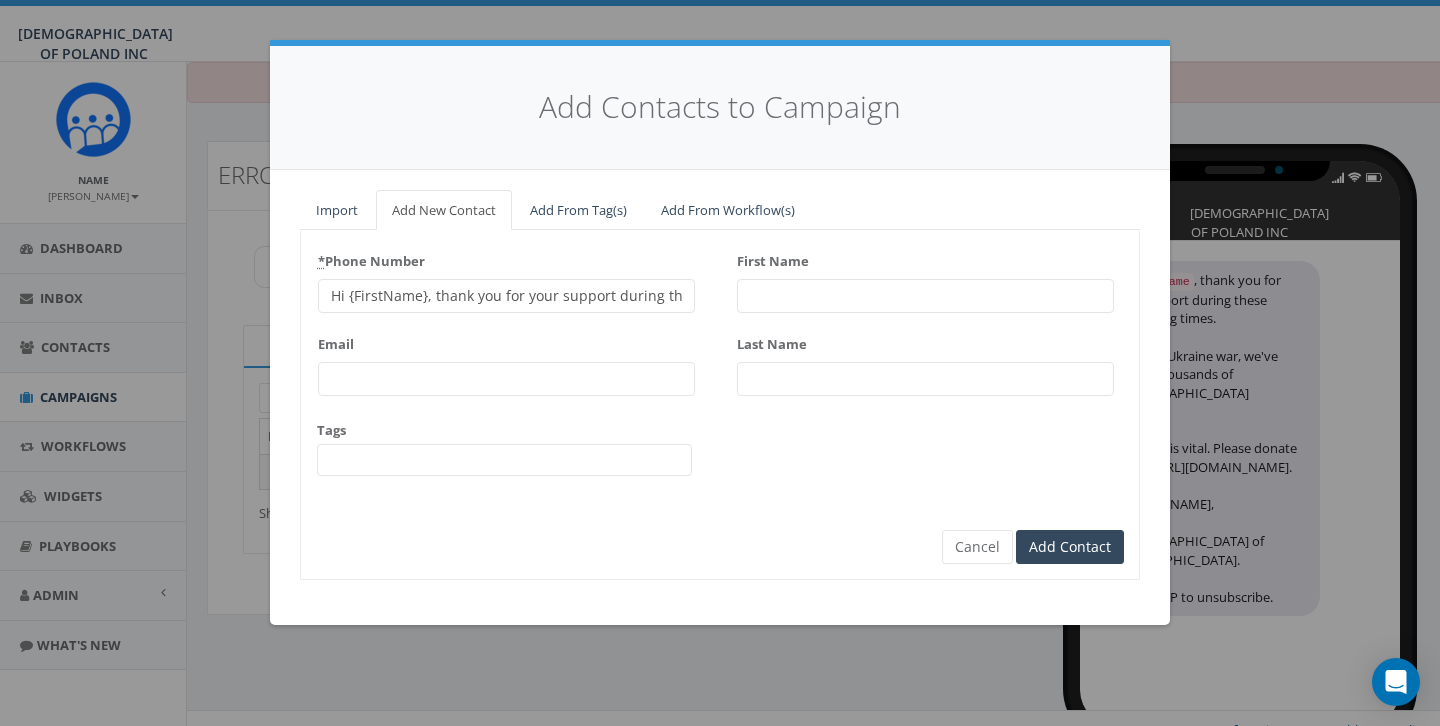 drag, startPoint x: 332, startPoint y: 298, endPoint x: 678, endPoint y: 298, distance: 346 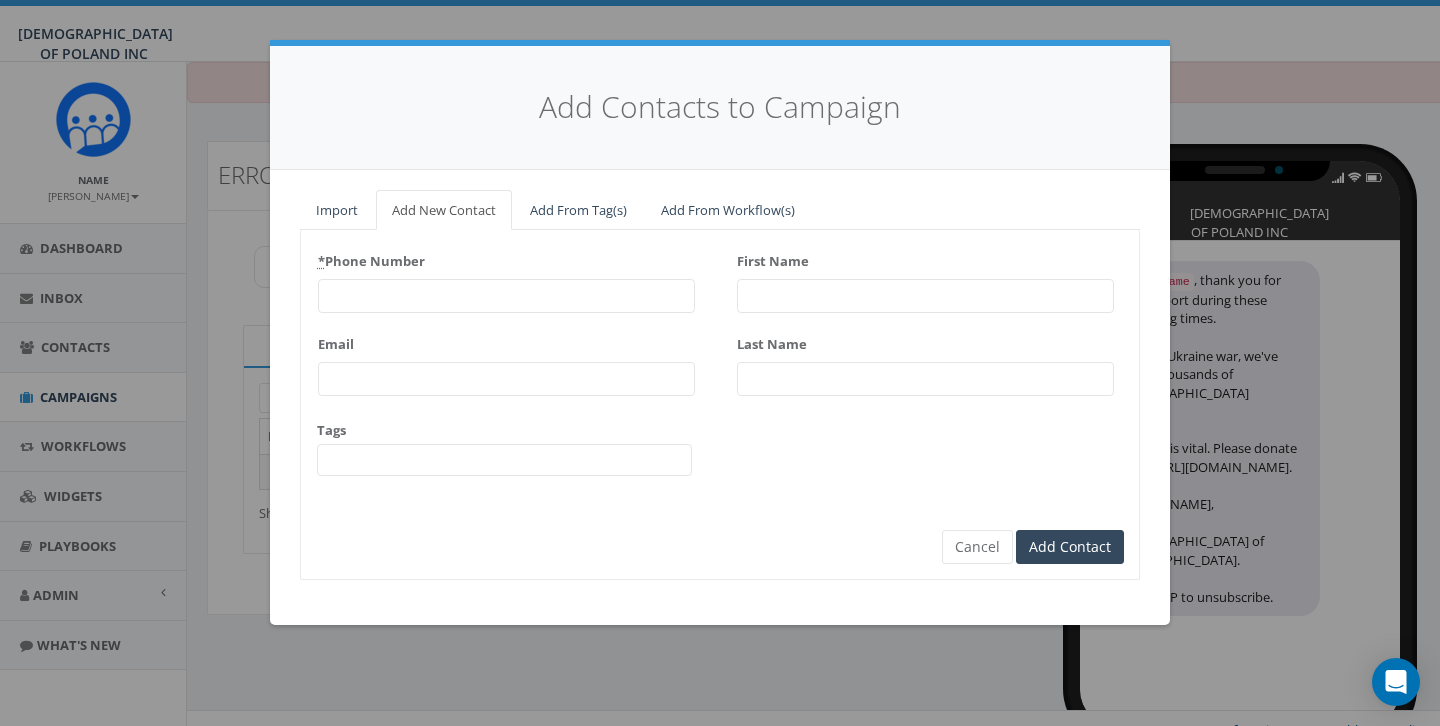 click on "*   Phone Number" at bounding box center (506, 296) 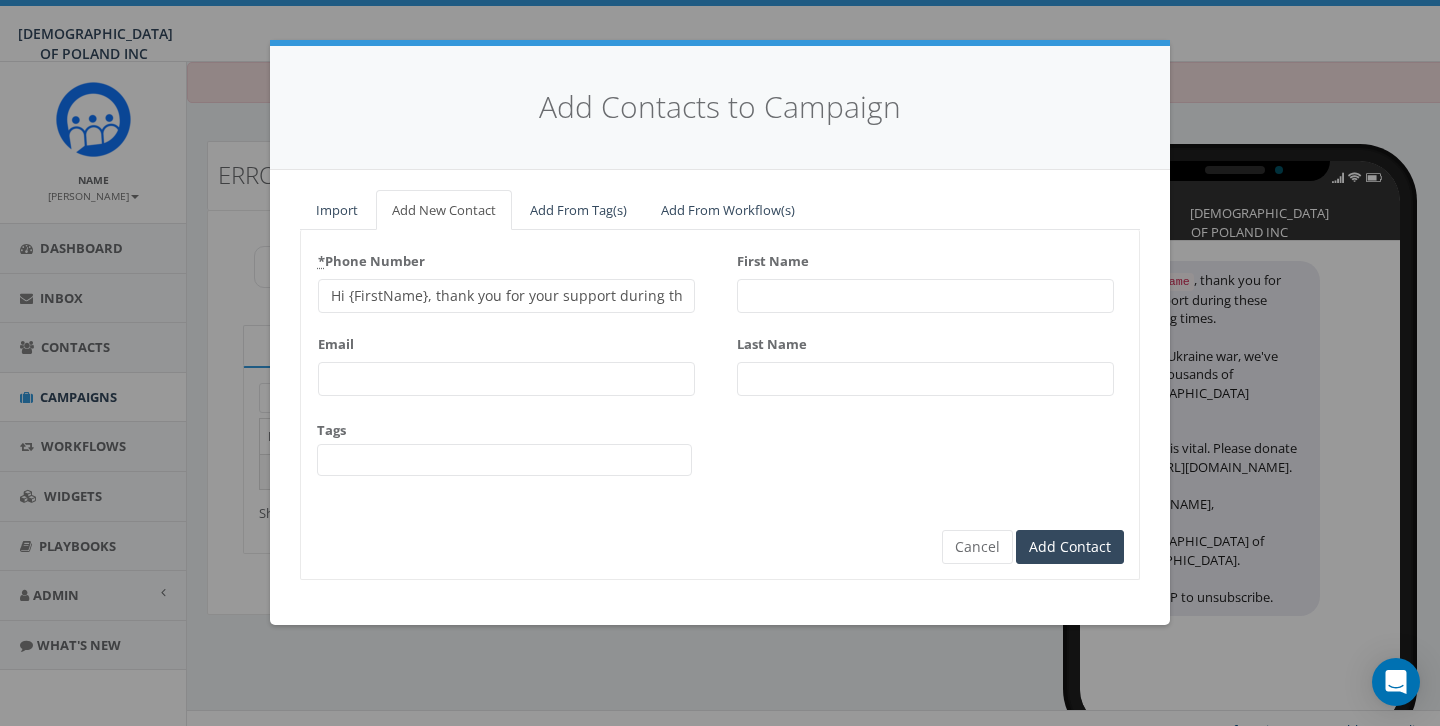 drag, startPoint x: 651, startPoint y: 295, endPoint x: 260, endPoint y: 294, distance: 391.00128 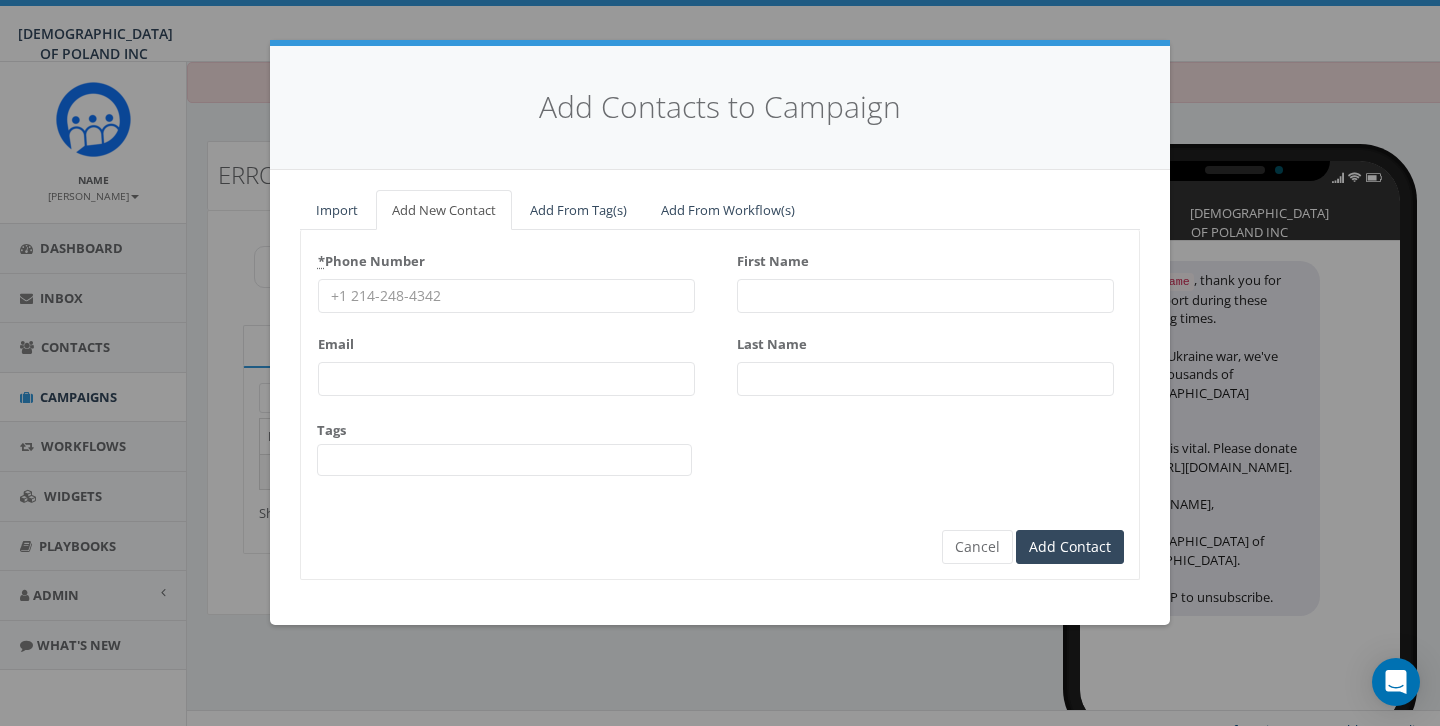 paste on "Hi {FirstName}, thank you for your support during these challenging times.  Since the Ukraine war, we've helped thousands of Jewish refugees.  Your help is vital. Please donate online: https://www.saveajew.org/.  Rabbi Stambler,   Chabad of Poland." 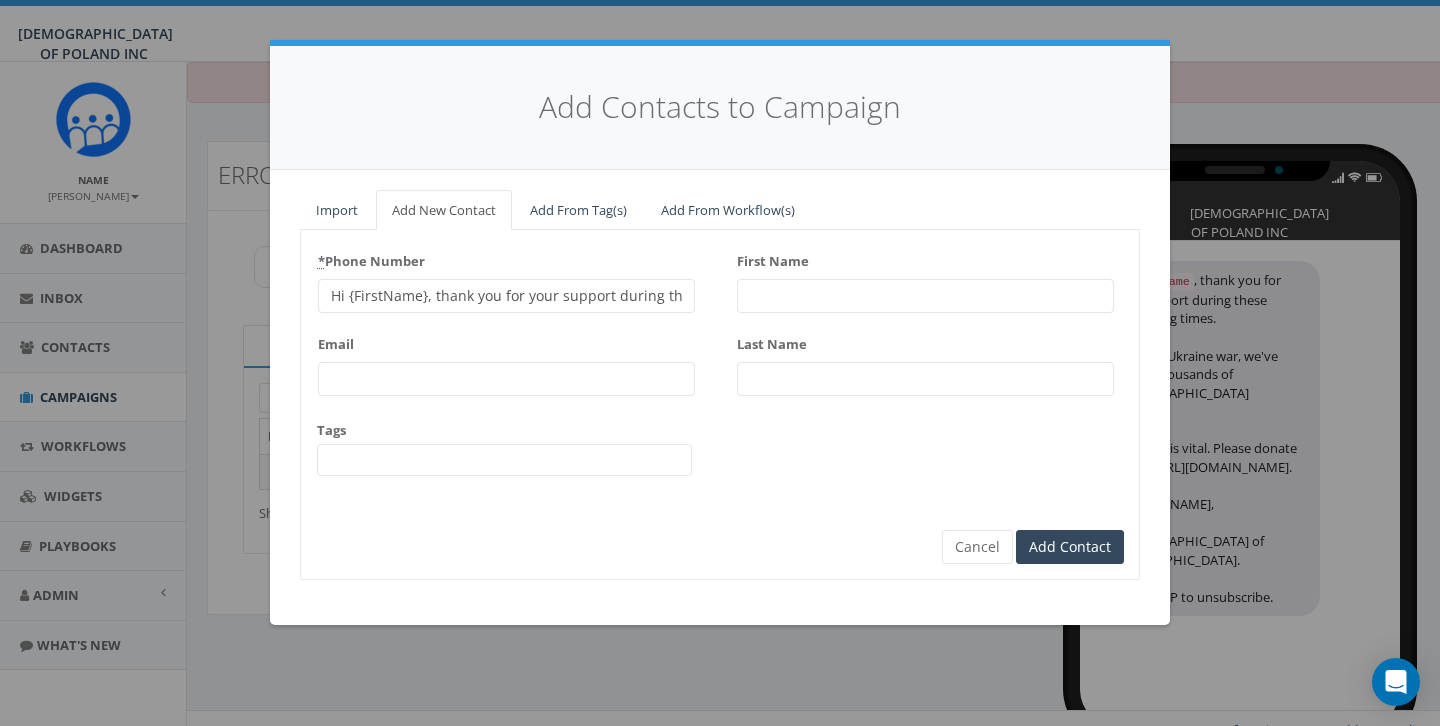 drag, startPoint x: 650, startPoint y: 290, endPoint x: 206, endPoint y: 276, distance: 444.22067 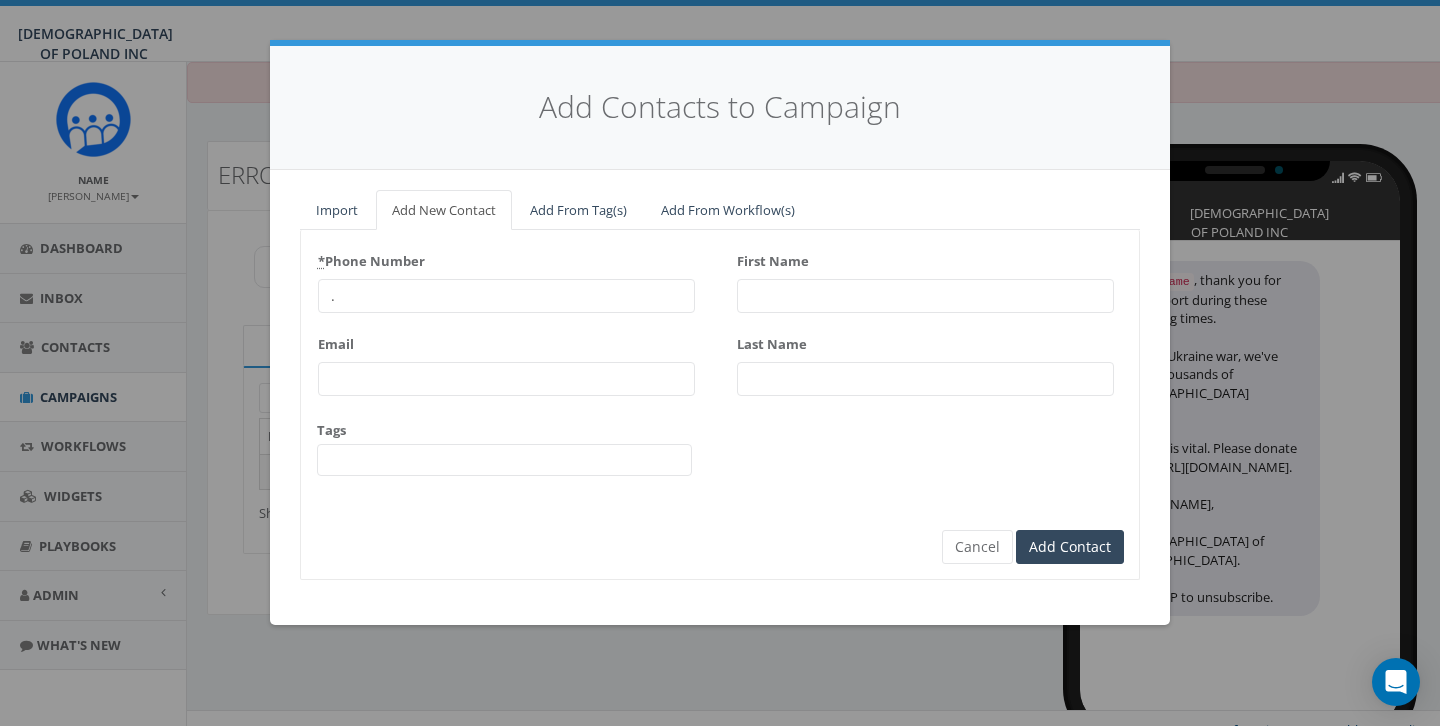 click on "." at bounding box center [506, 296] 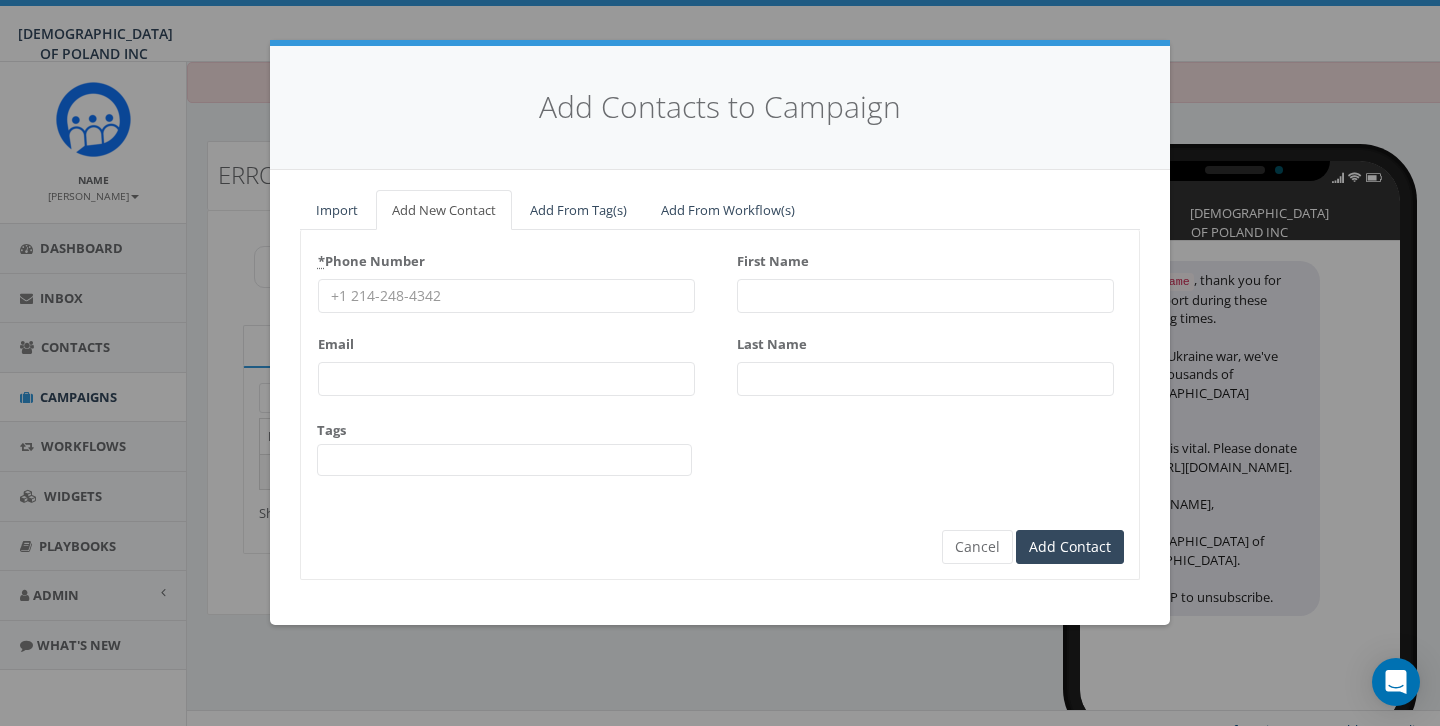 paste on "17185997237" 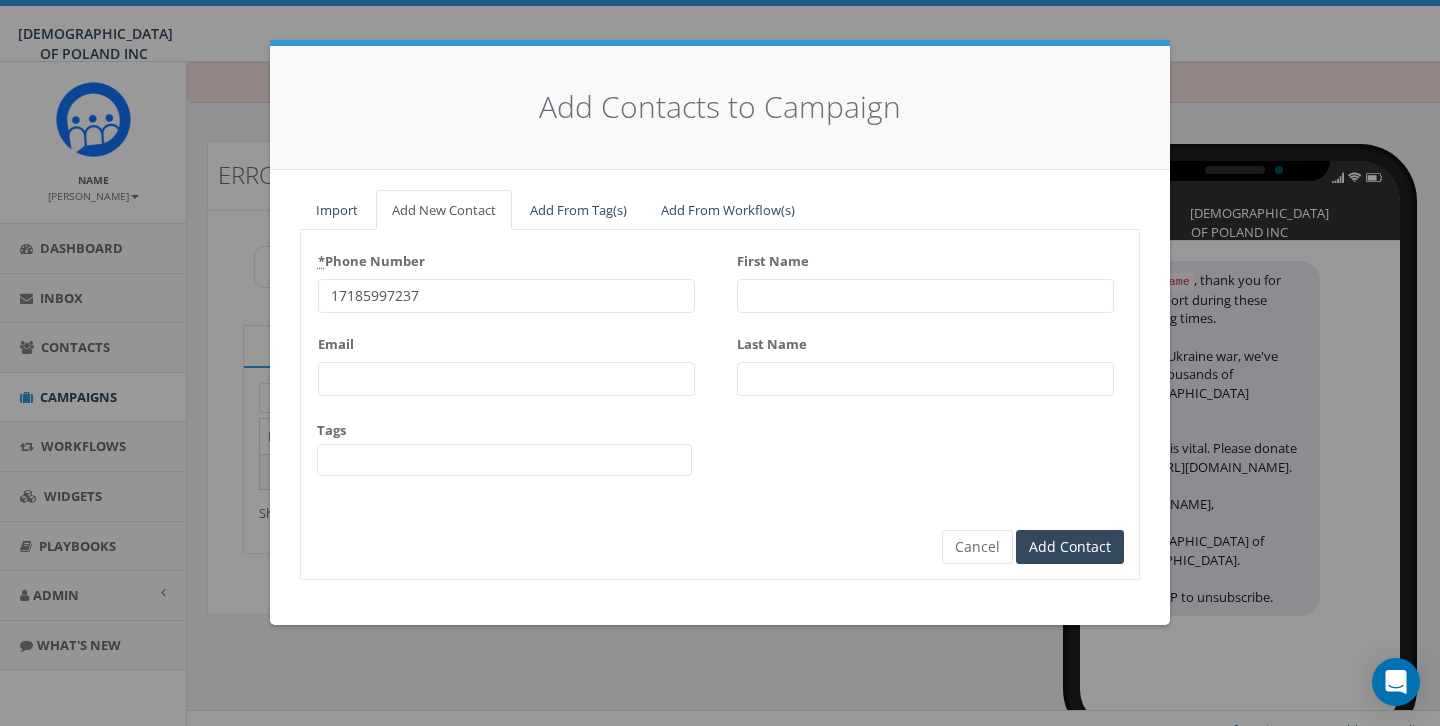 click on "17185997237" at bounding box center (506, 296) 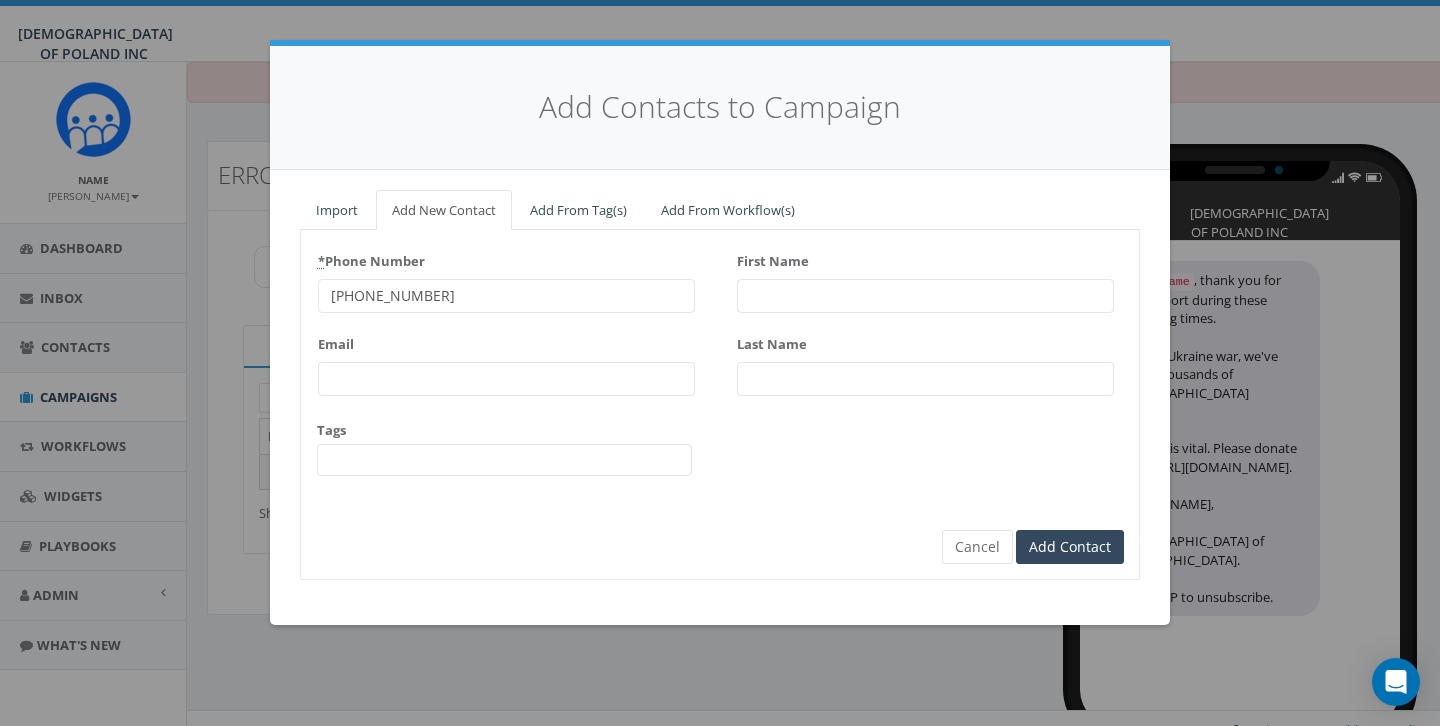 type on "+17185997237" 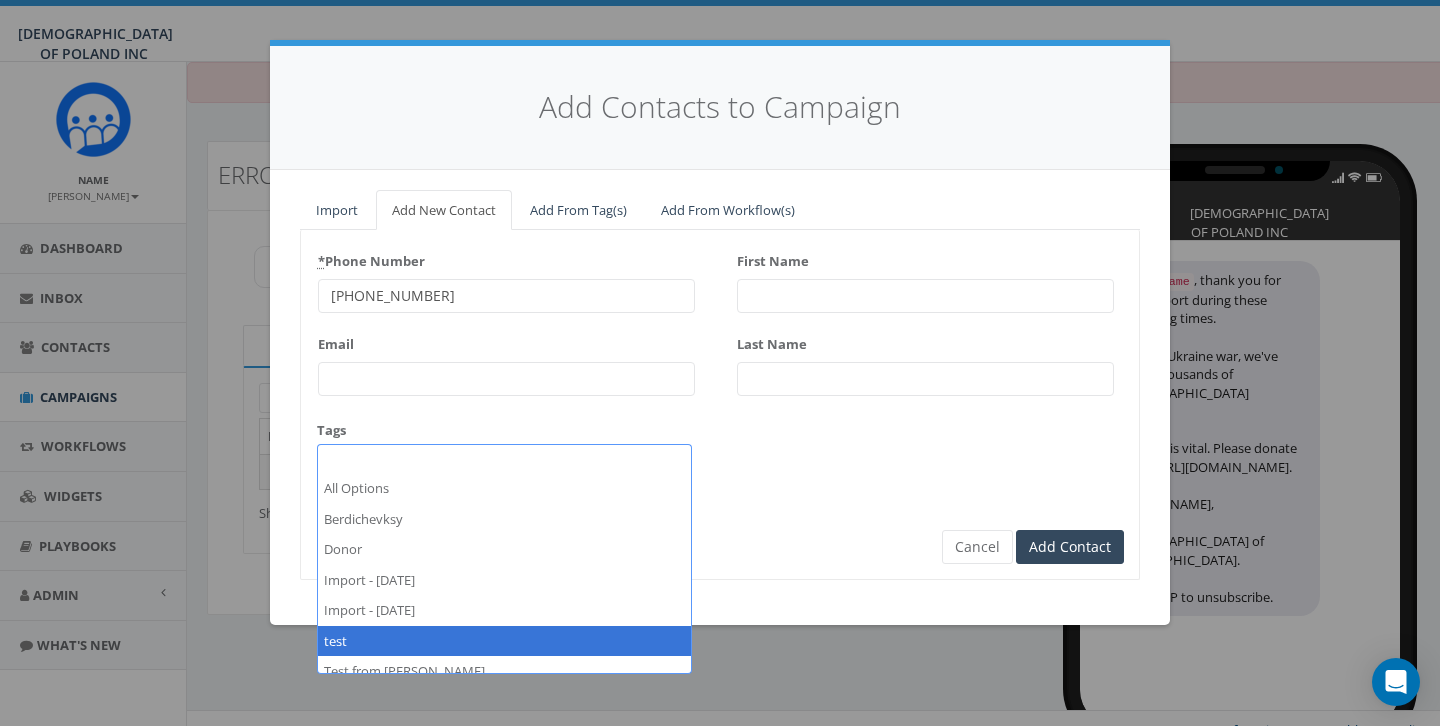 scroll, scrollTop: 0, scrollLeft: 0, axis: both 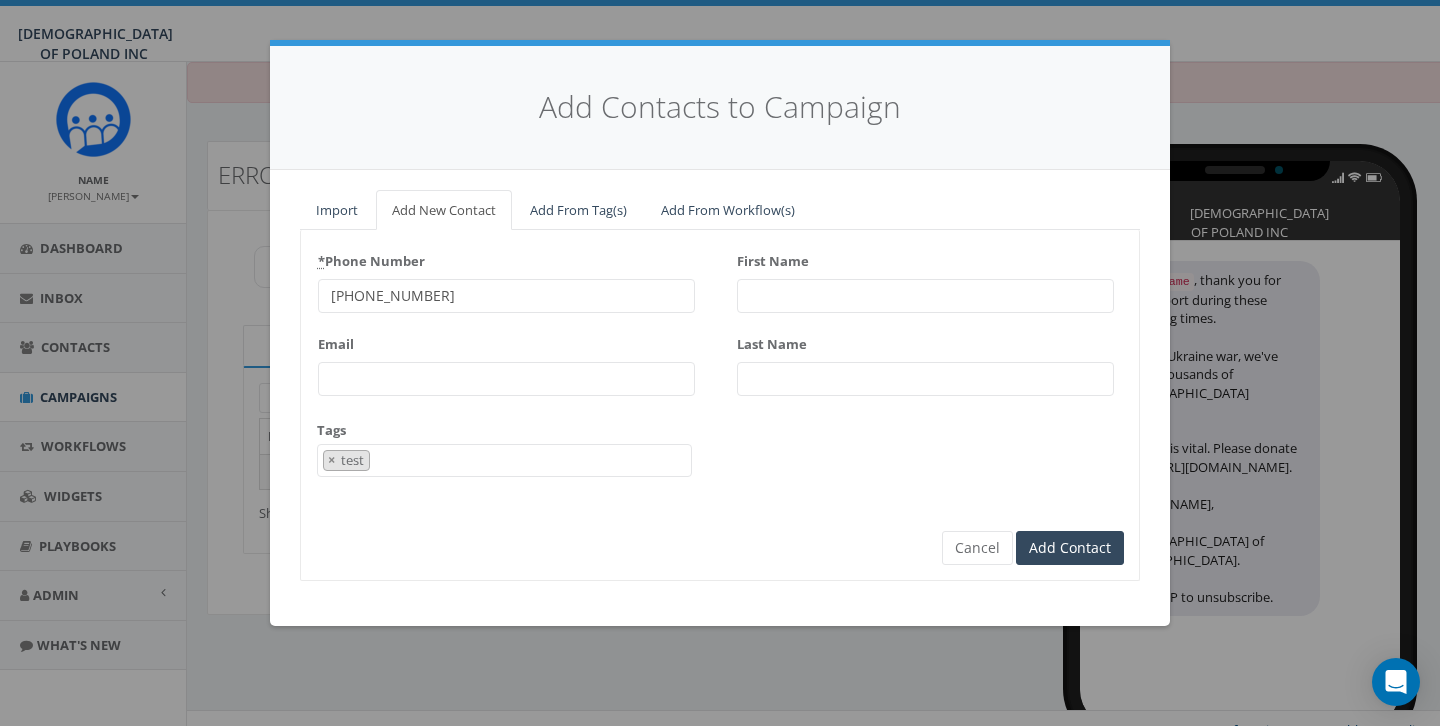 click on "*   Phone Number +17185997237 Email Tags All Options Berdichevksy Donor Import - 07/14/2025 Import - 07/22/2025 test Test from Rabbi Stambler Test SMS Text Message × test First Name Last Name Cancel   Add Contact" at bounding box center [720, 387] 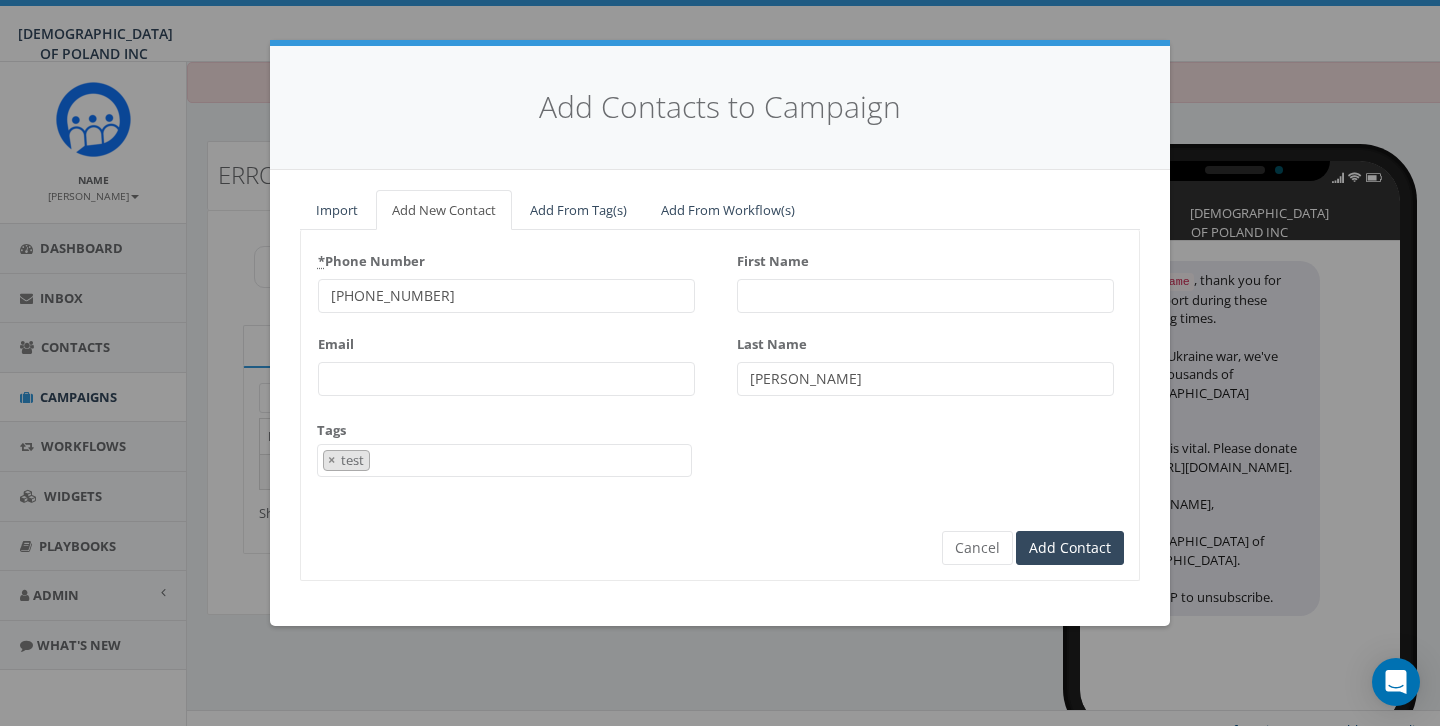 type on "[PERSON_NAME]" 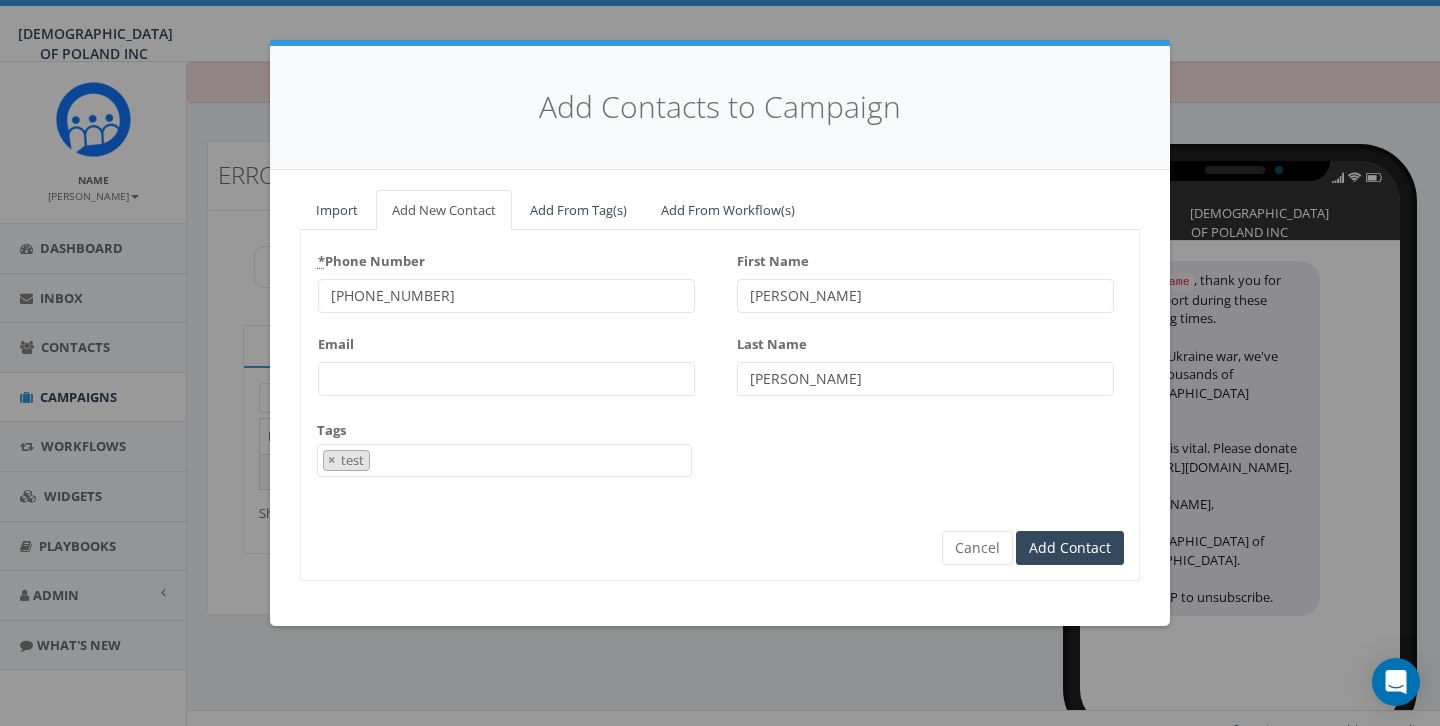 type on "[PERSON_NAME]" 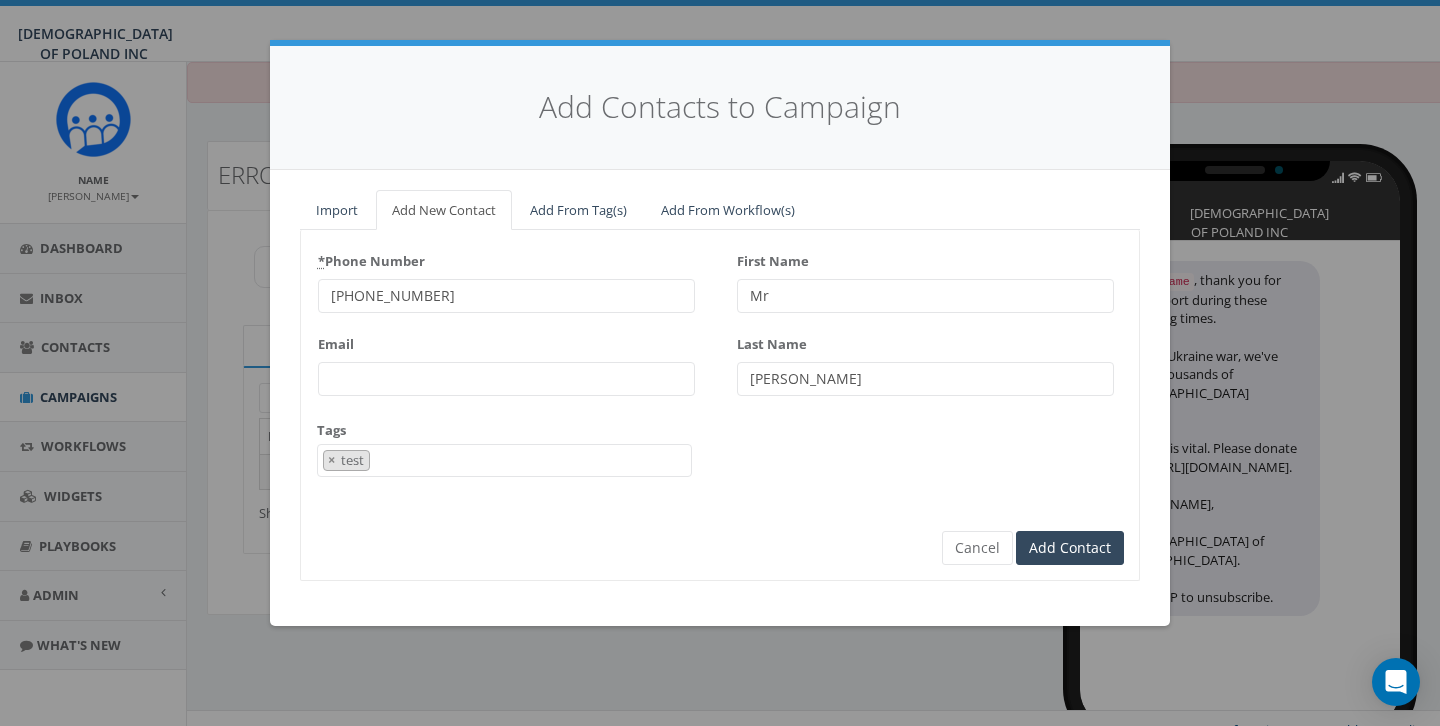 type on "Mr" 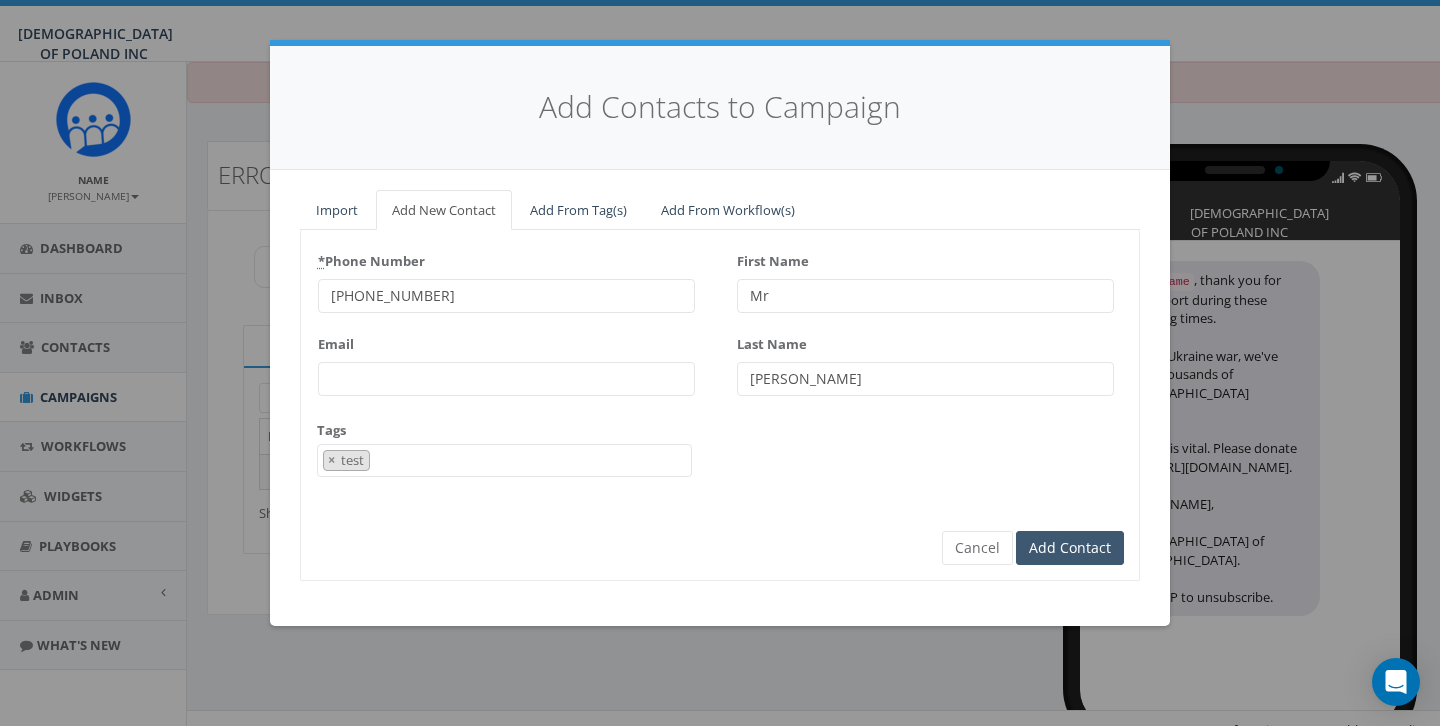 click on "Add Contact" at bounding box center [1070, 548] 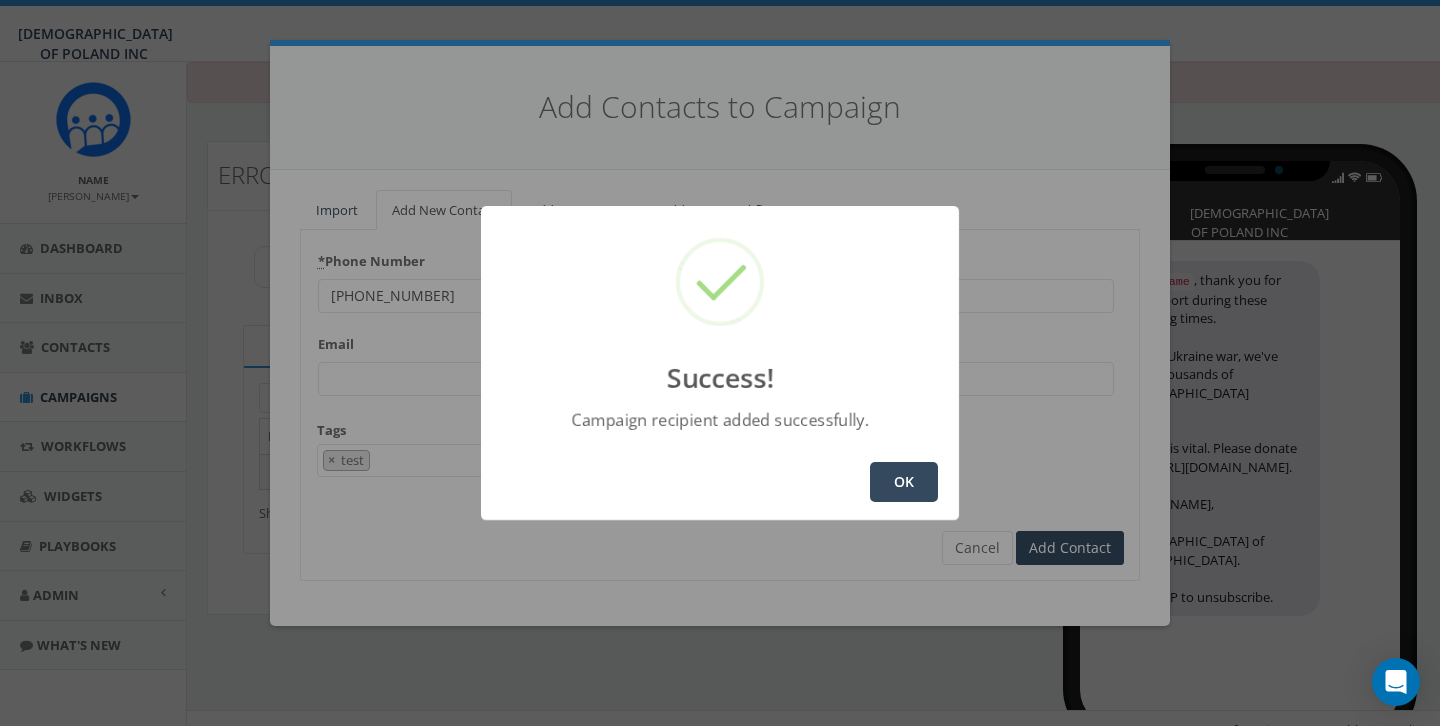 click on "OK" at bounding box center [904, 482] 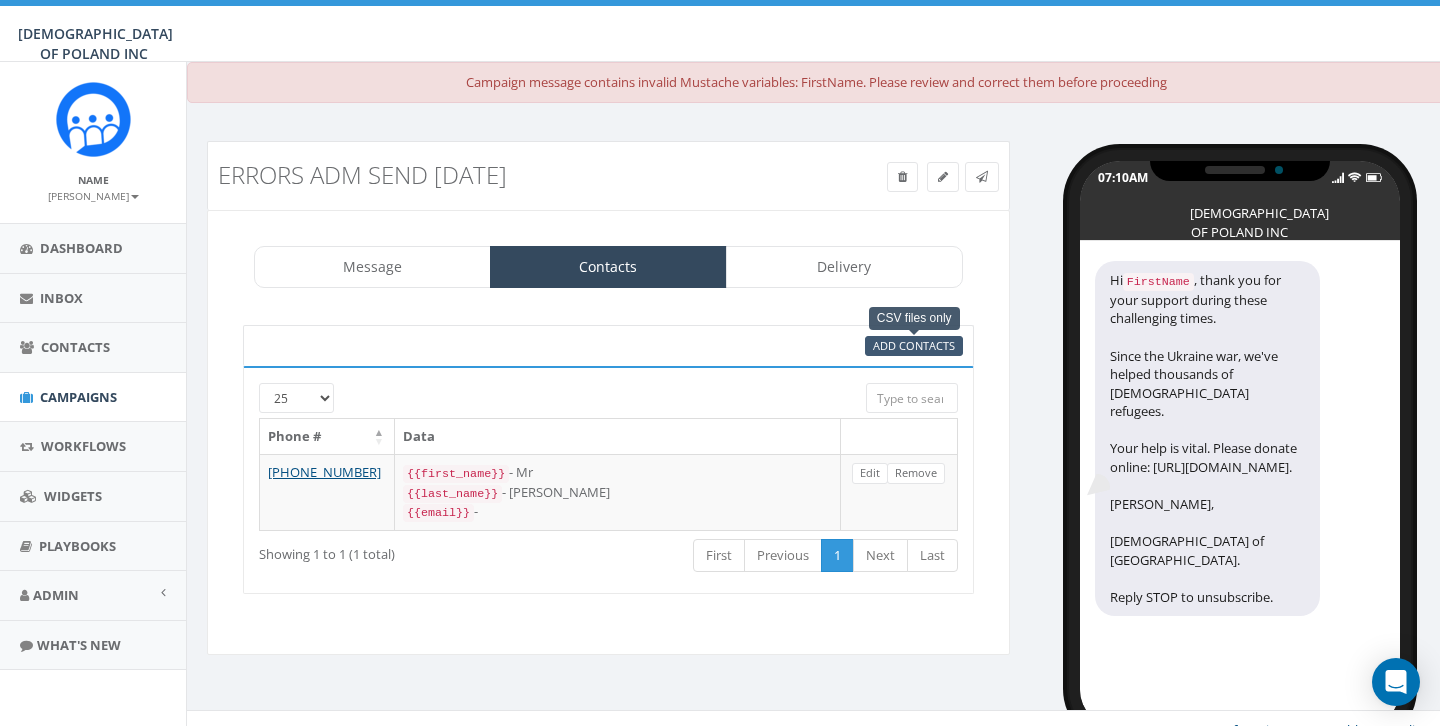 click on "Add Contacts" at bounding box center [914, 345] 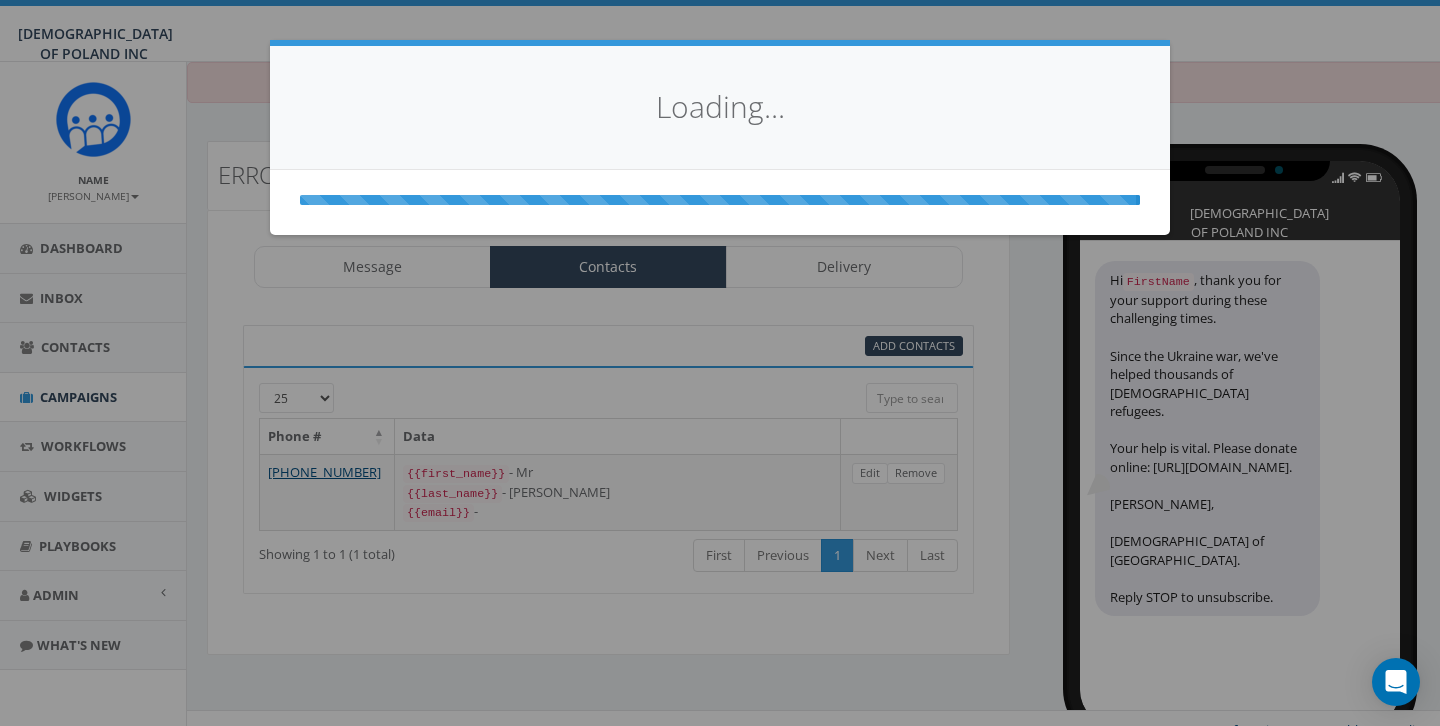 select 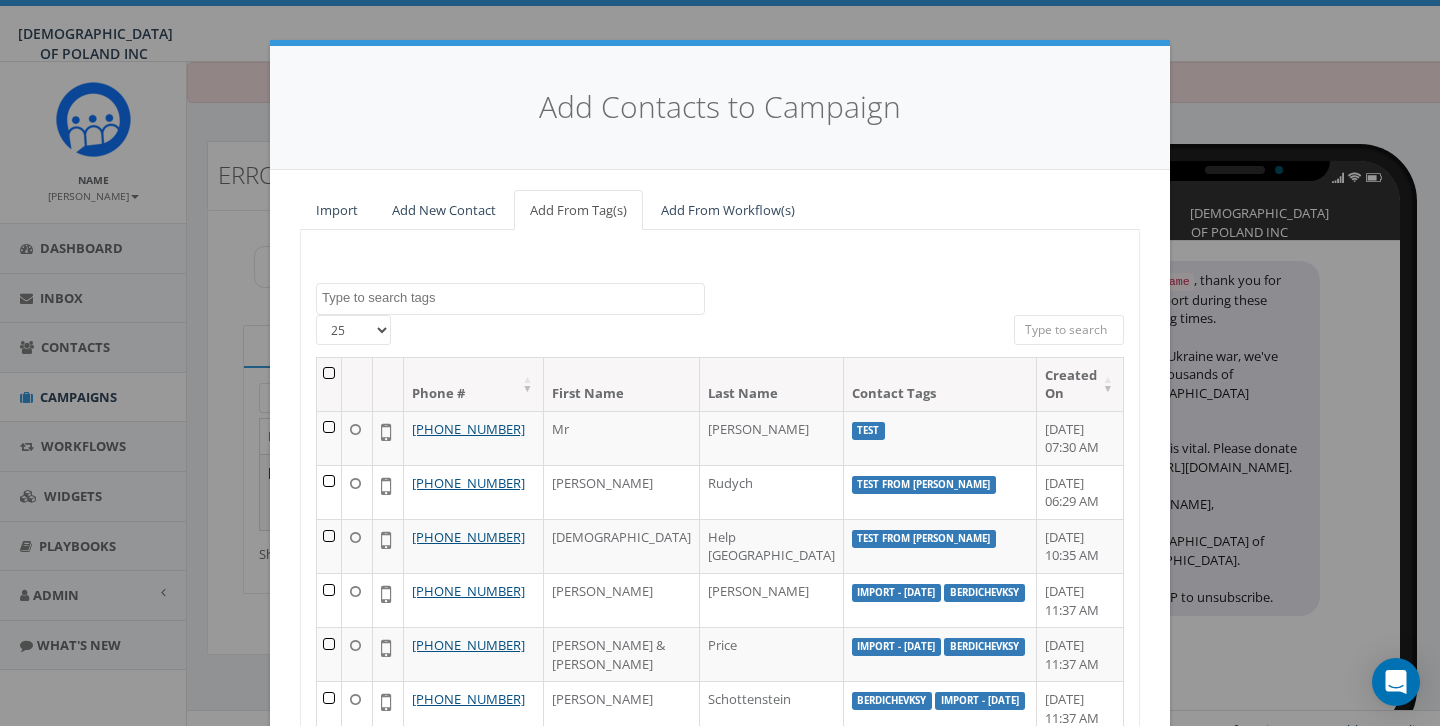 click on "Add New Contact" at bounding box center (444, 210) 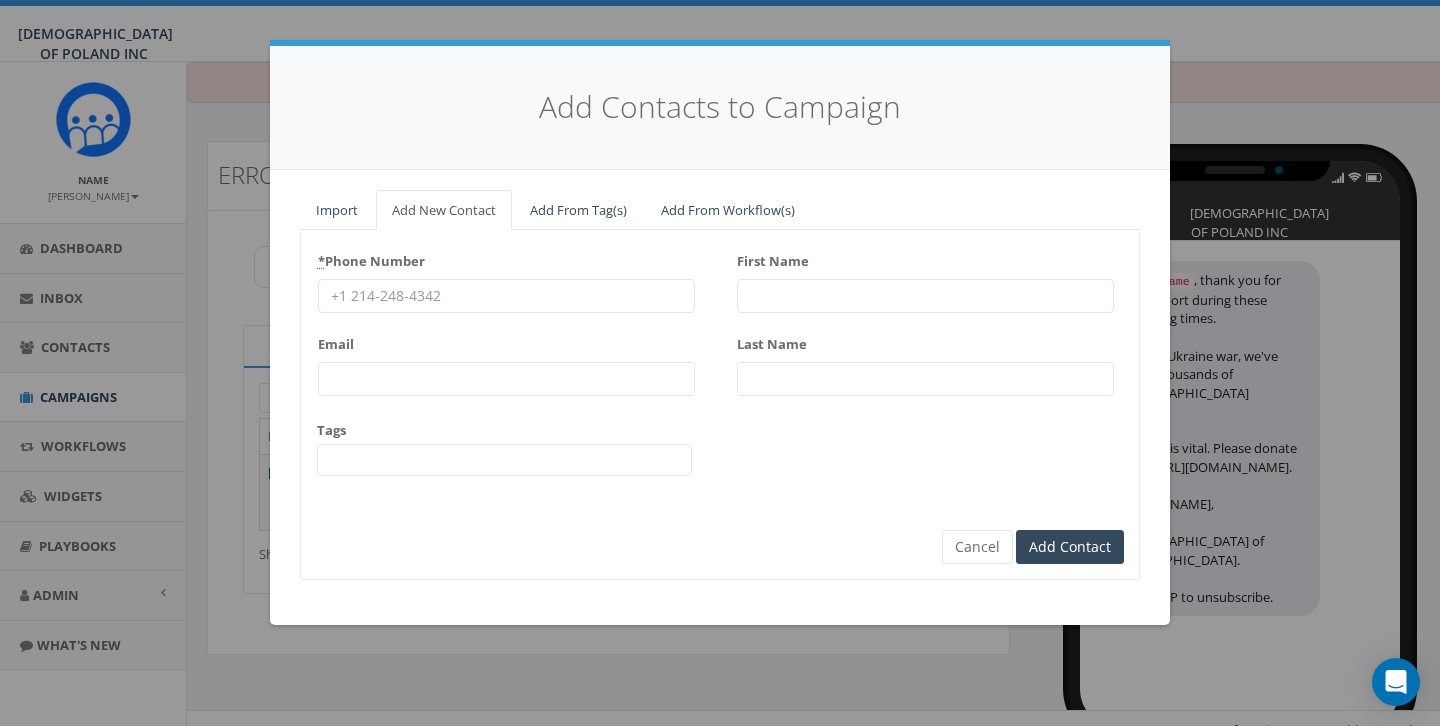 paste on "17182582855" 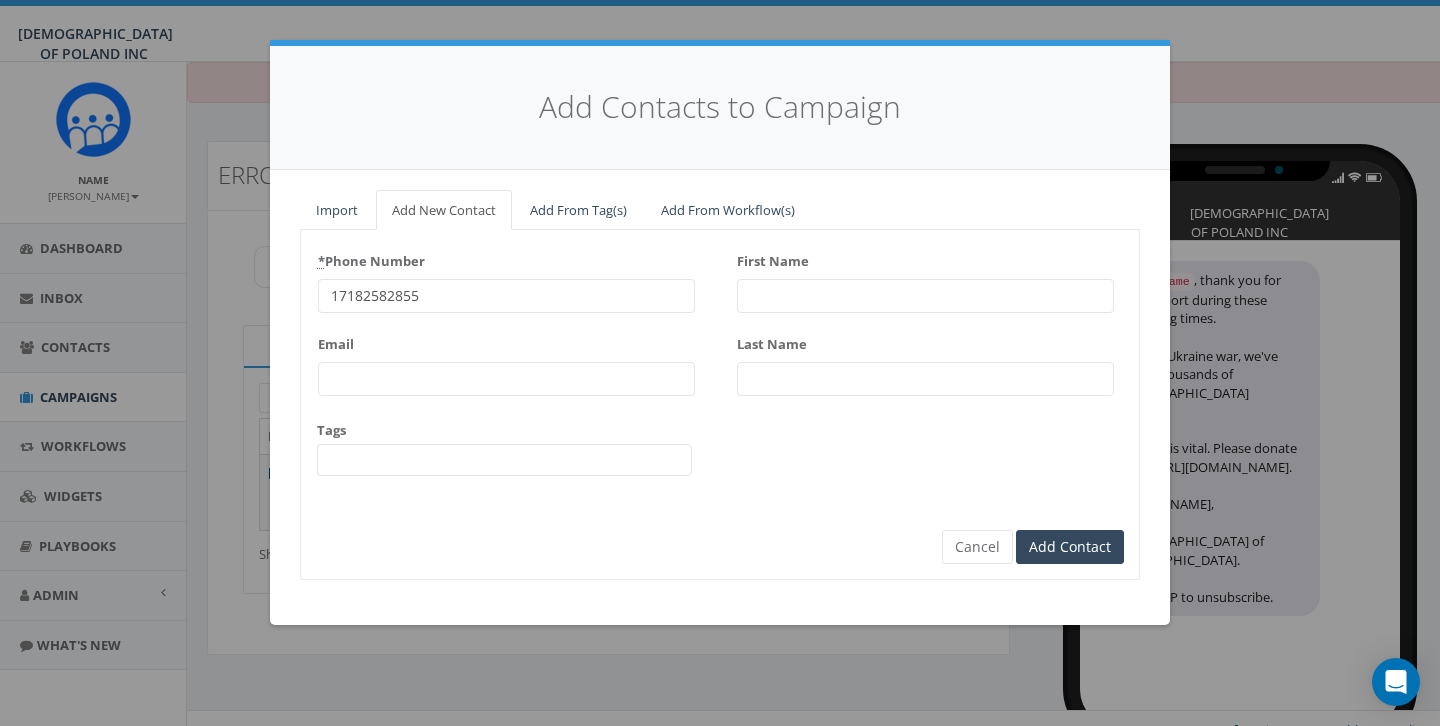 click on "17182582855" at bounding box center [506, 296] 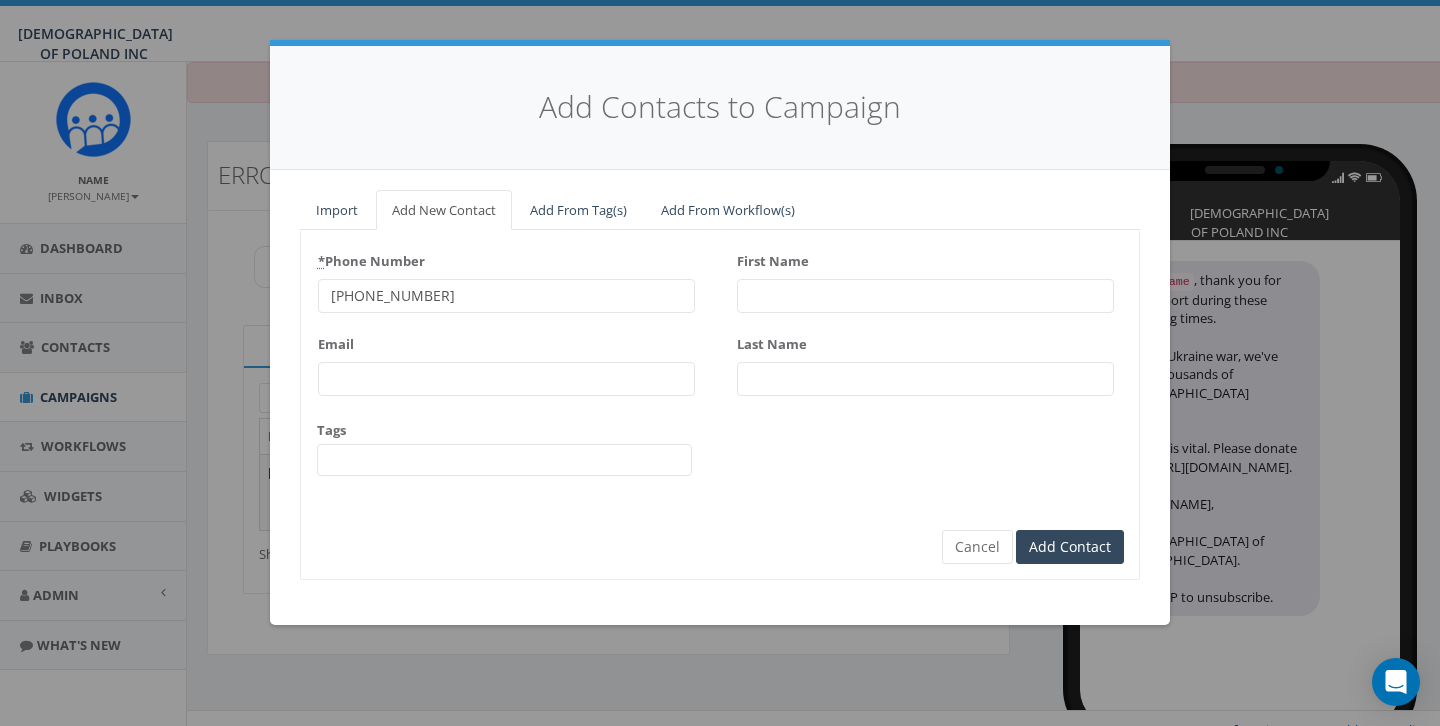 type on "+17182582855" 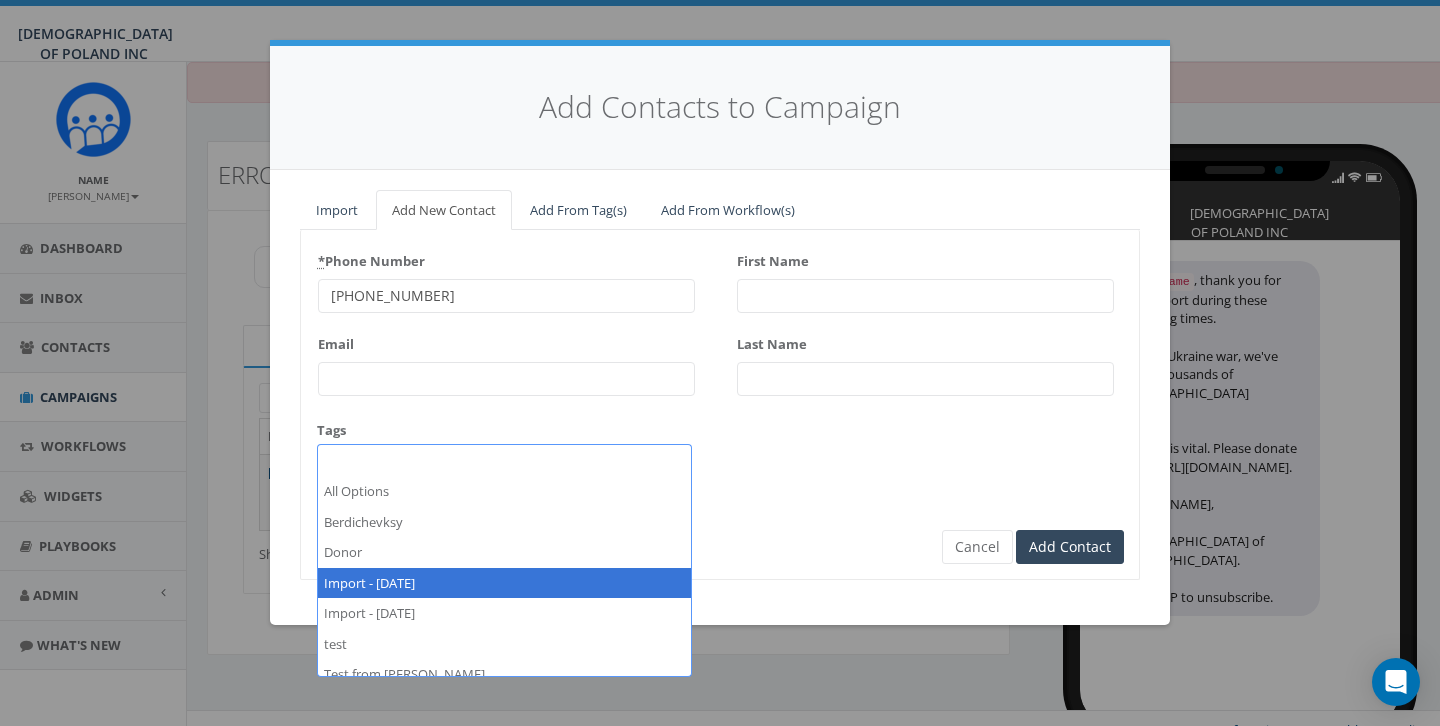 scroll, scrollTop: 3, scrollLeft: 0, axis: vertical 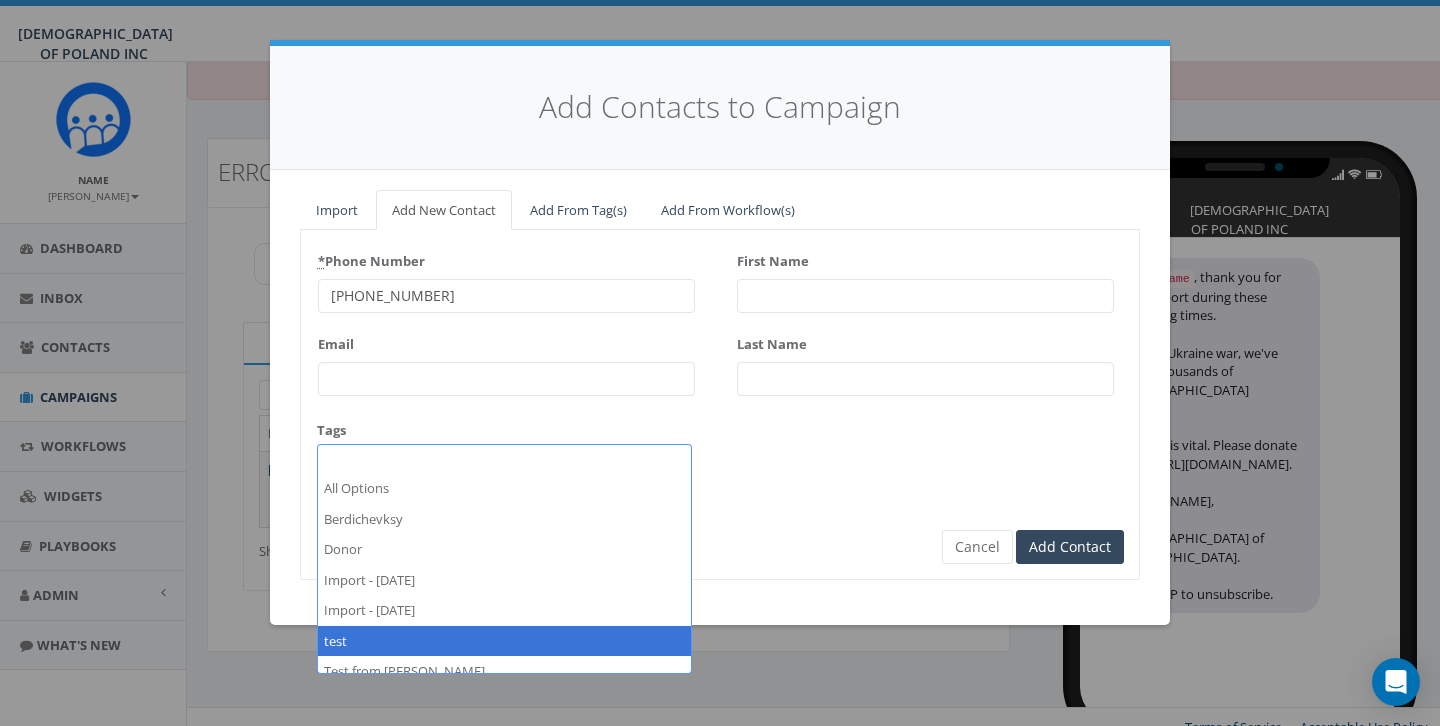 drag, startPoint x: 382, startPoint y: 630, endPoint x: 383, endPoint y: 650, distance: 20.024984 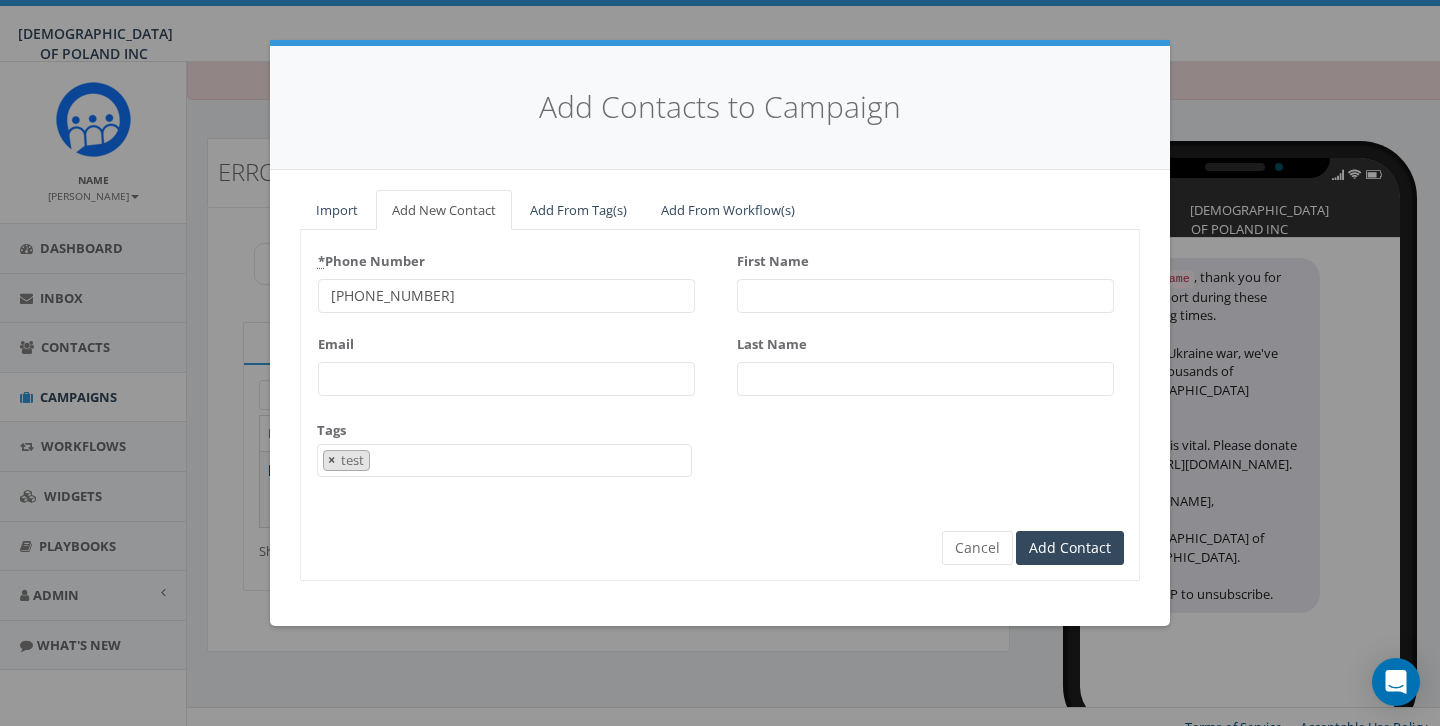 click on "×" at bounding box center (331, 460) 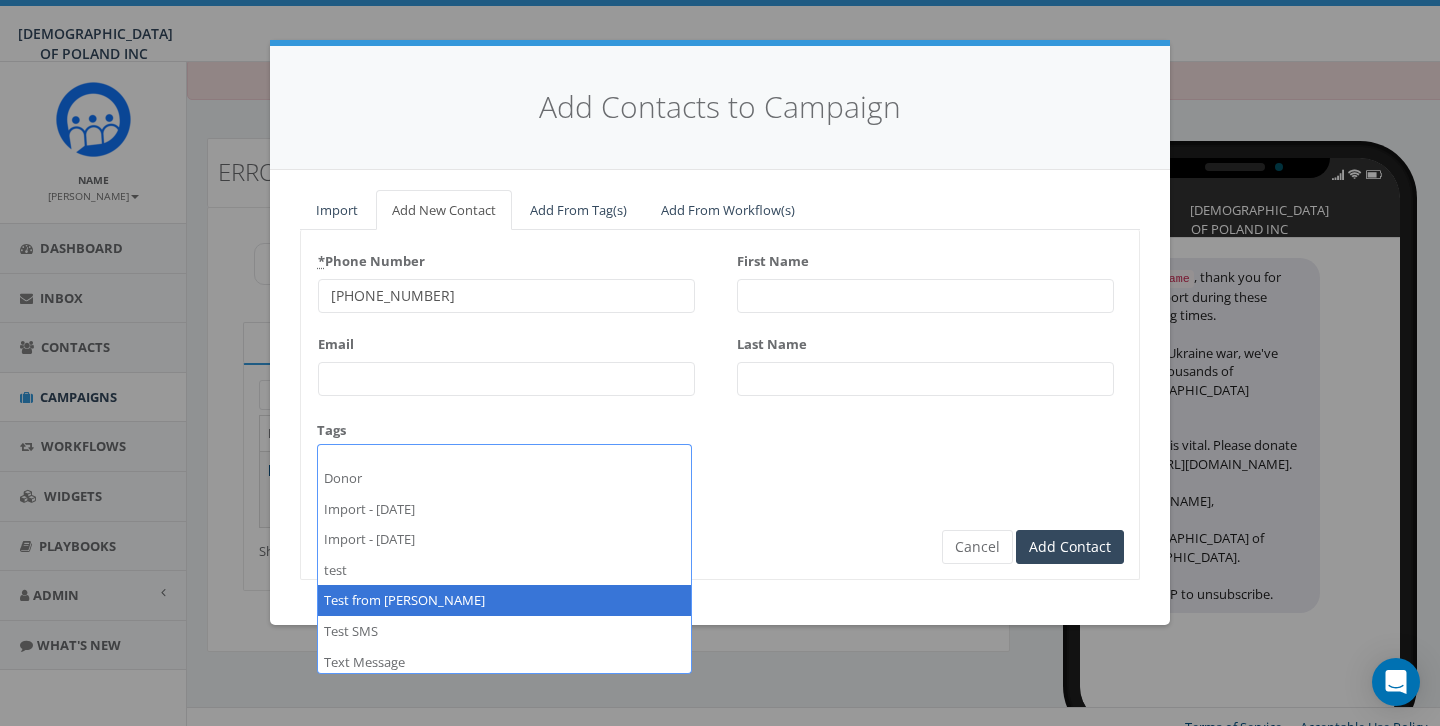 scroll, scrollTop: 70, scrollLeft: 0, axis: vertical 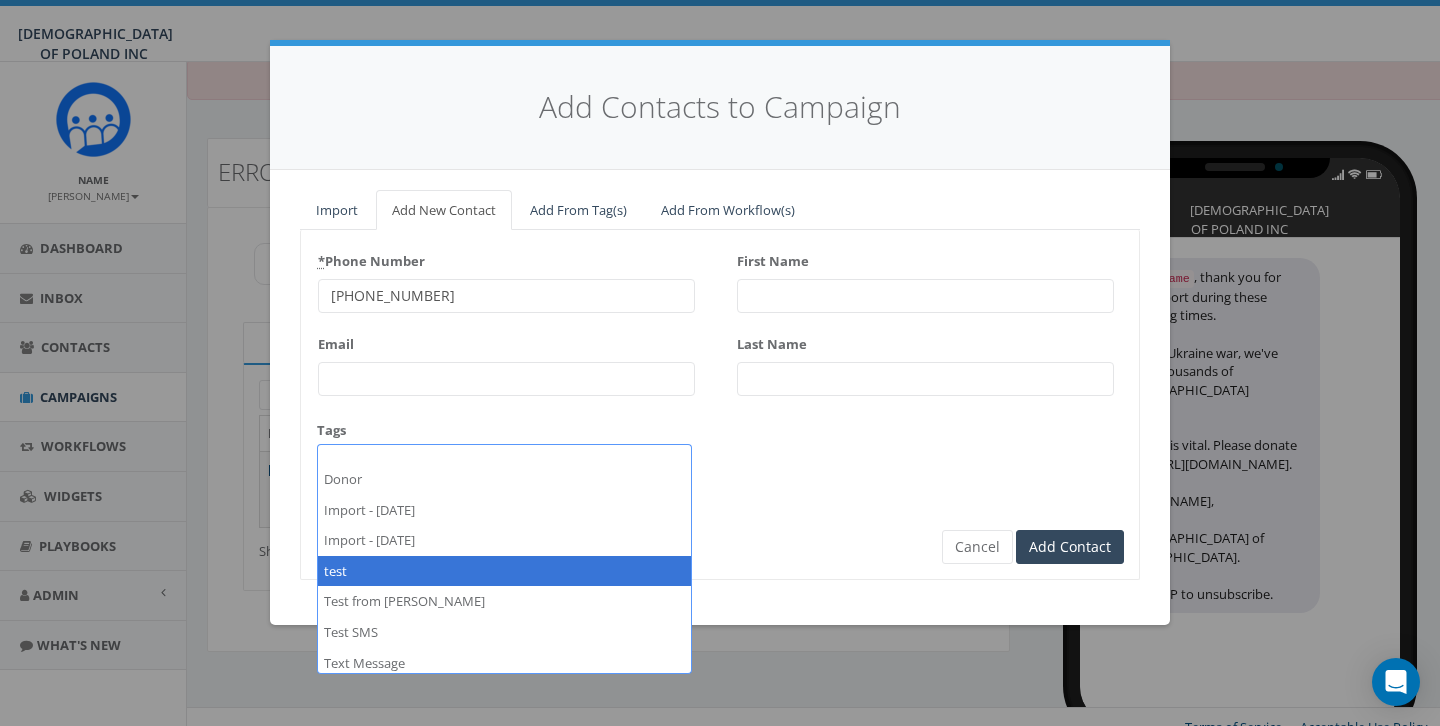 select on "test" 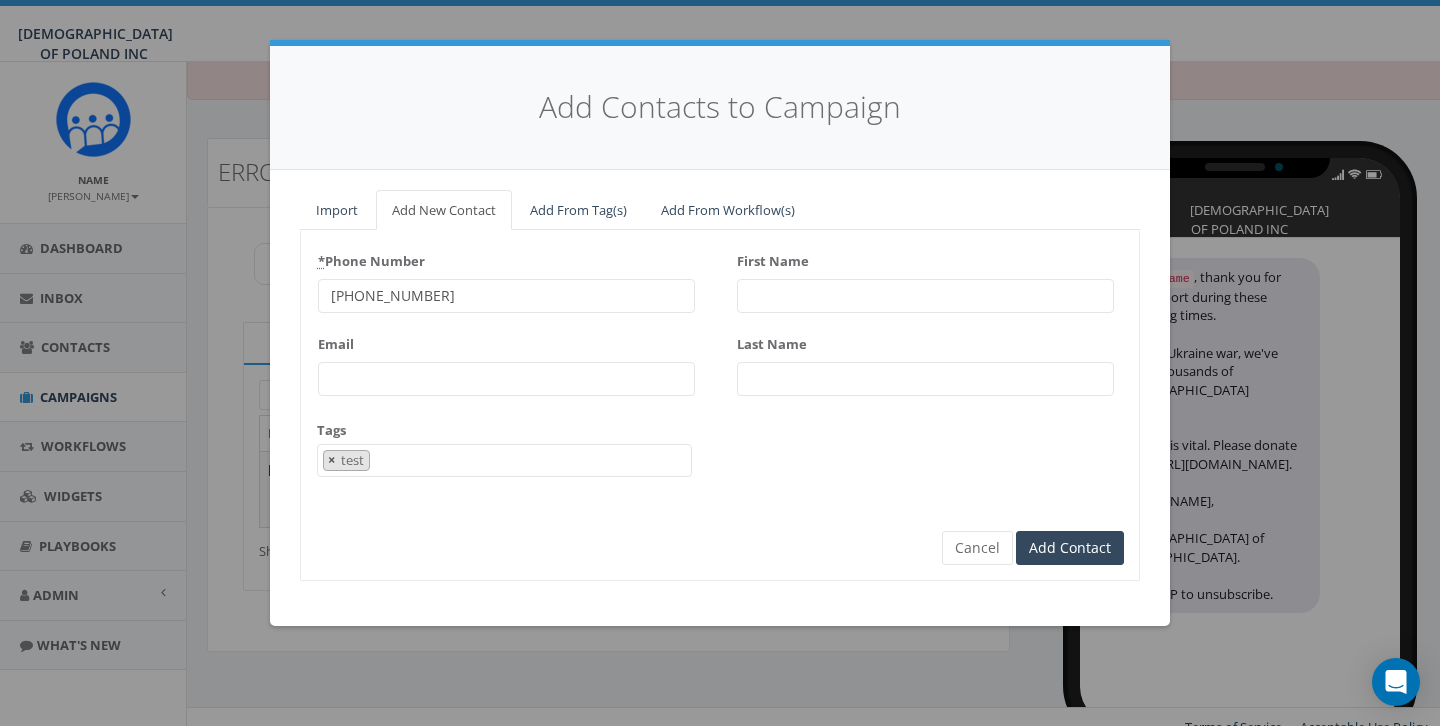 click on "×" at bounding box center [331, 460] 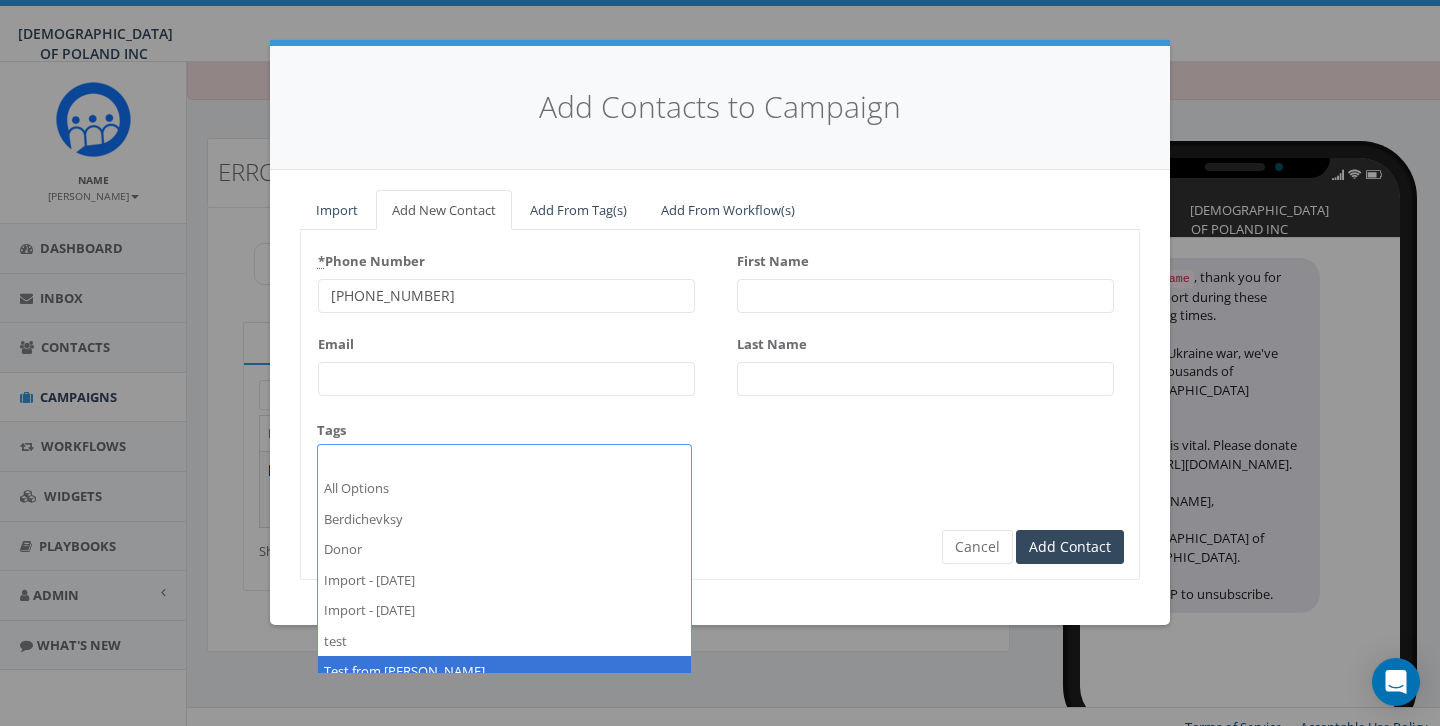 select on "Test from [PERSON_NAME]" 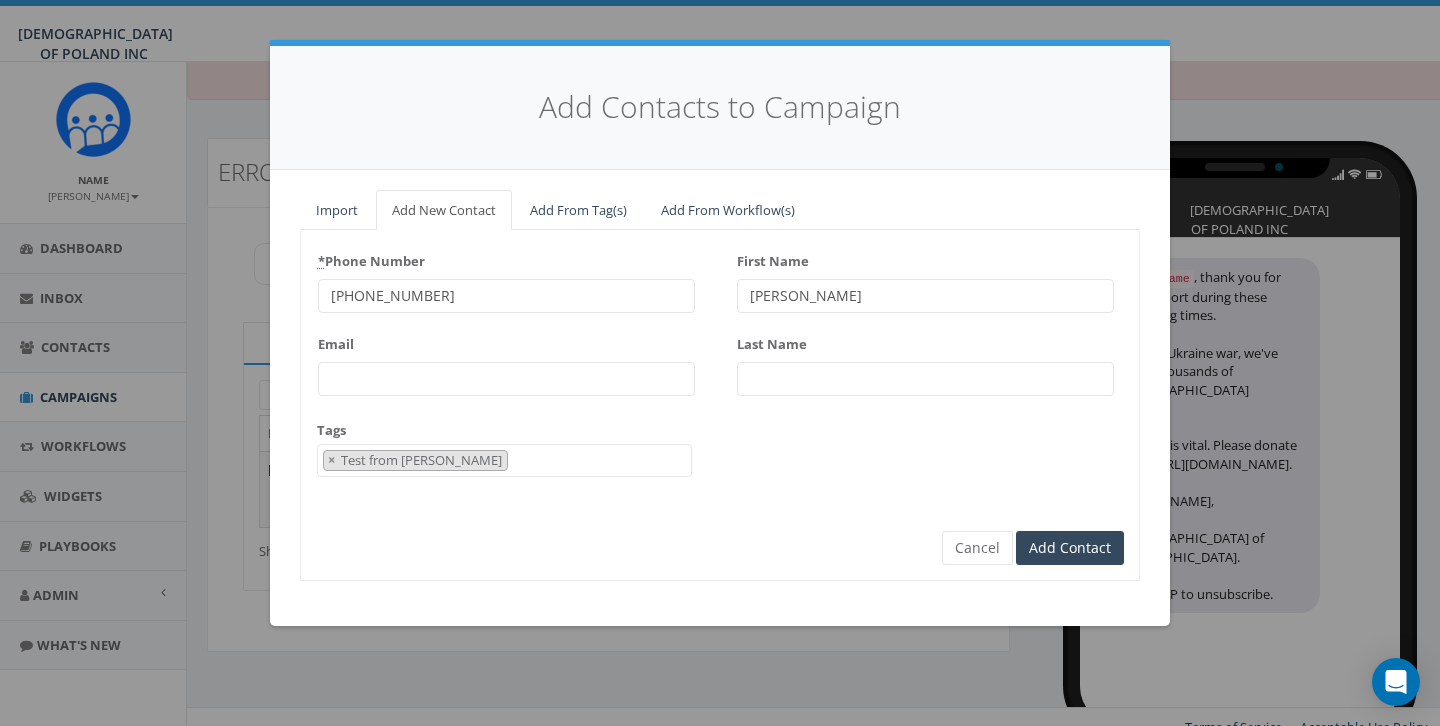type on "[PERSON_NAME]" 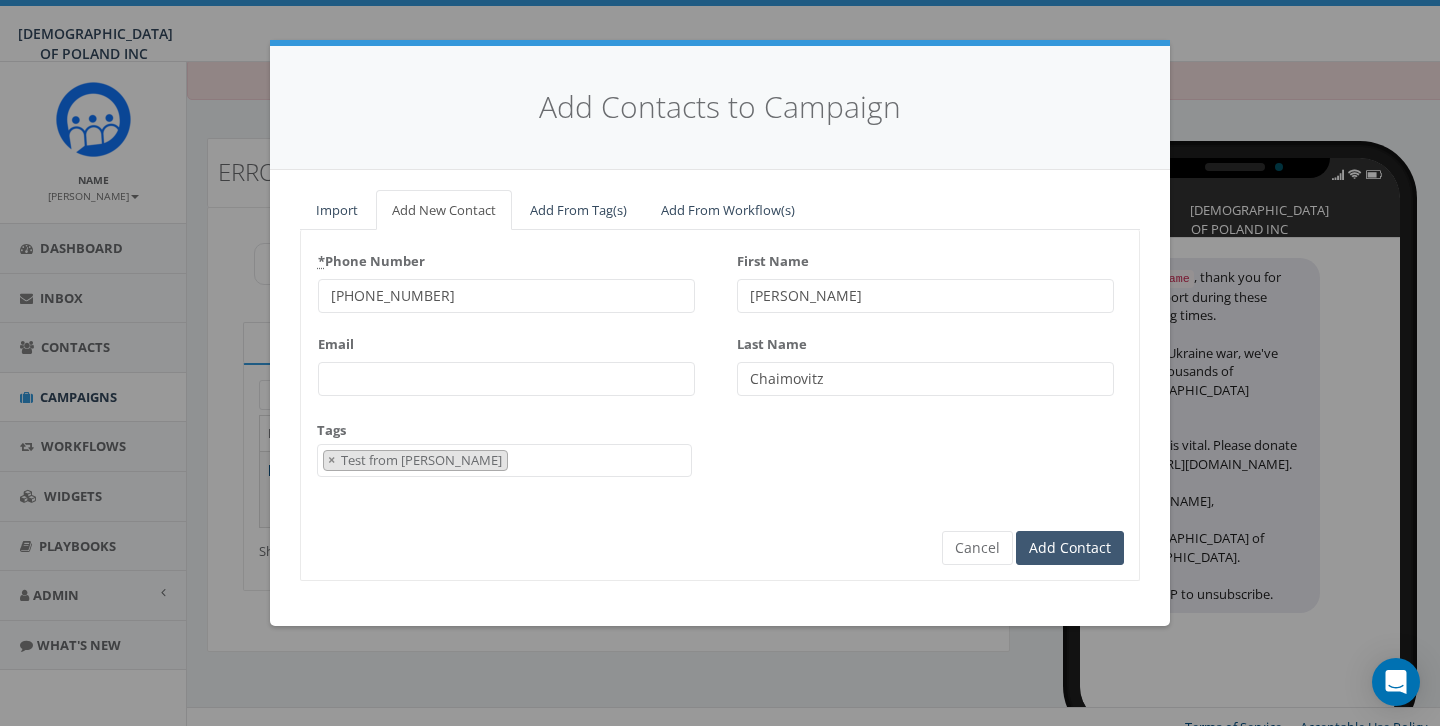 type on "Chaimovitz" 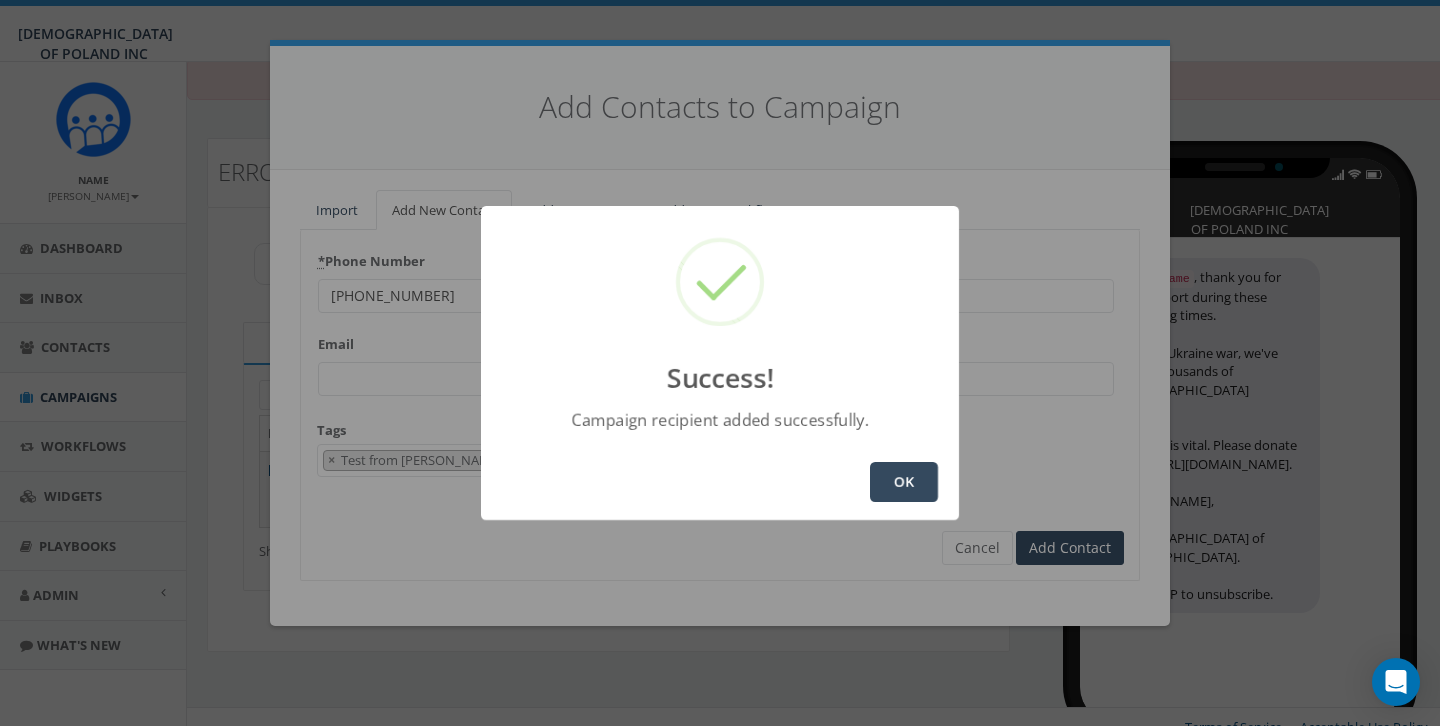 click on "OK" at bounding box center (904, 482) 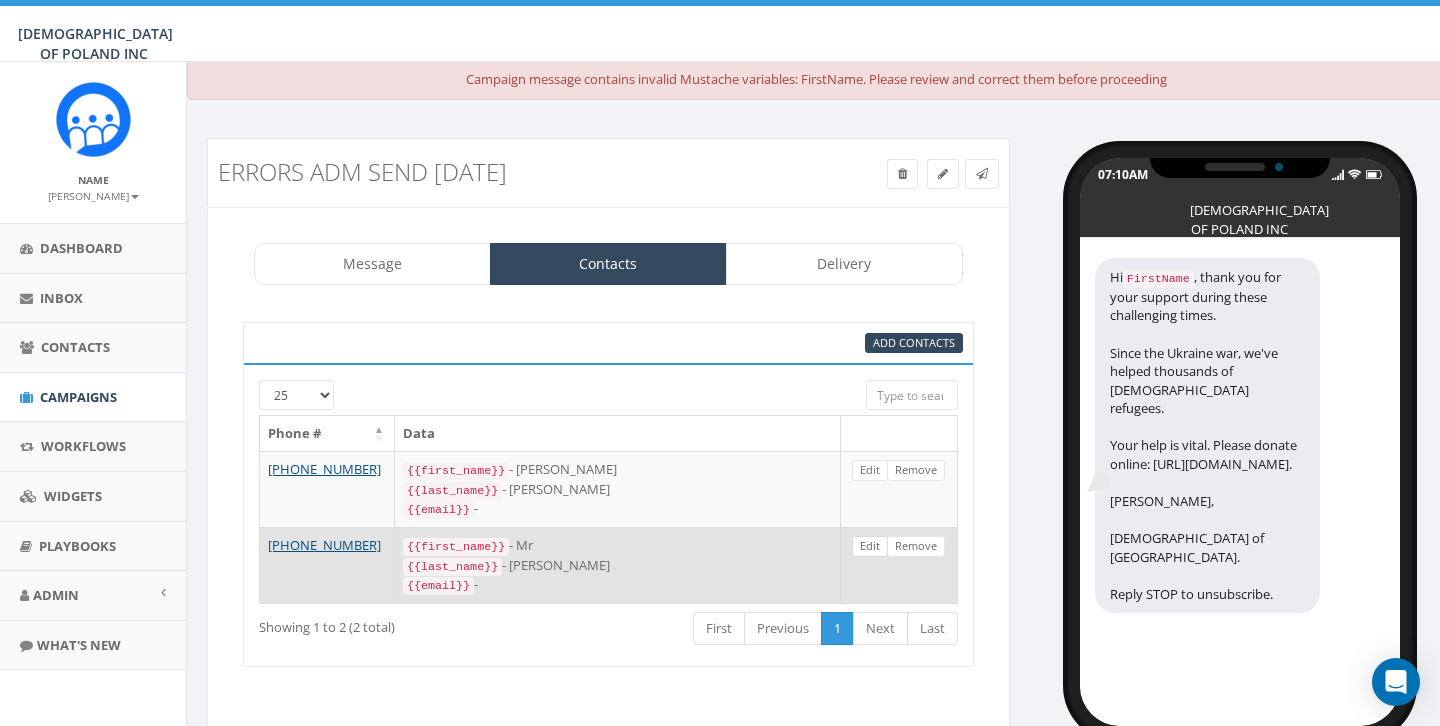 click on "Edit" at bounding box center (870, 546) 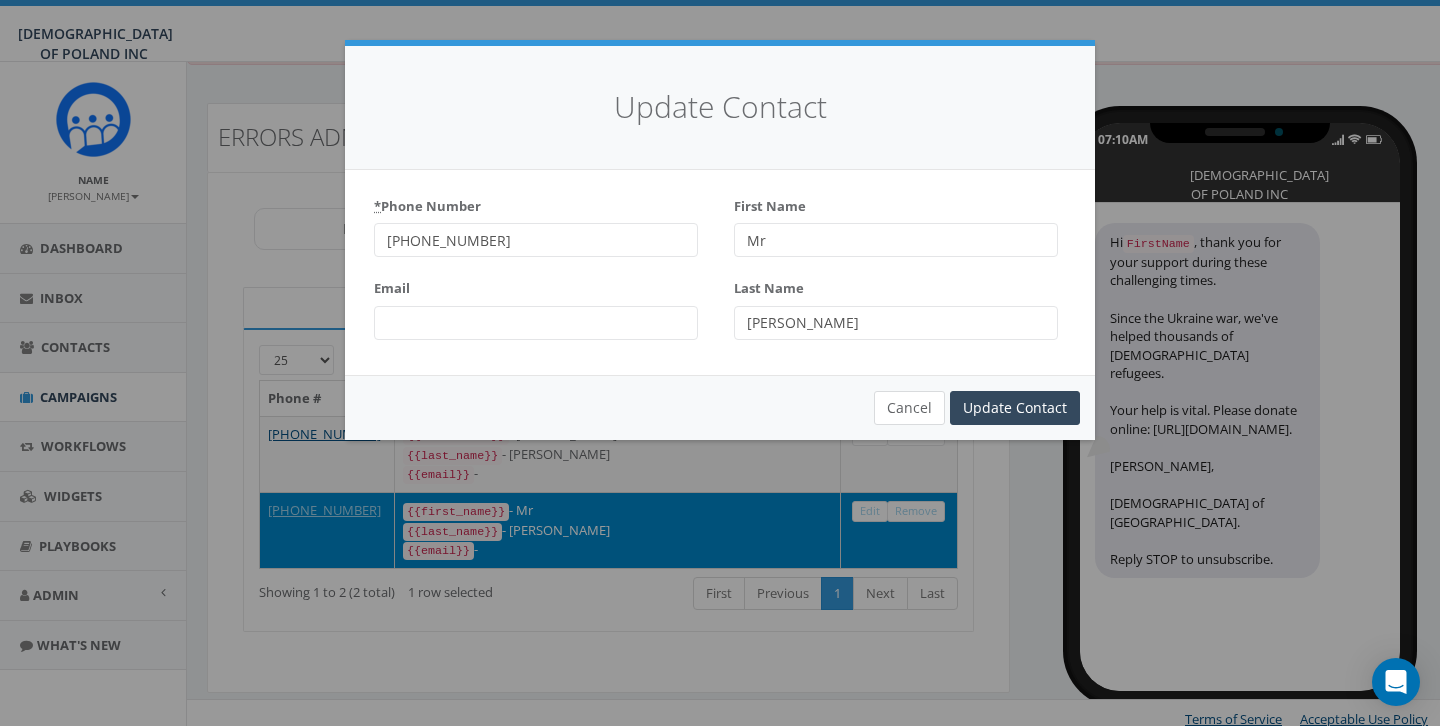 scroll, scrollTop: 37, scrollLeft: 0, axis: vertical 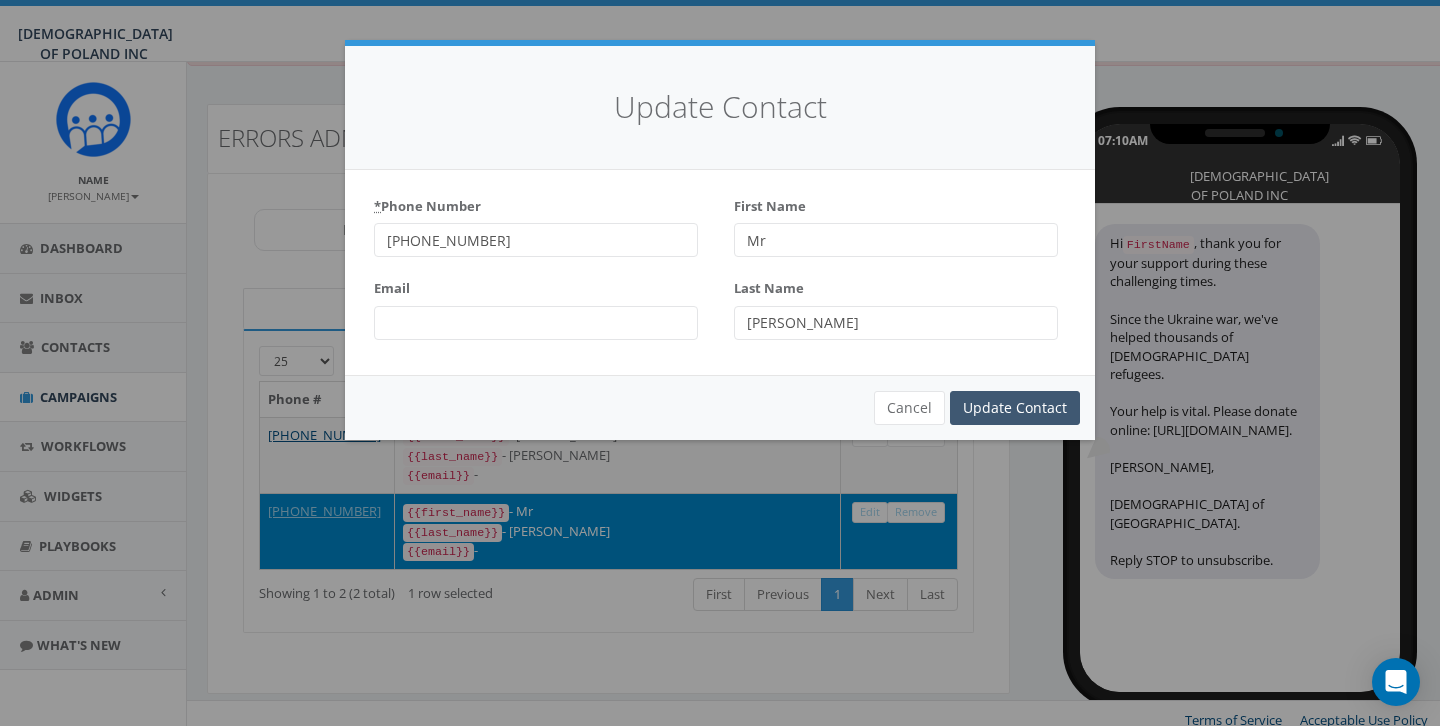 click on "Update Contact" at bounding box center [1015, 408] 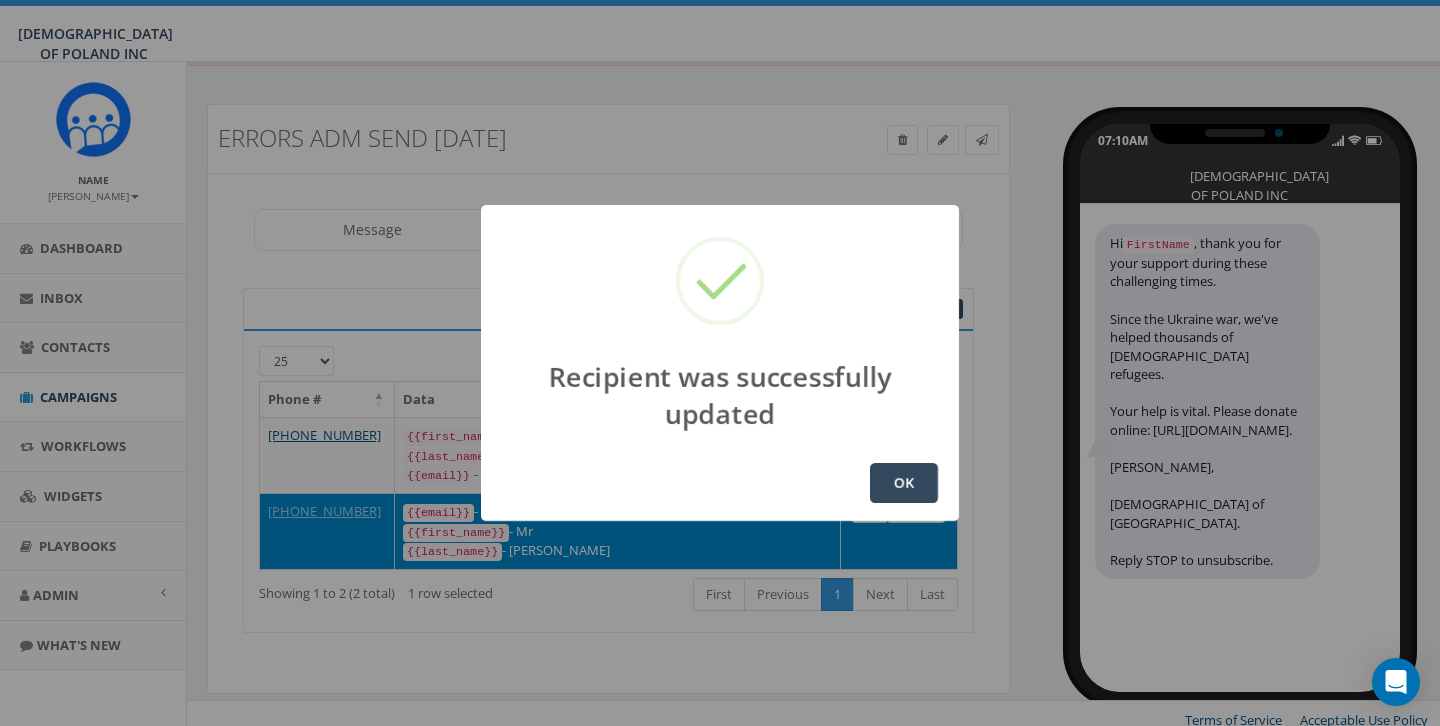click on "OK" at bounding box center [904, 483] 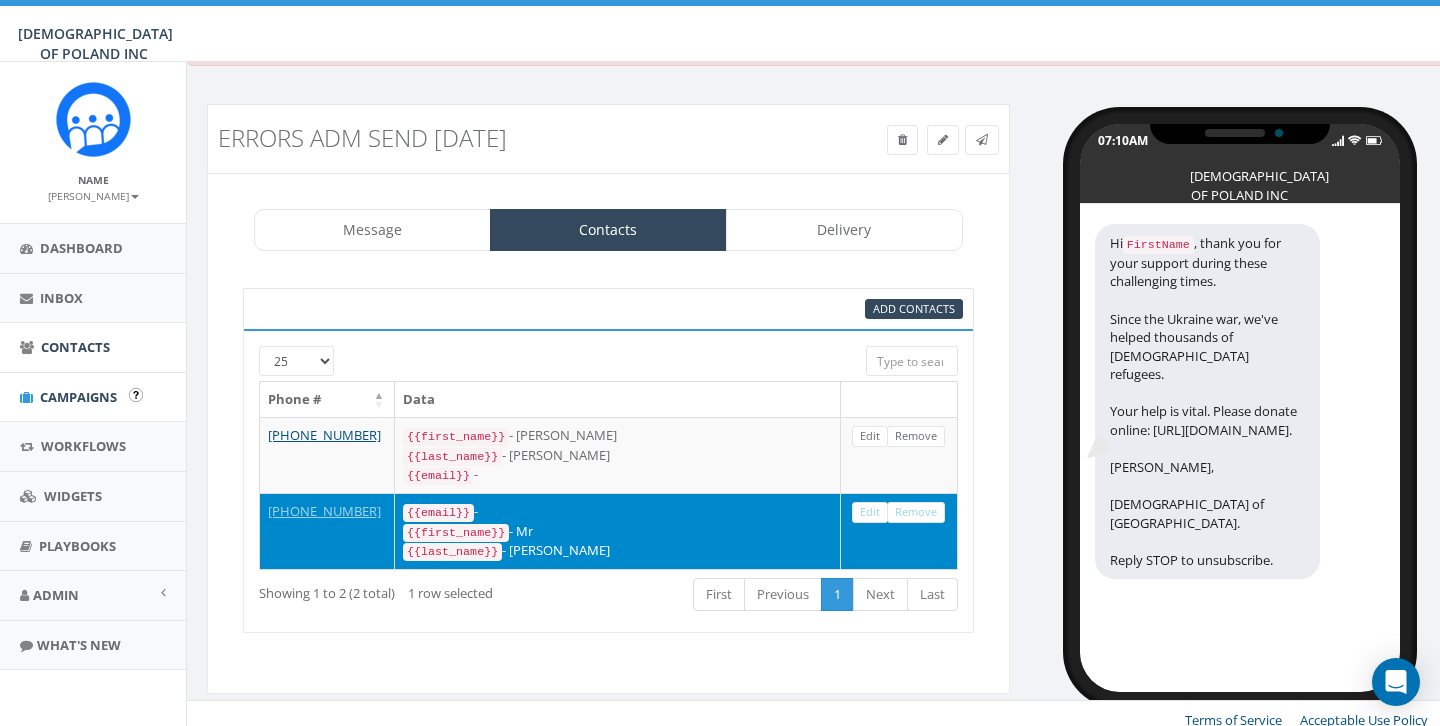click on "Contacts" at bounding box center [75, 347] 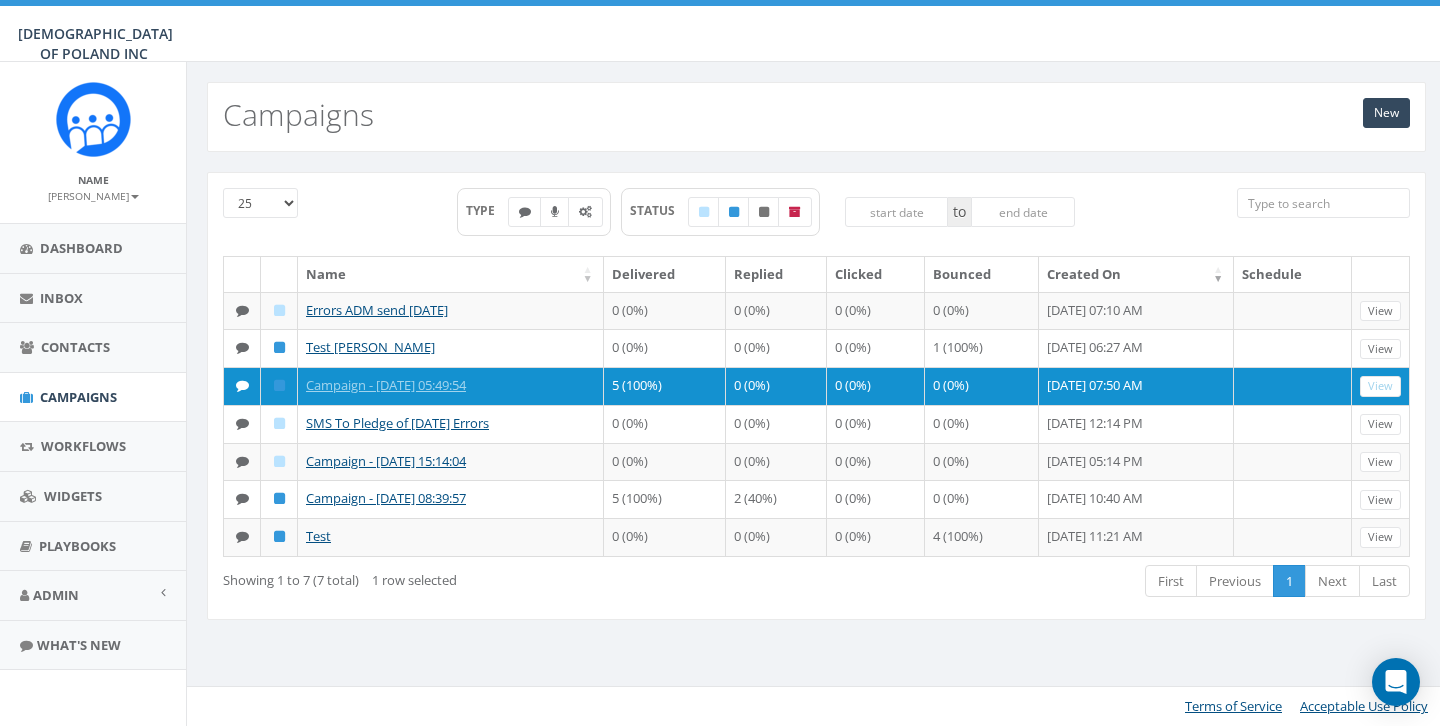 scroll, scrollTop: 0, scrollLeft: 0, axis: both 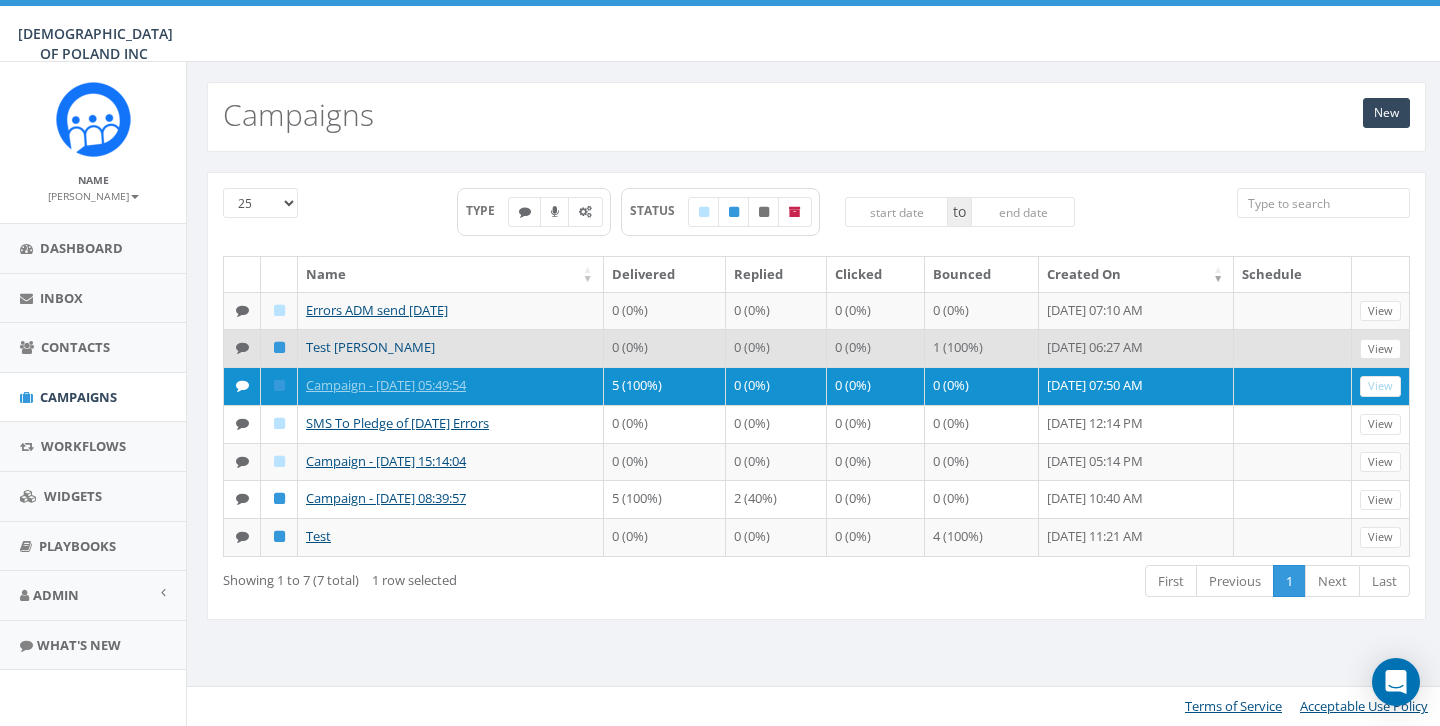 click on "Test [PERSON_NAME]" at bounding box center (370, 347) 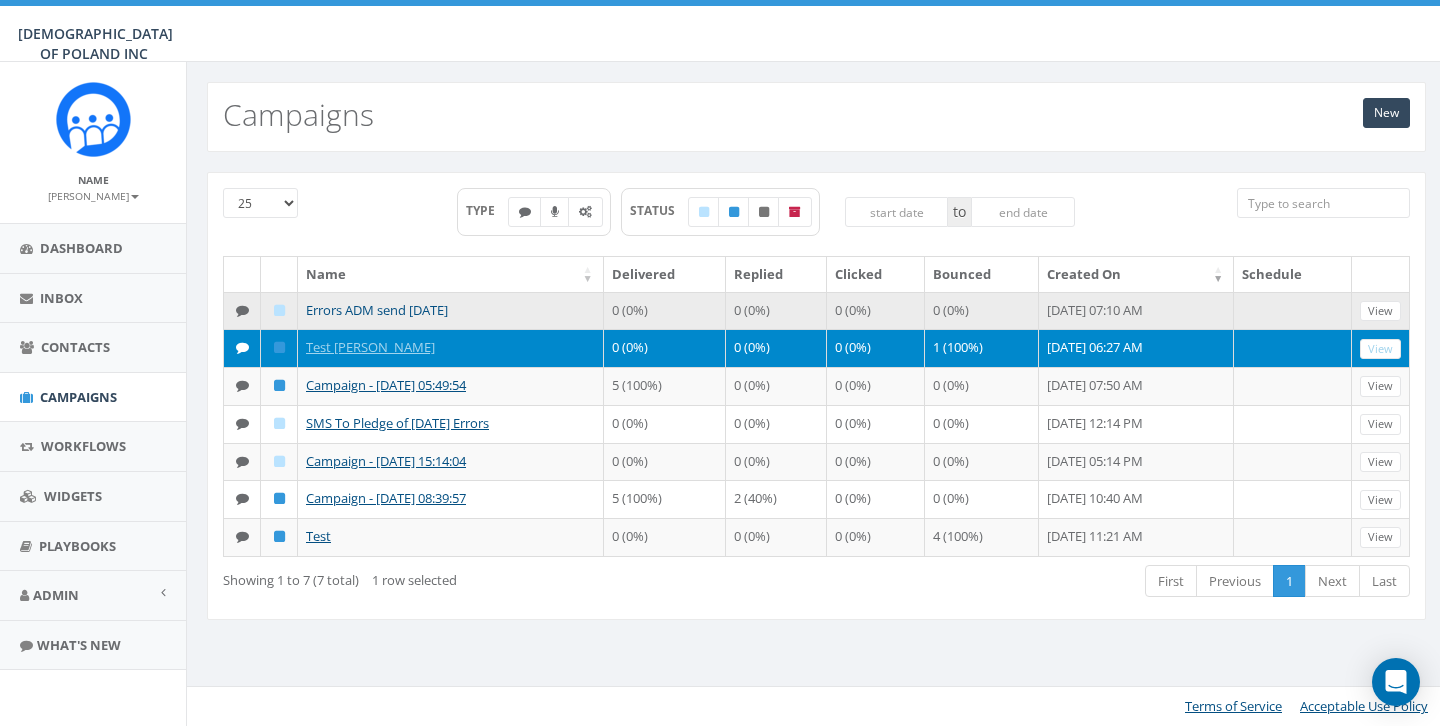 click on "Errors ADM send [DATE]" at bounding box center [377, 310] 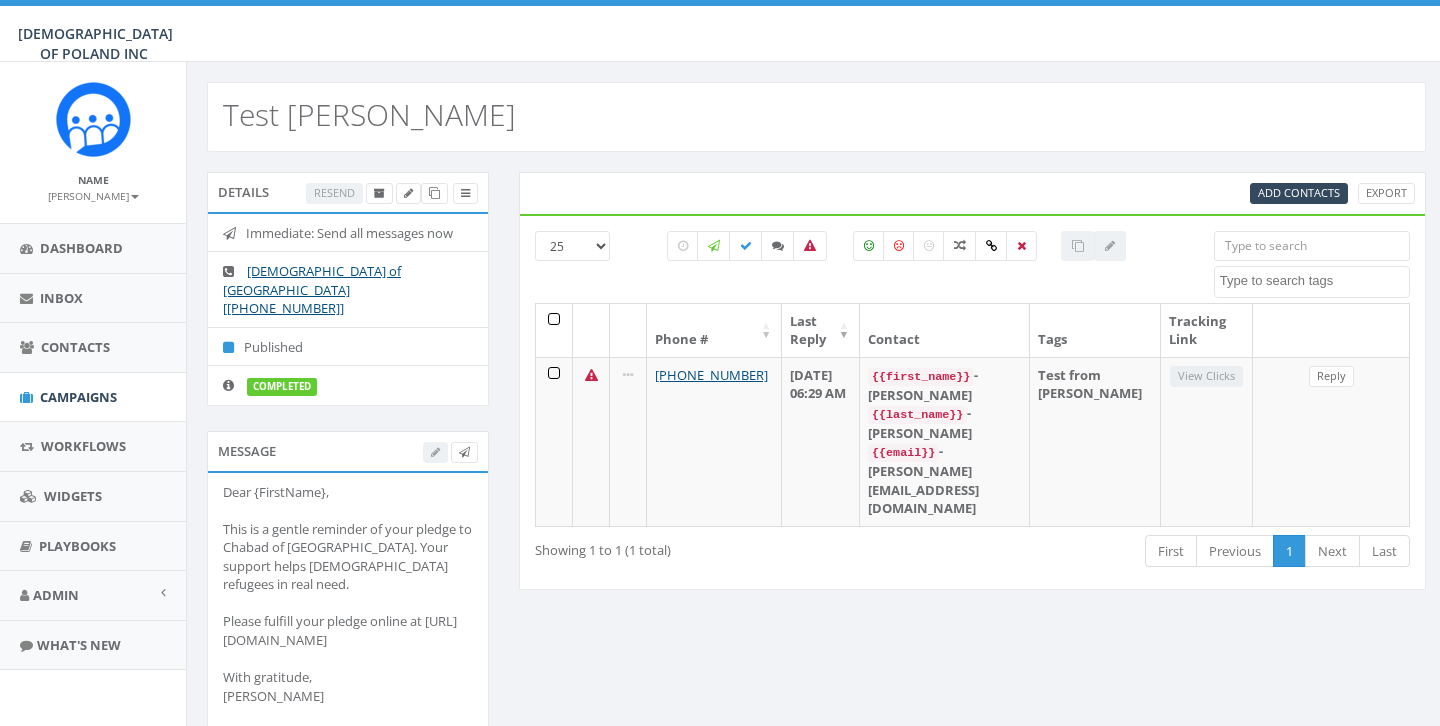 select 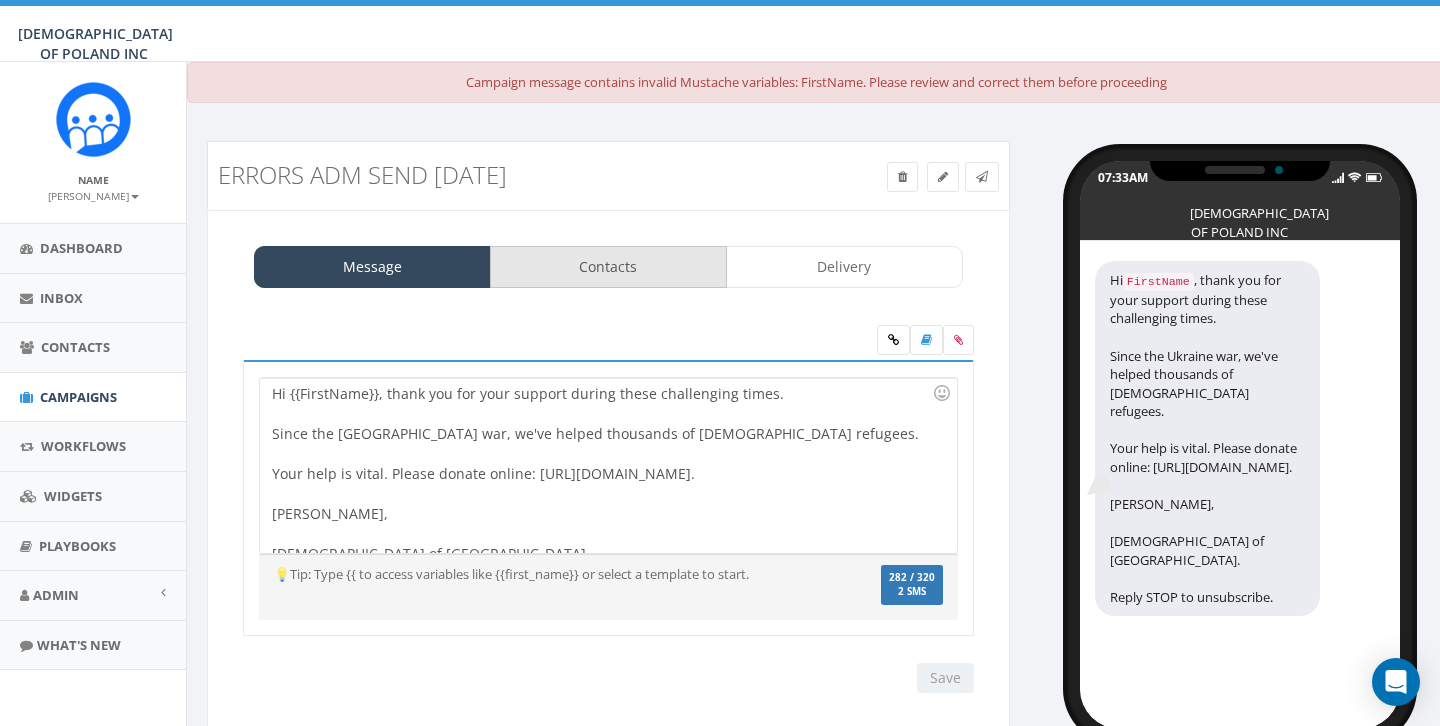 click on "Contacts" at bounding box center [608, 267] 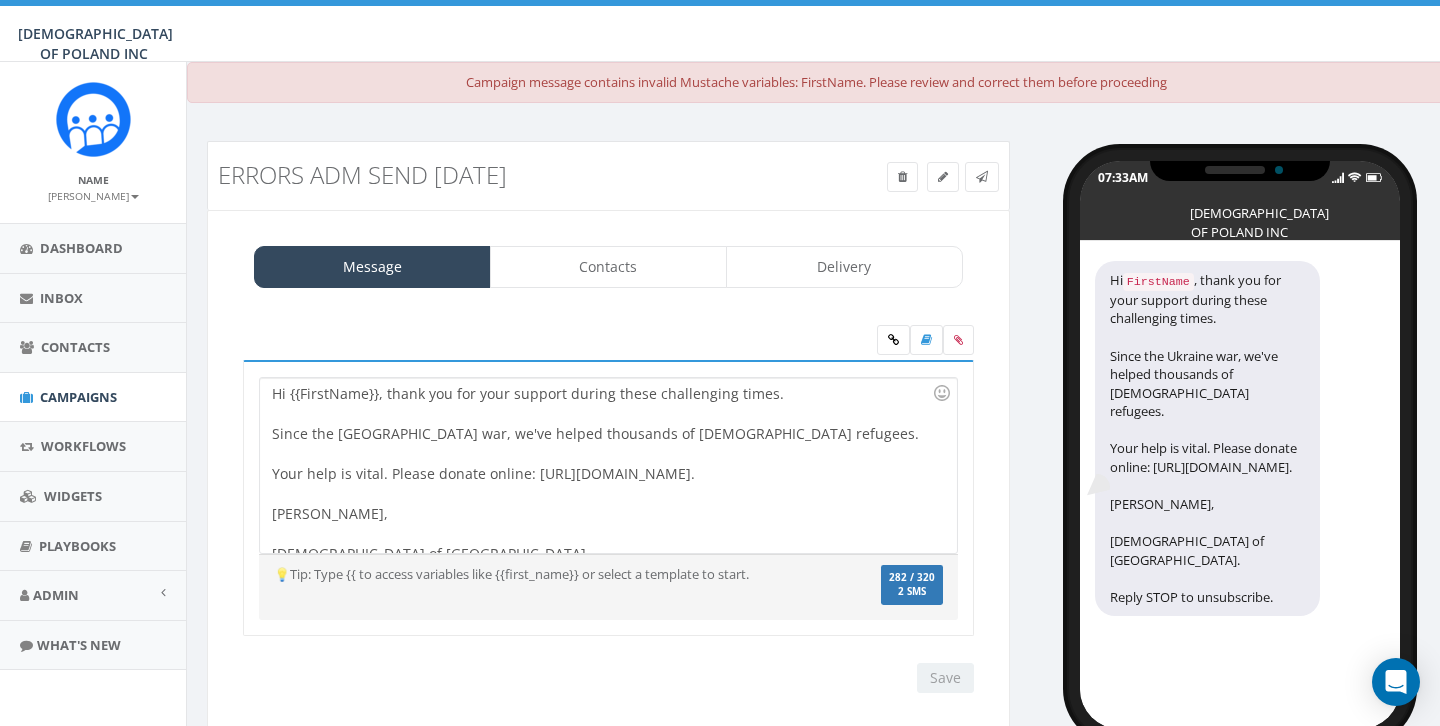 scroll, scrollTop: 0, scrollLeft: 0, axis: both 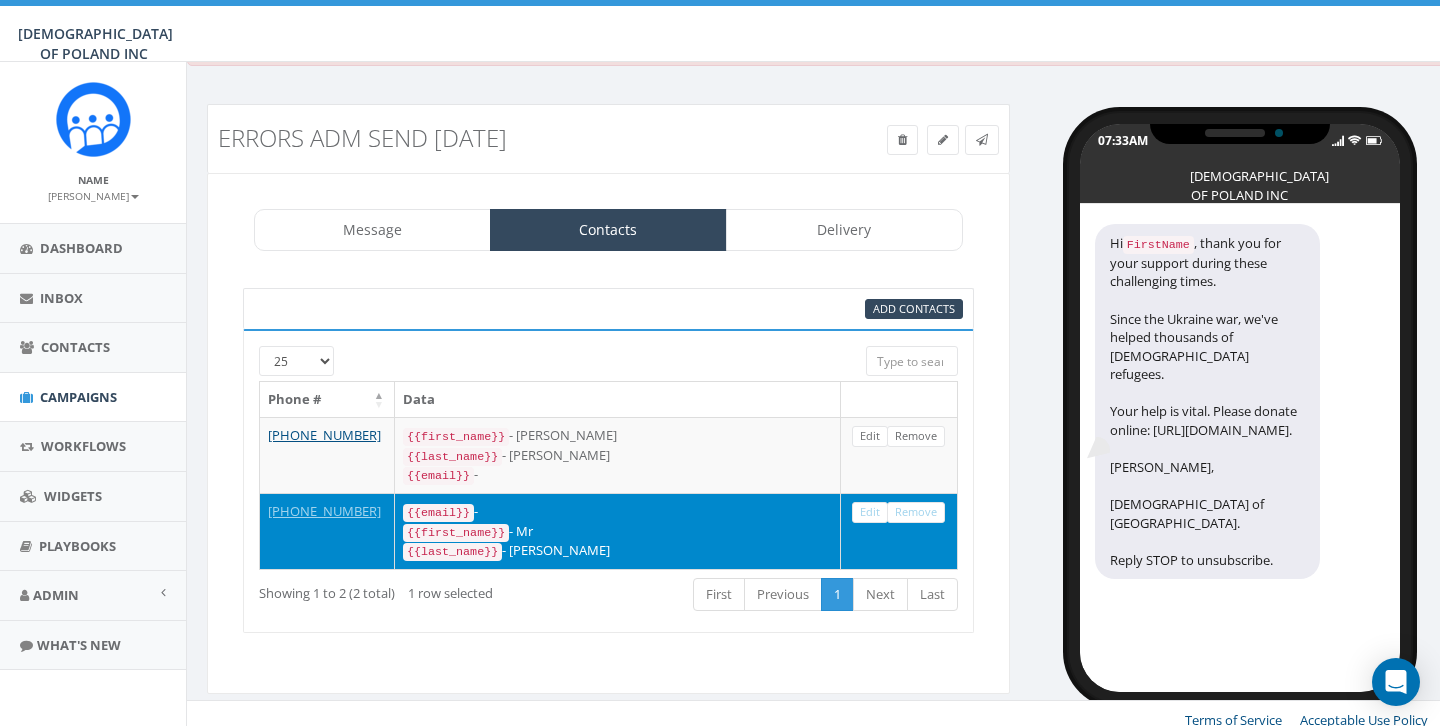 click on "Add Contacts" at bounding box center [608, 309] 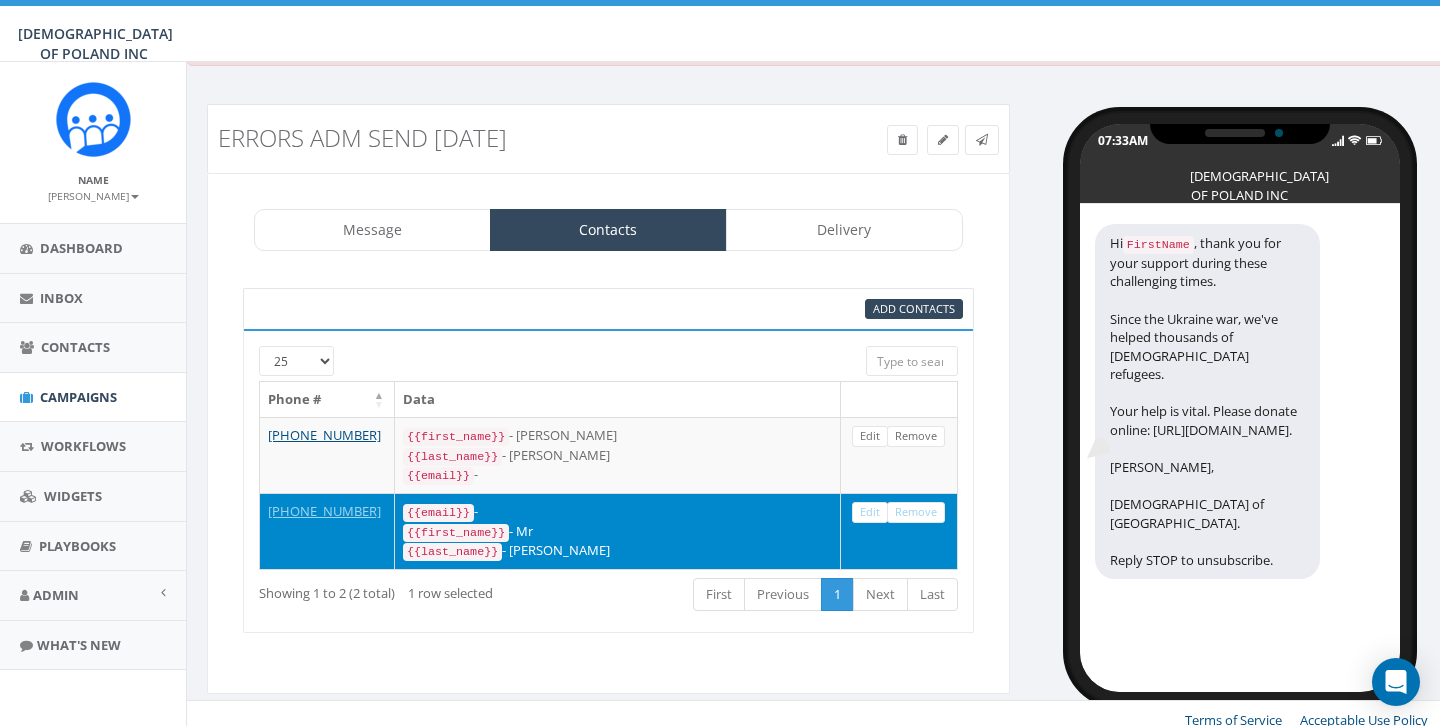 click on "[PHONE_NUMBER]" at bounding box center (327, 531) 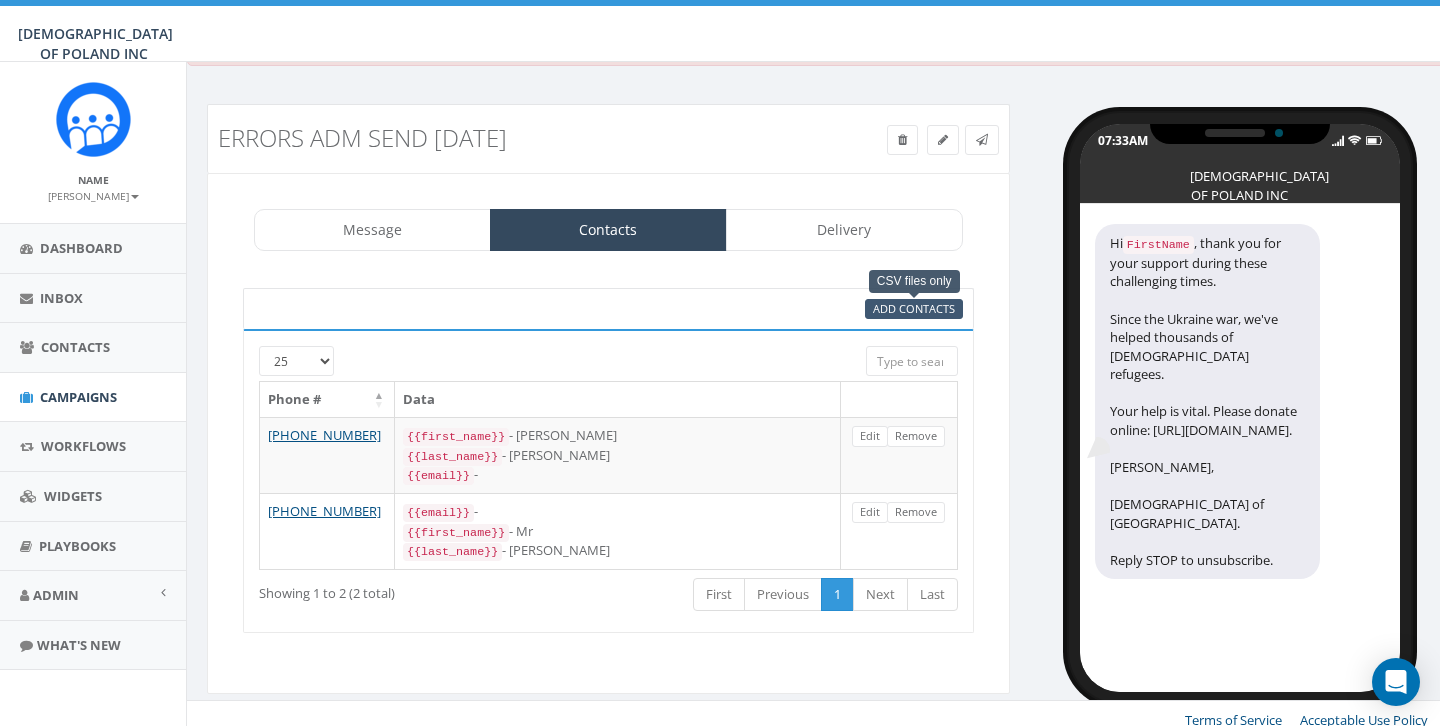 click on "Add Contacts" at bounding box center (914, 308) 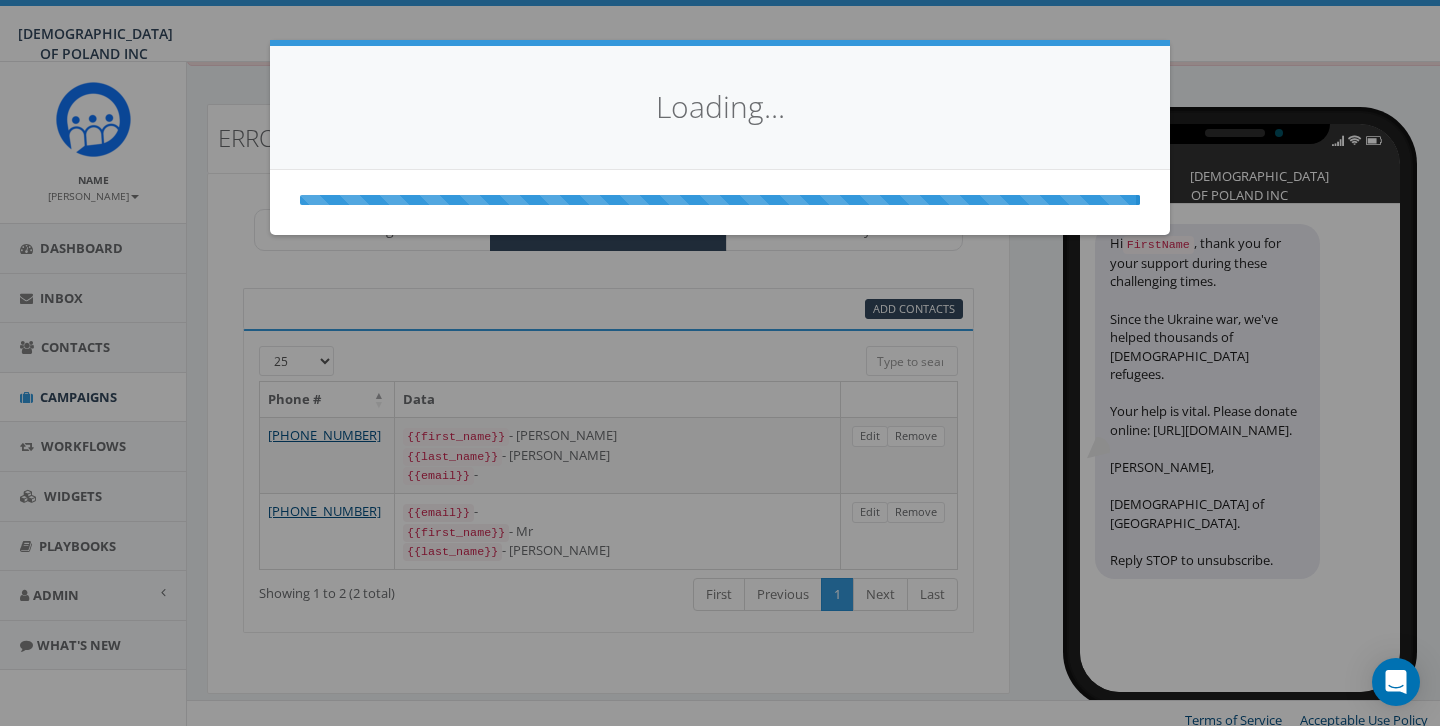 select 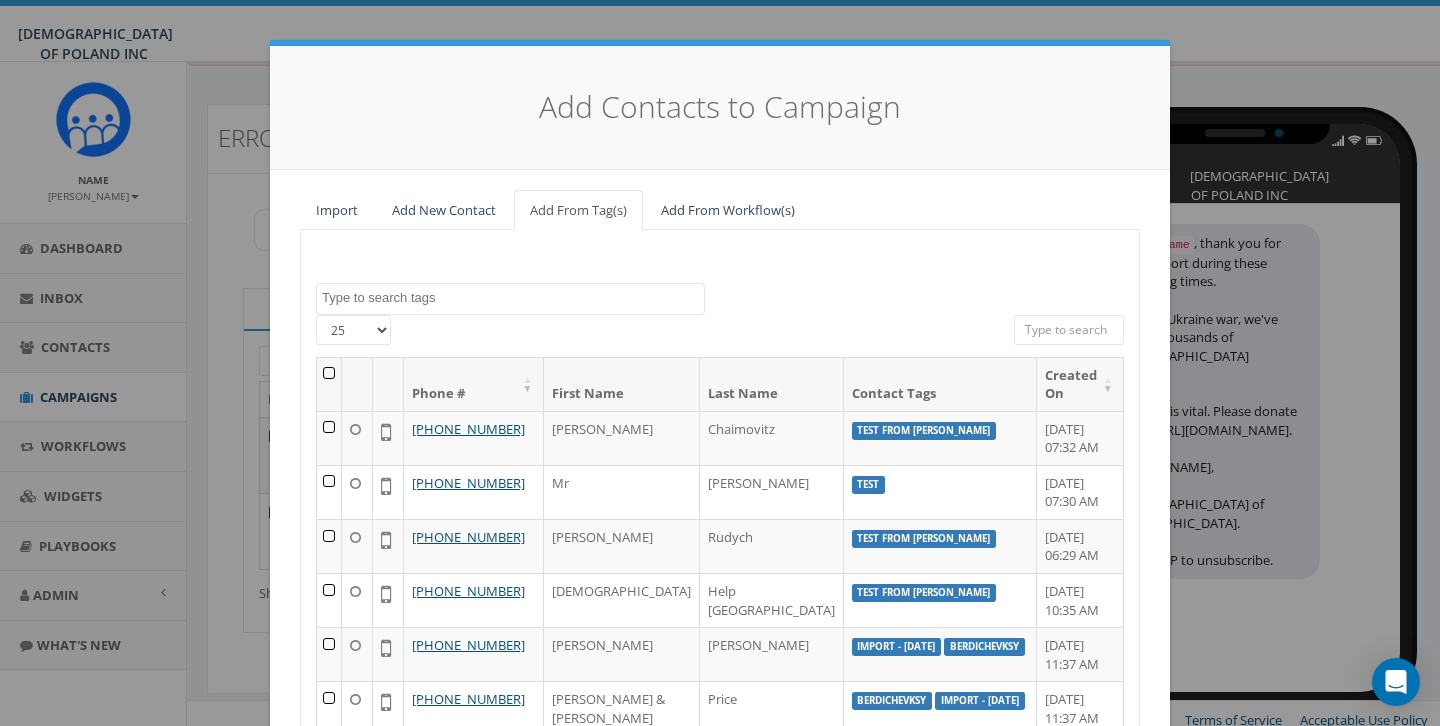 click on "Add New Contact" at bounding box center [444, 210] 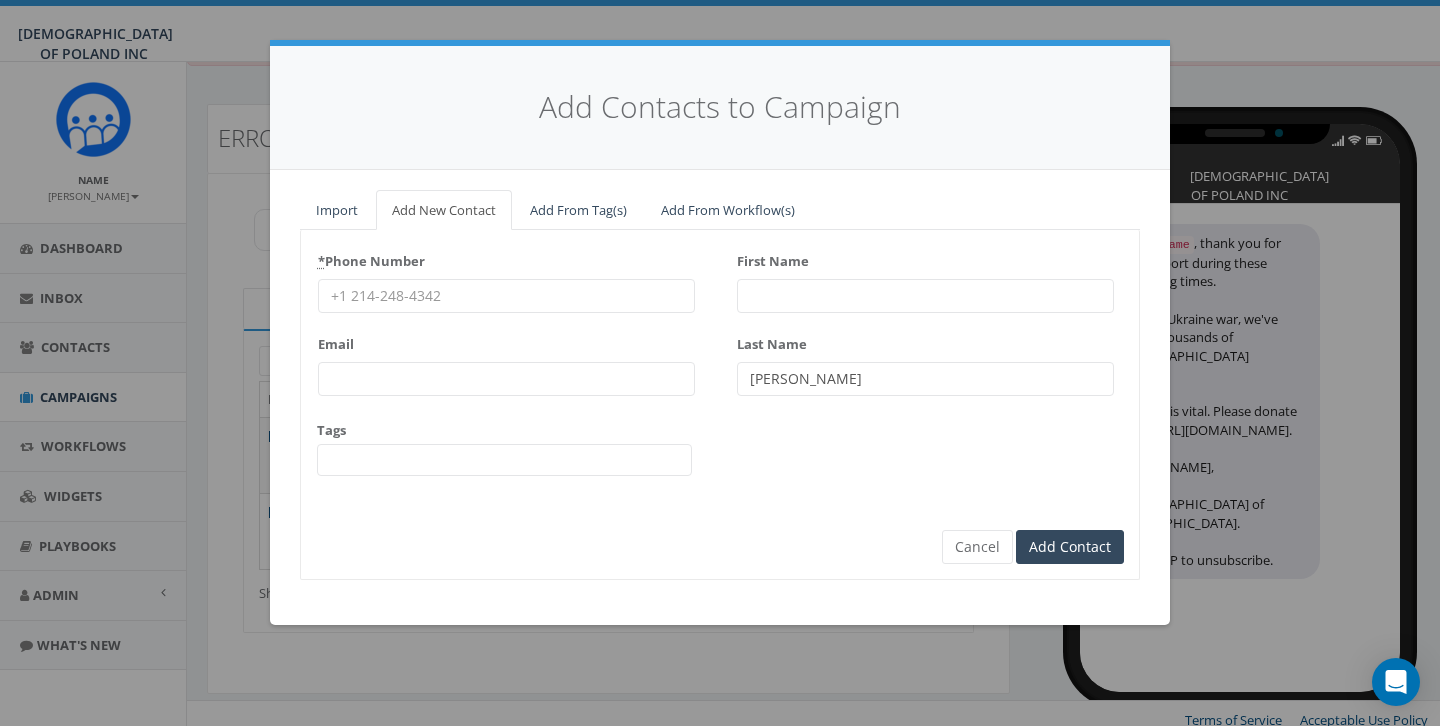 type on "[PERSON_NAME]" 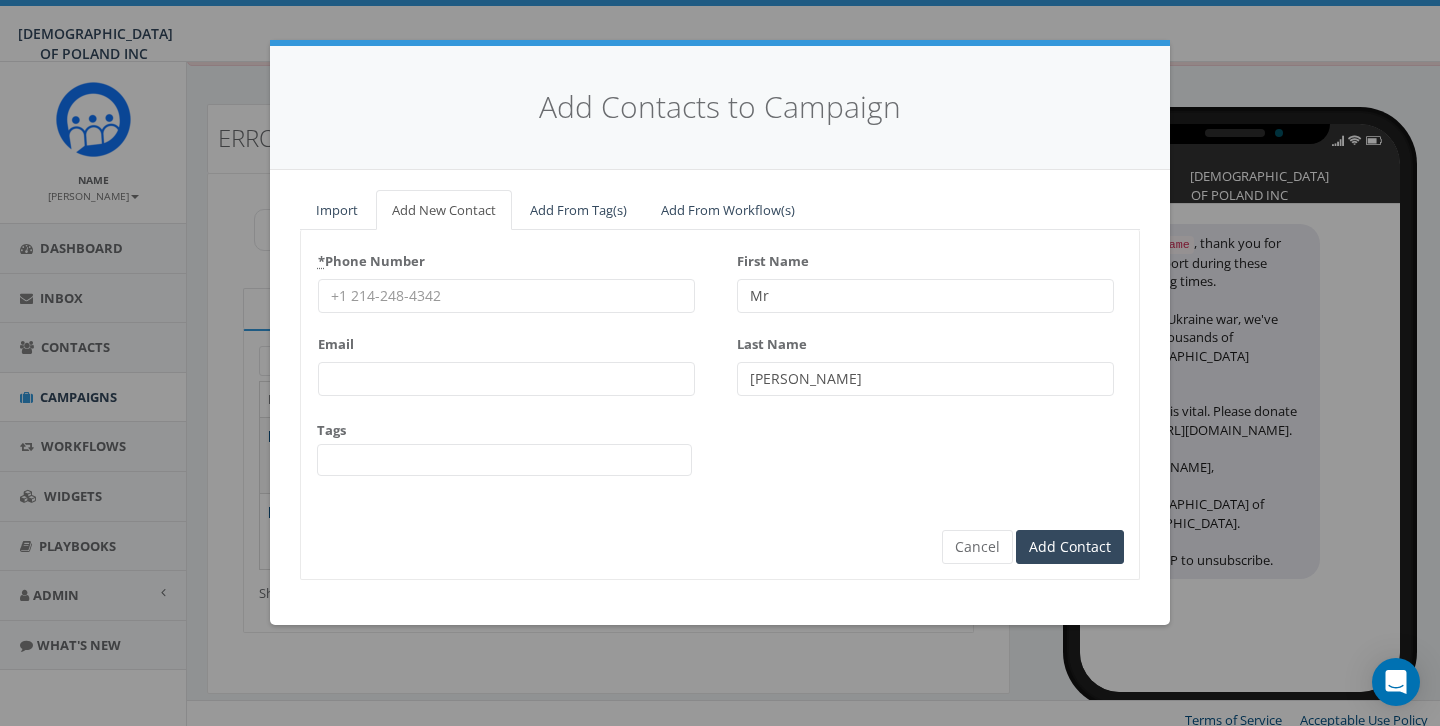 type on "Mr" 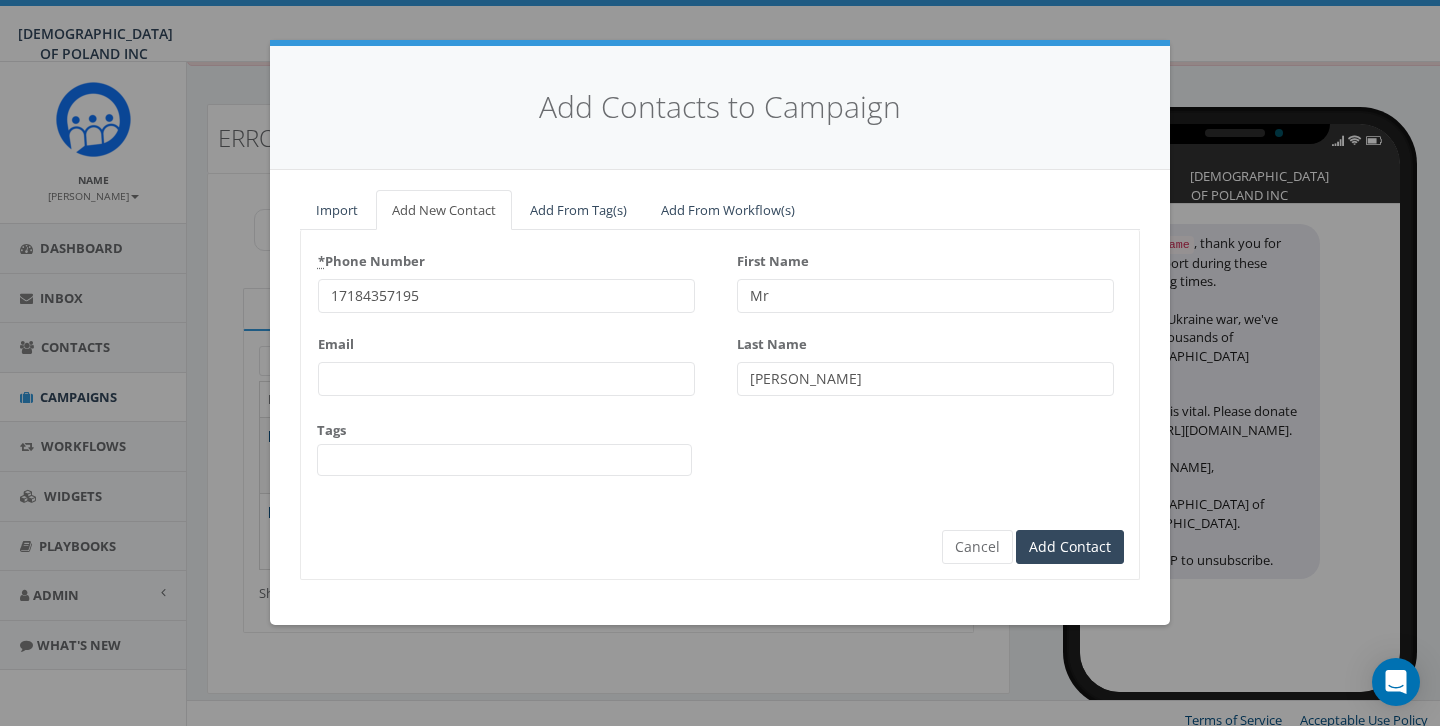 click on "17184357195" at bounding box center (506, 296) 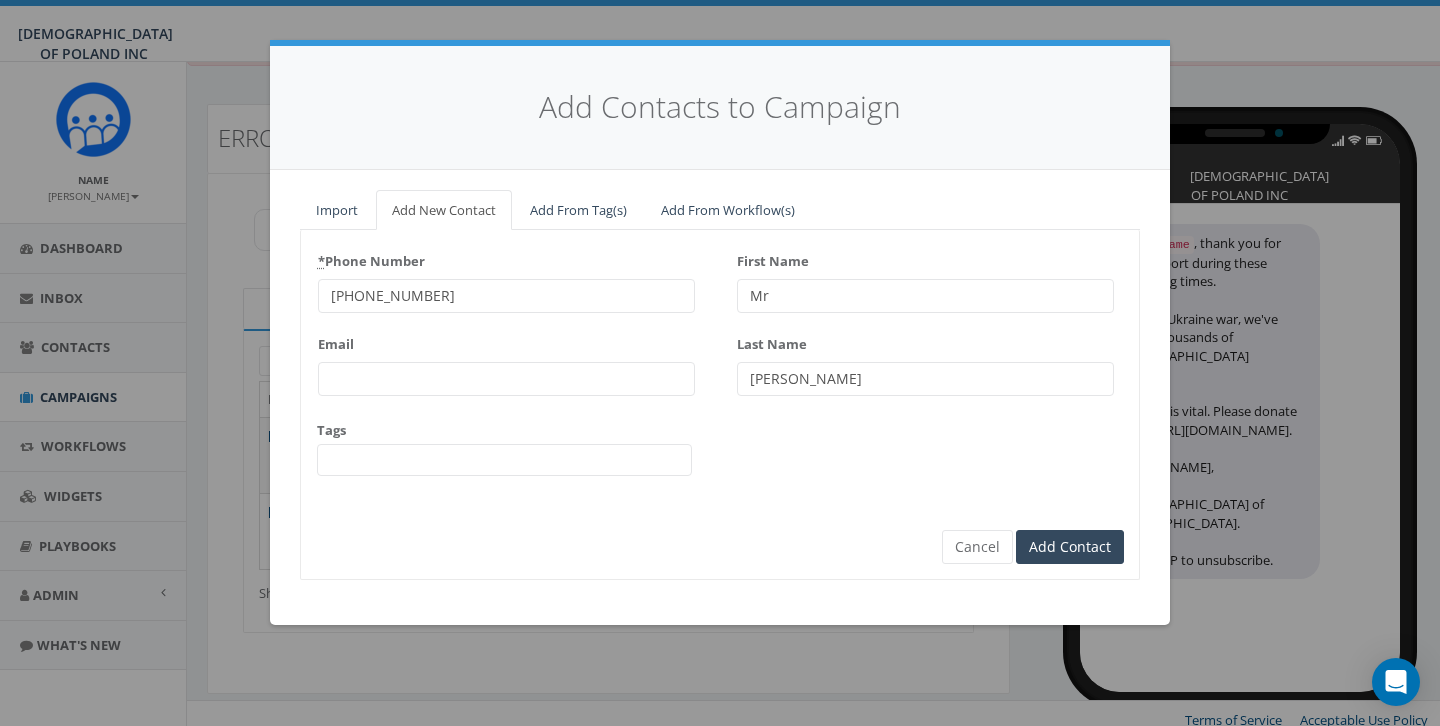 type on "[PHONE_NUMBER]" 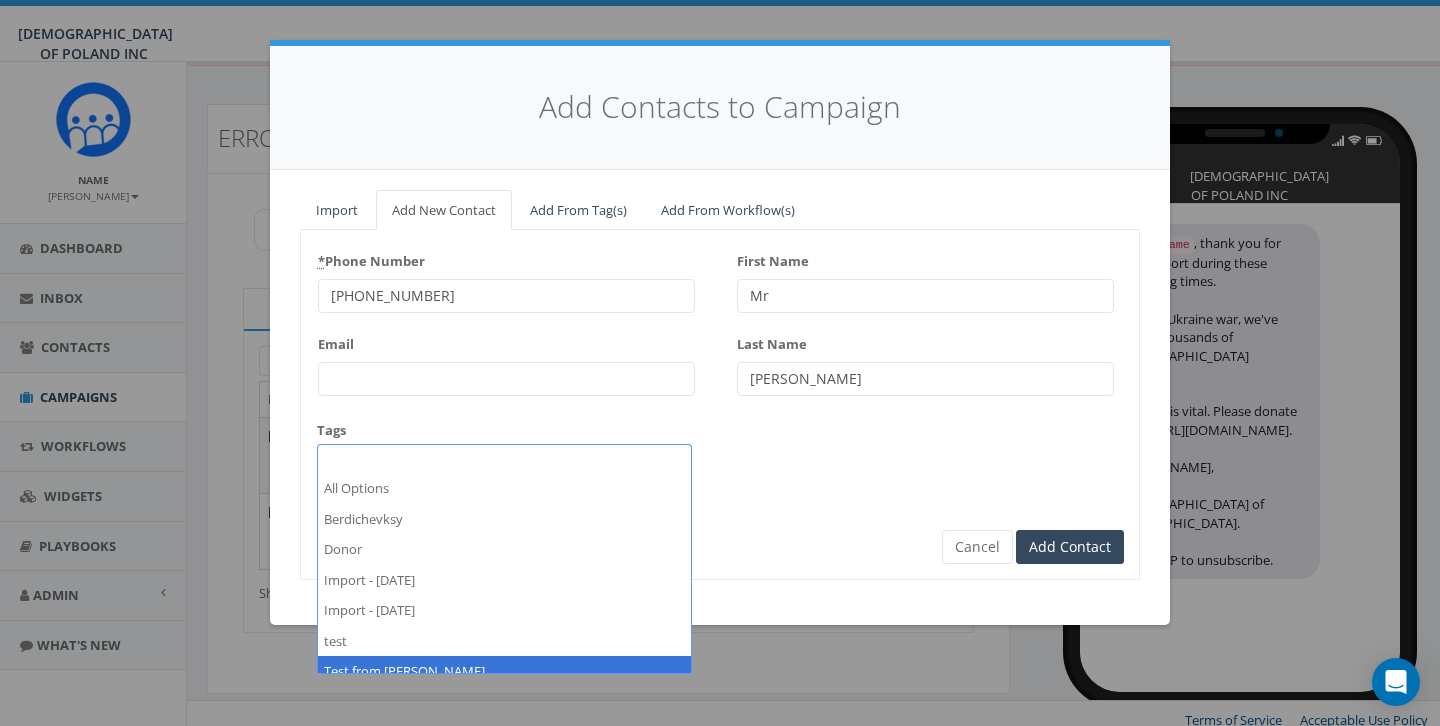 type 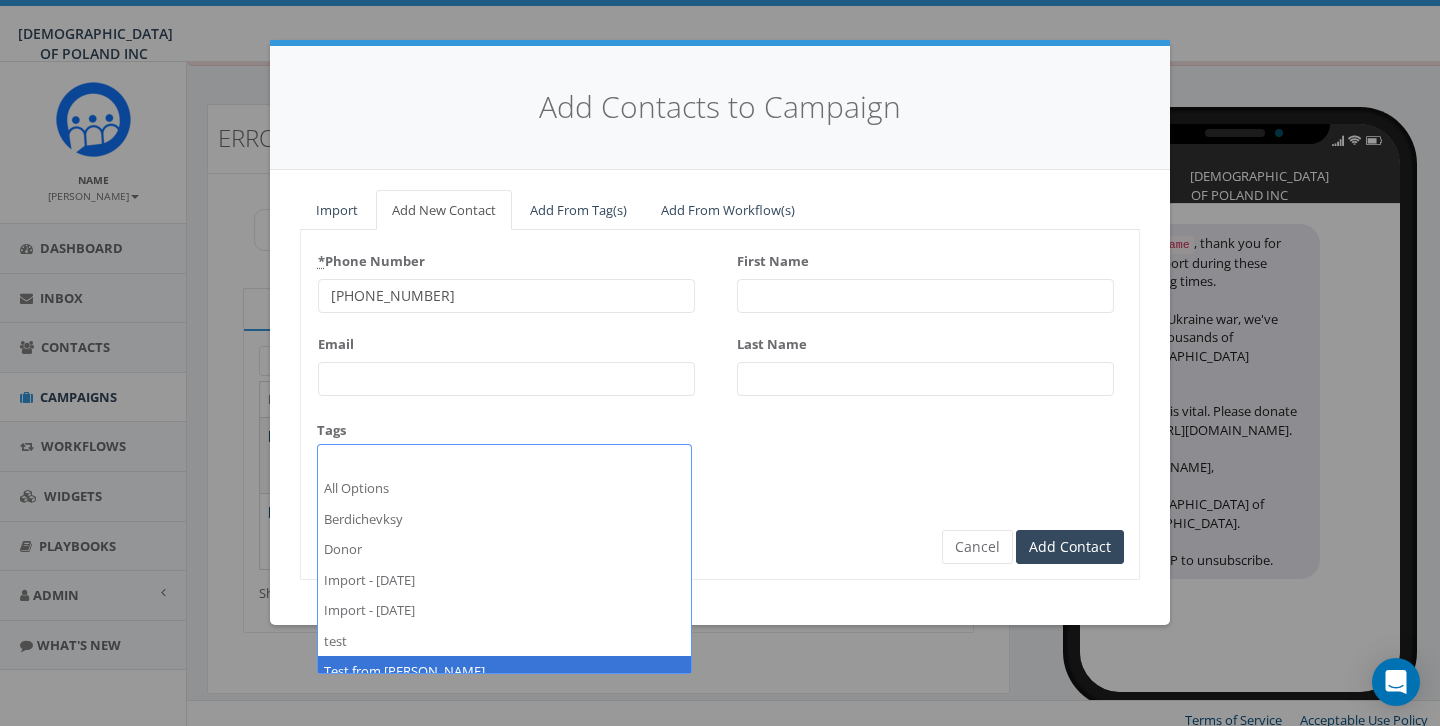 select on "Test from [PERSON_NAME]" 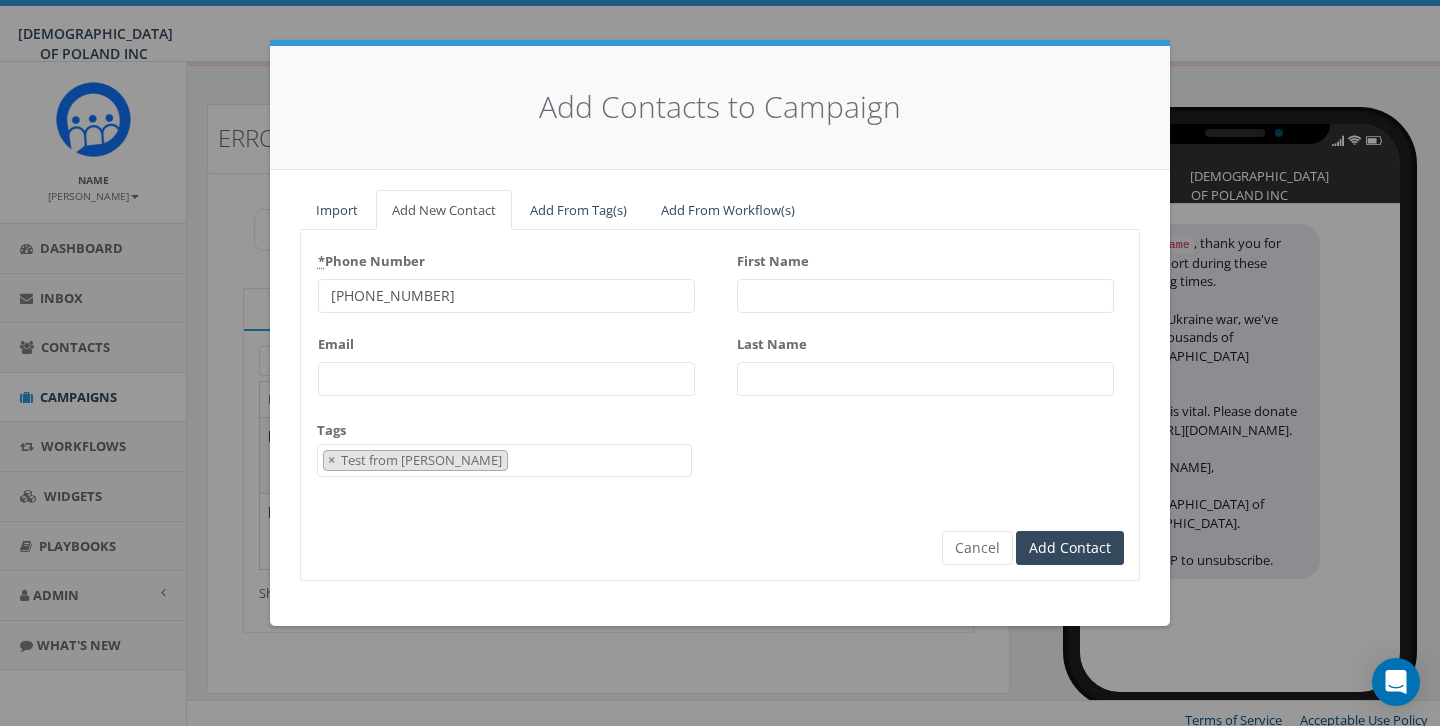 click on "*   Phone Number [PHONE_NUMBER] Email Tags All Options Berdichevksy Donor Import - [DATE] Import - [DATE] test Test from [PERSON_NAME] Test SMS Text Message × Test from [PERSON_NAME] First Name Last Name" at bounding box center (720, 369) 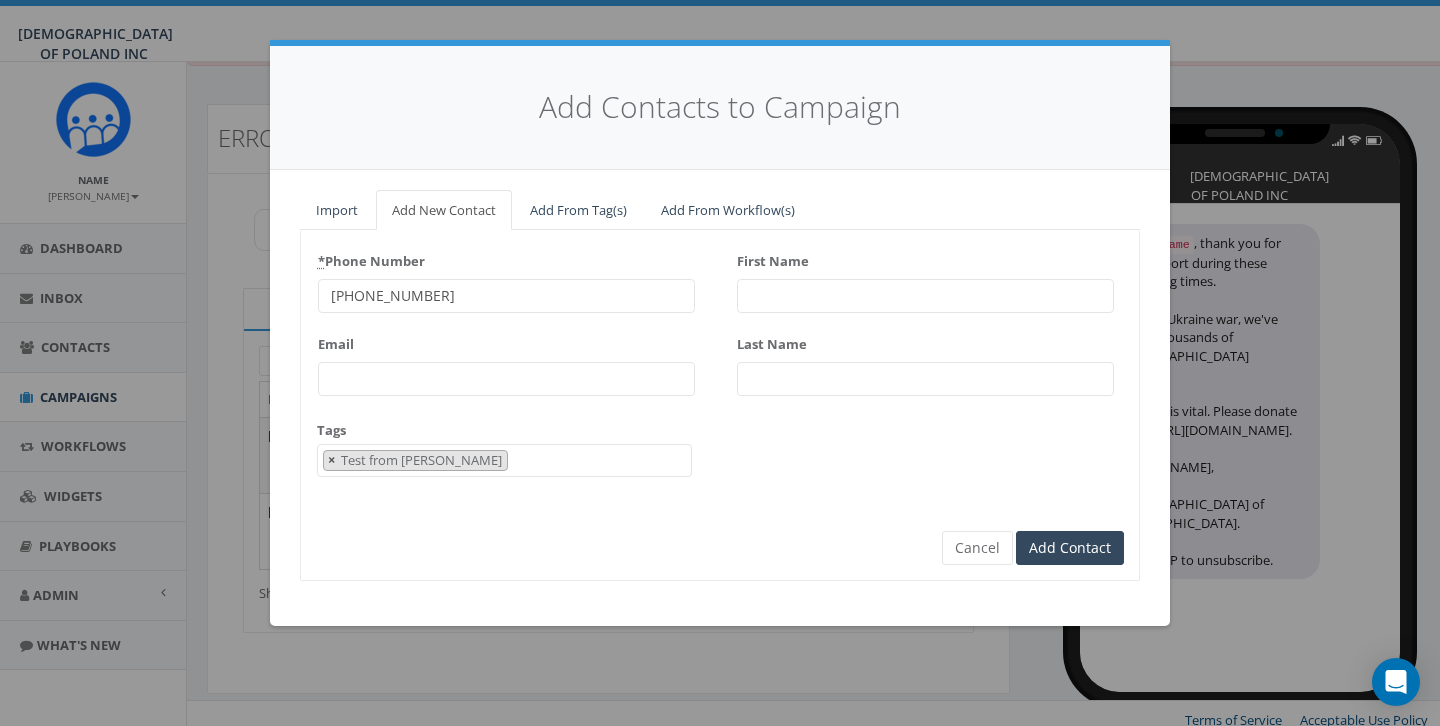 click on "×" at bounding box center [331, 460] 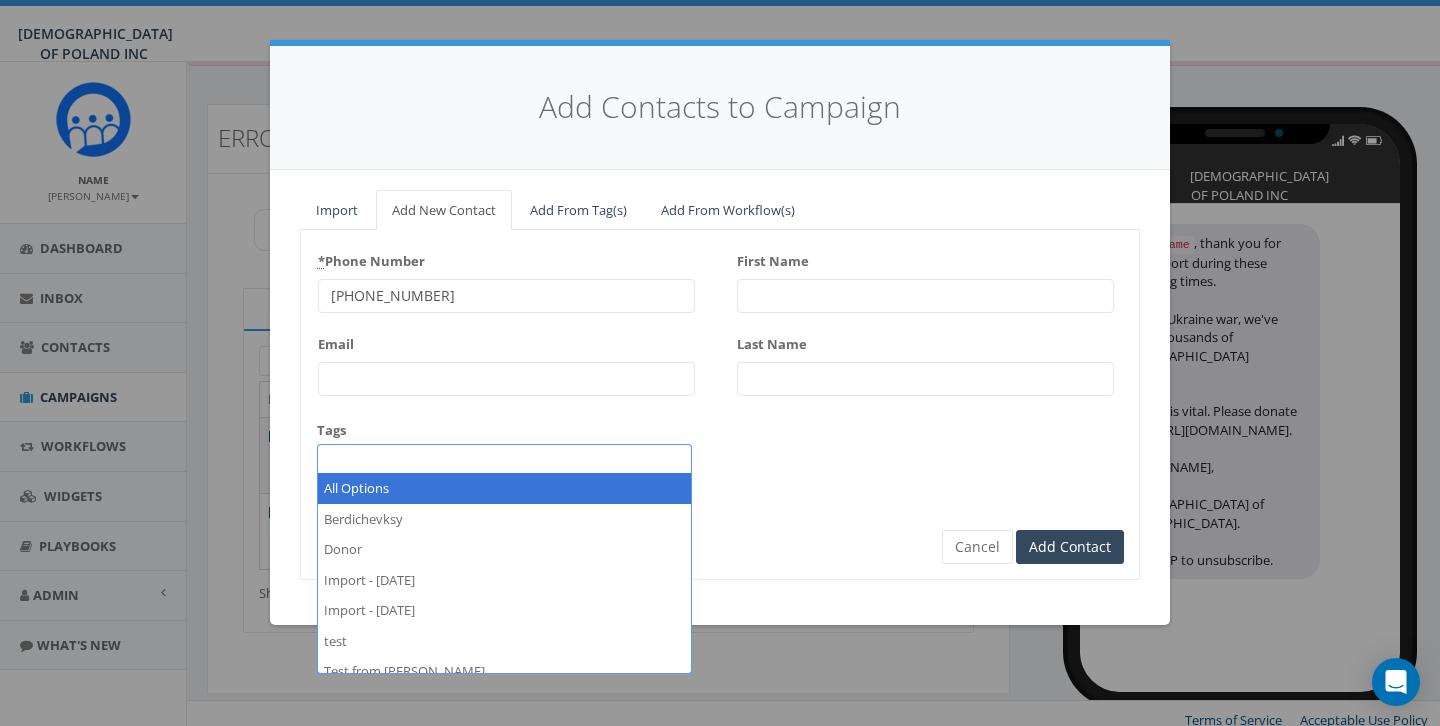 select on "All Options" 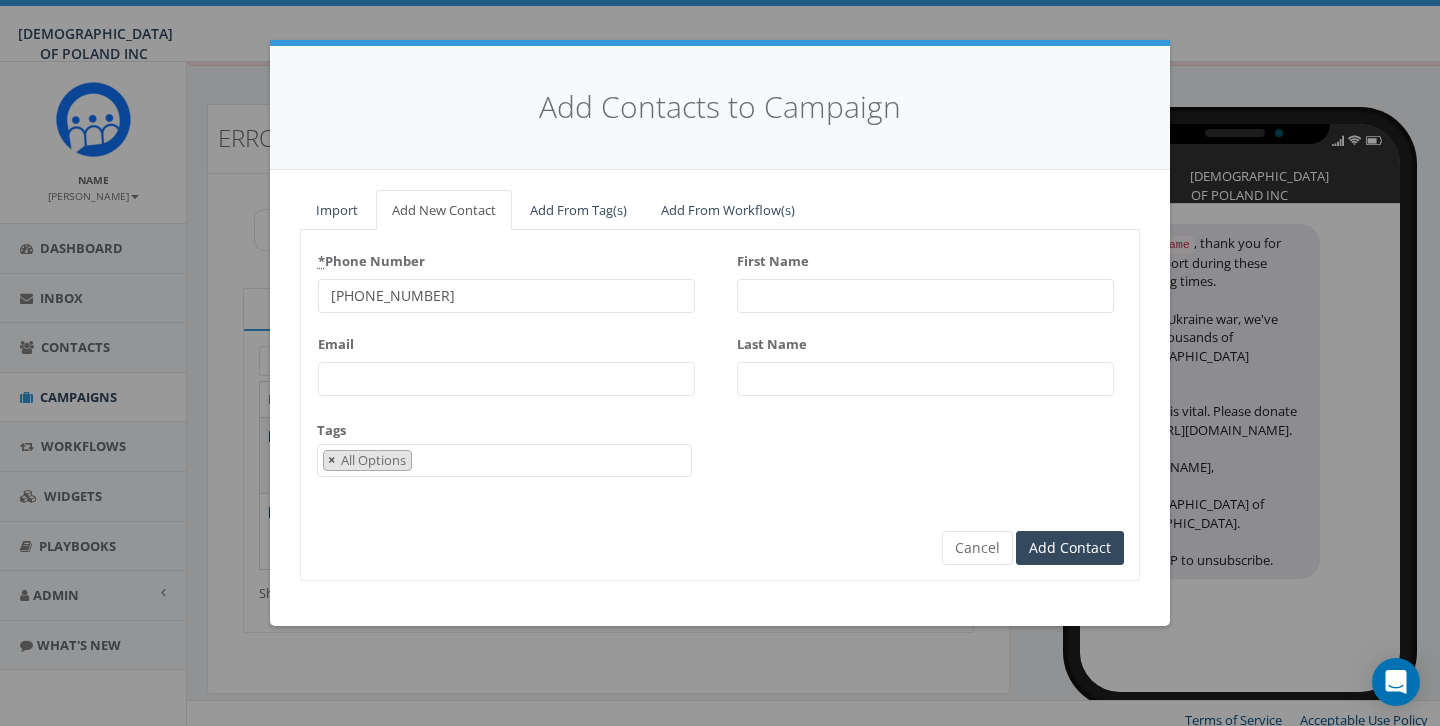 click on "×" at bounding box center [331, 460] 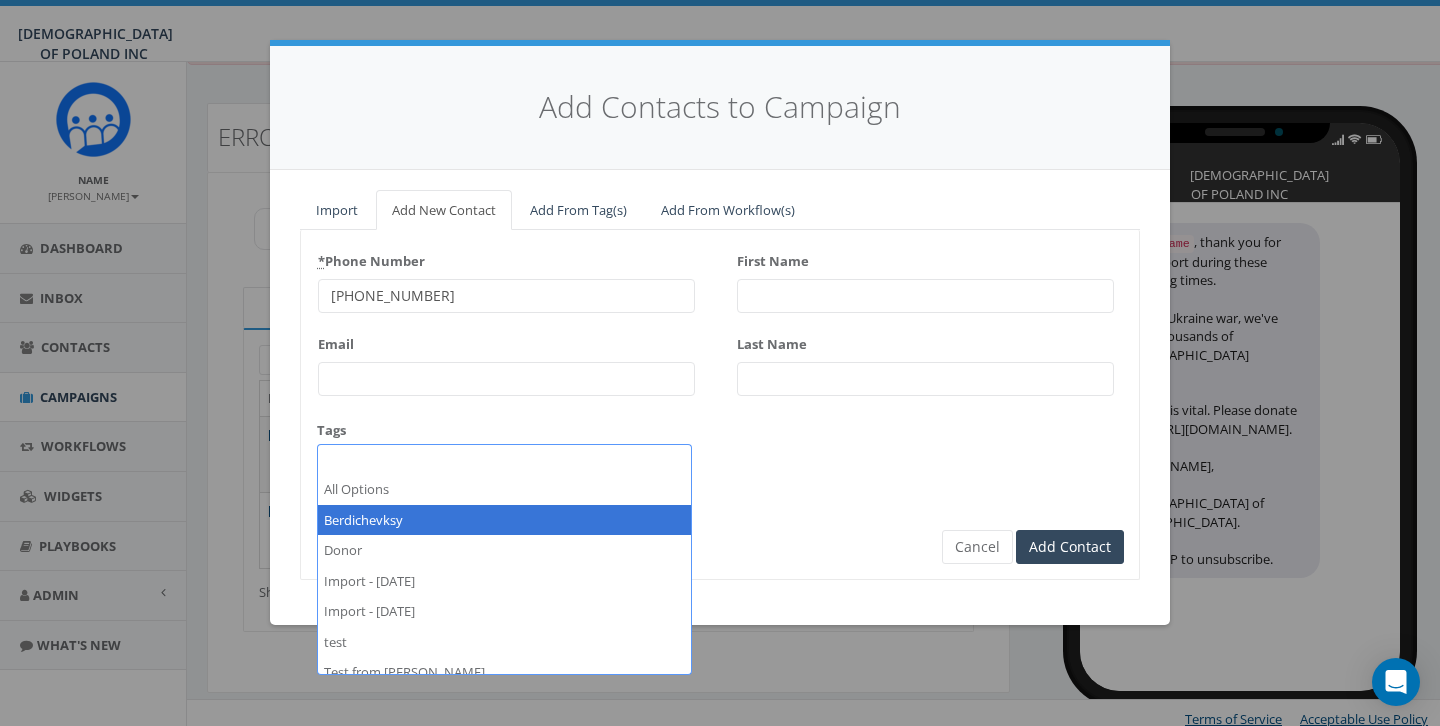 scroll, scrollTop: 37, scrollLeft: 0, axis: vertical 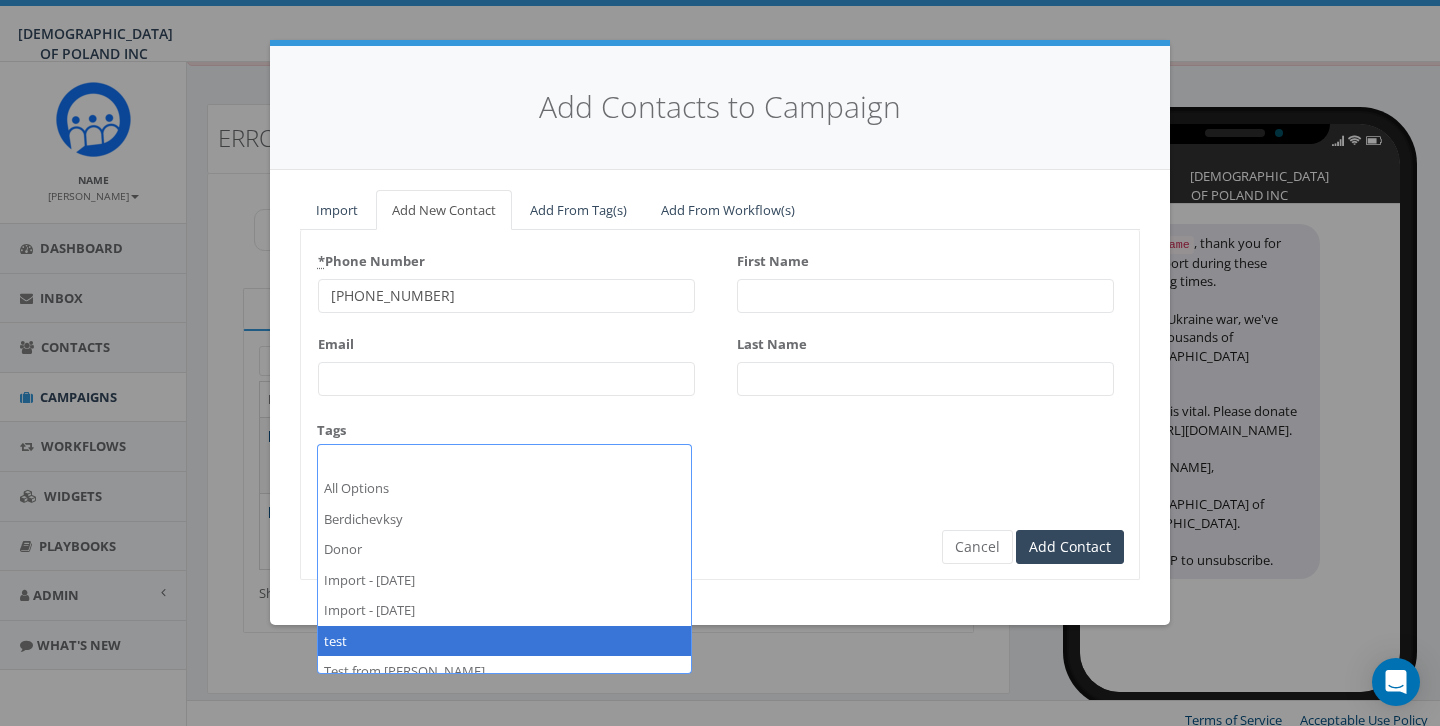 select on "Test from [PERSON_NAME]" 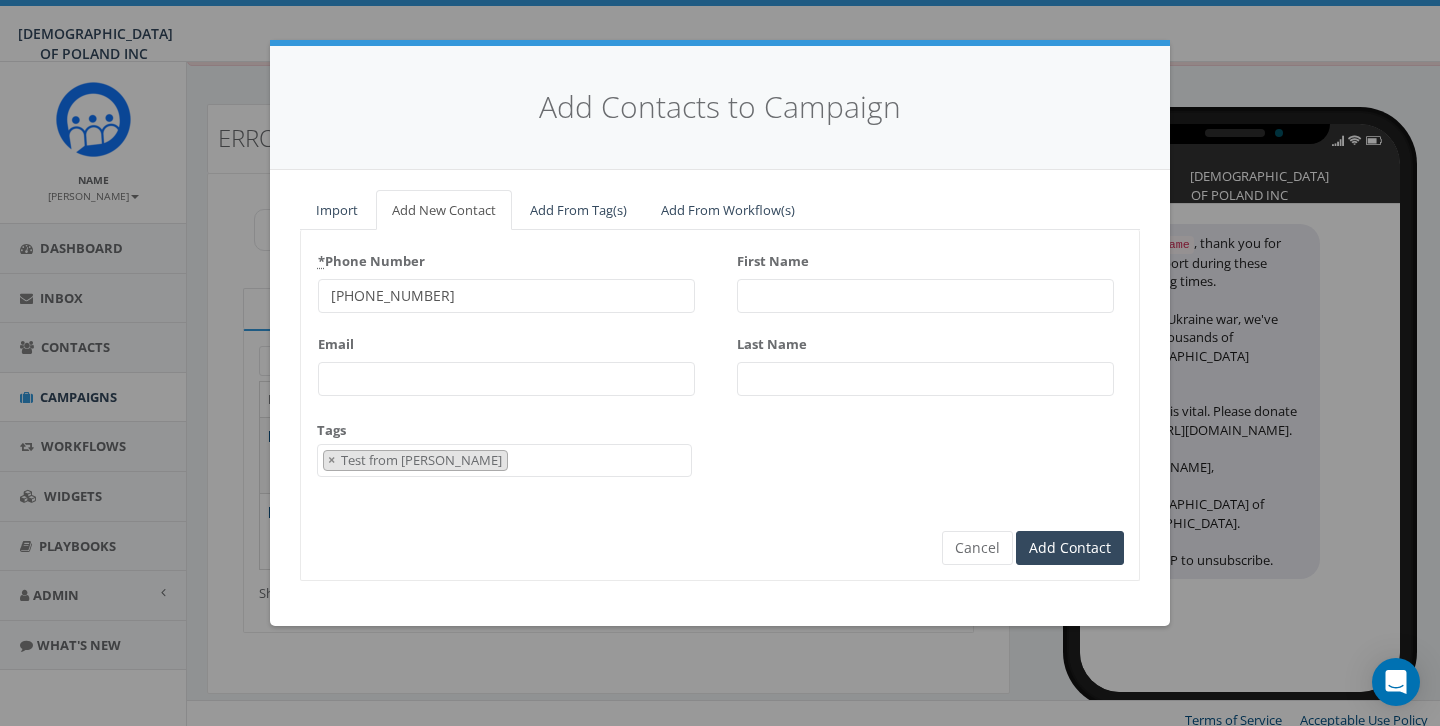 click on "First Name" at bounding box center (925, 296) 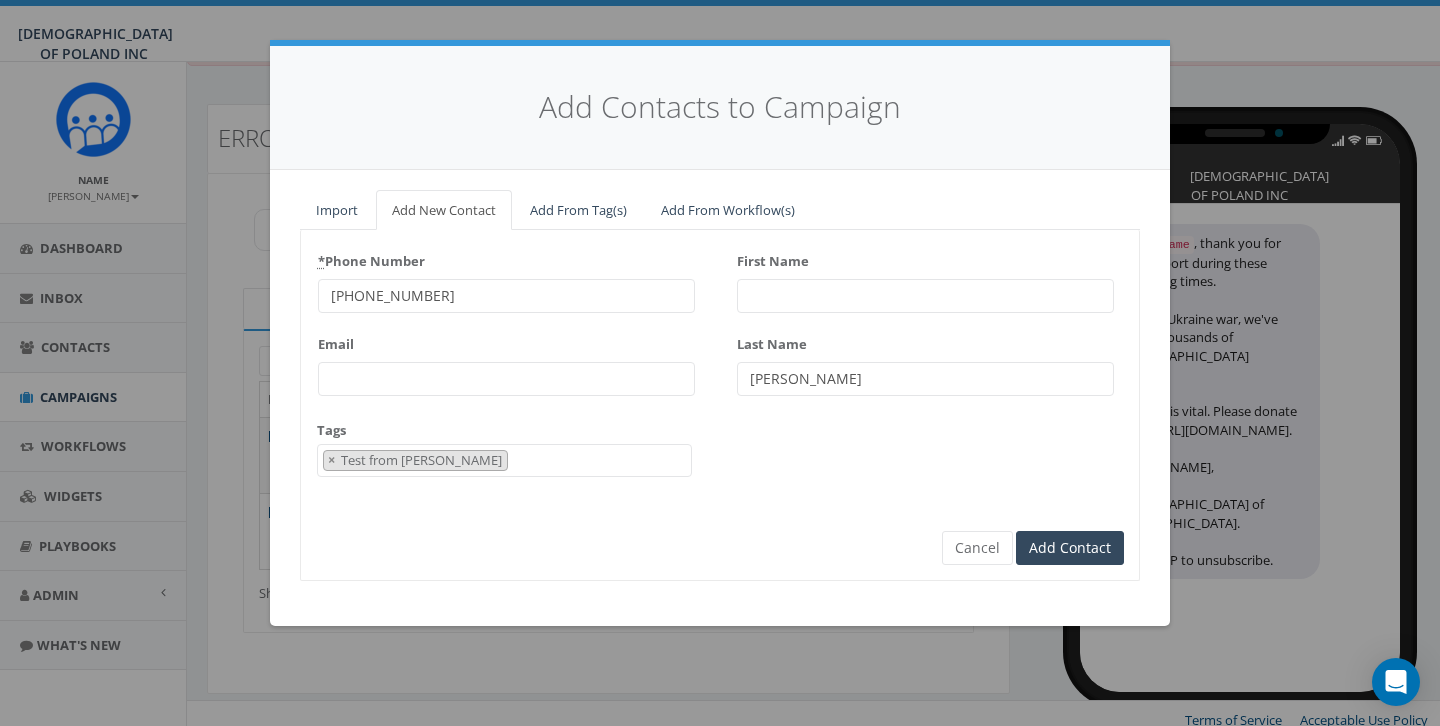 type on "[PERSON_NAME]" 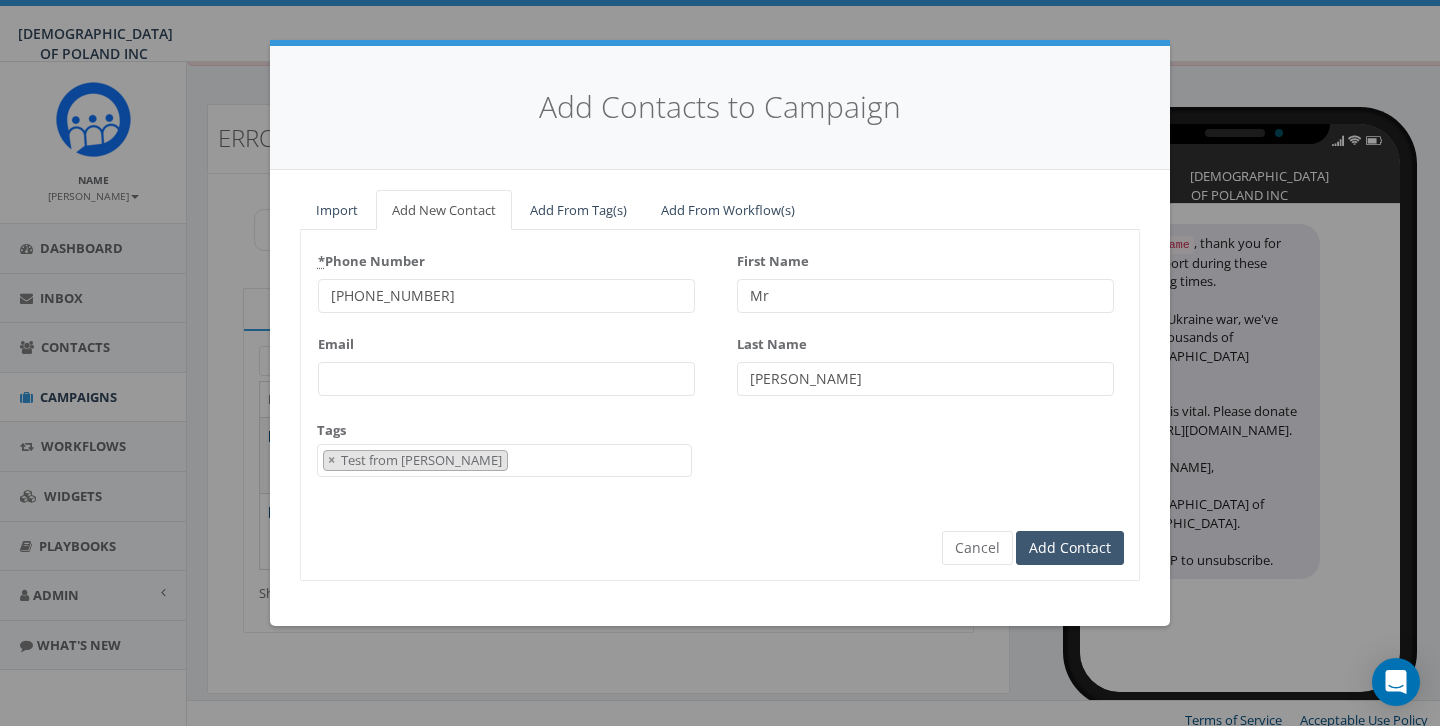 type on "Mr" 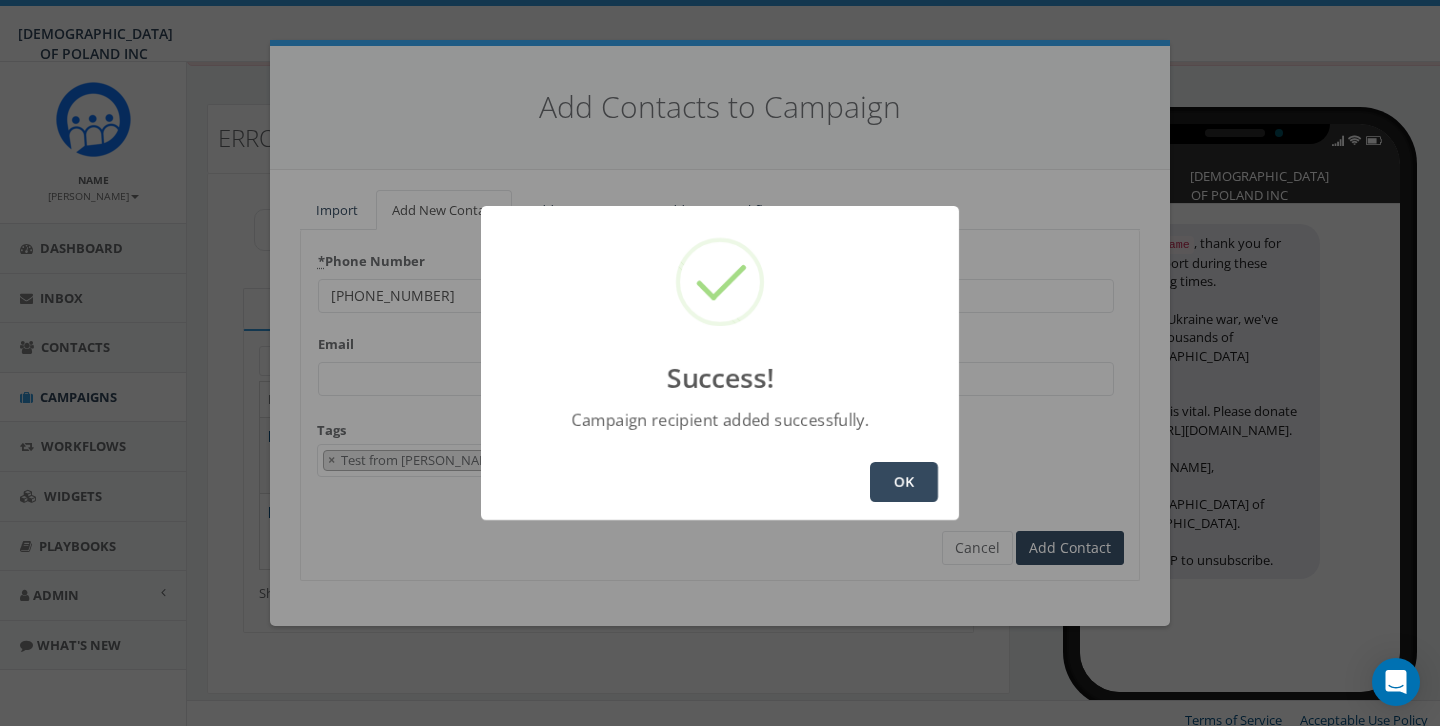 click on "OK" at bounding box center (904, 482) 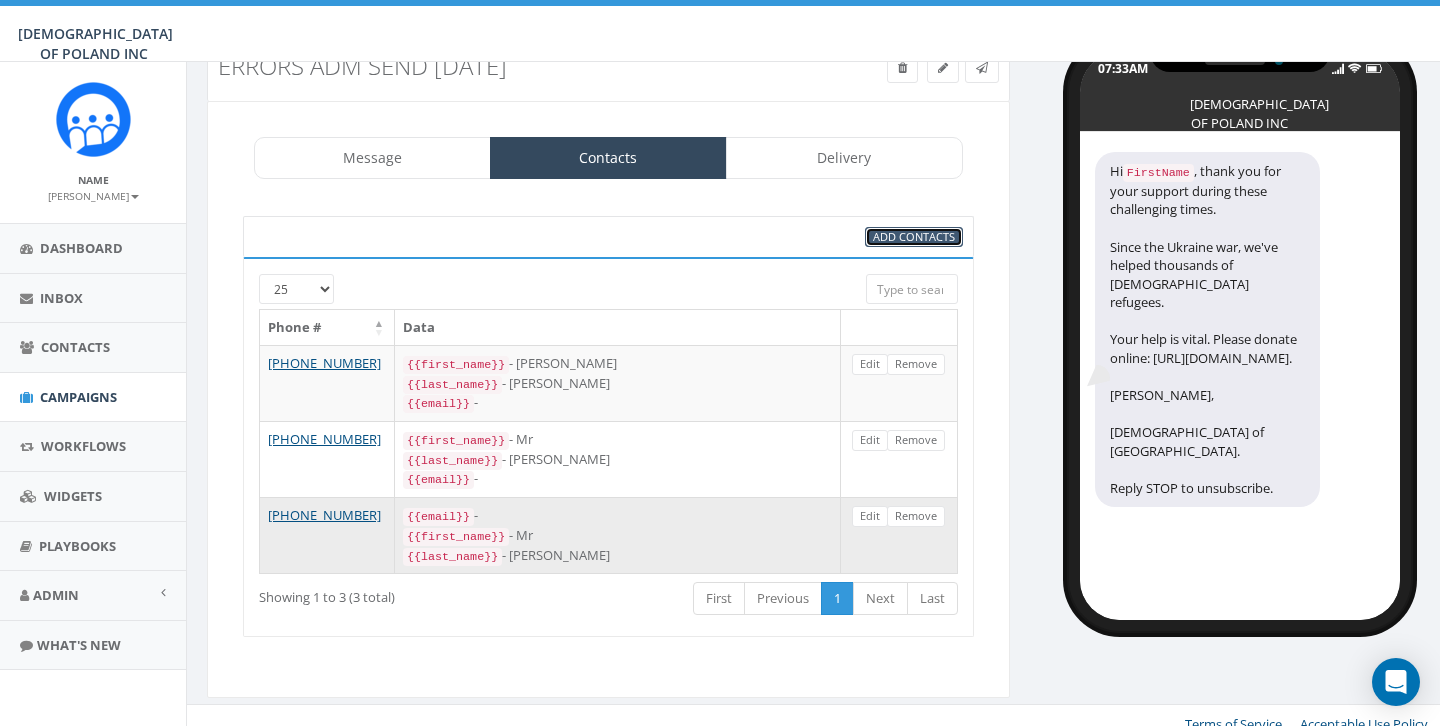 scroll, scrollTop: 108, scrollLeft: 0, axis: vertical 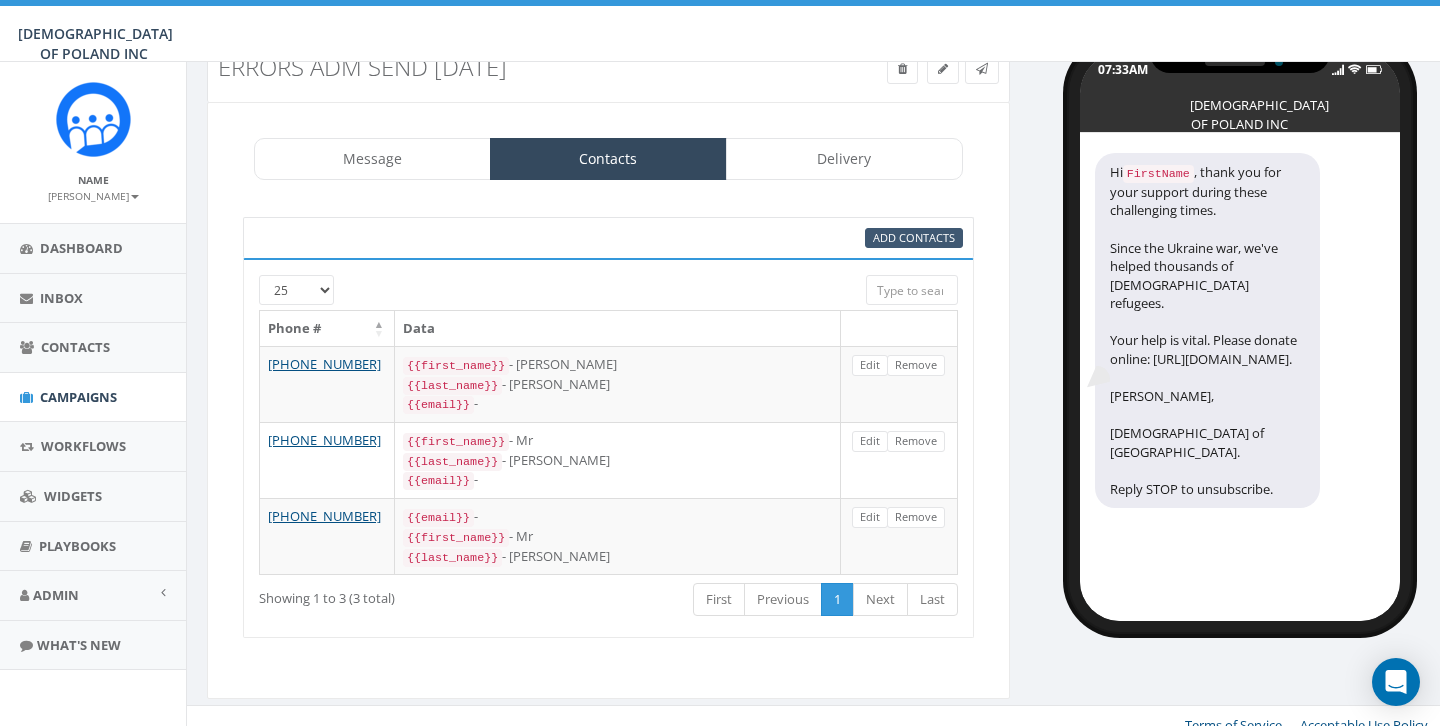 click on "Add Contacts" at bounding box center [914, 238] 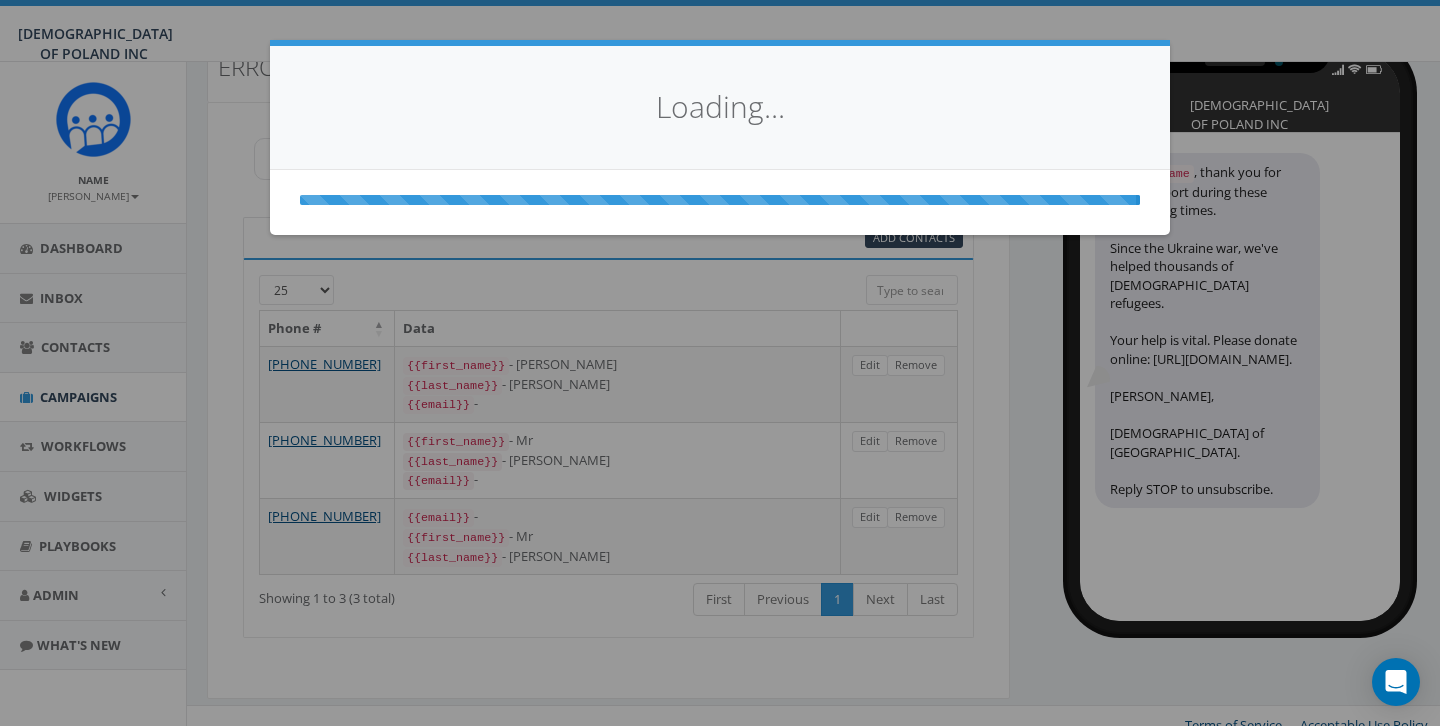 select 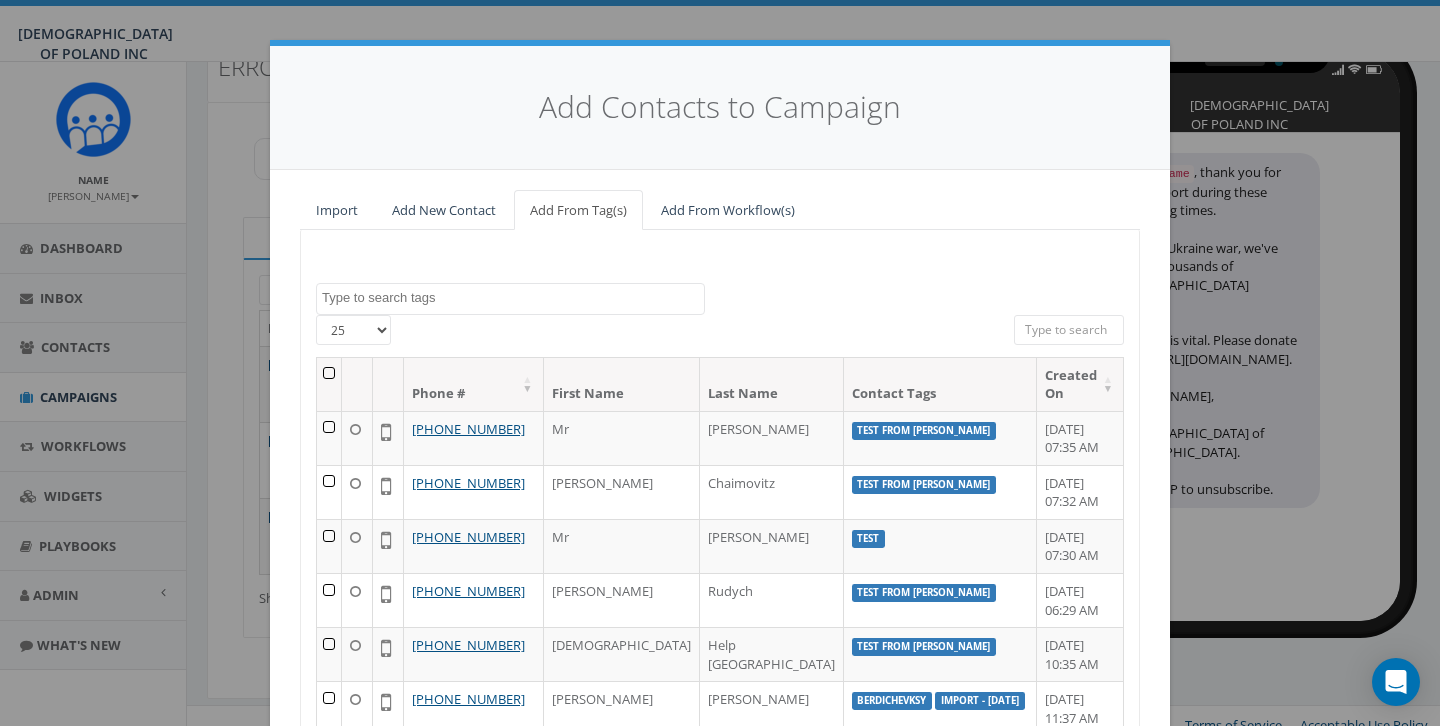 click on "Add New Contact" at bounding box center (444, 210) 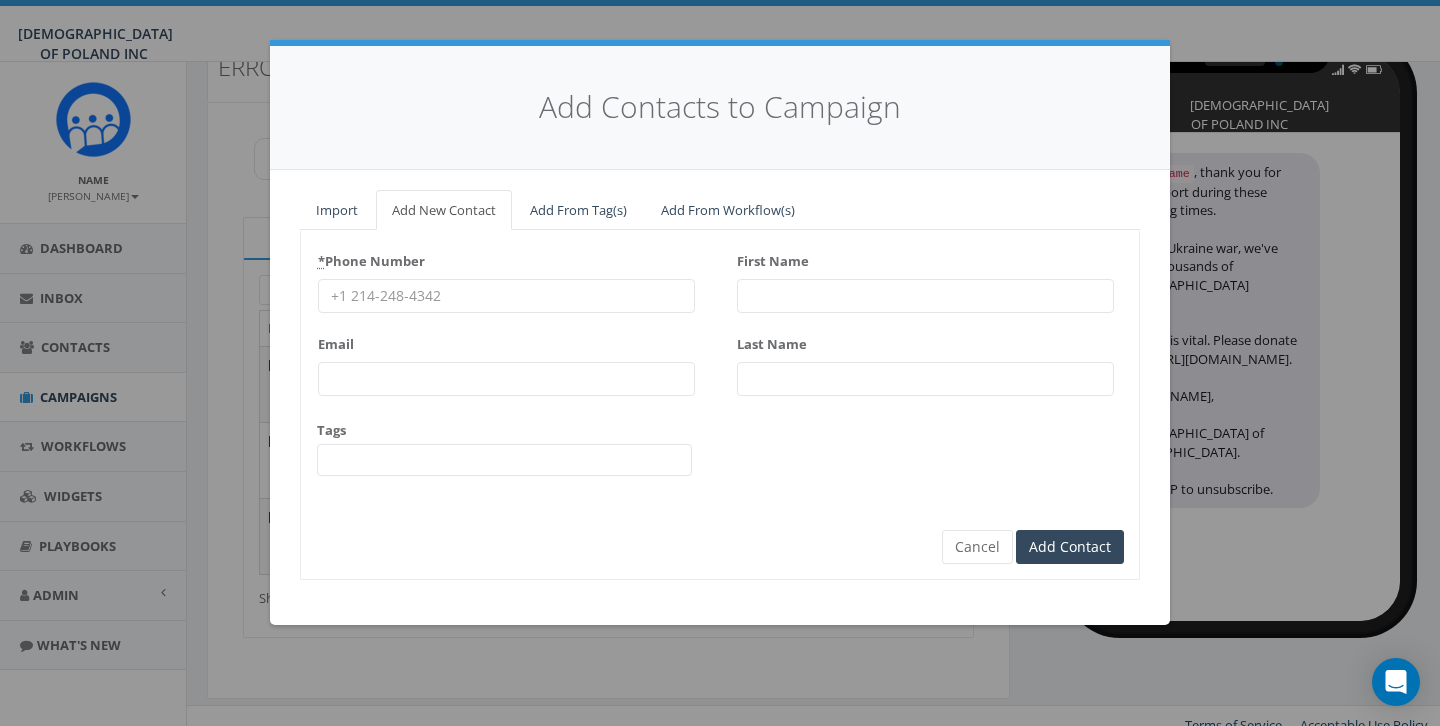 click at bounding box center [504, 460] 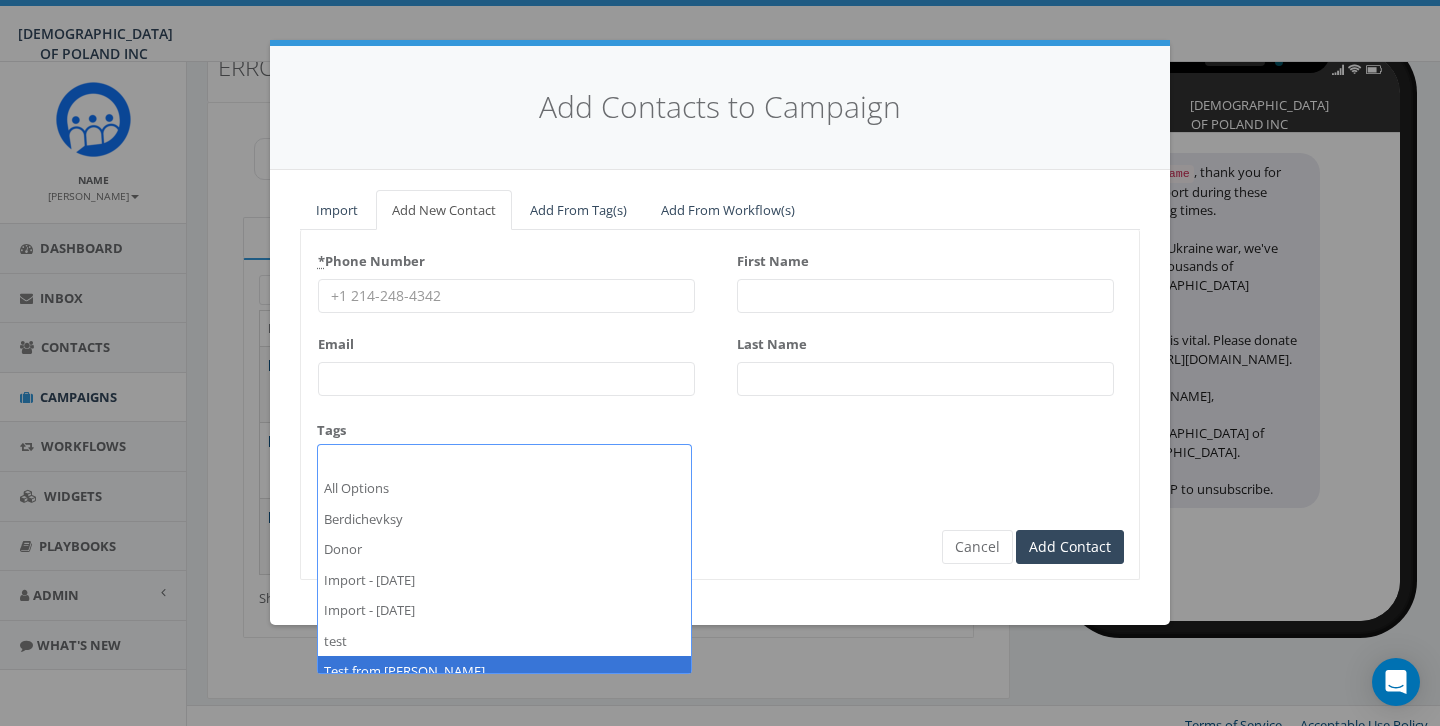select on "Test from [PERSON_NAME]" 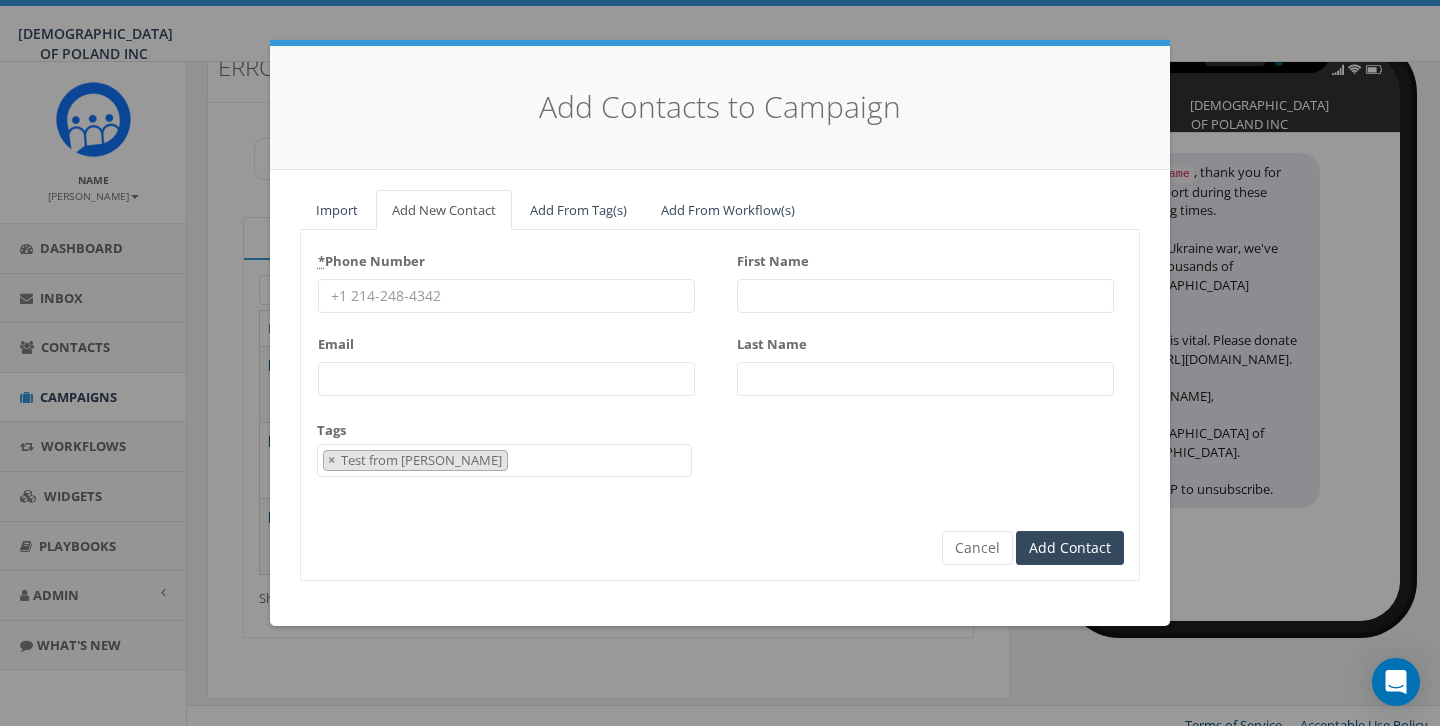 click on "*   Phone Number Email Tags All Options Berdichevksy Donor Import - [DATE] Import - [DATE] test Test from [PERSON_NAME] Test SMS Text Message × Test from [PERSON_NAME]" at bounding box center [506, 369] 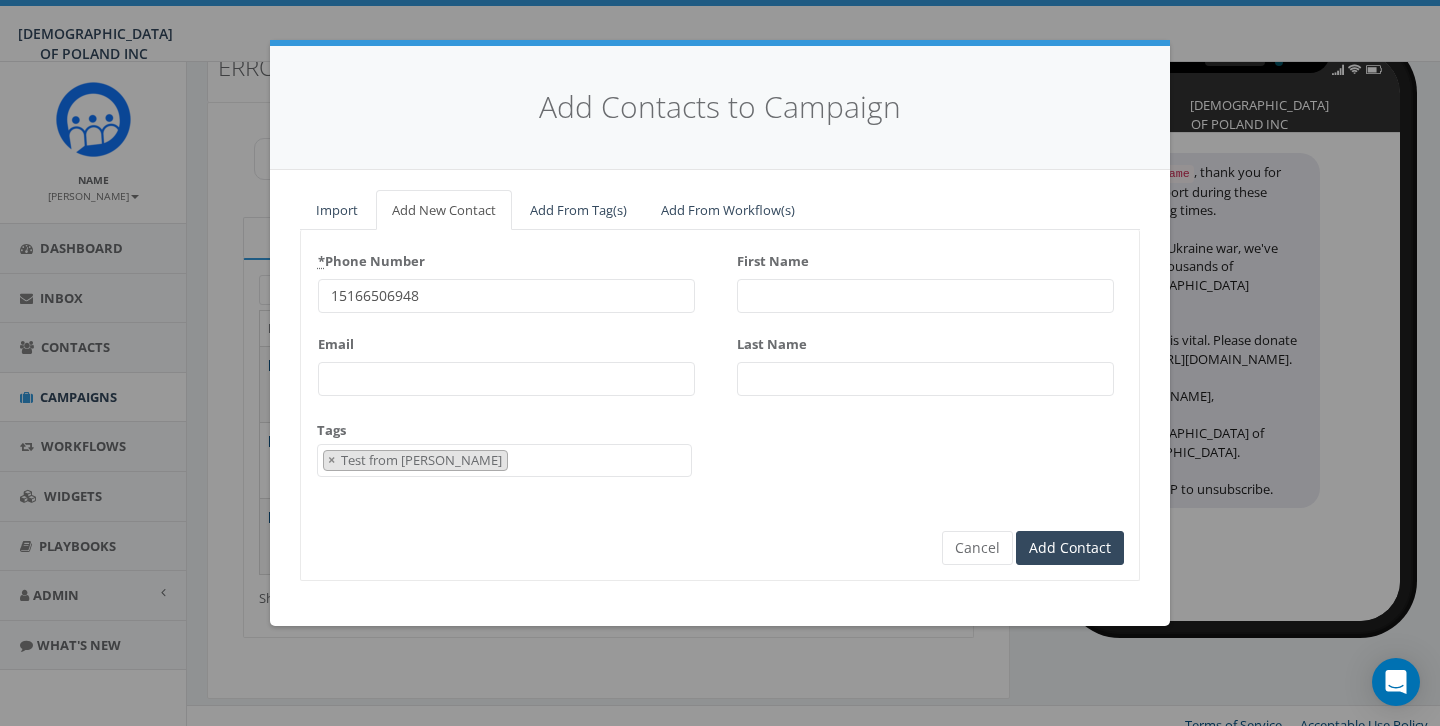 click on "15166506948" at bounding box center (506, 296) 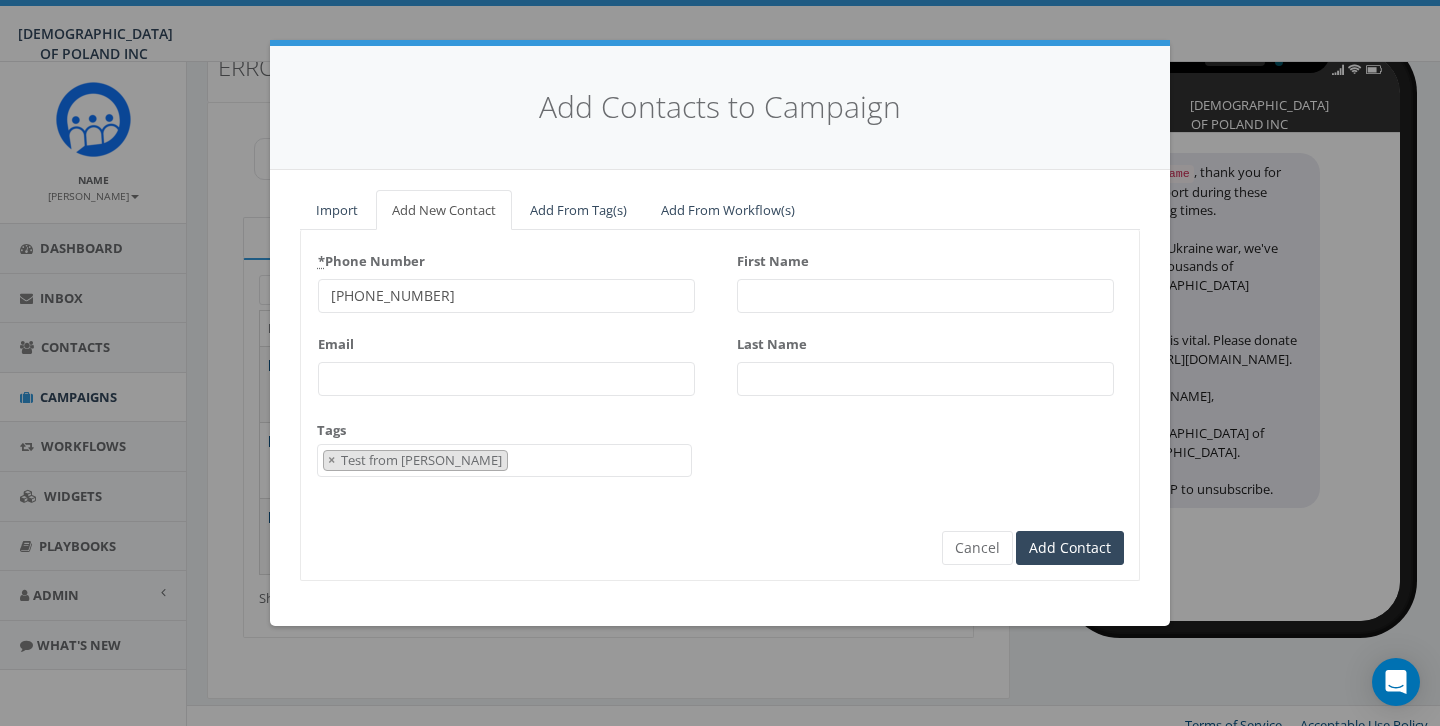 type on "[PHONE_NUMBER]" 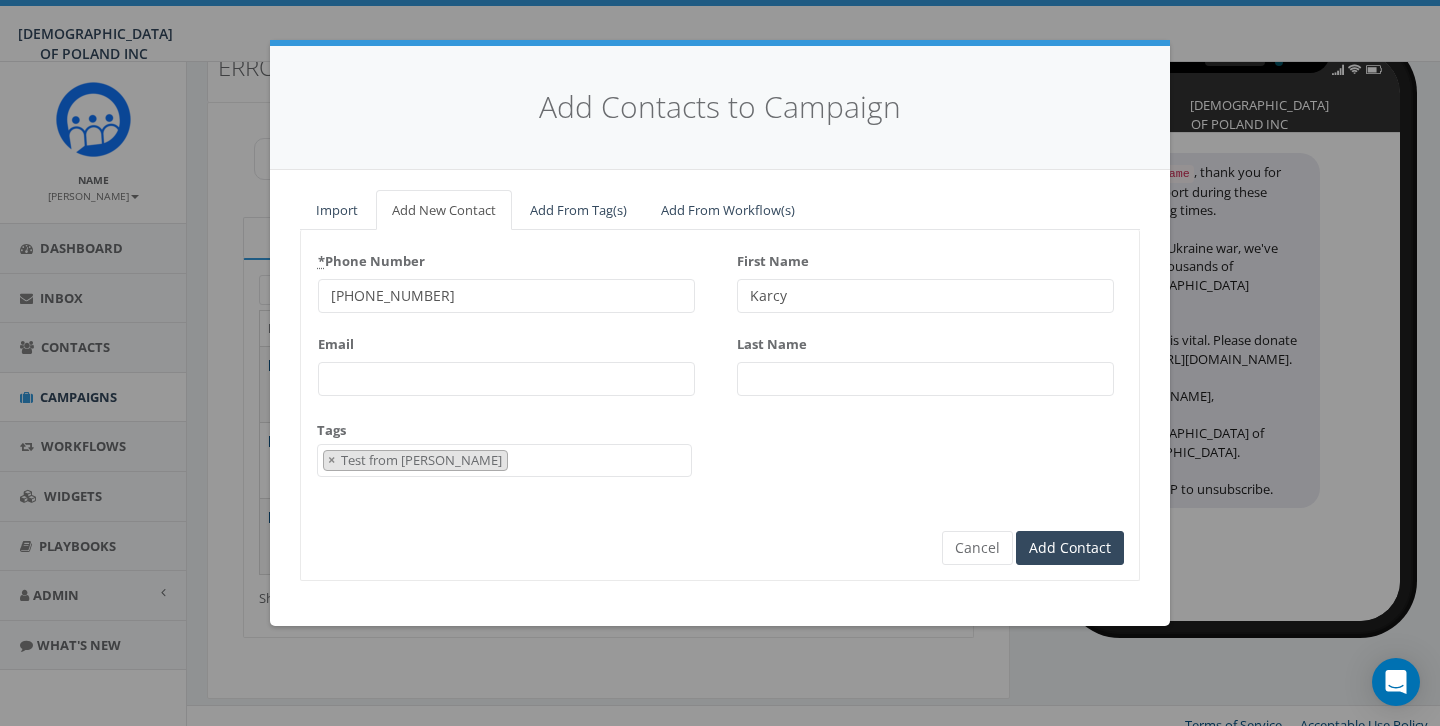 click on "Karcy" at bounding box center (925, 296) 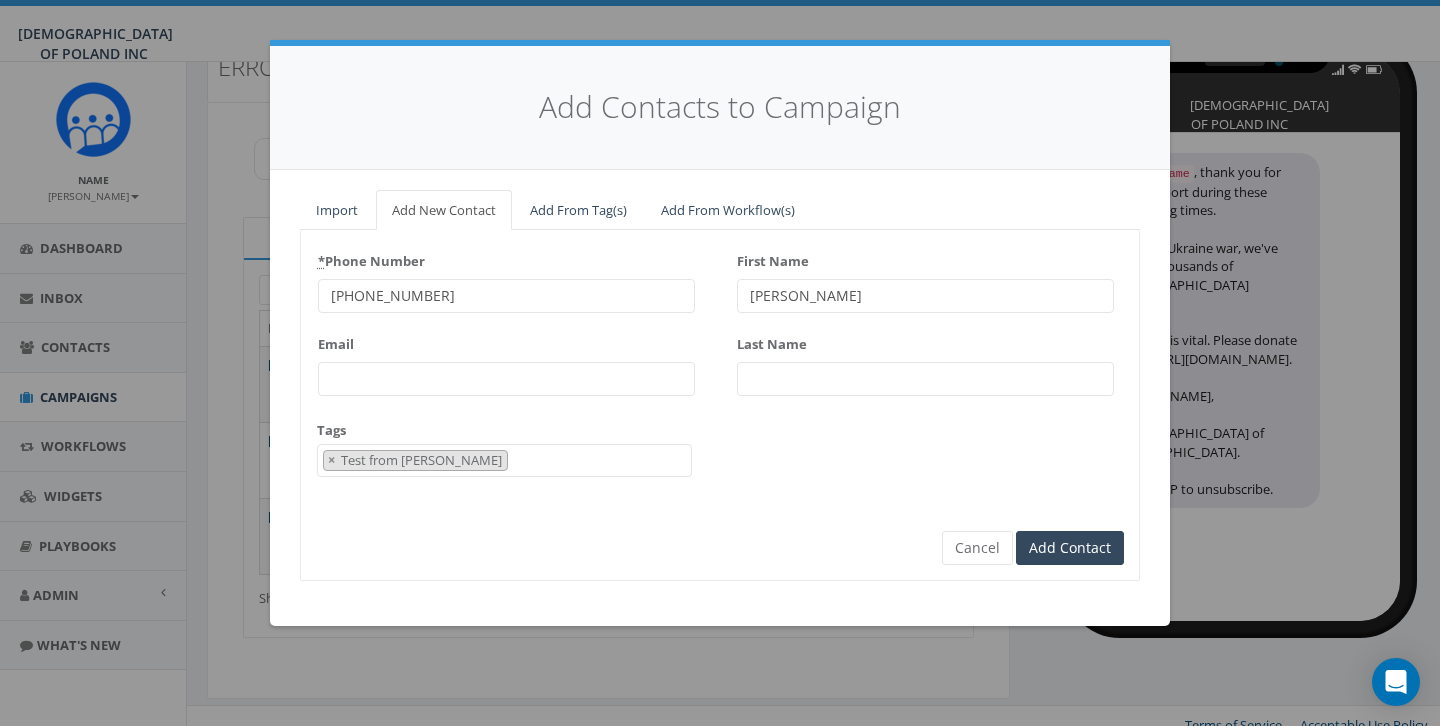 type on "[PERSON_NAME]" 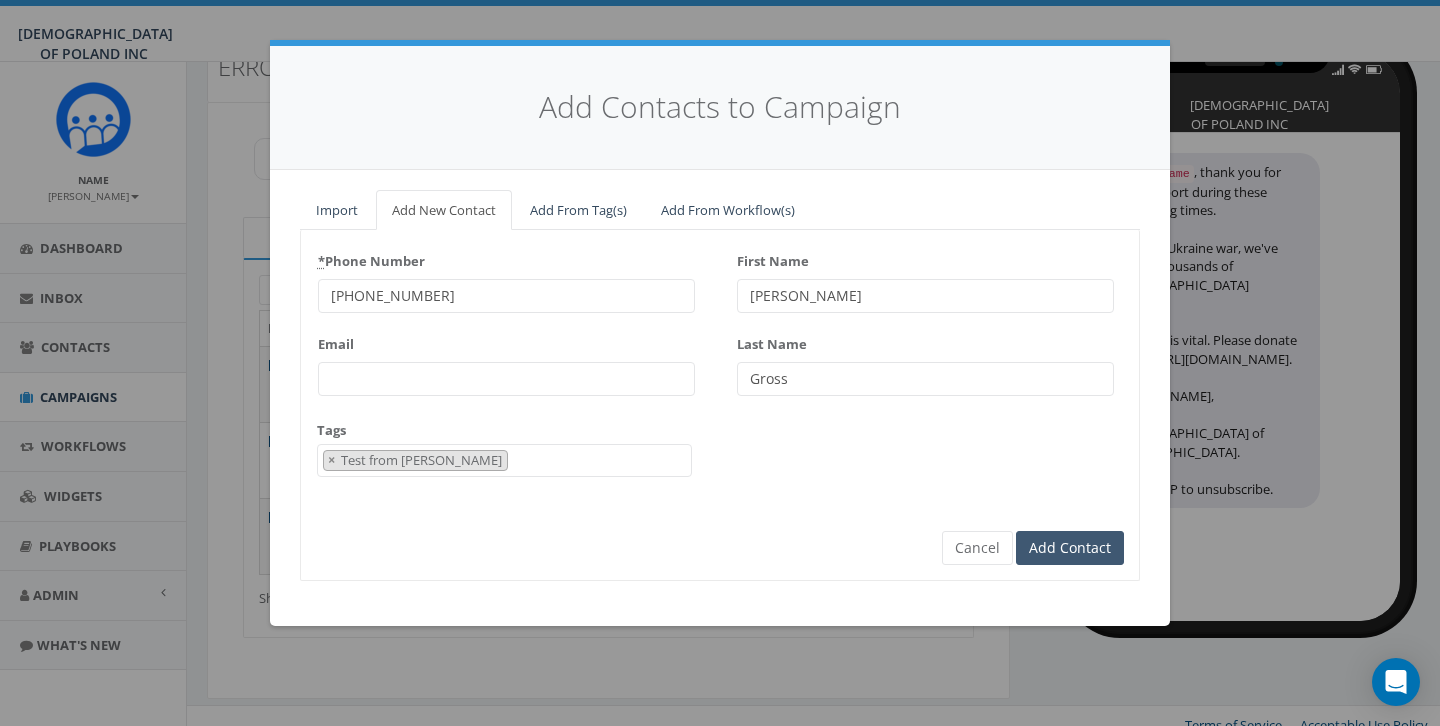 type on "Gross" 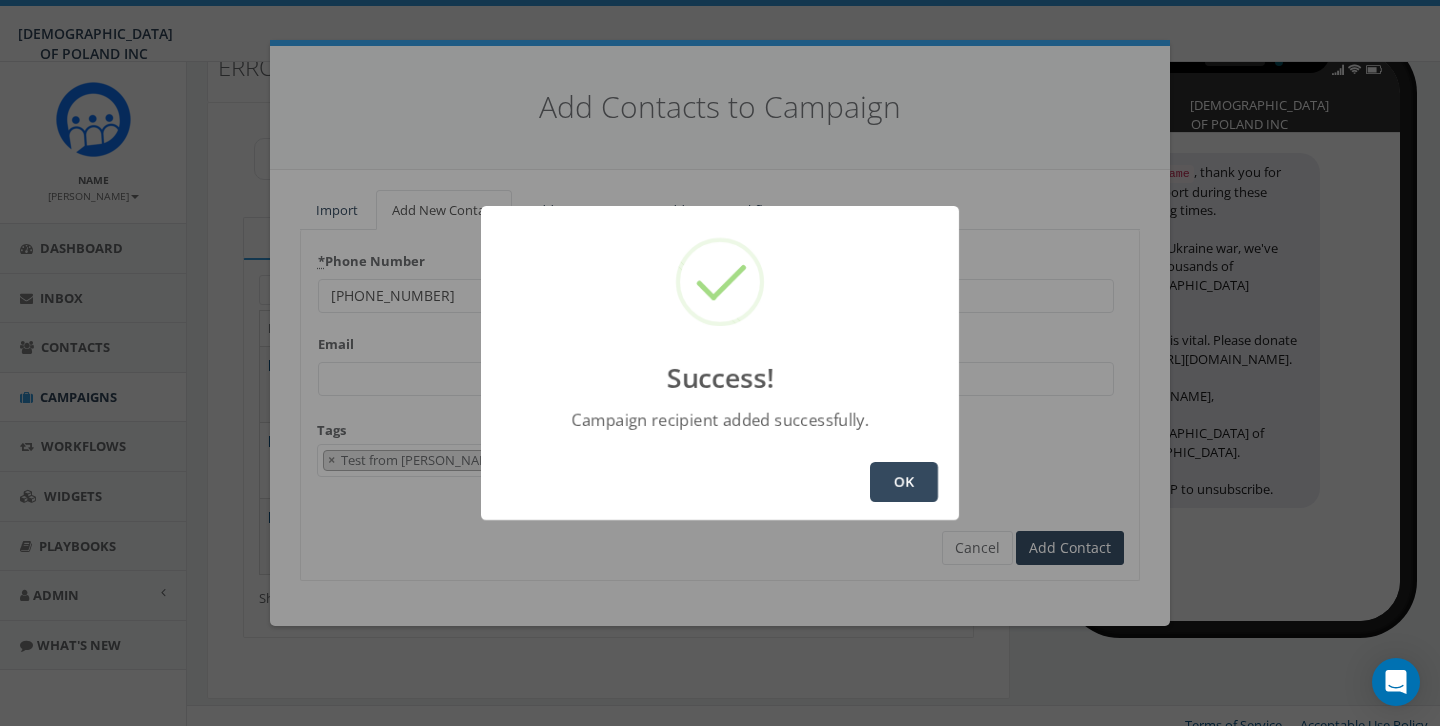 click on "OK" at bounding box center [904, 482] 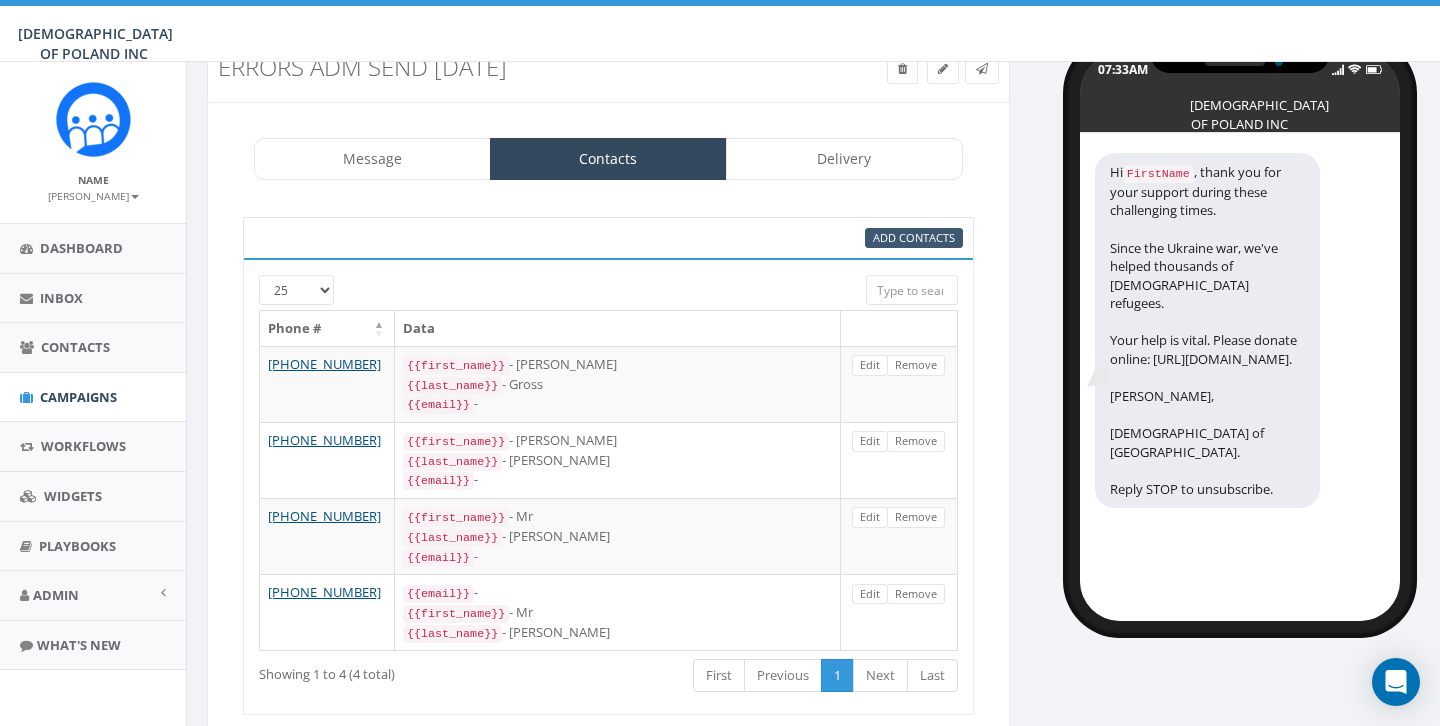 click on "Add Contacts" at bounding box center [914, 238] 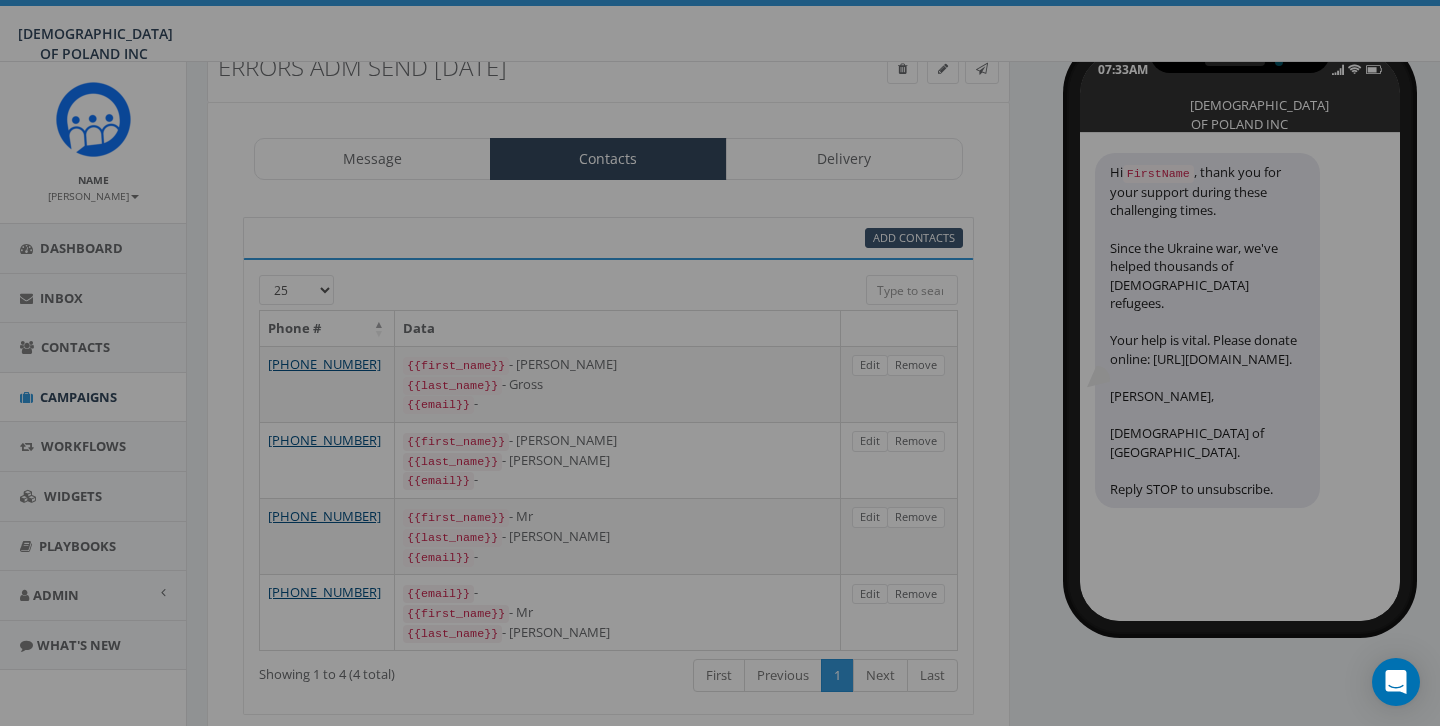 select 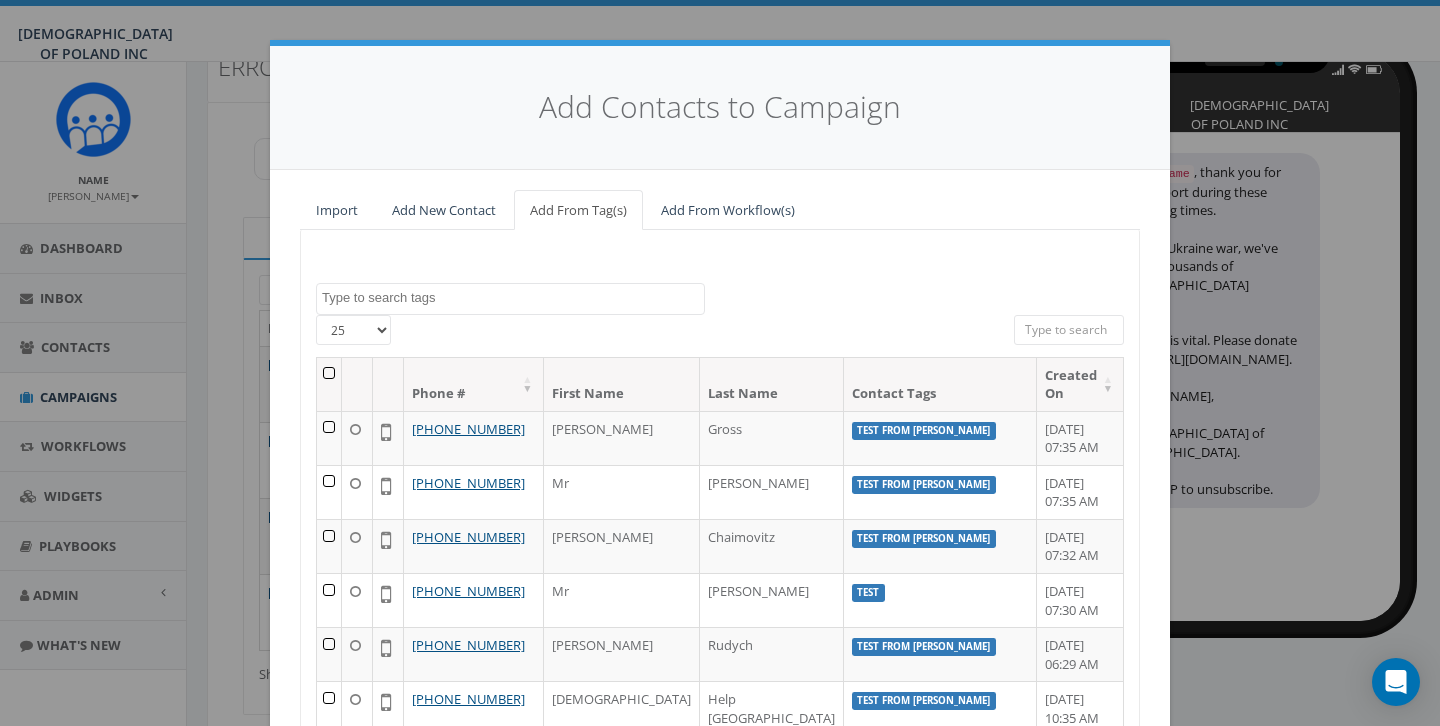 click on "Add New Contact" at bounding box center (444, 210) 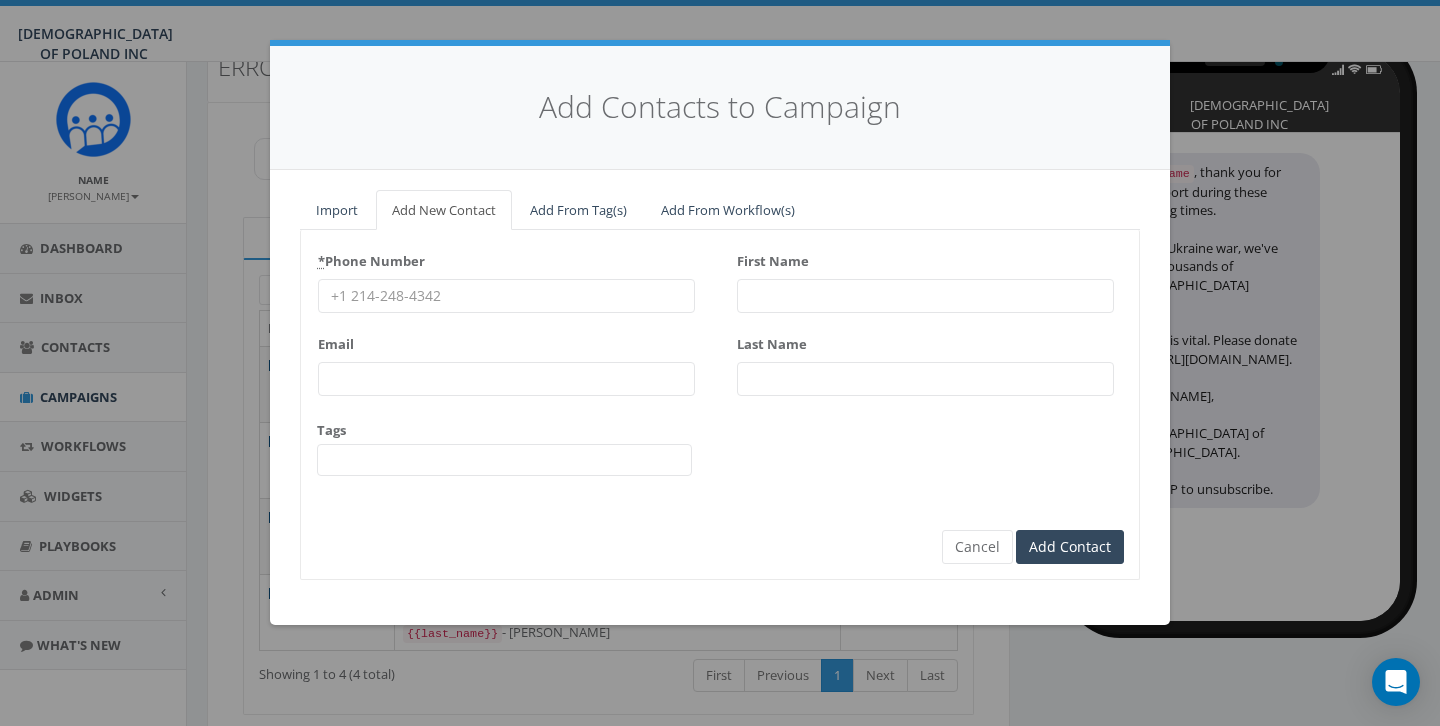 click at bounding box center (504, 460) 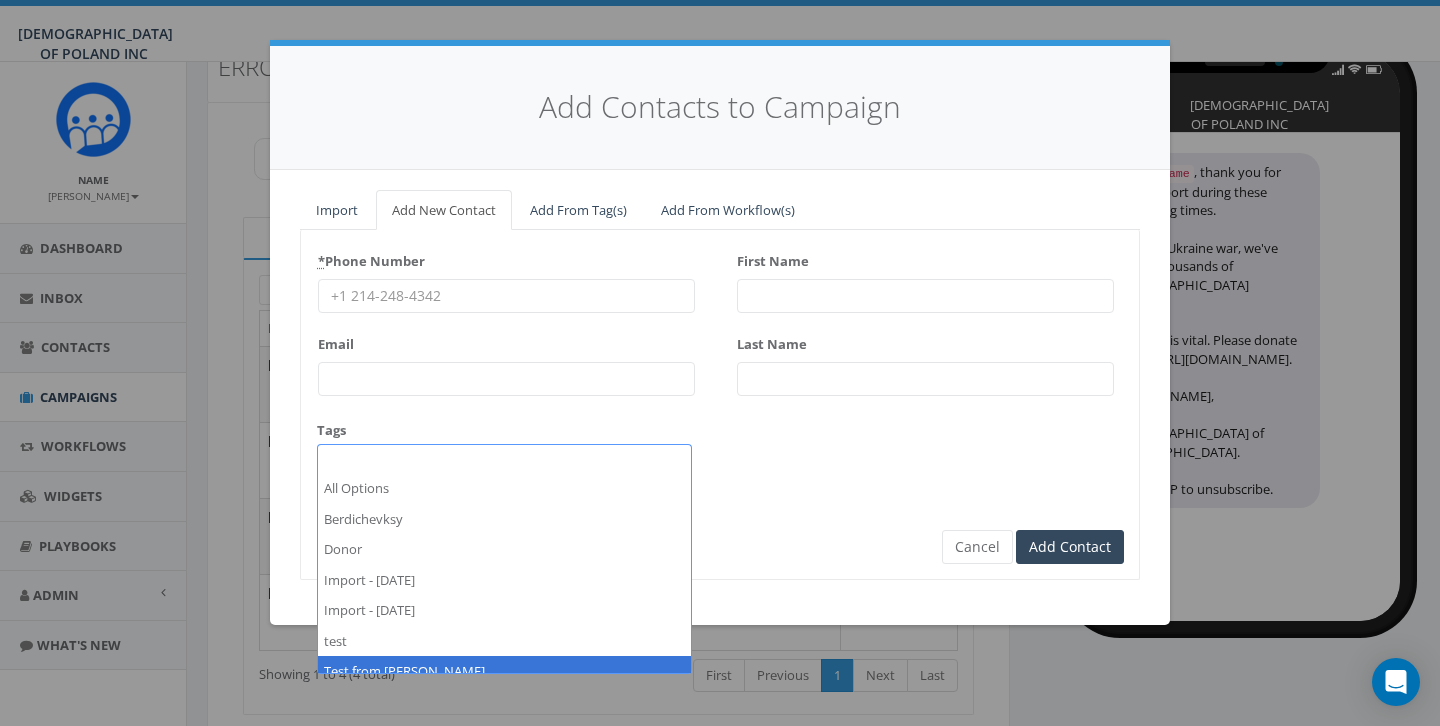 select on "Test from [PERSON_NAME]" 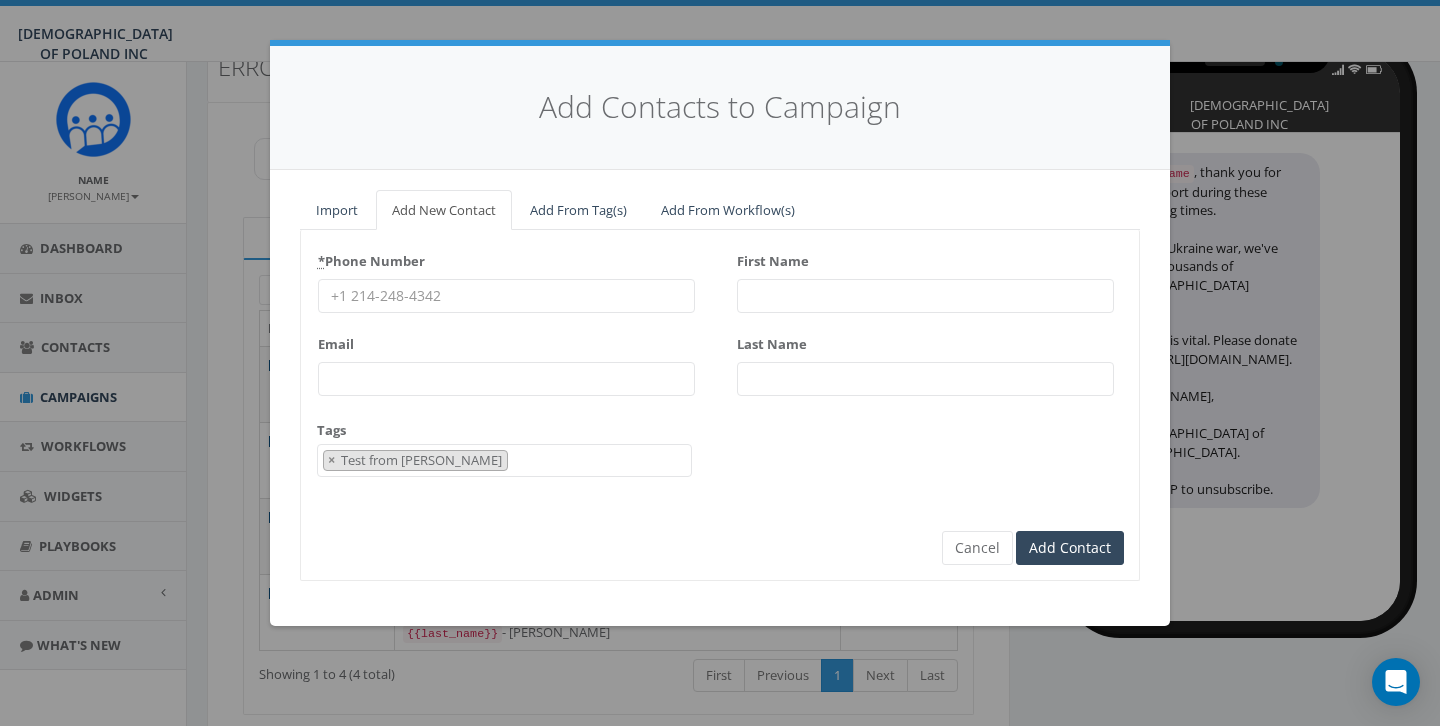 paste on "17329057191" 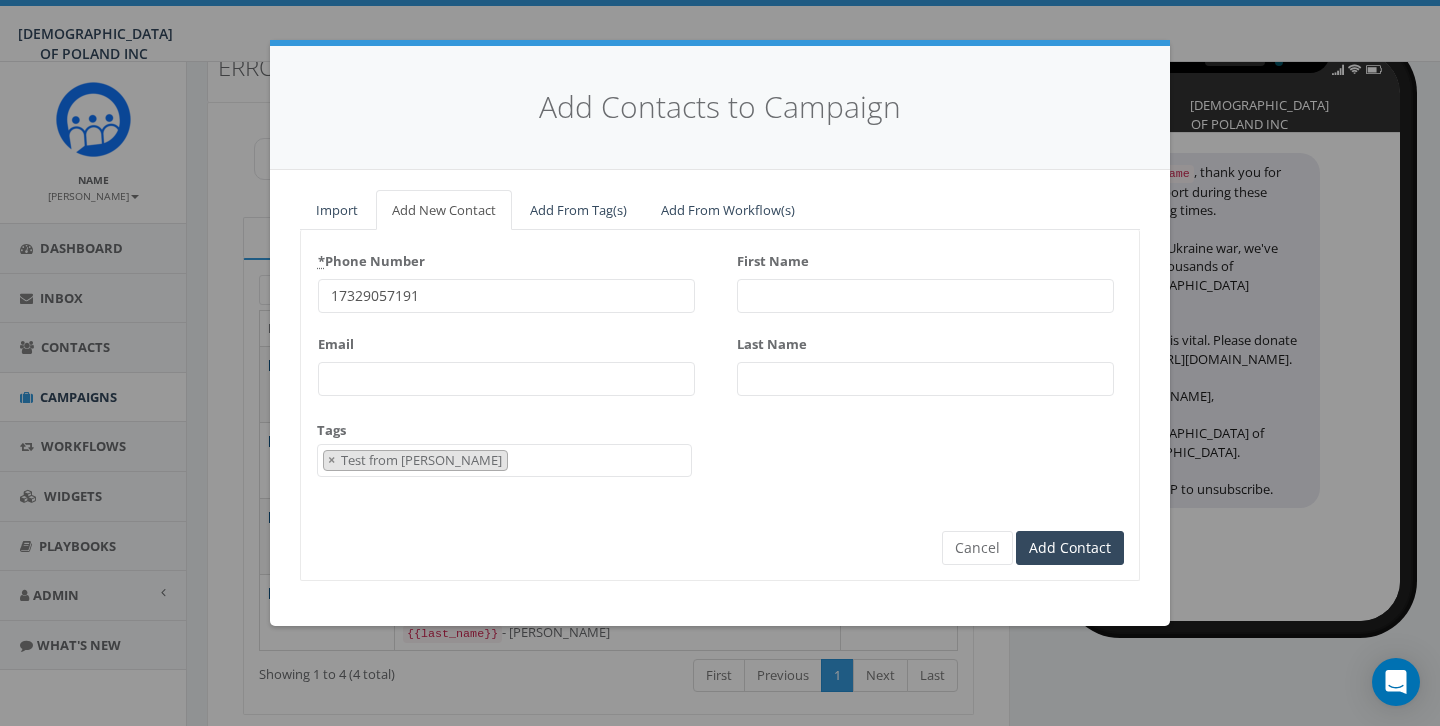click on "17329057191" at bounding box center (506, 296) 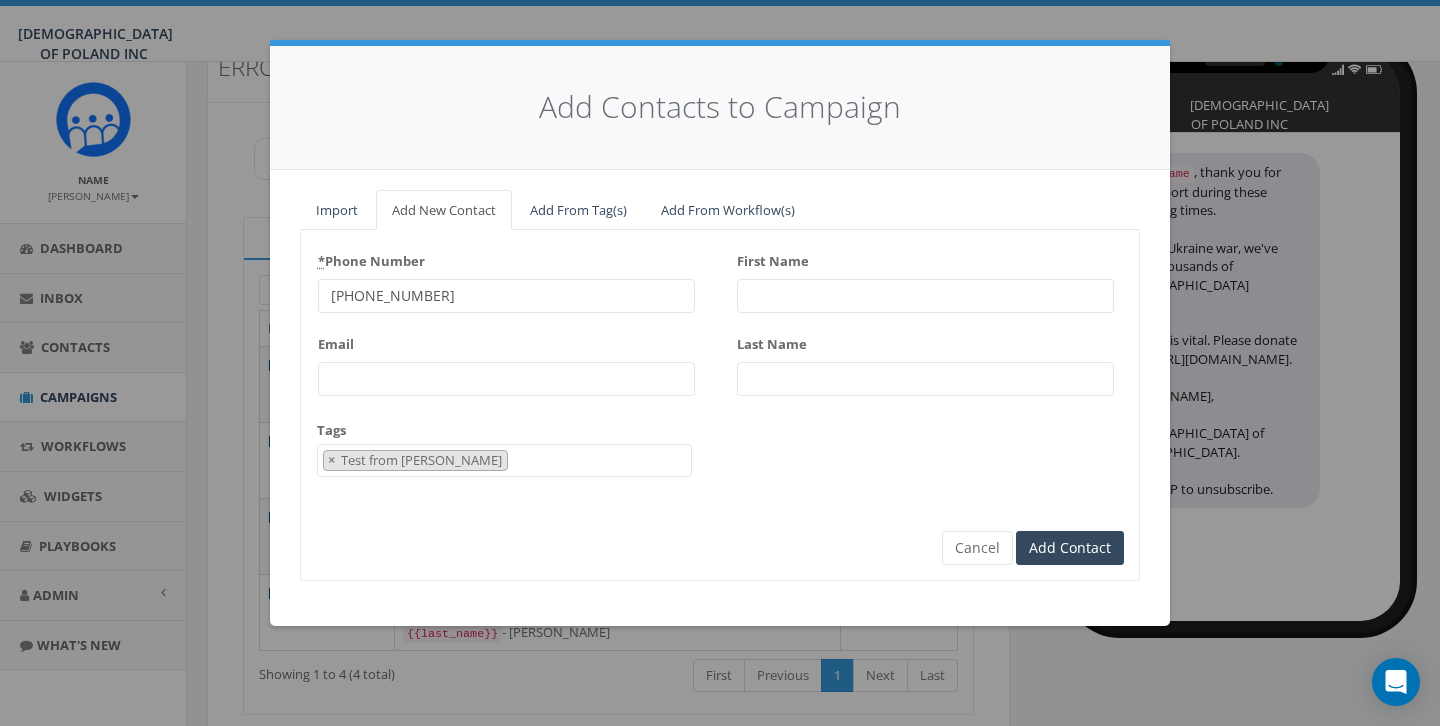 type on "[PHONE_NUMBER]" 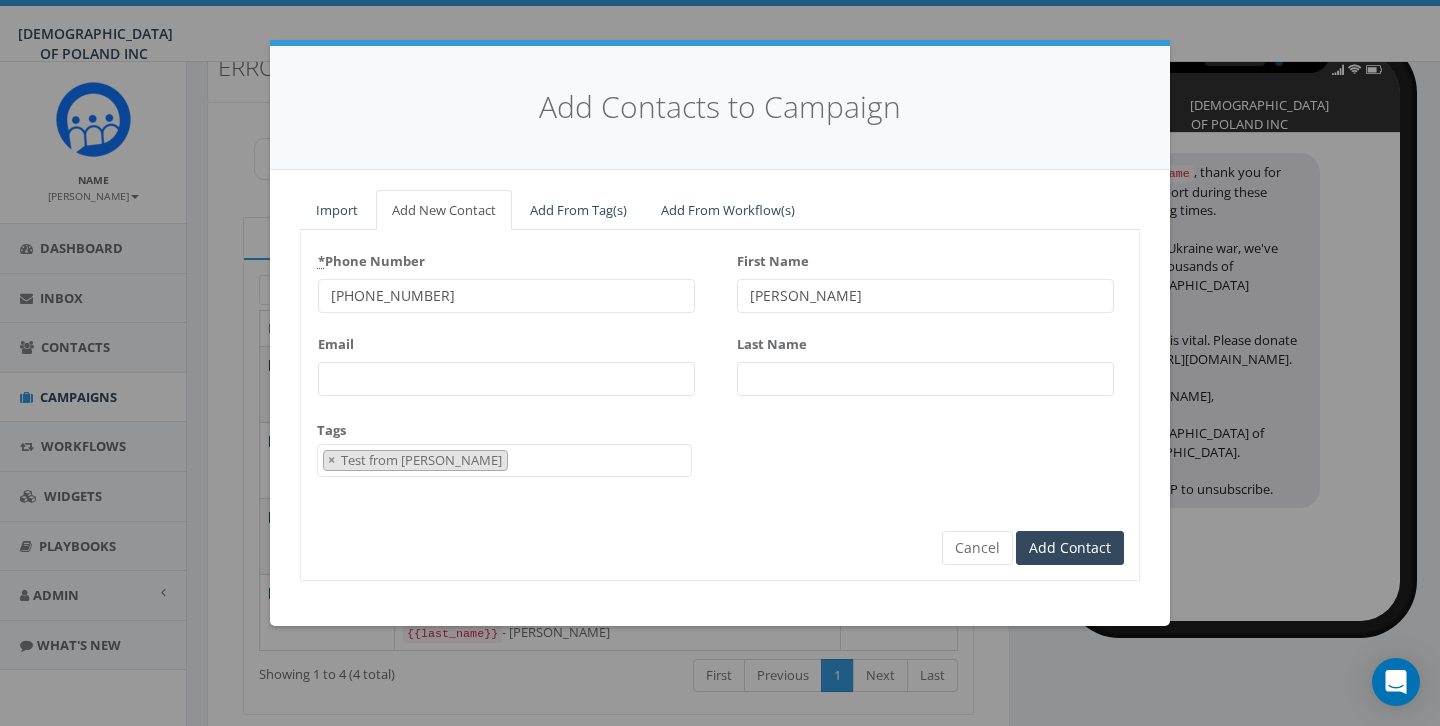 click on "[PERSON_NAME]" at bounding box center [925, 296] 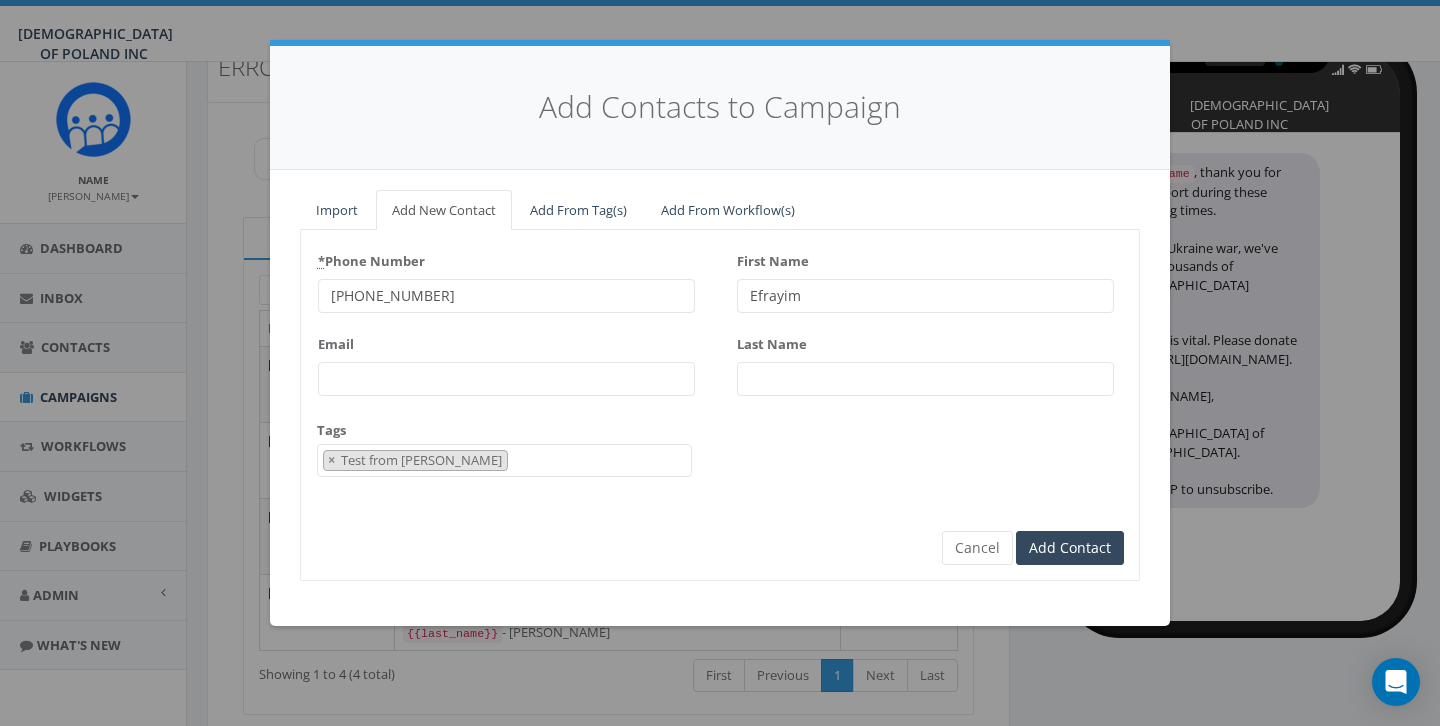type on "Efrayim" 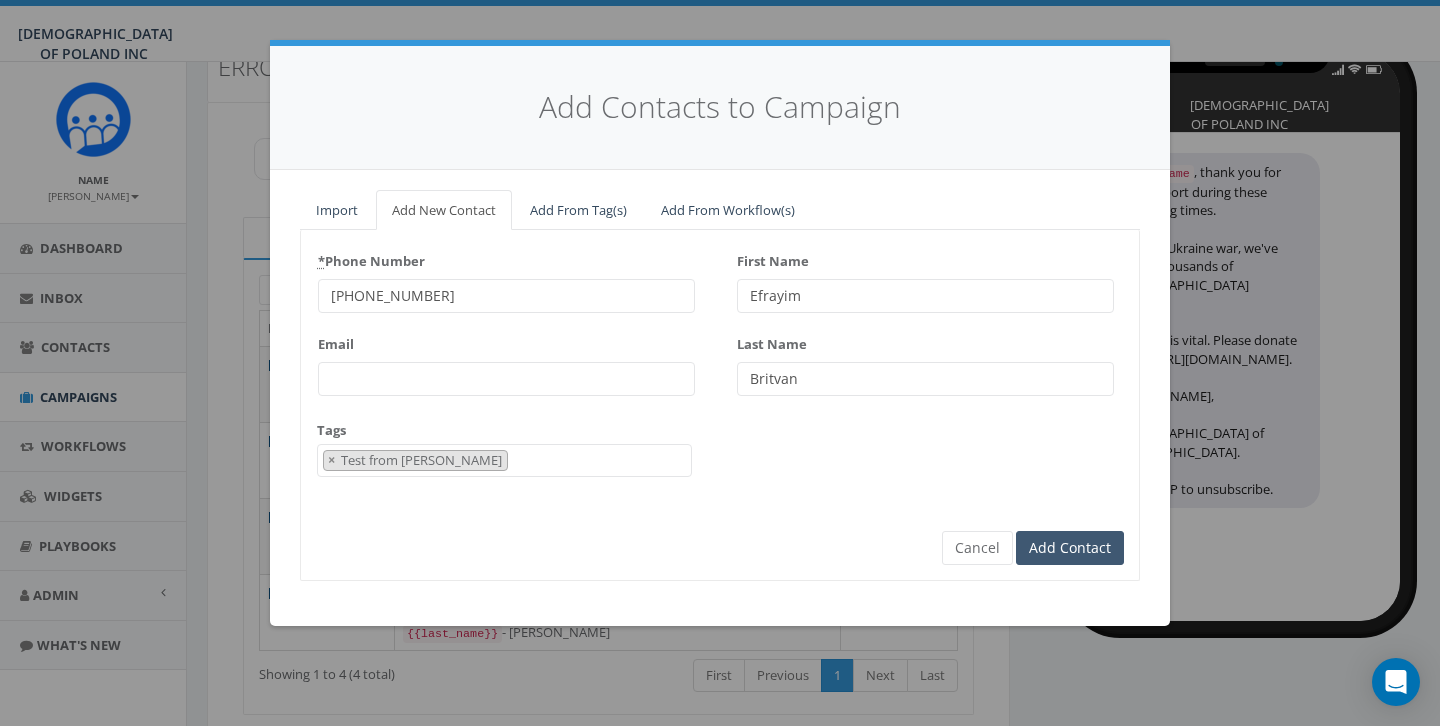 type on "Britvan" 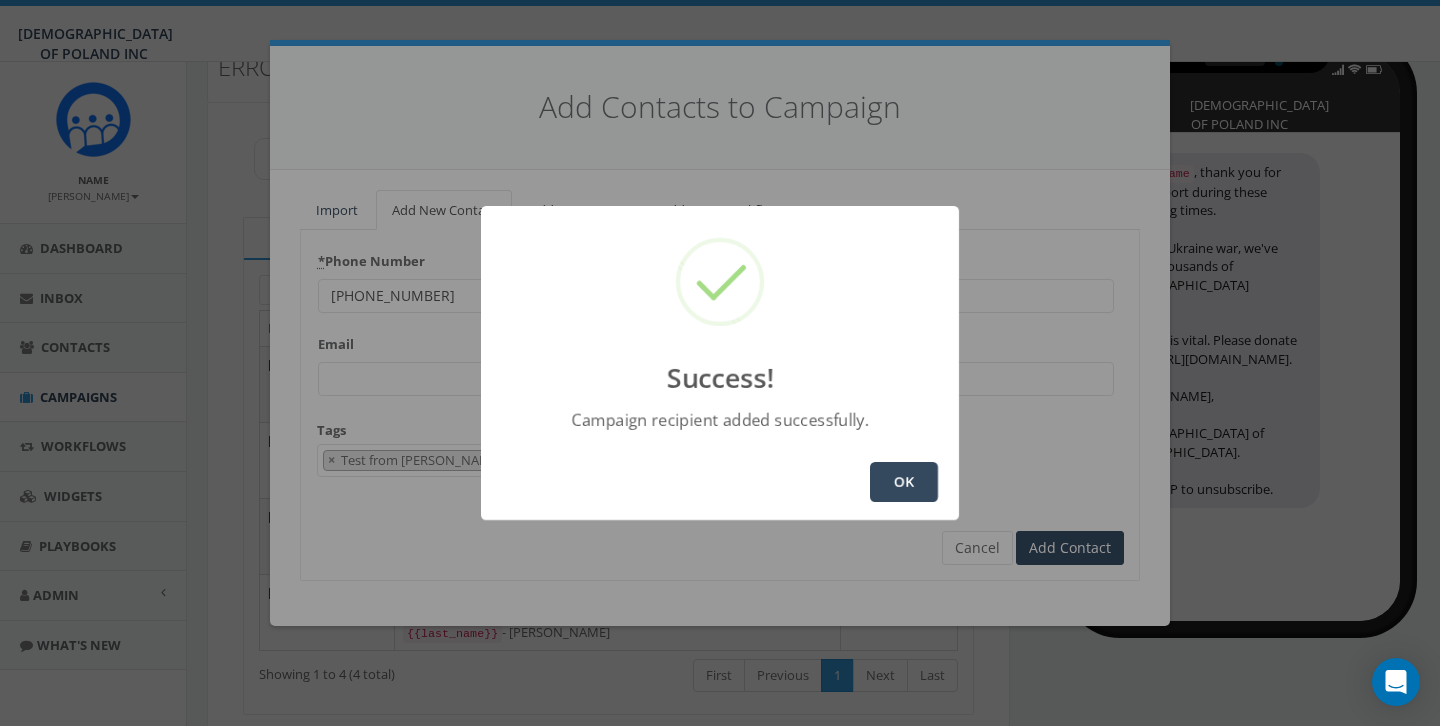click on "OK" at bounding box center (904, 482) 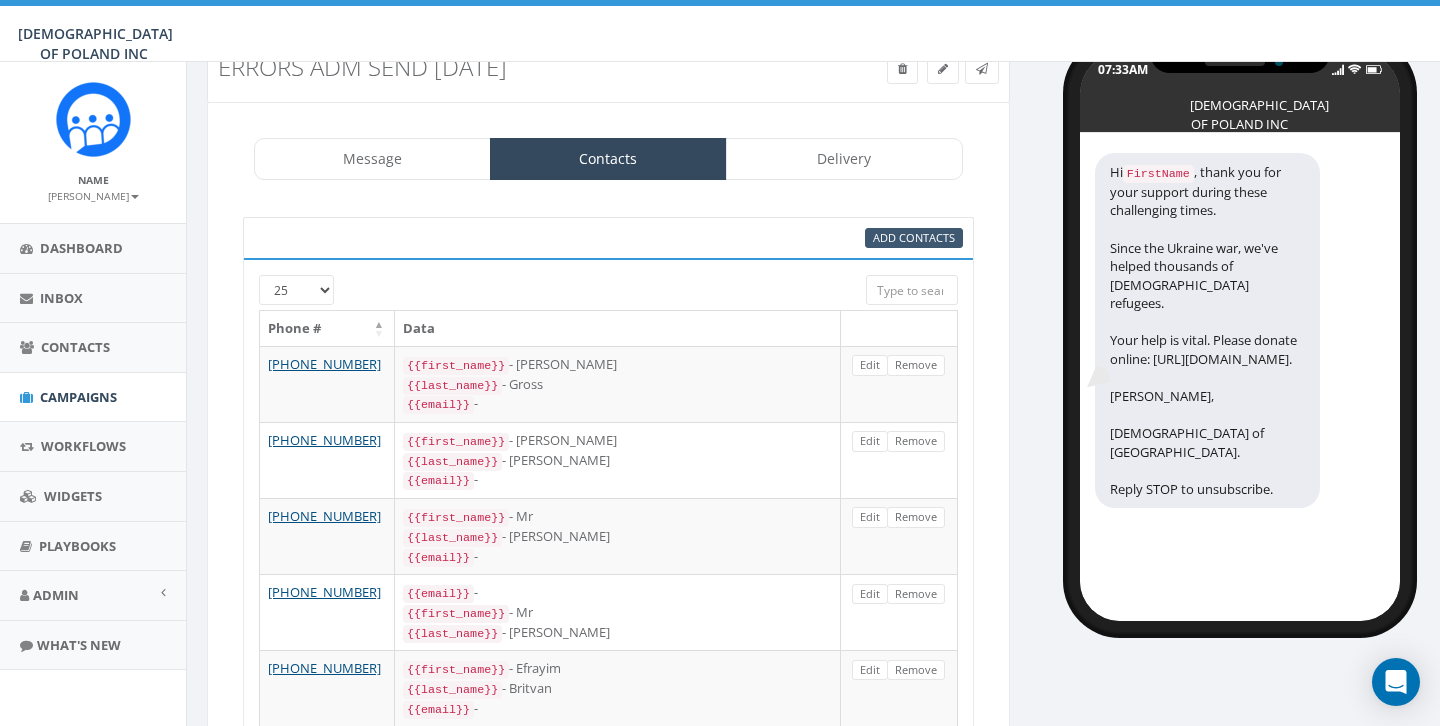 click on "Add Contacts" at bounding box center (914, 238) 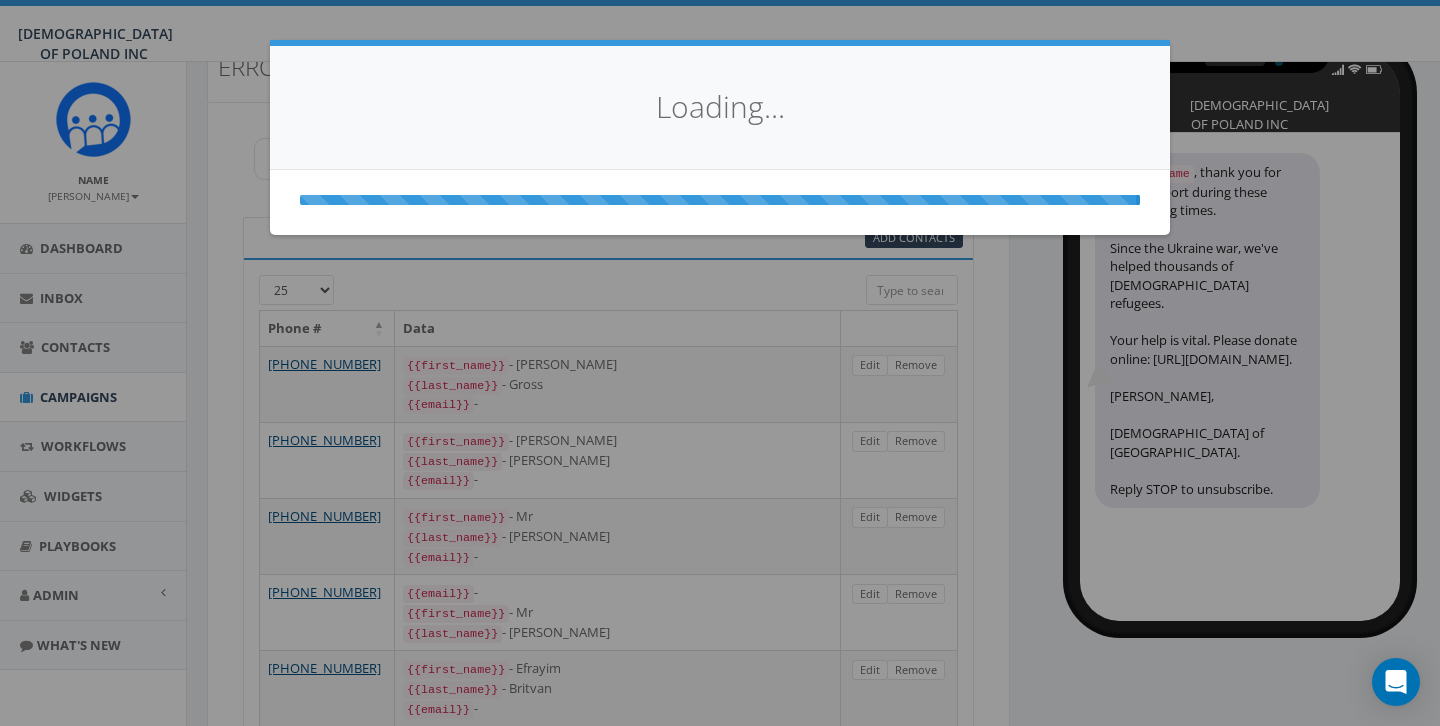 select 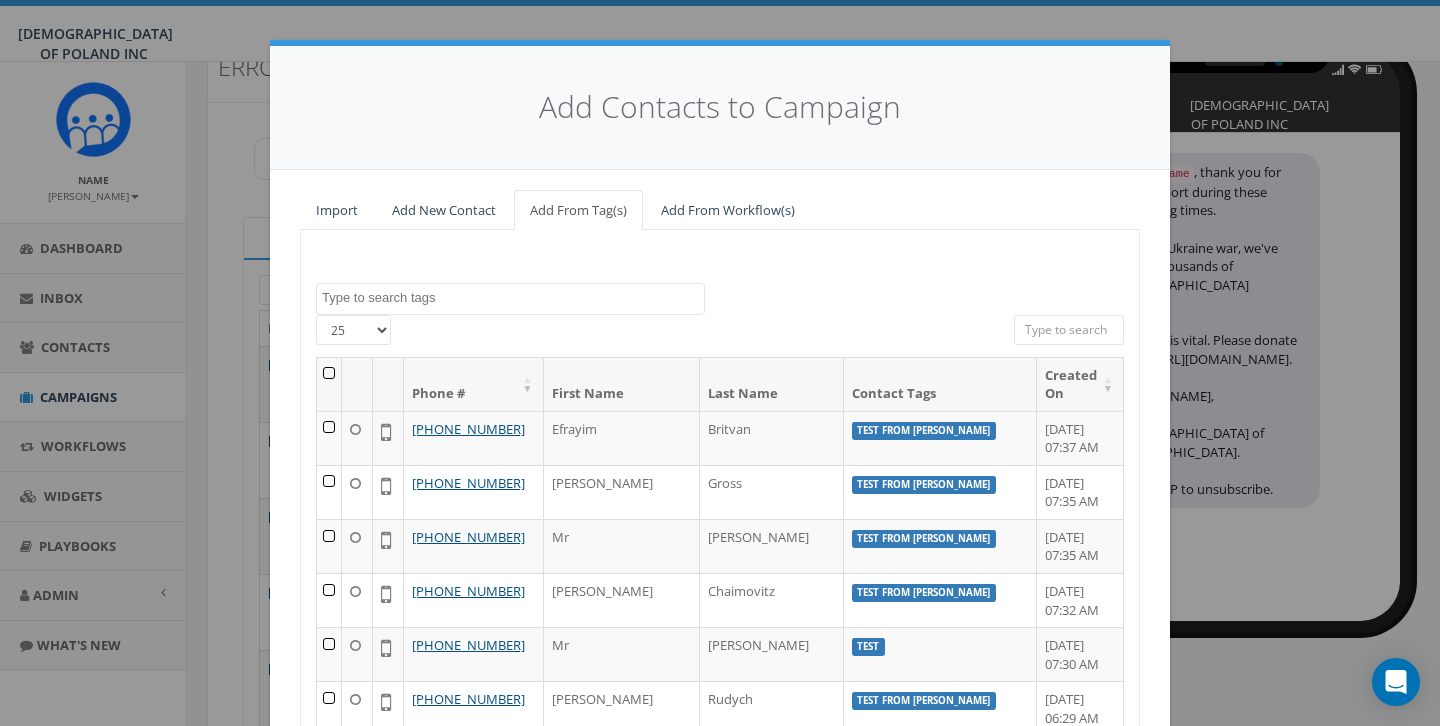 click on "Add New Contact" at bounding box center (444, 210) 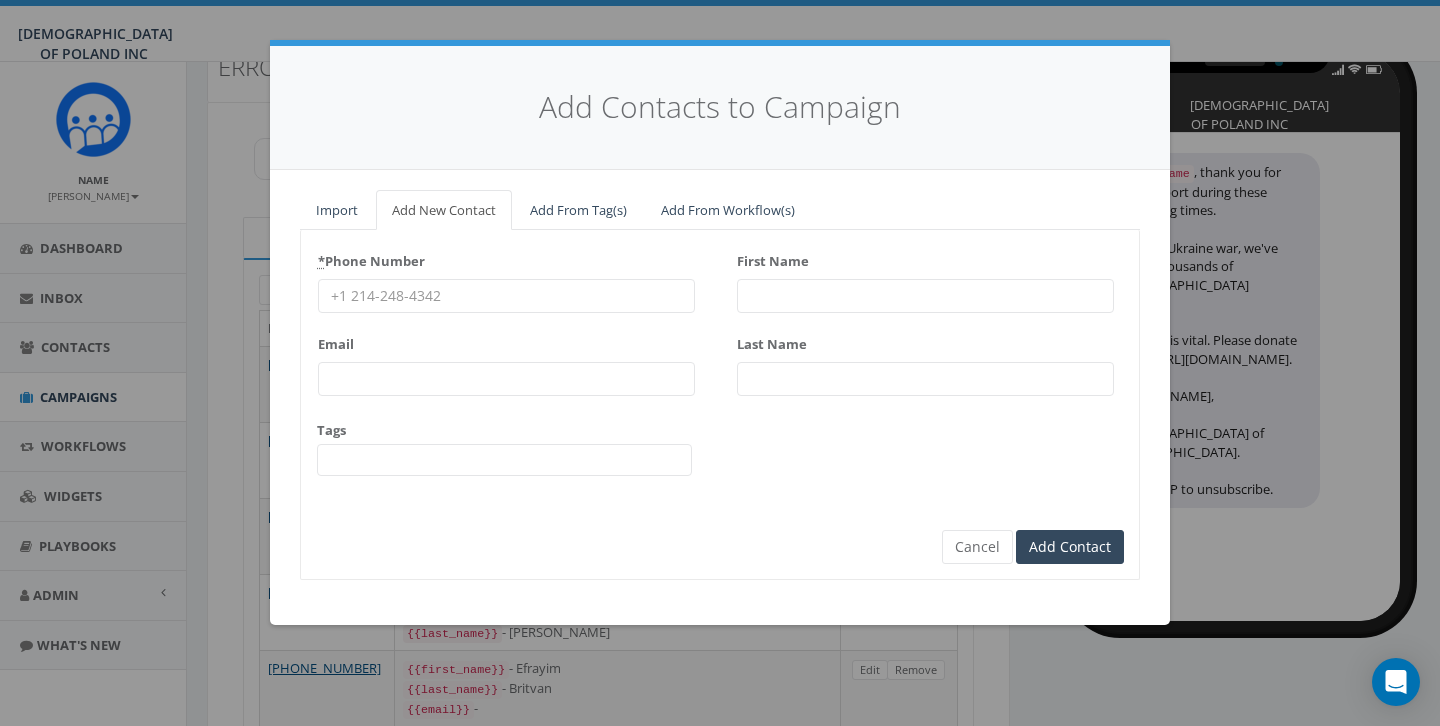 click at bounding box center [504, 460] 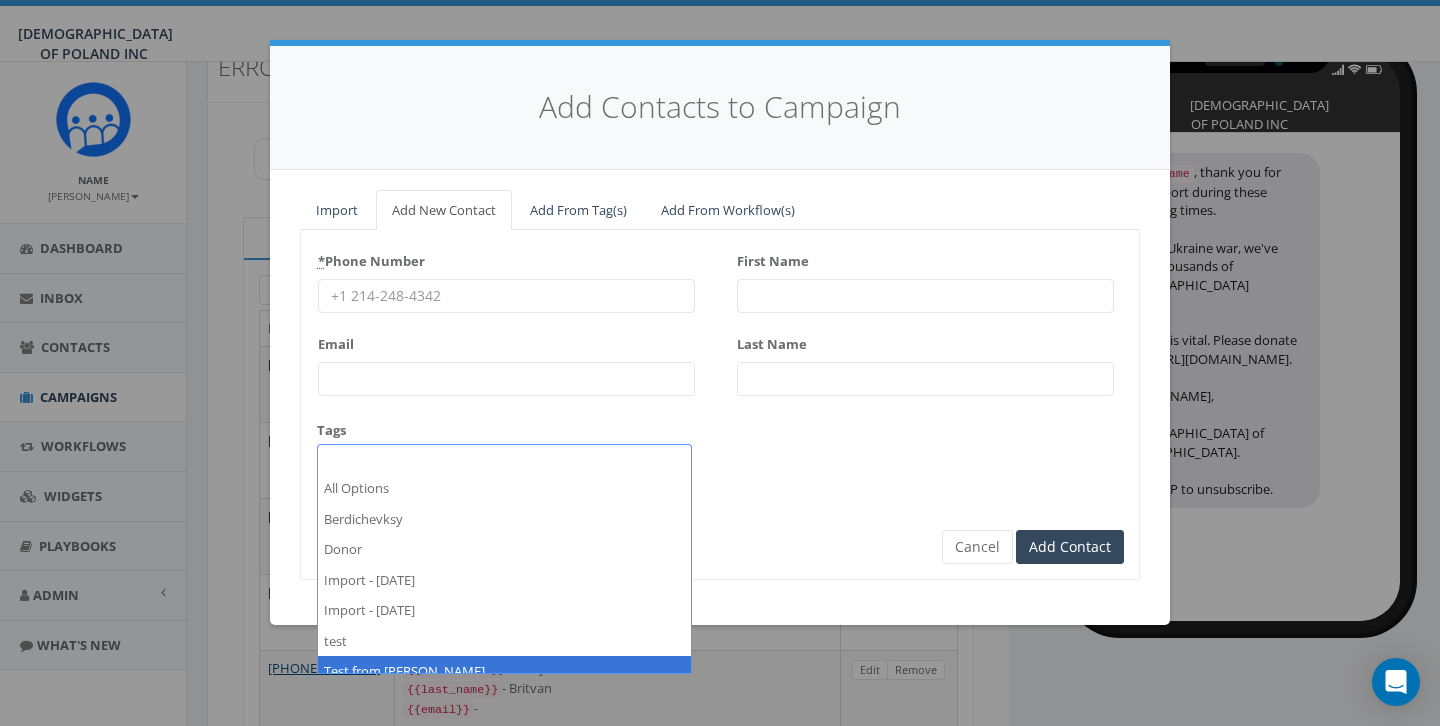 select on "Test from [PERSON_NAME]" 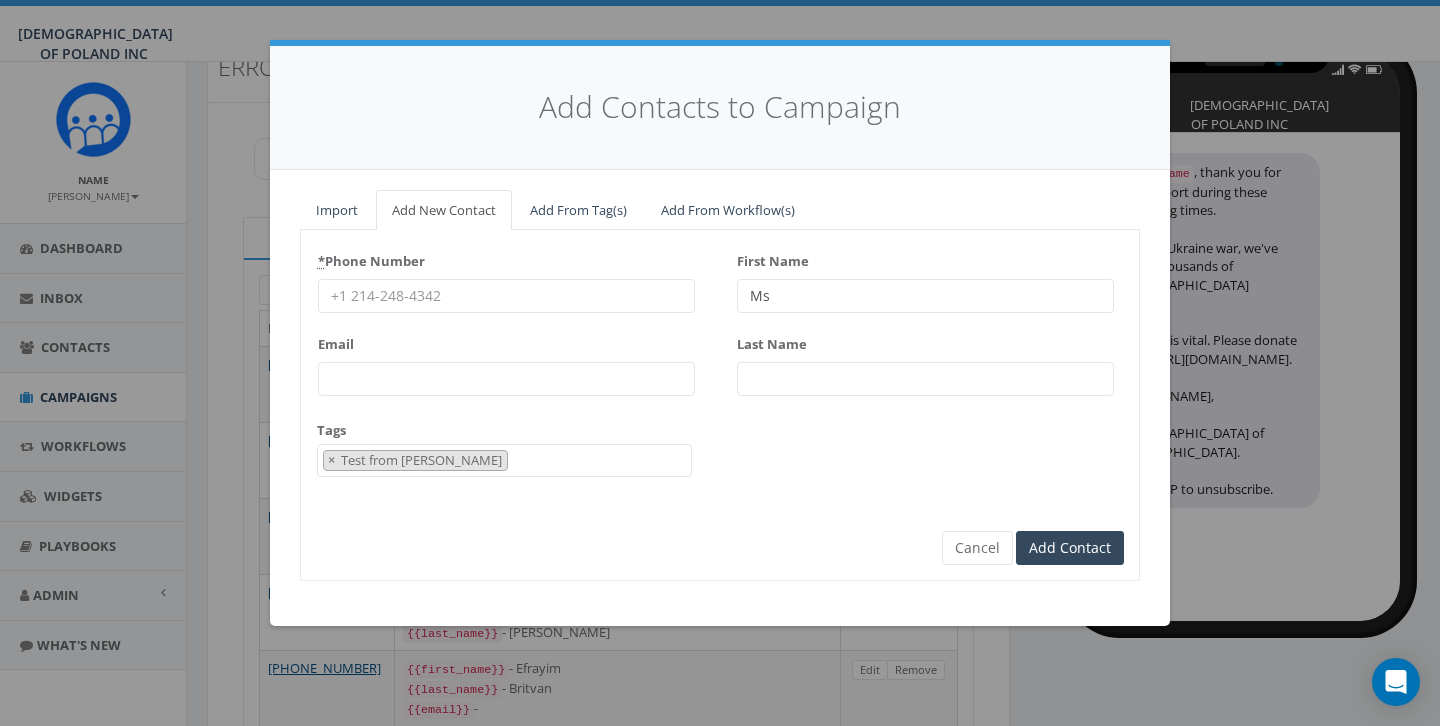 type on "Ms" 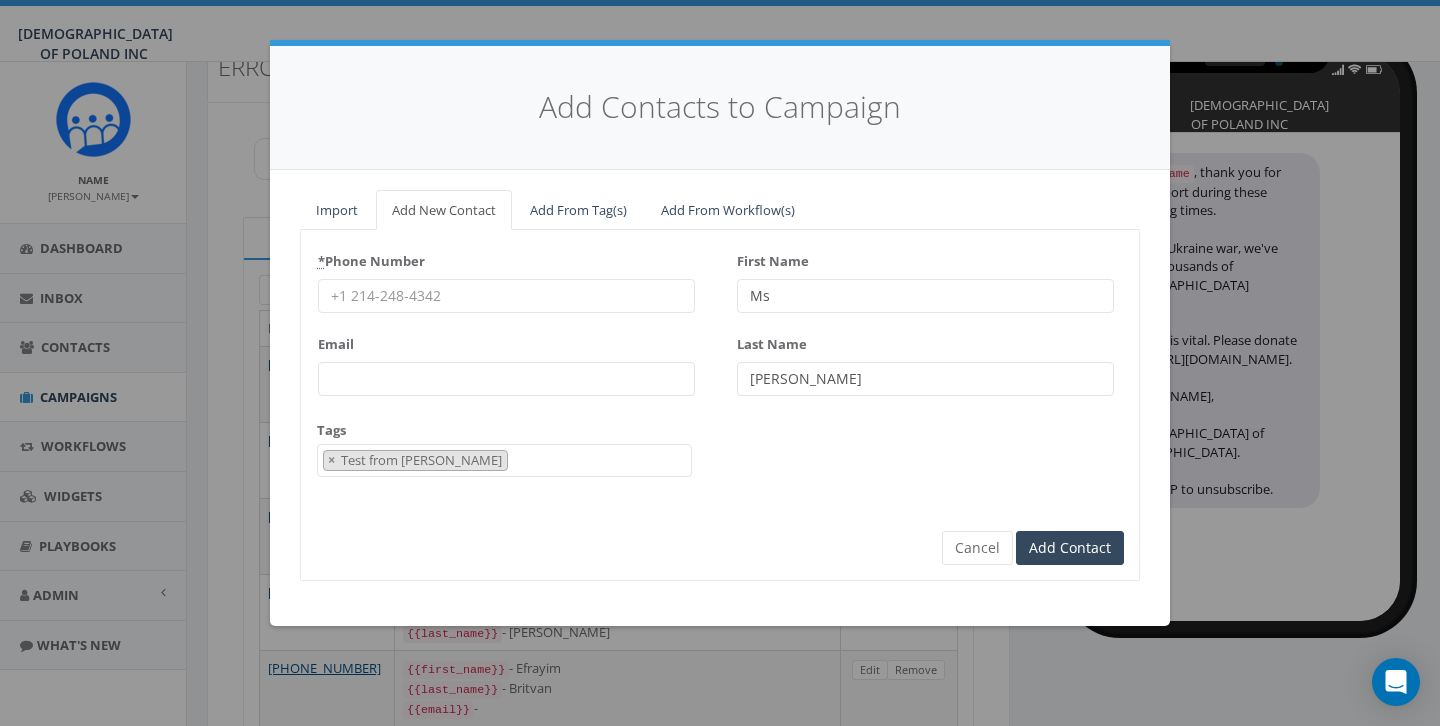 type on "[PERSON_NAME]" 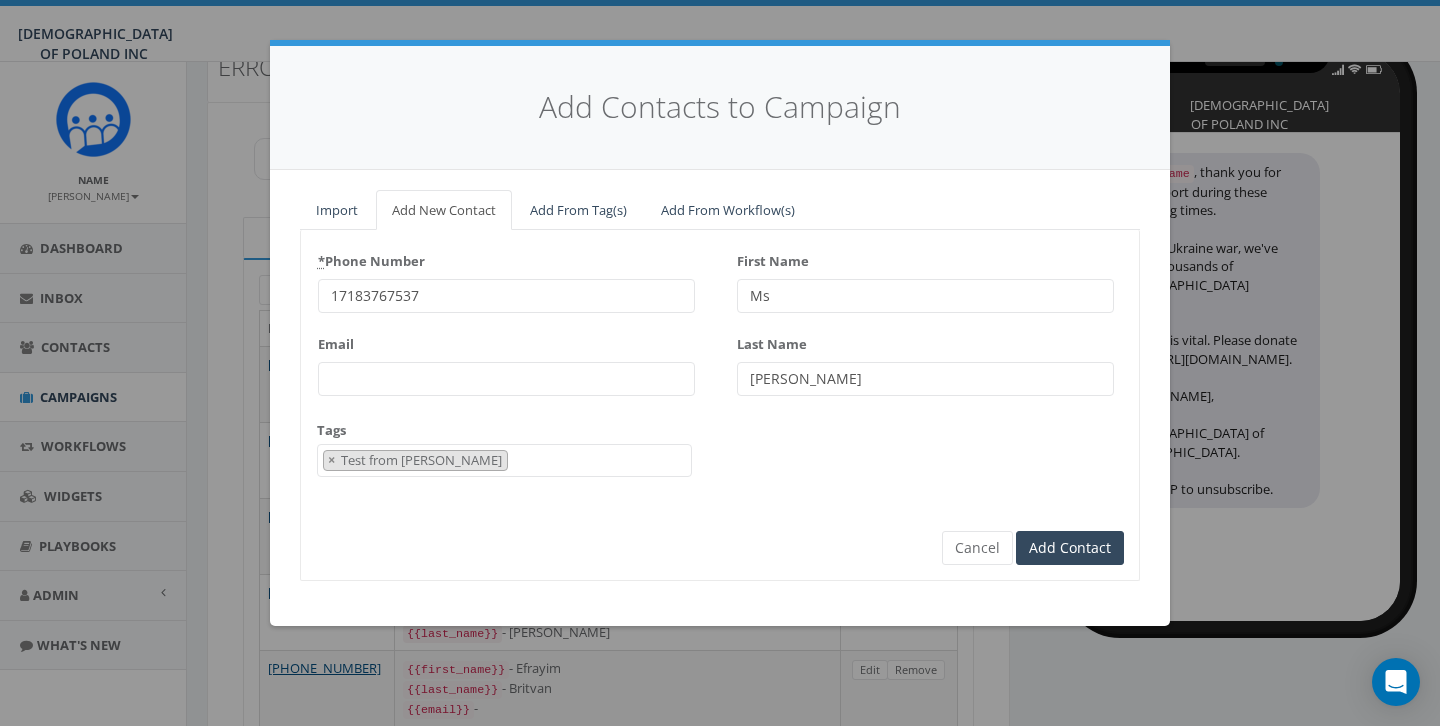 click on "17183767537" at bounding box center [506, 296] 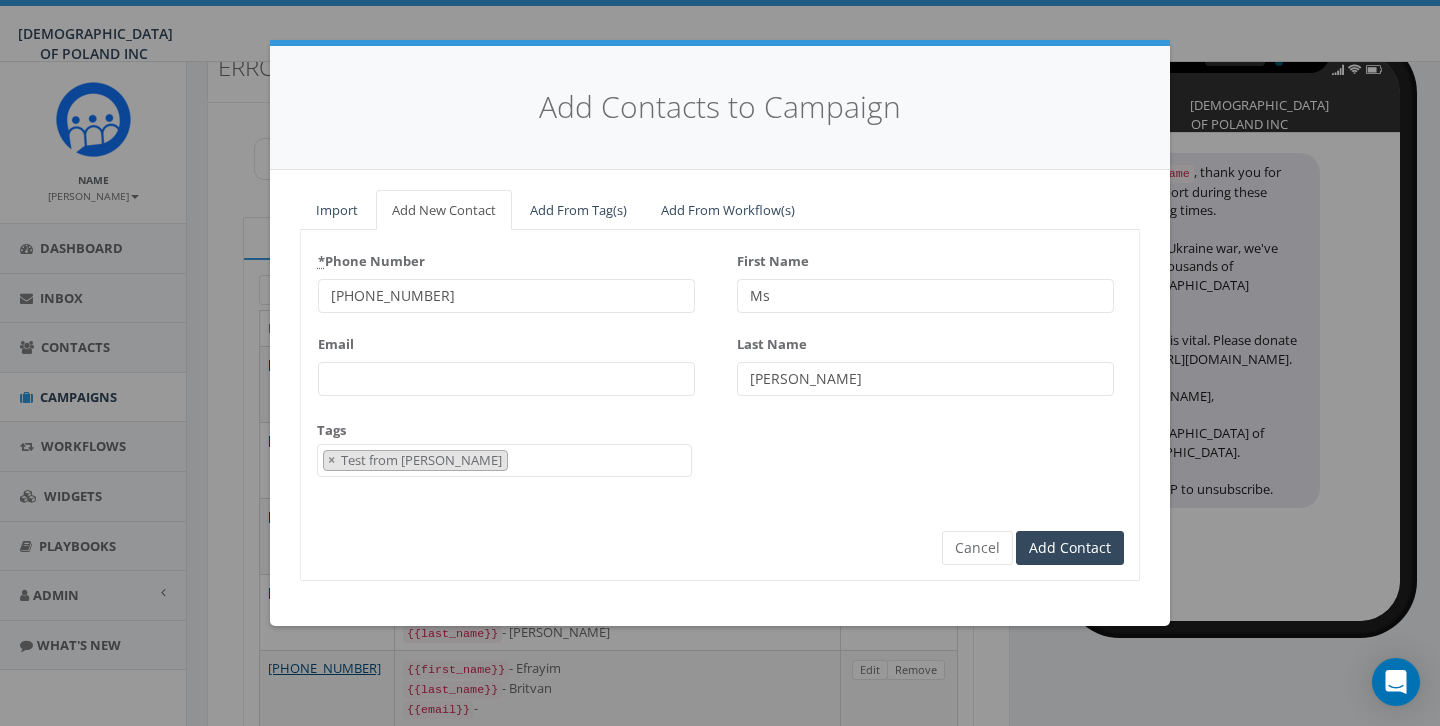 type 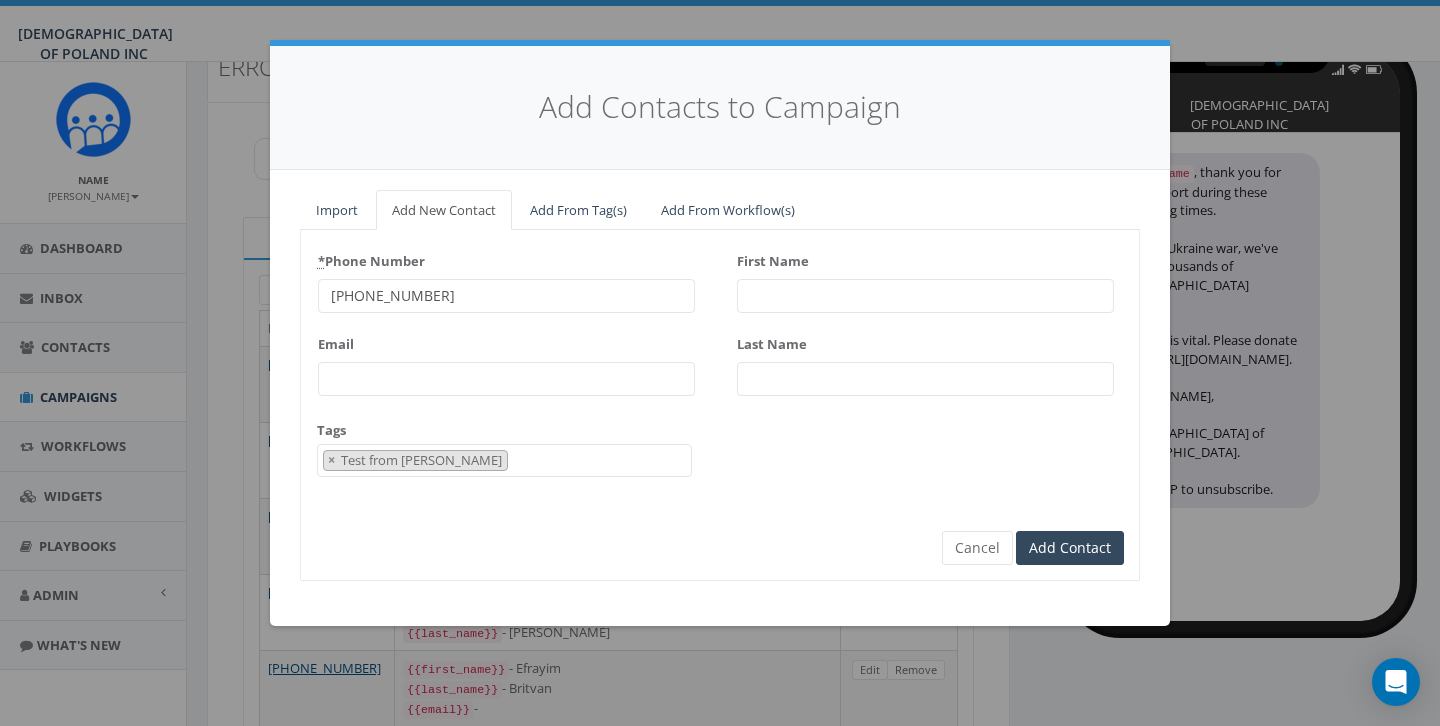 type on "[PHONE_NUMBER]" 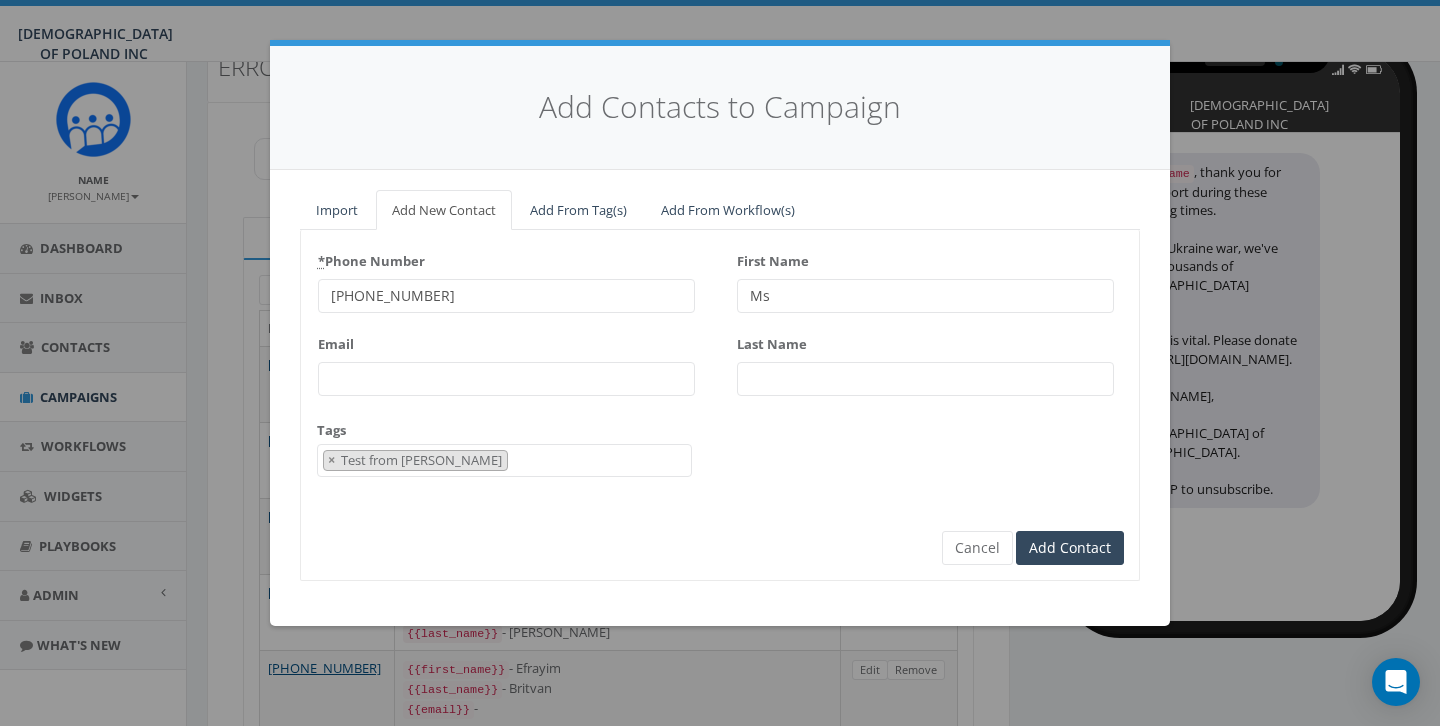 type on "Ms" 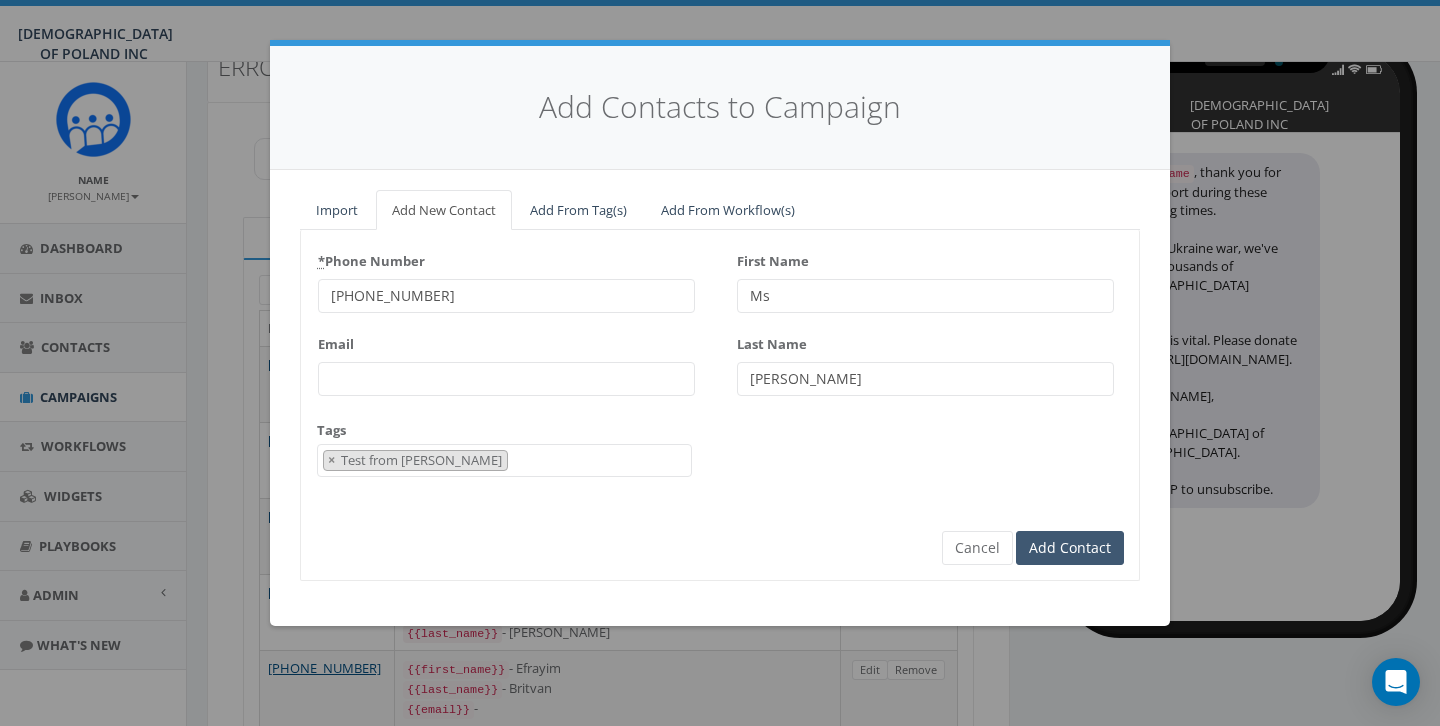 type on "[PERSON_NAME]" 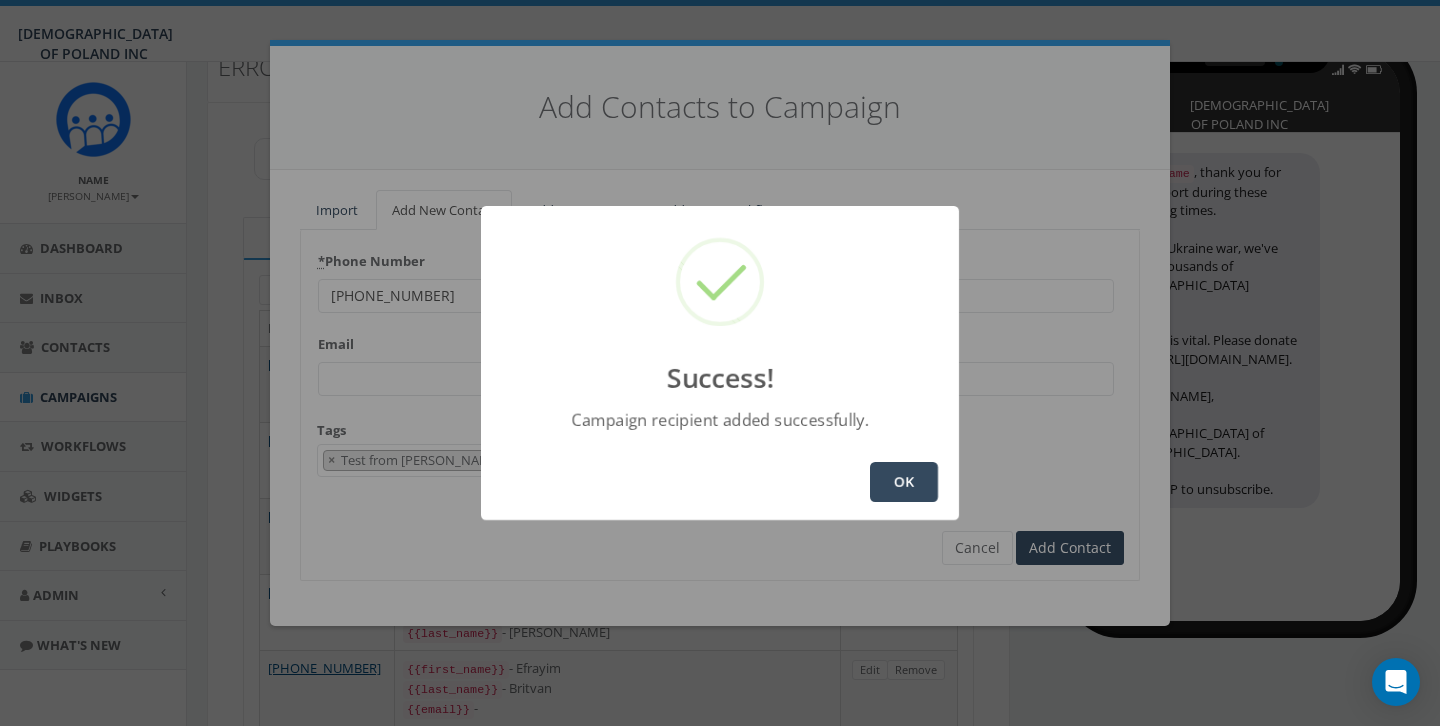 click on "OK" at bounding box center (904, 482) 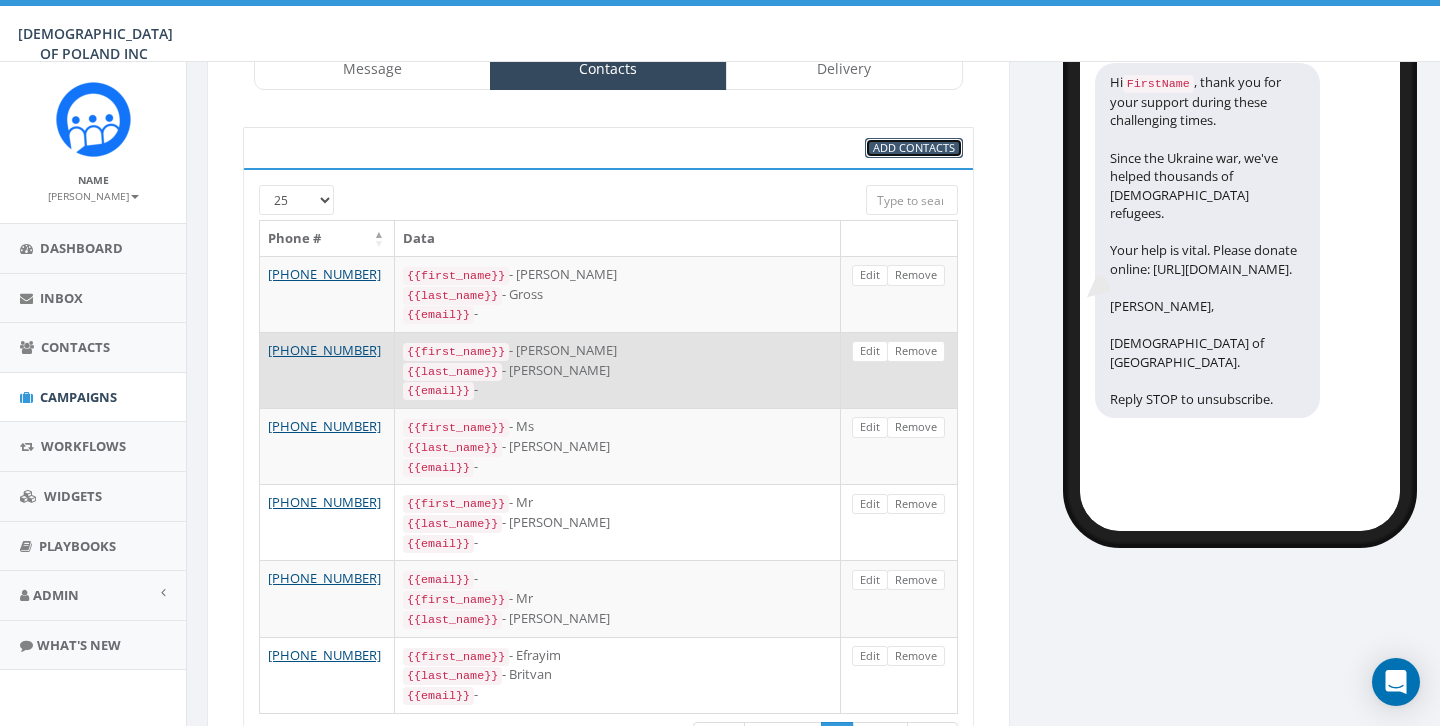 scroll, scrollTop: 199, scrollLeft: 0, axis: vertical 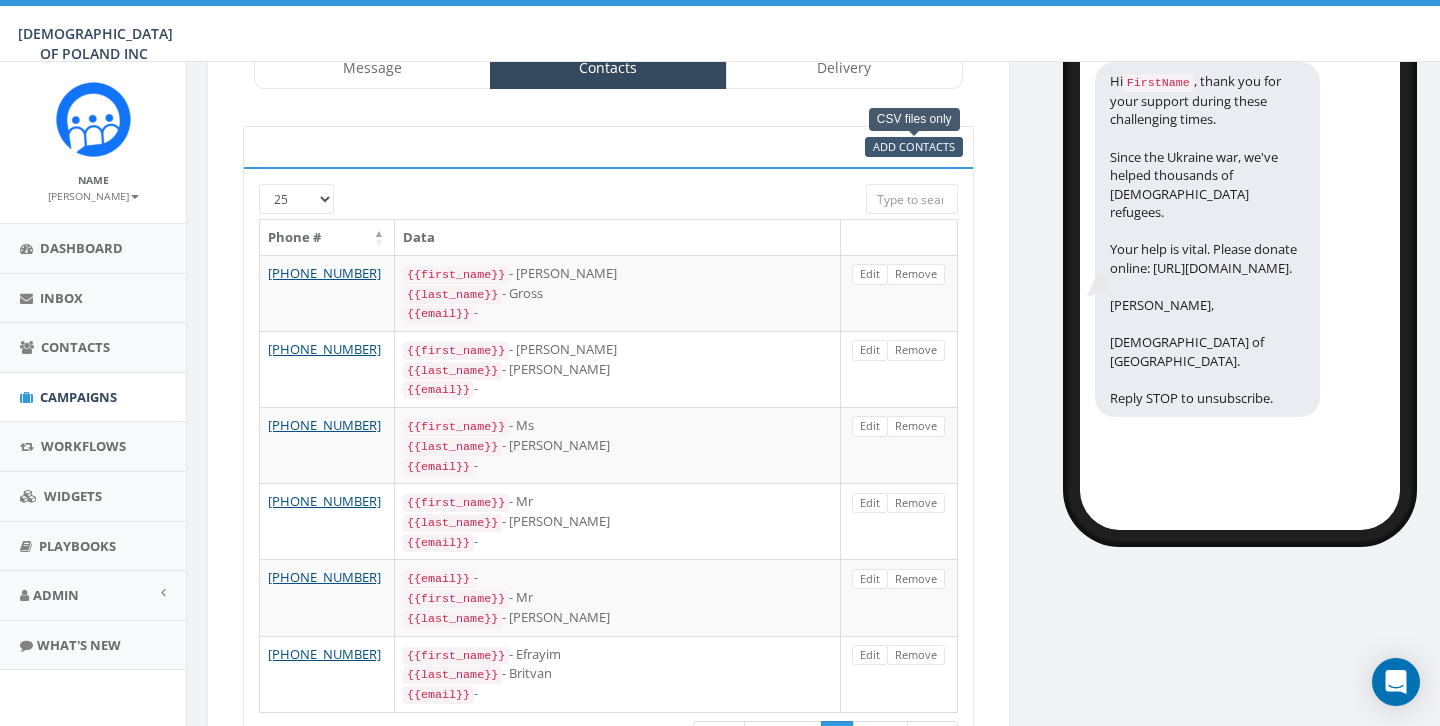 click on "Add Contacts" at bounding box center (914, 146) 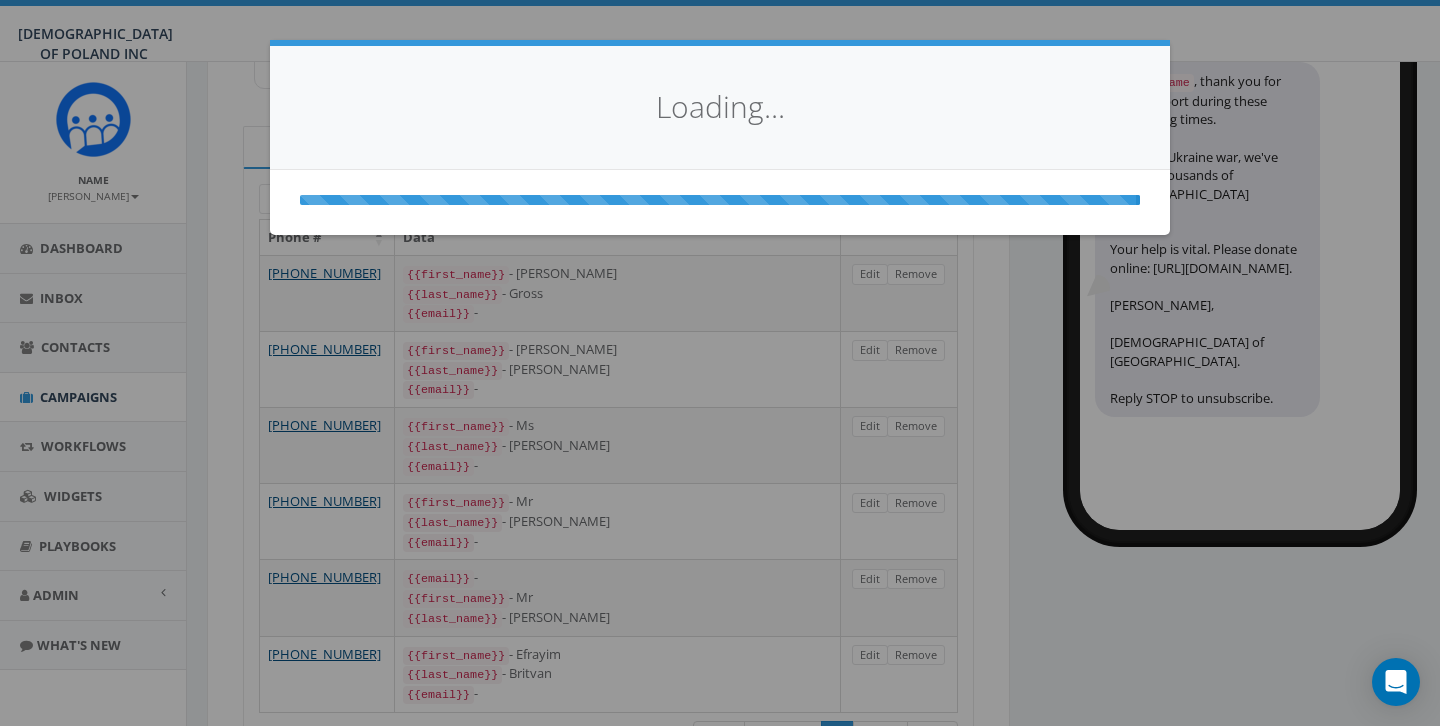 select 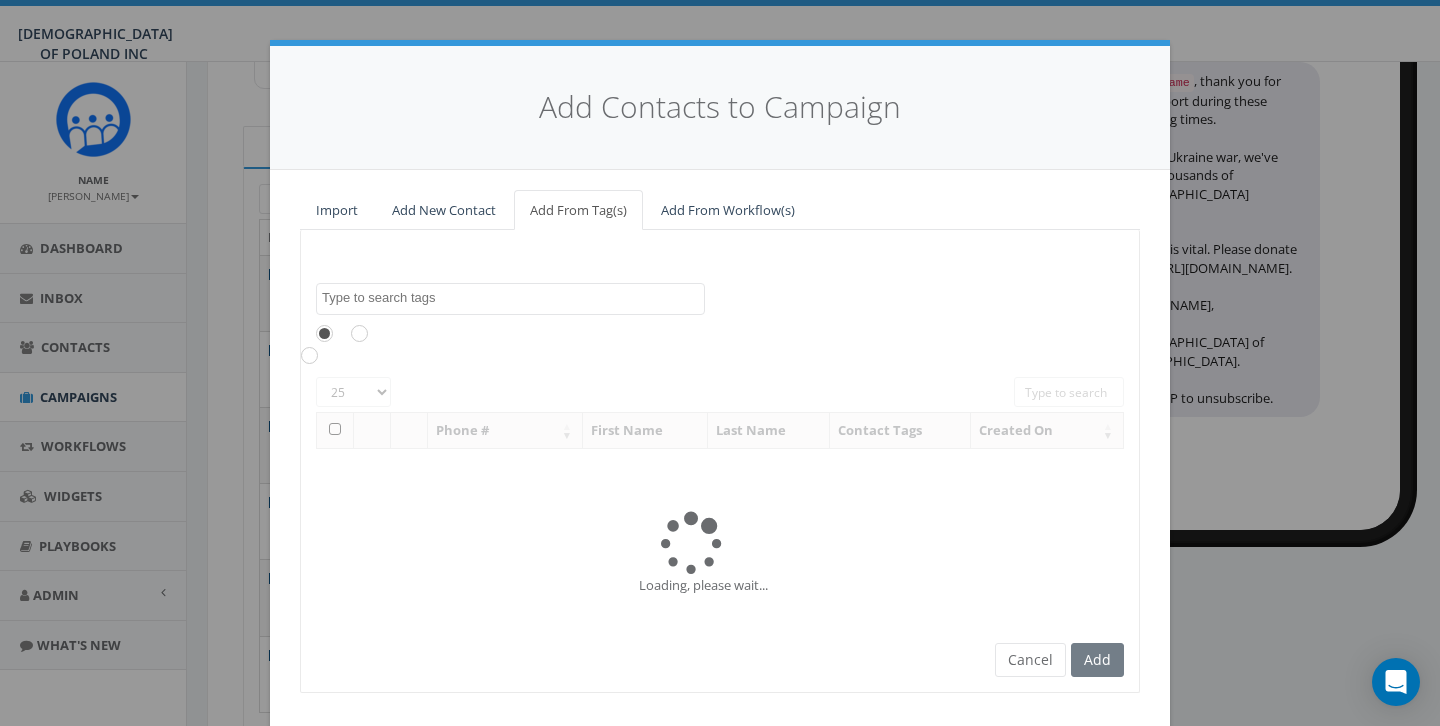 click on "Add New Contact" at bounding box center (444, 210) 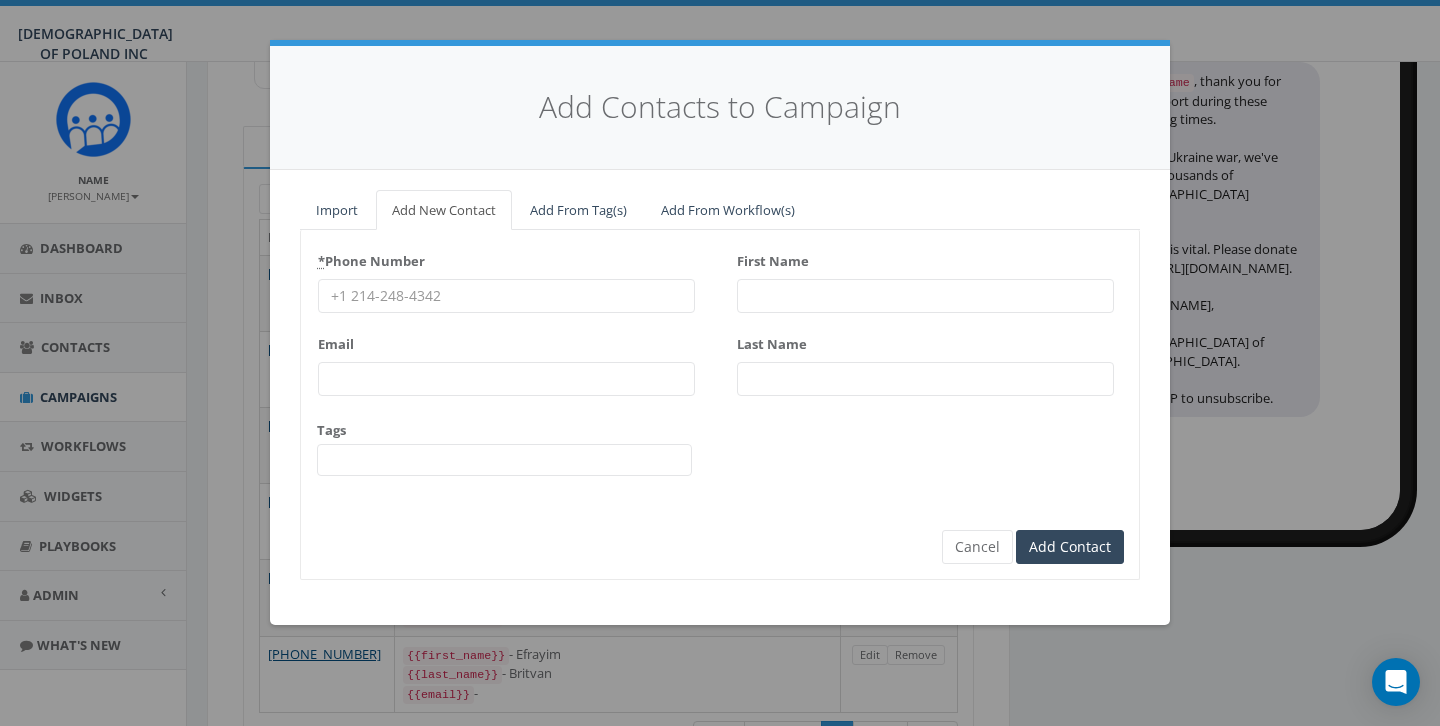 click at bounding box center (504, 460) 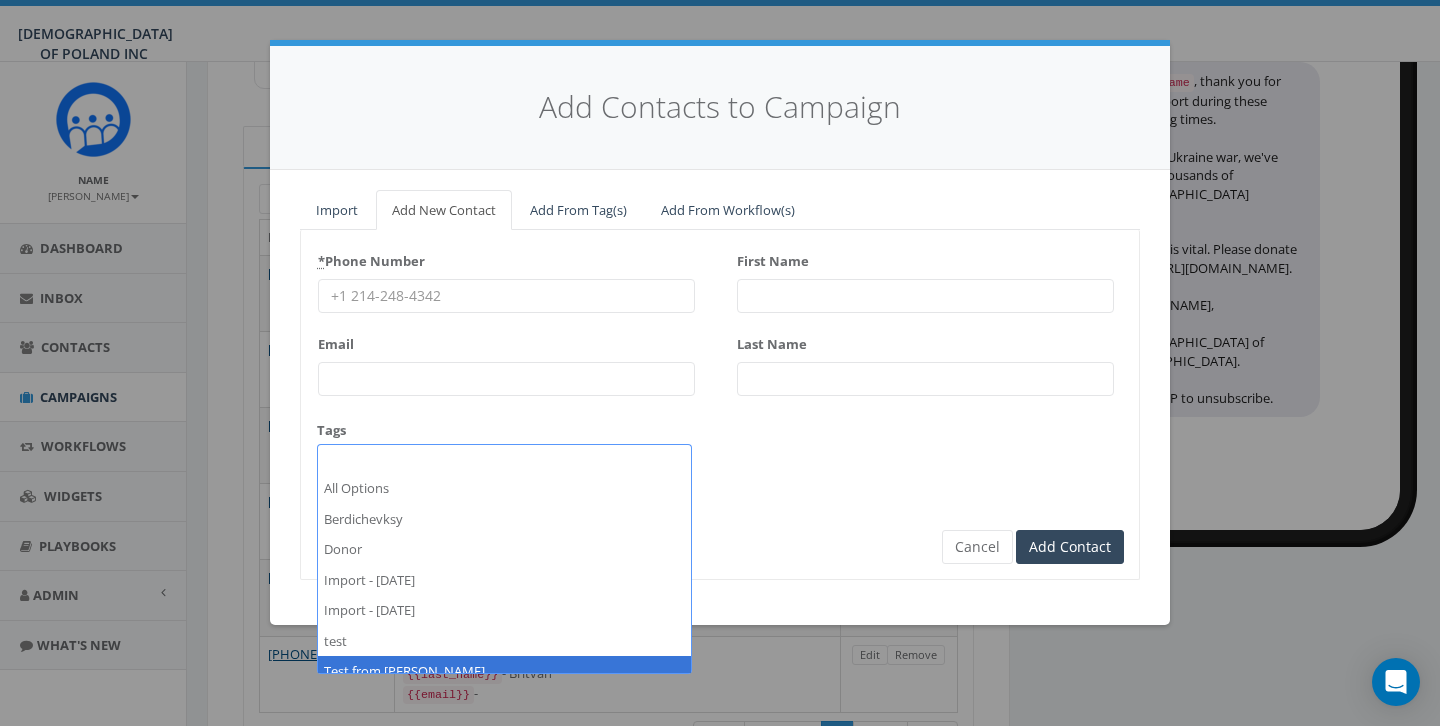 select on "Test from [PERSON_NAME]" 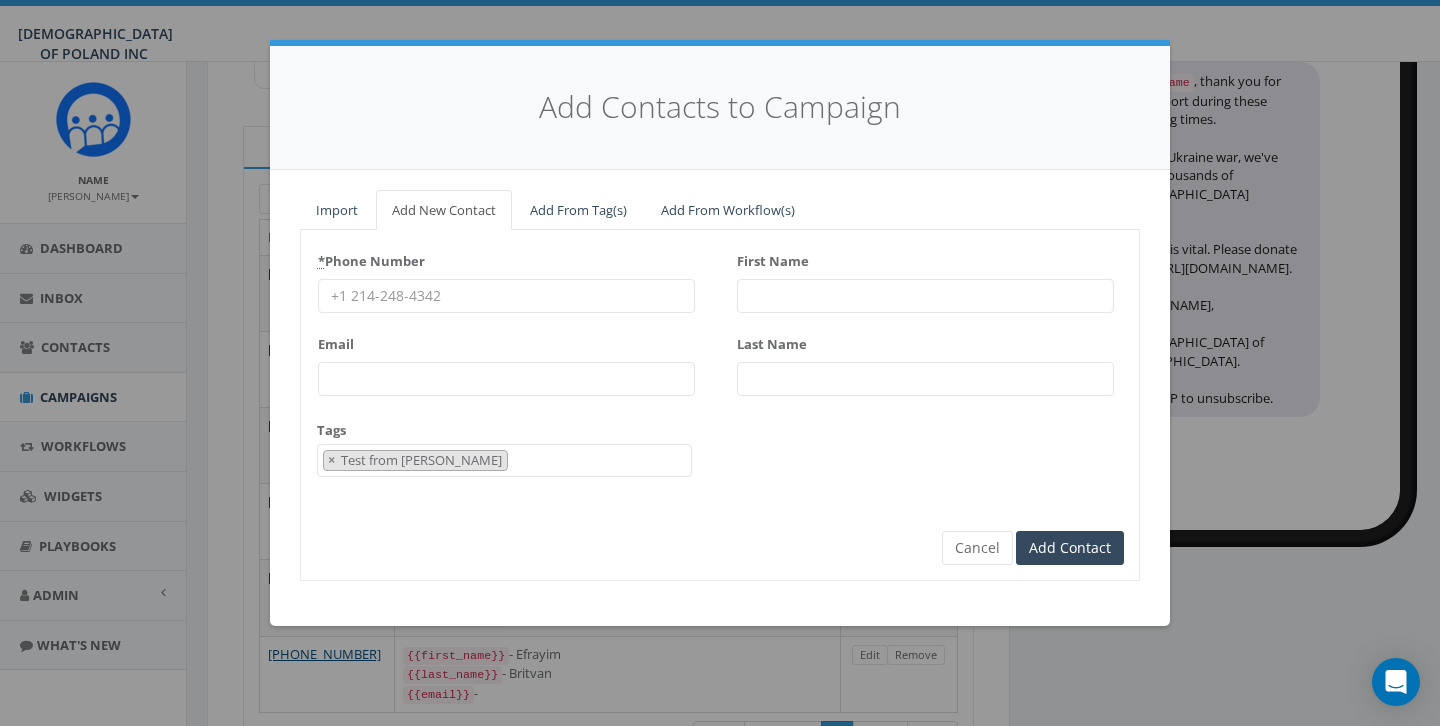 click on "*   Phone Number Email Tags All Options Berdichevksy Donor Import - [DATE] Import - [DATE] test Test from [PERSON_NAME] Test SMS Text Message × Test from [PERSON_NAME]" at bounding box center [506, 369] 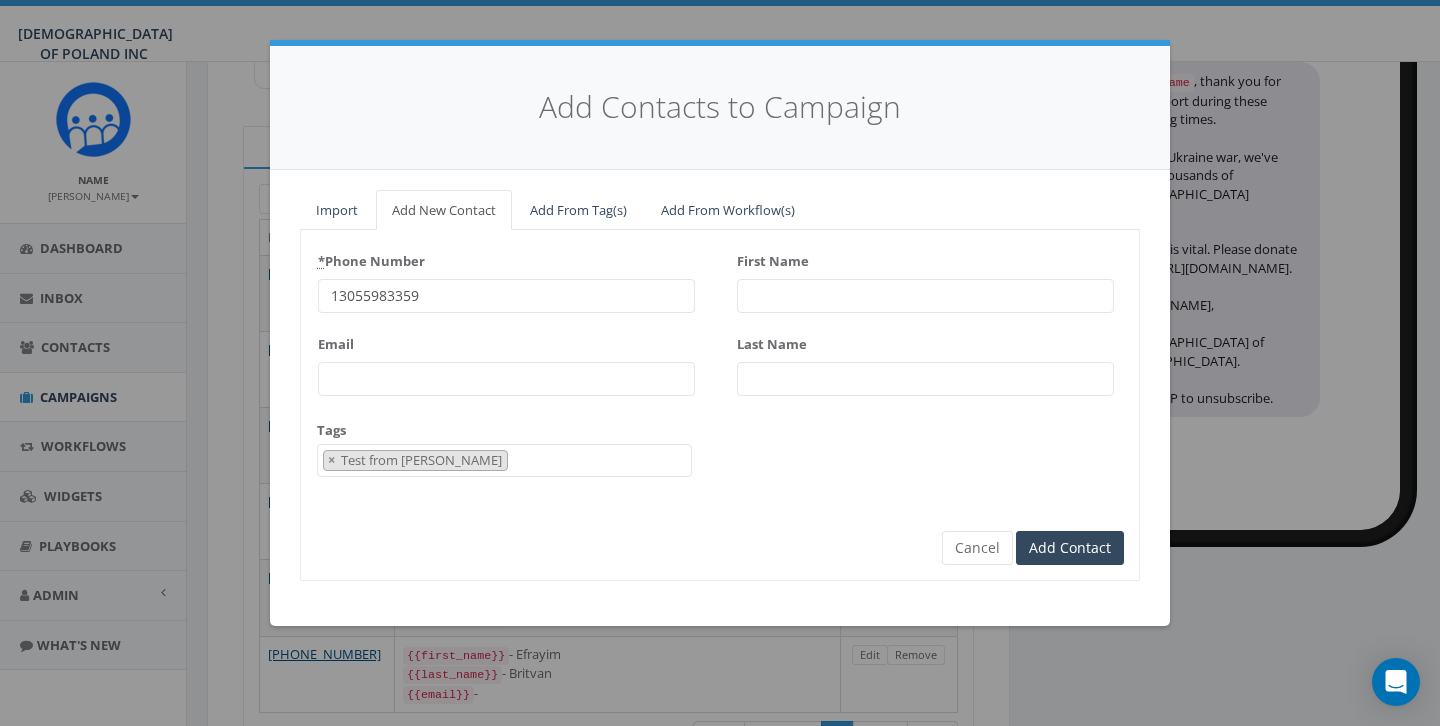 click on "13055983359" at bounding box center (506, 296) 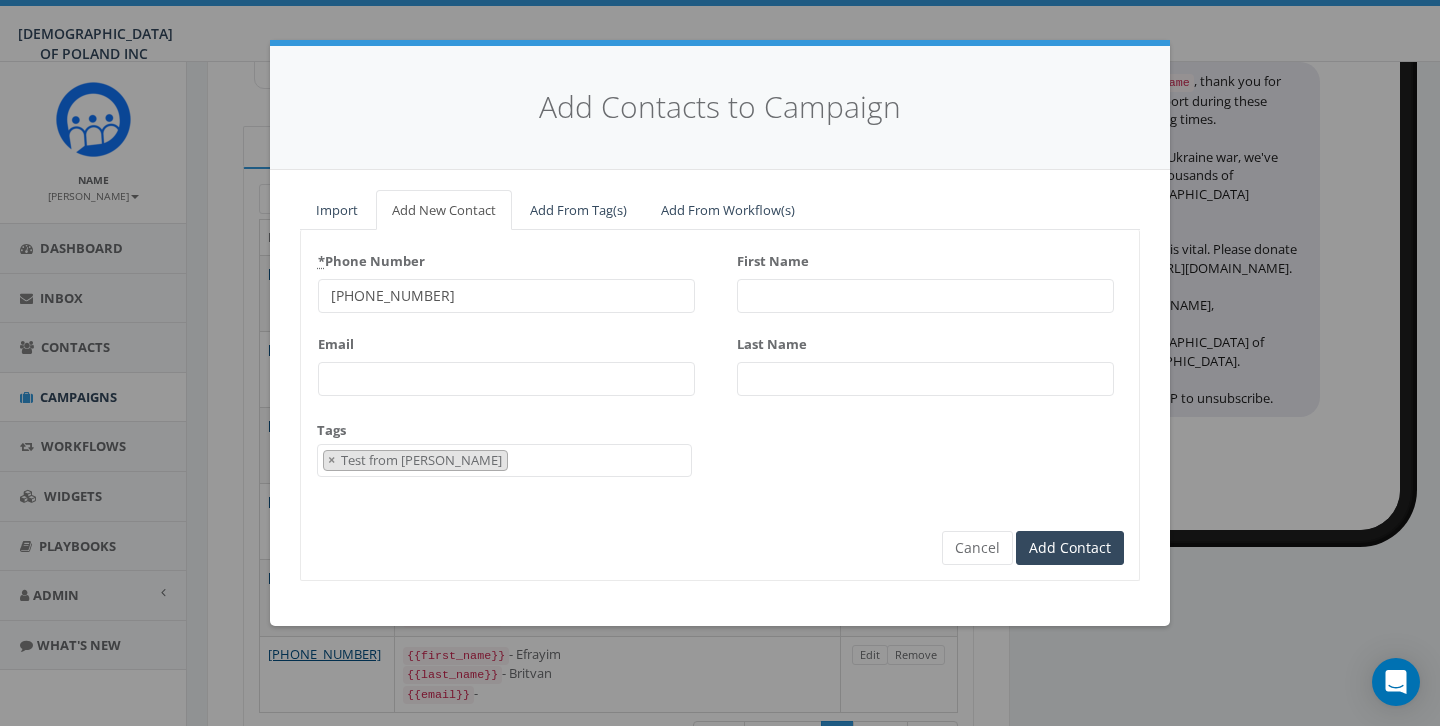 type on "[PHONE_NUMBER]" 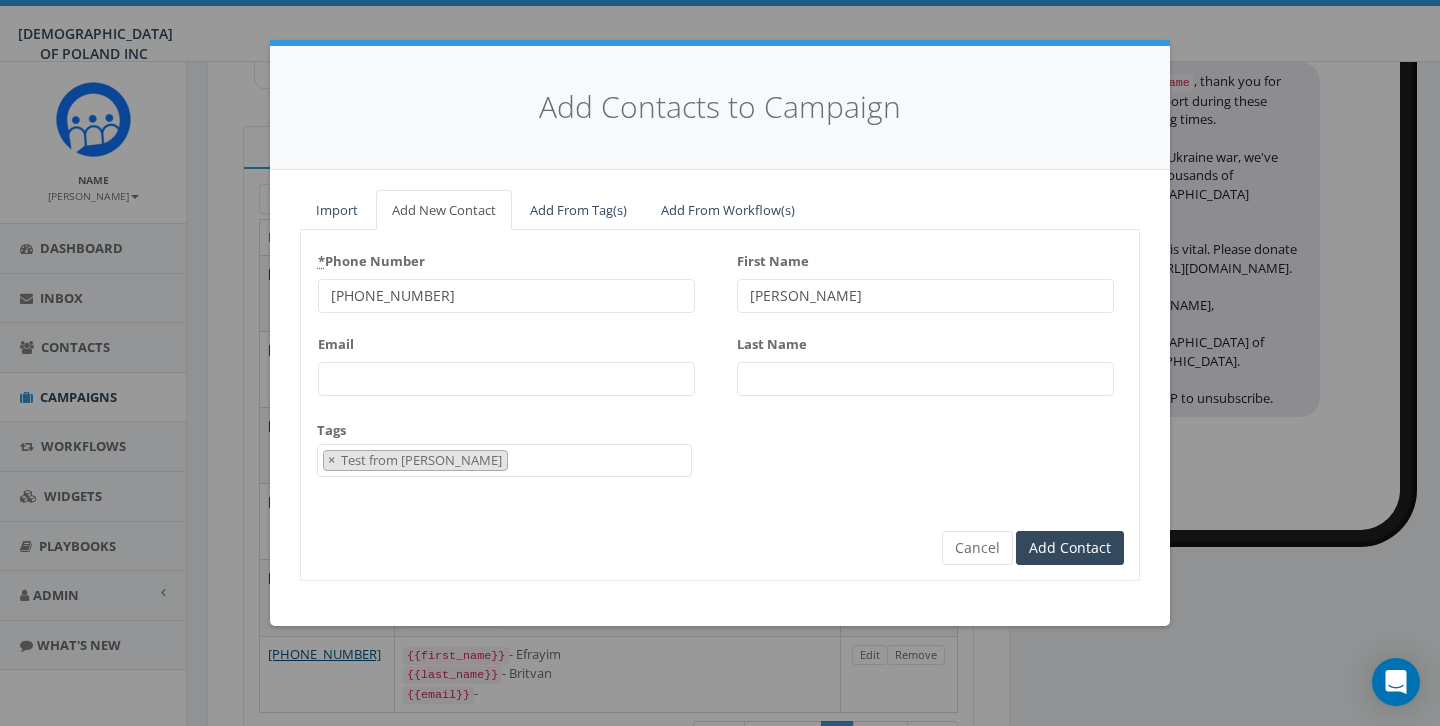 type on "[PERSON_NAME]" 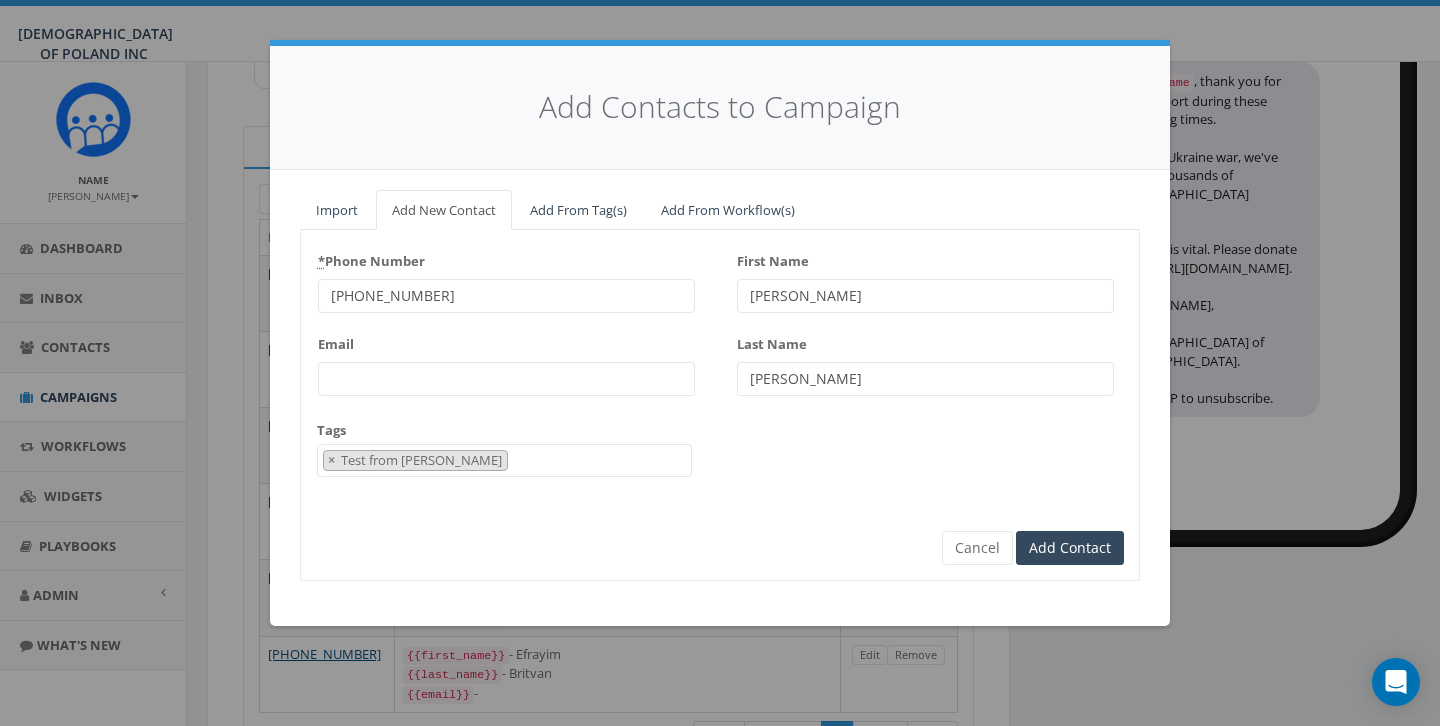 click on "[PERSON_NAME]" at bounding box center [925, 379] 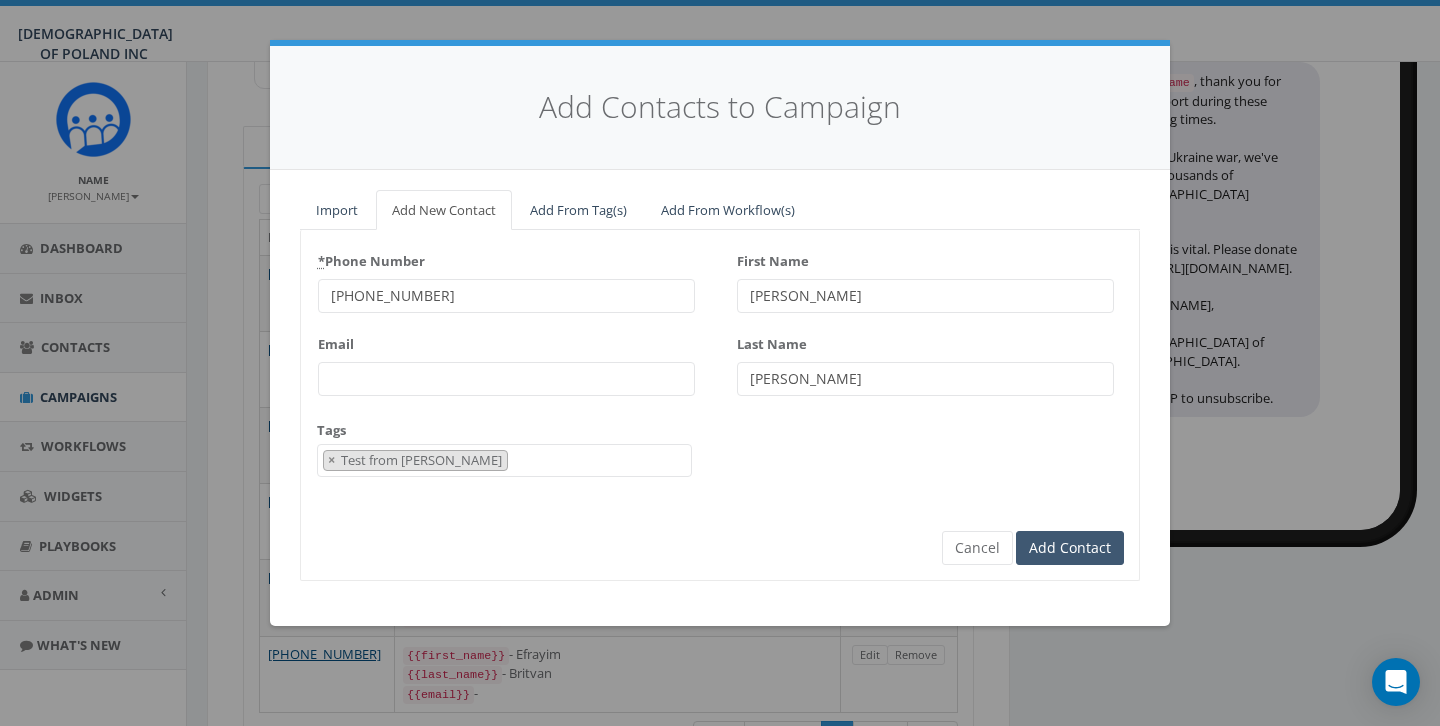 type on "[PERSON_NAME]" 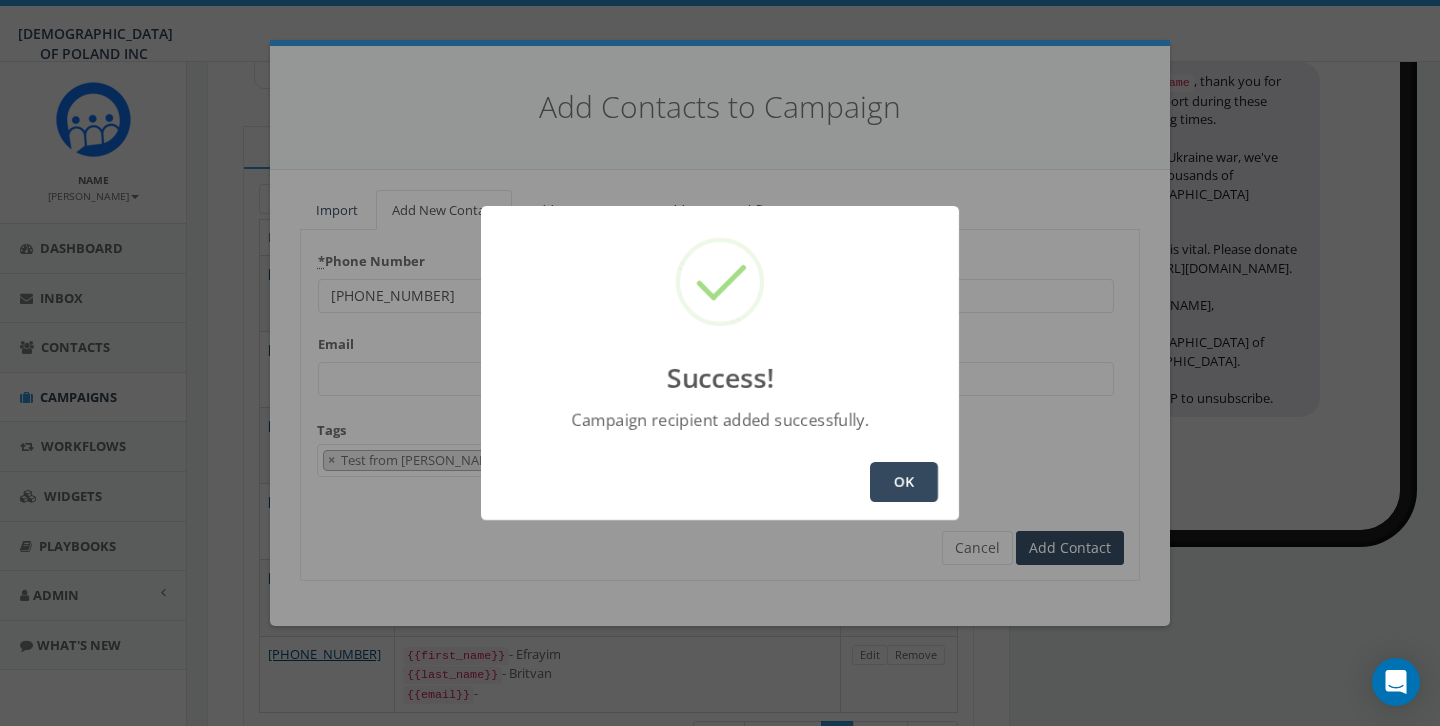 click on "OK" at bounding box center (904, 482) 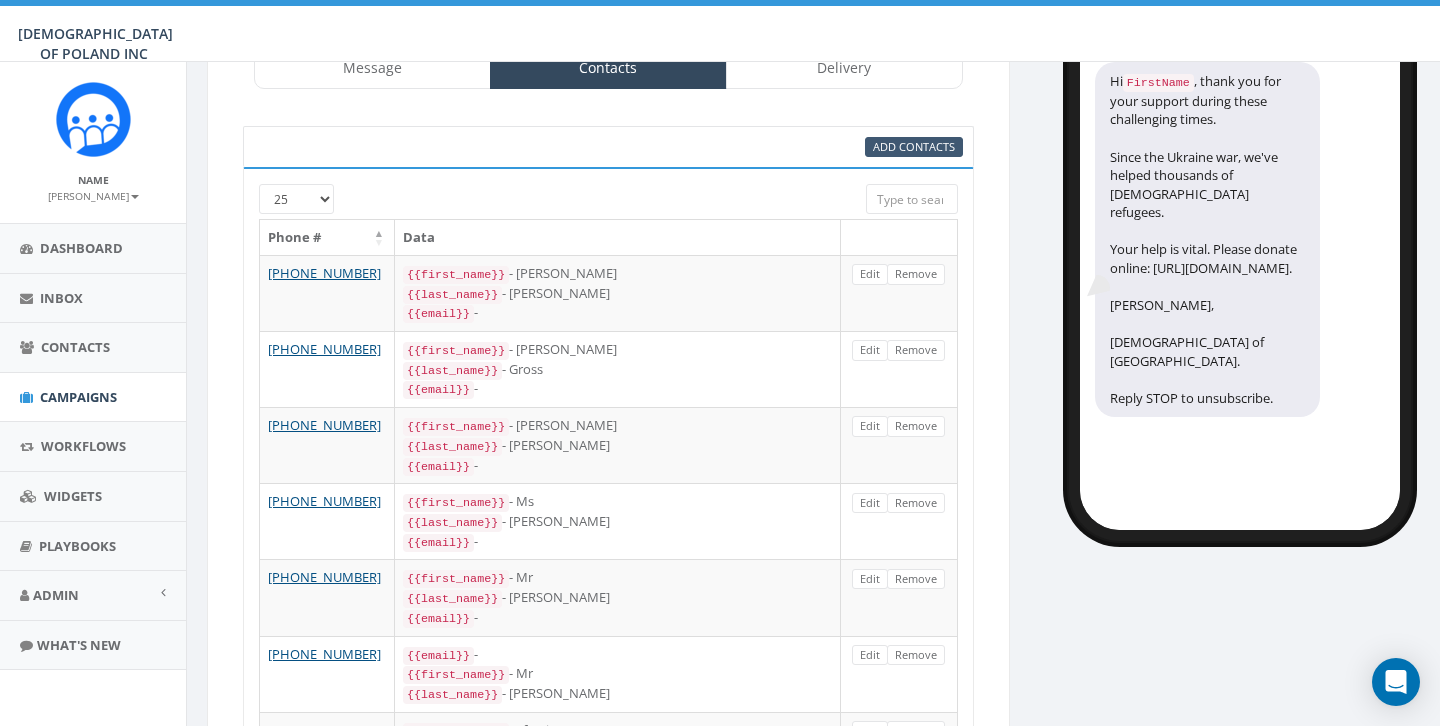 click on "Add Contacts" at bounding box center (914, 147) 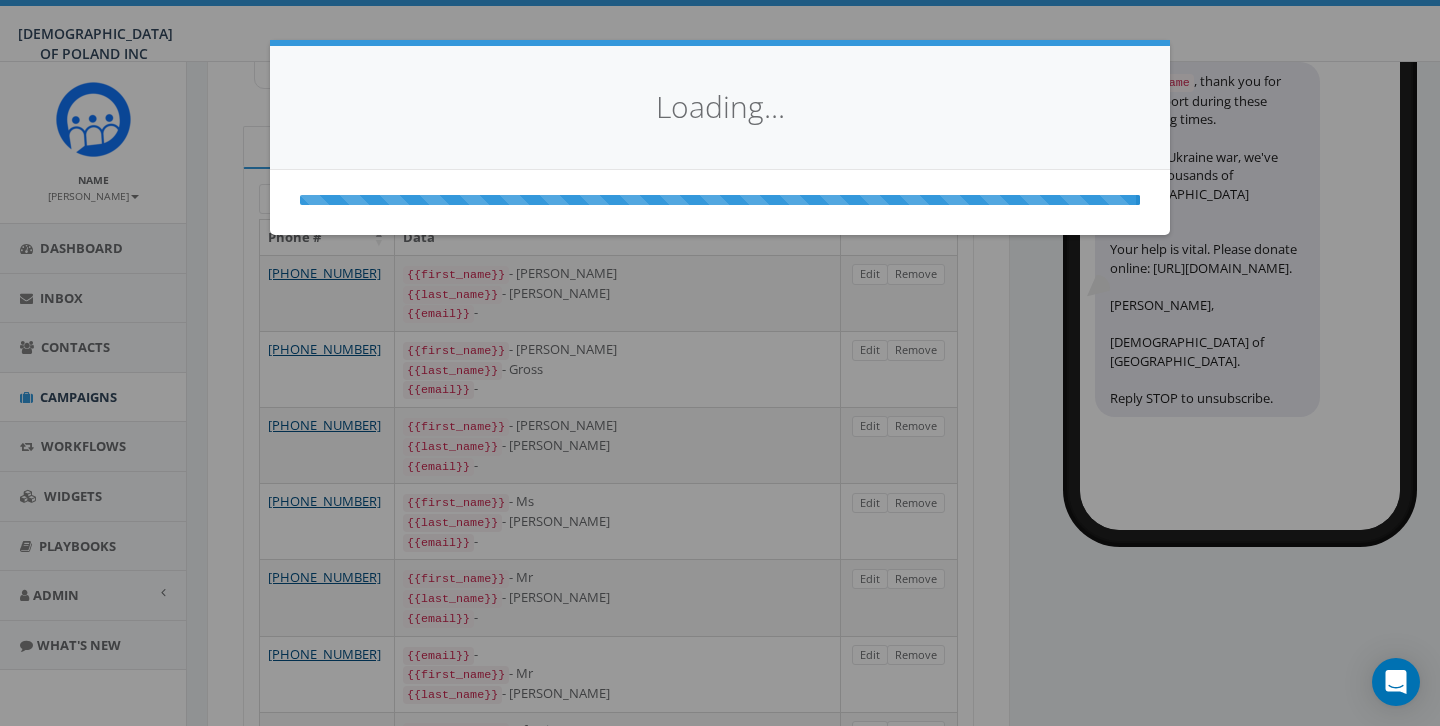 select 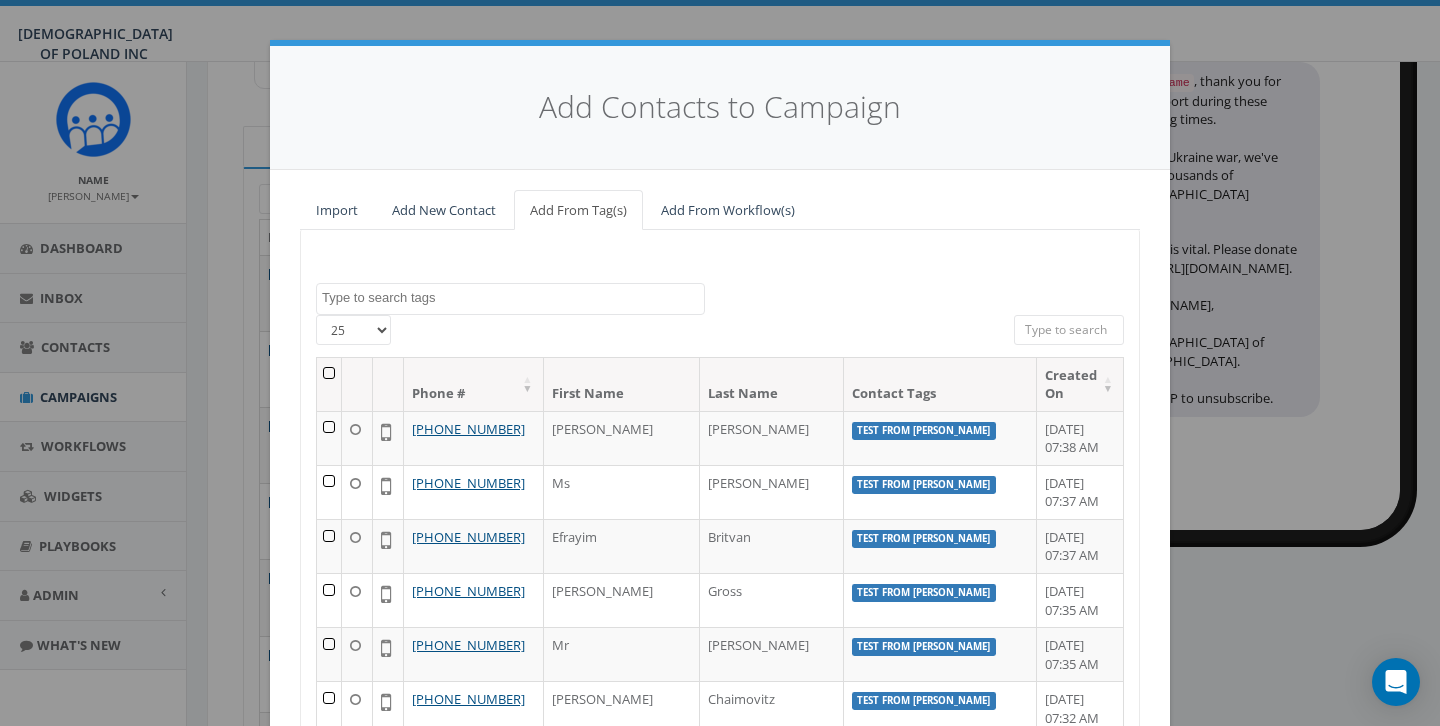 click on "Add New Contact" at bounding box center [444, 210] 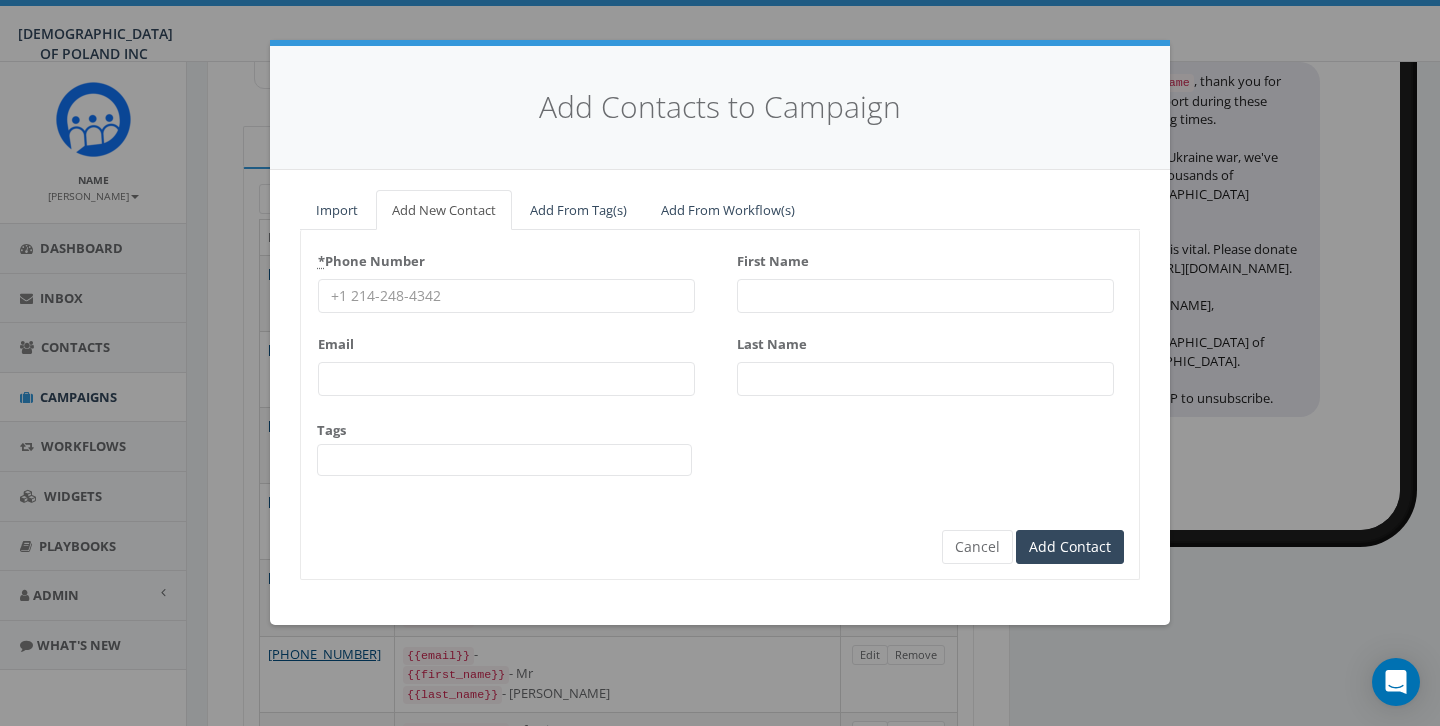 click on "*   Phone Number Email Tags All Options Berdichevksy Donor Import - [DATE] Import - [DATE] test Test from [PERSON_NAME] Test SMS Text Message" at bounding box center [506, 369] 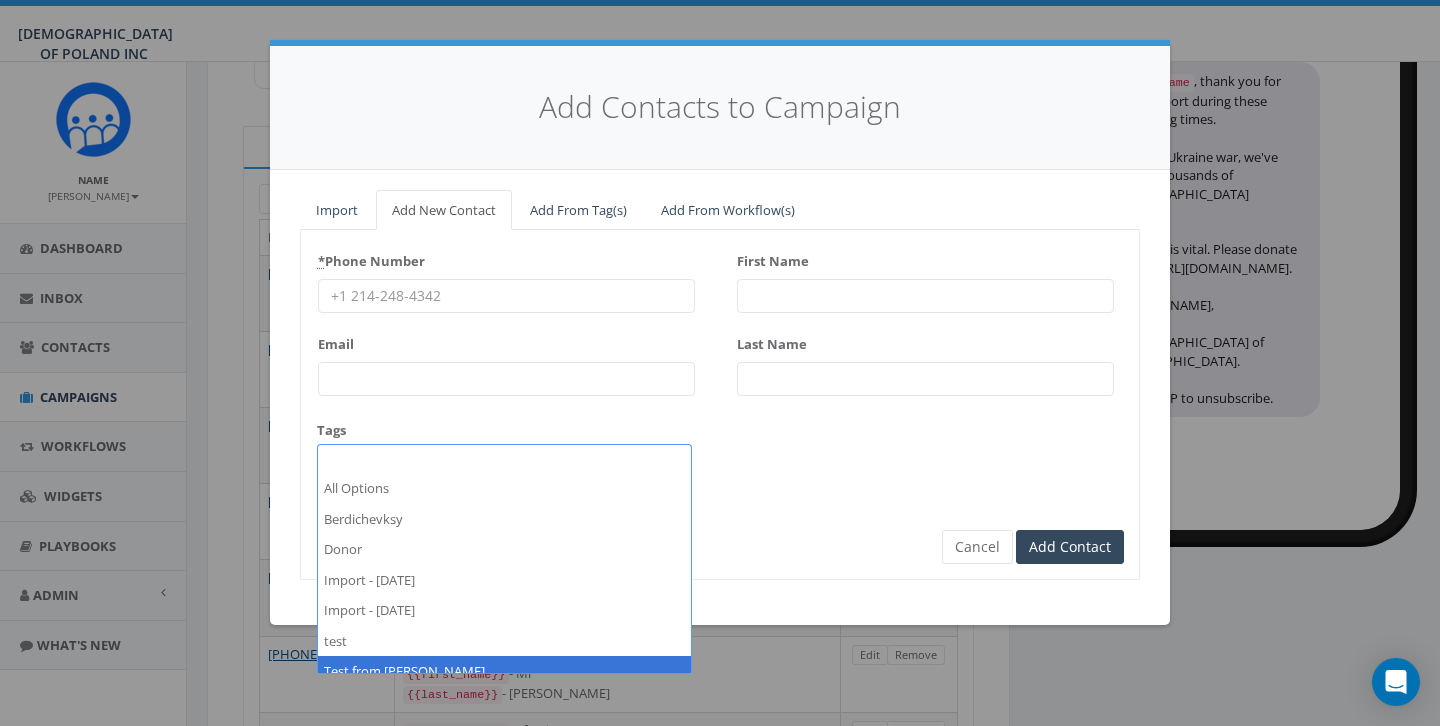 select on "Test from [PERSON_NAME]" 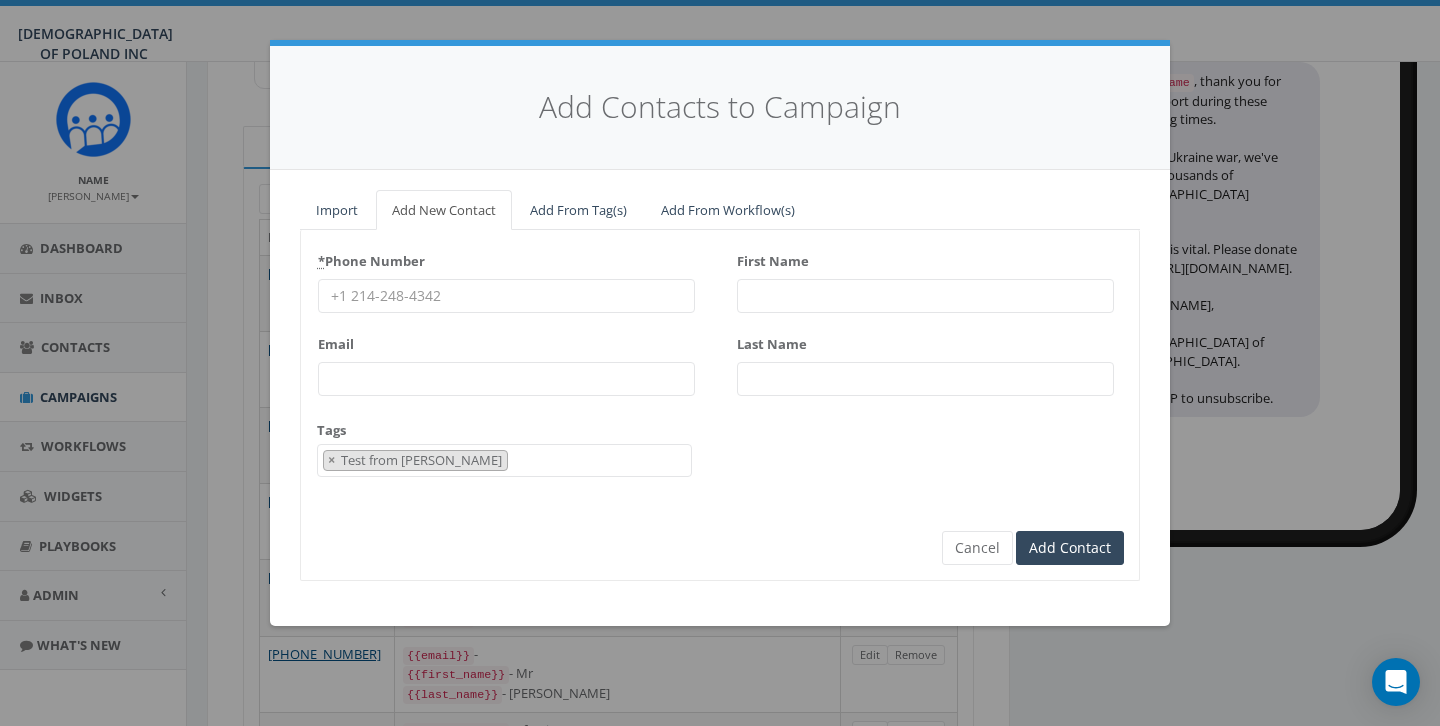 click on "*   Phone Number" at bounding box center [506, 296] 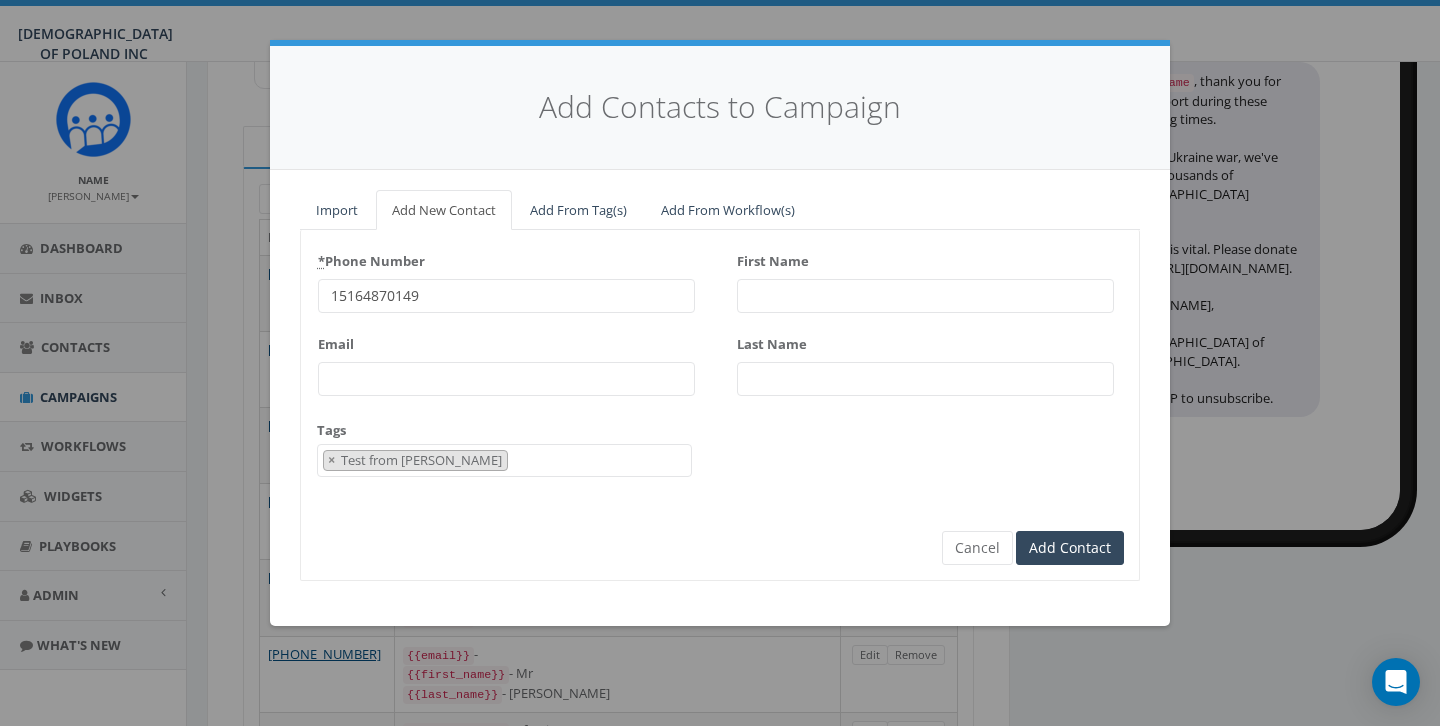 click on "15164870149" at bounding box center [506, 296] 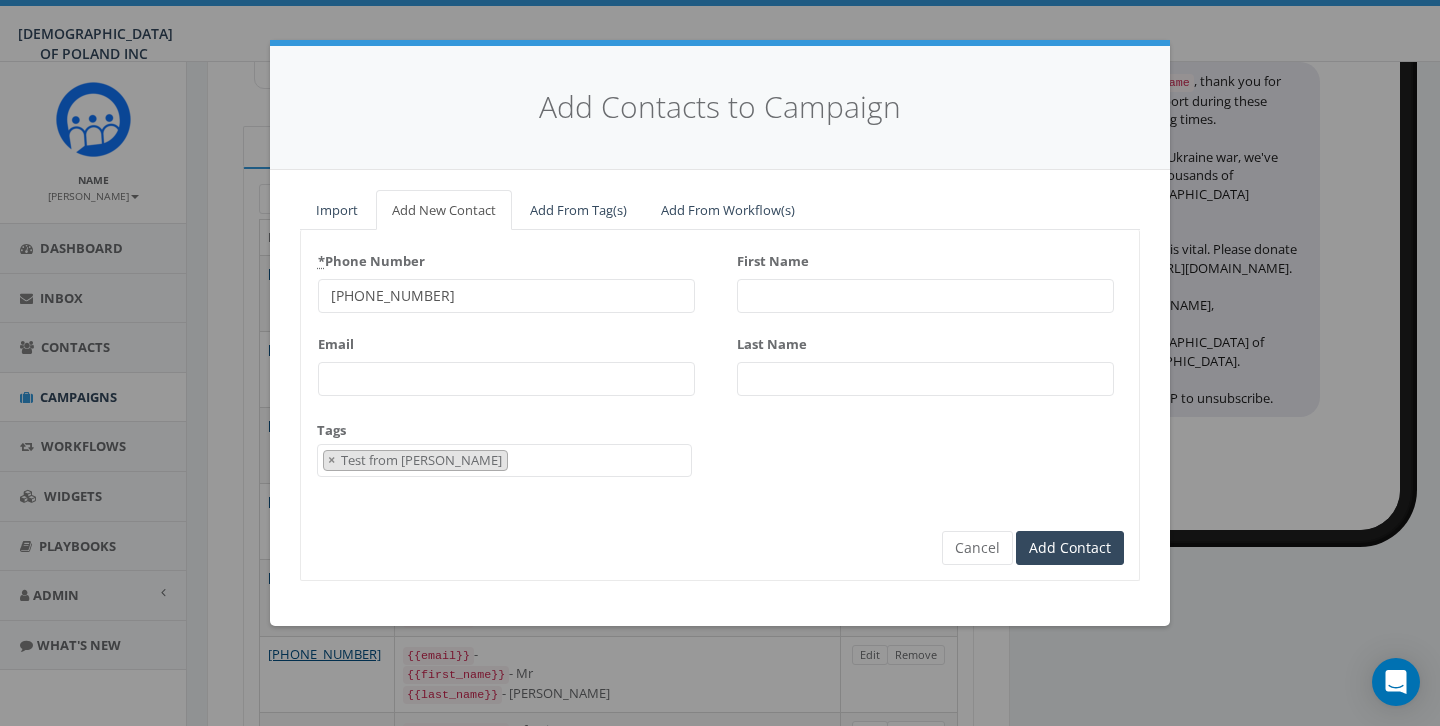 type on "[PHONE_NUMBER]" 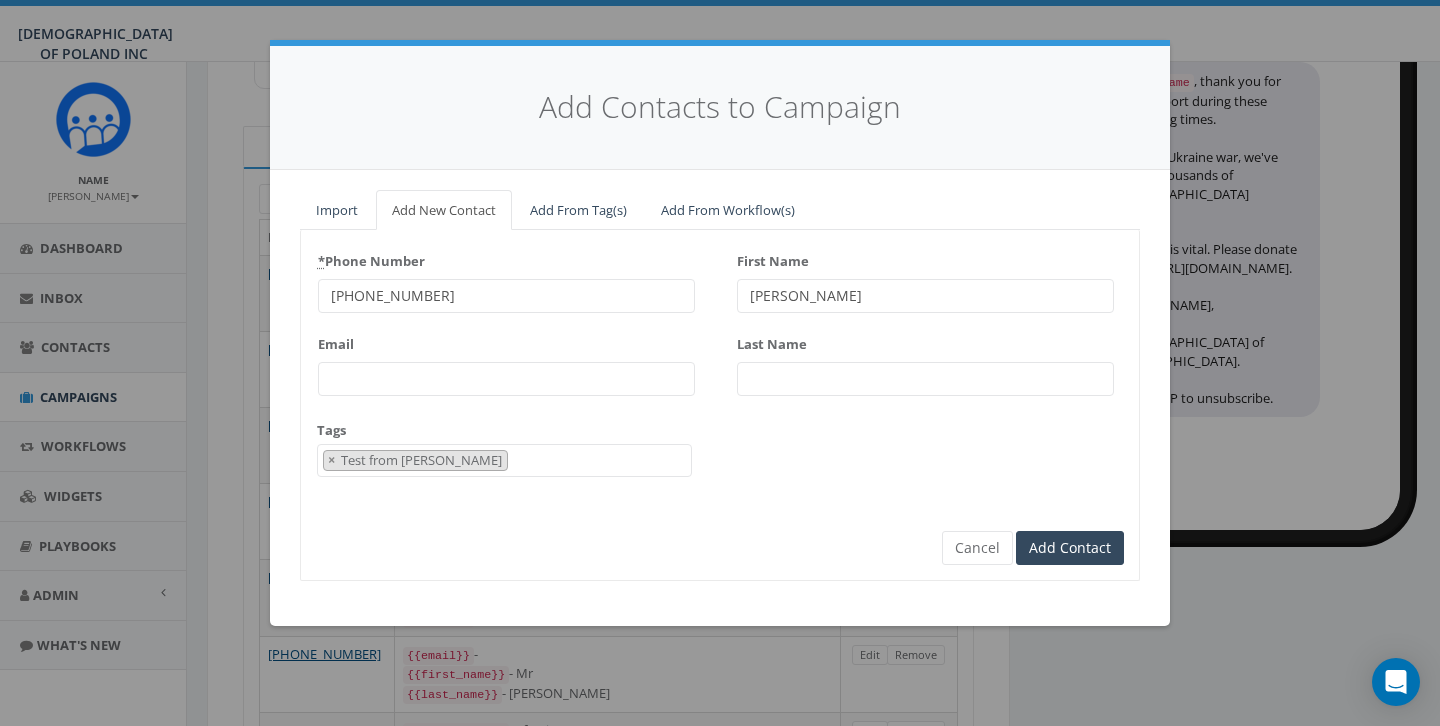 type on "[PERSON_NAME]" 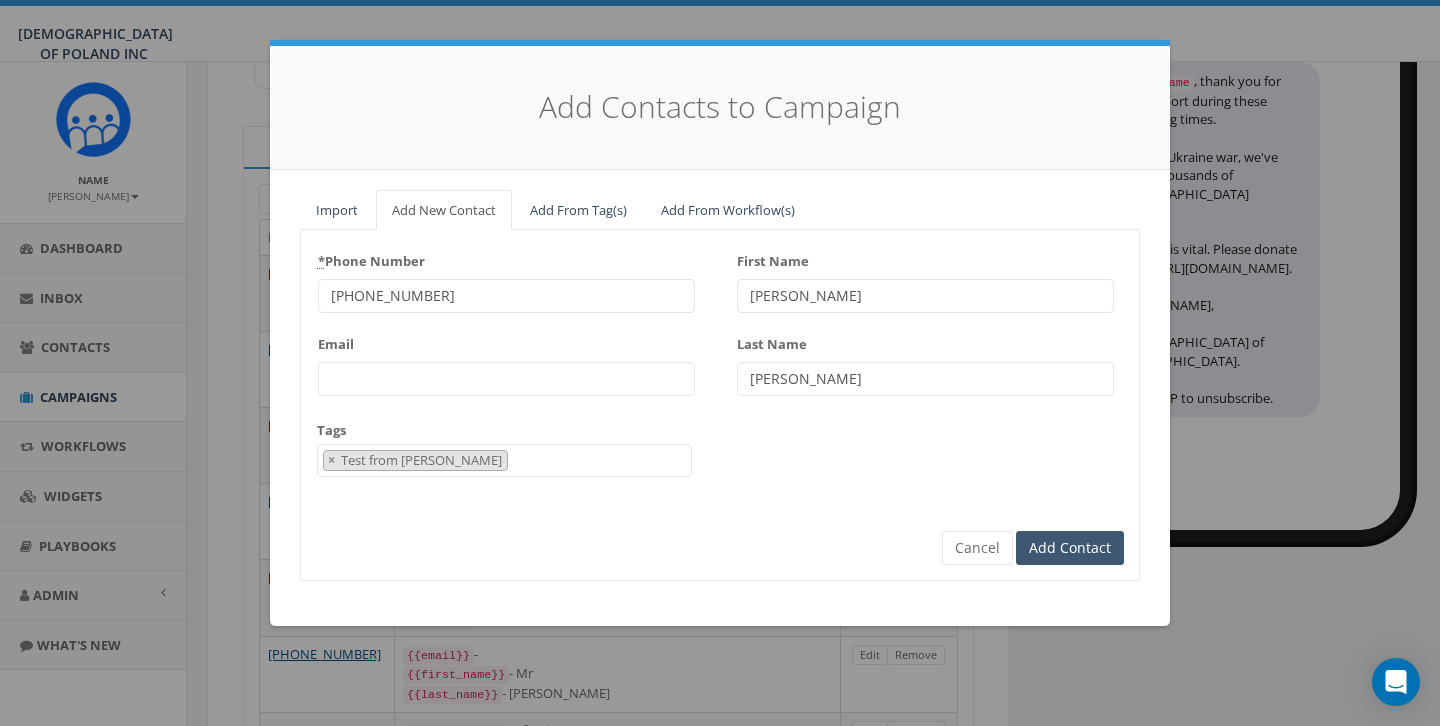 type on "[PERSON_NAME]" 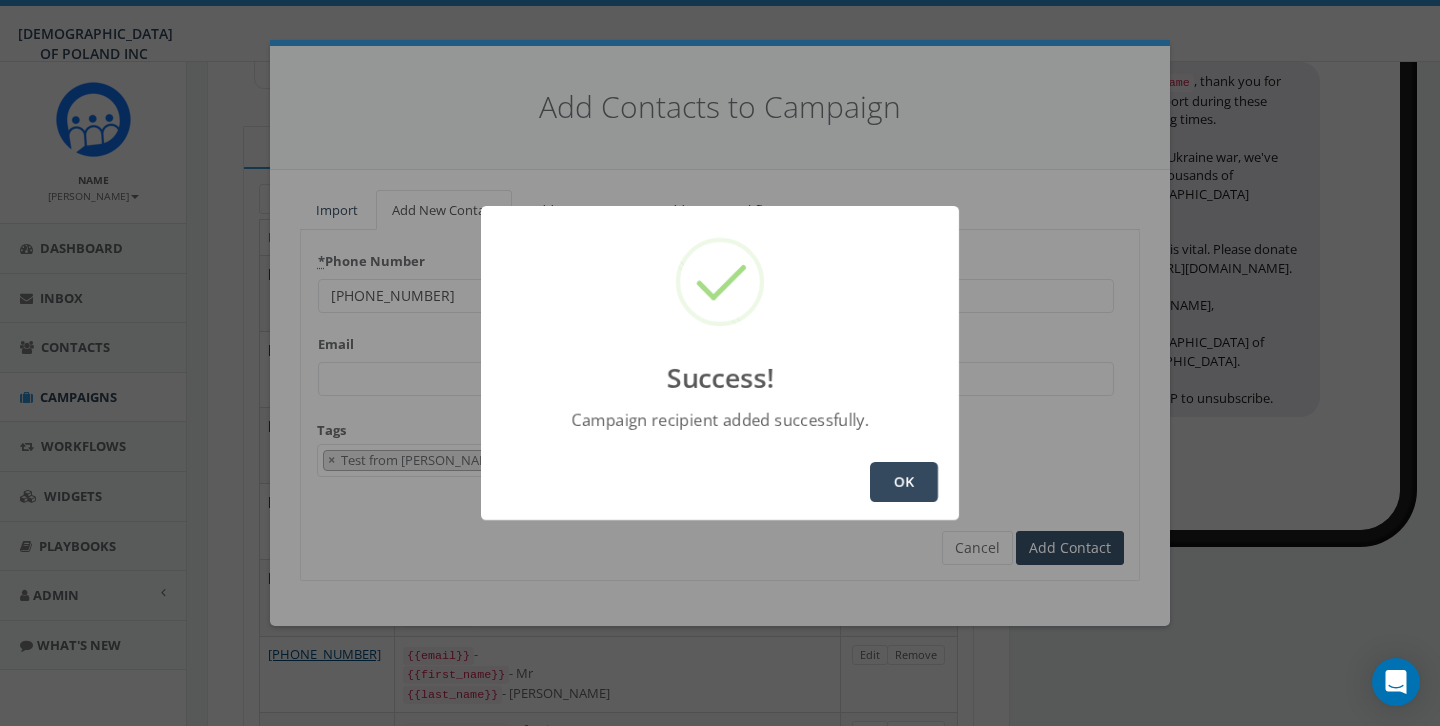 click on "OK" at bounding box center (904, 482) 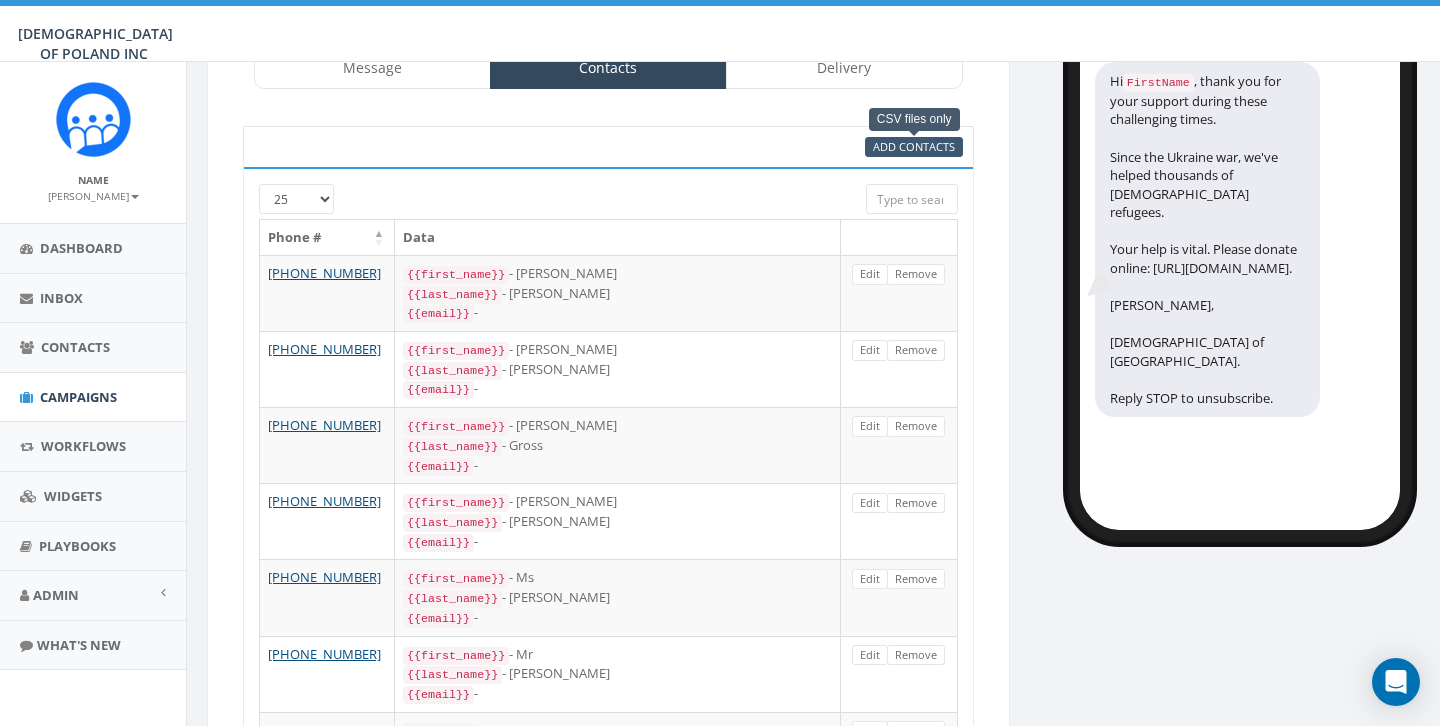 click on "Add Contacts" at bounding box center [914, 146] 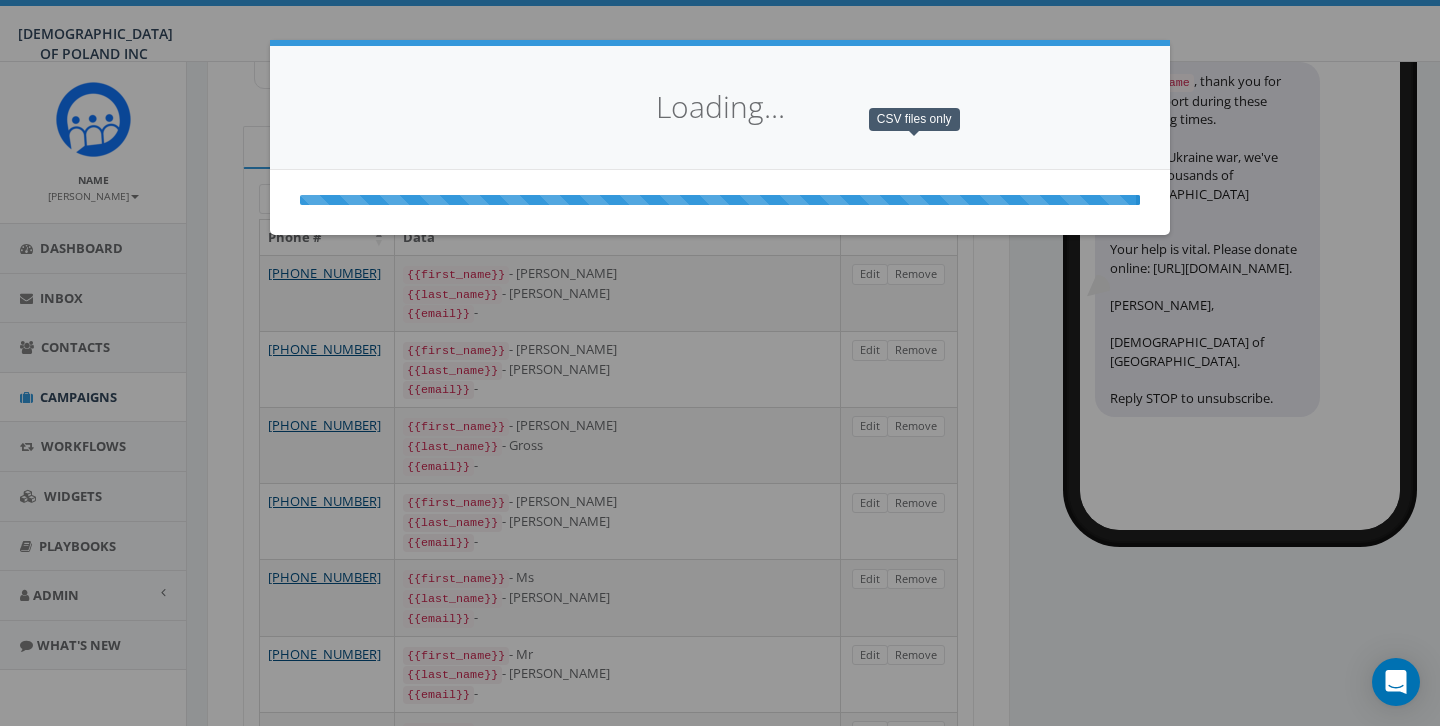select 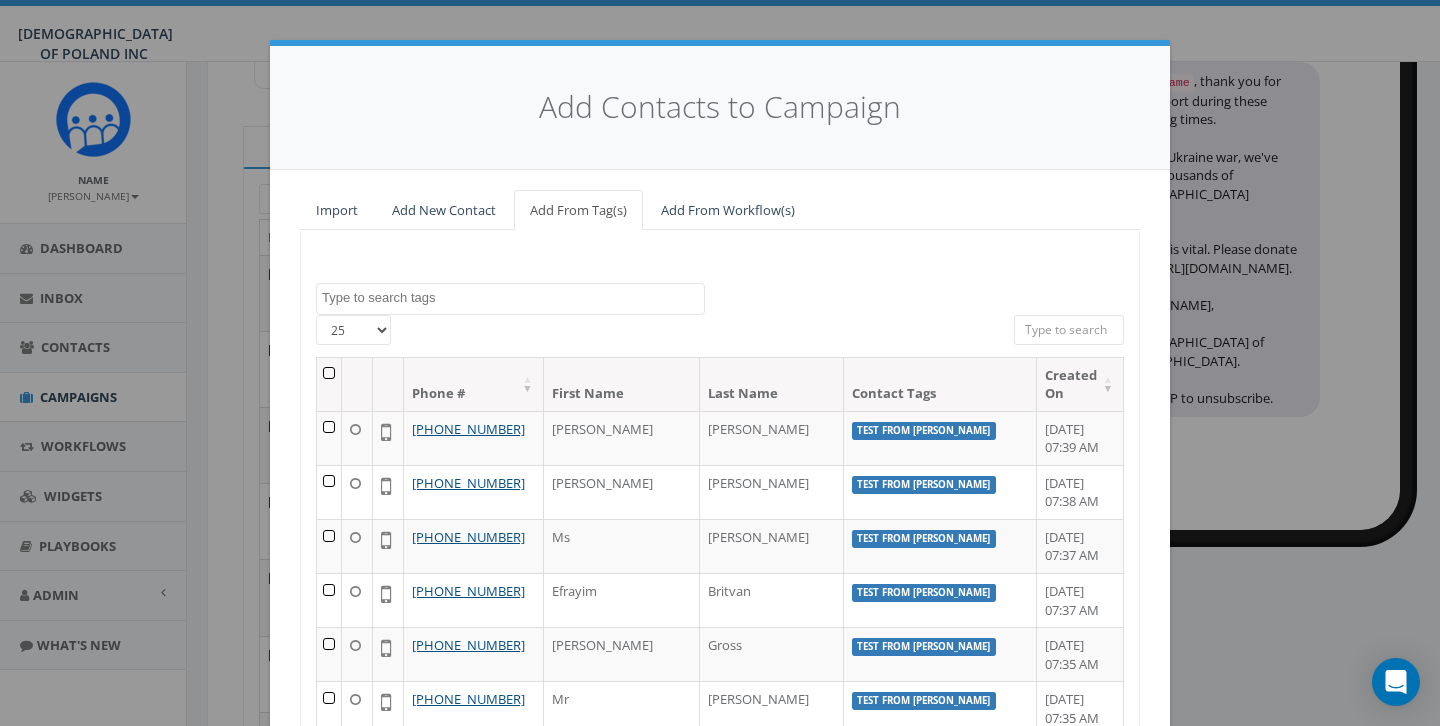click on "Add New Contact" at bounding box center [444, 210] 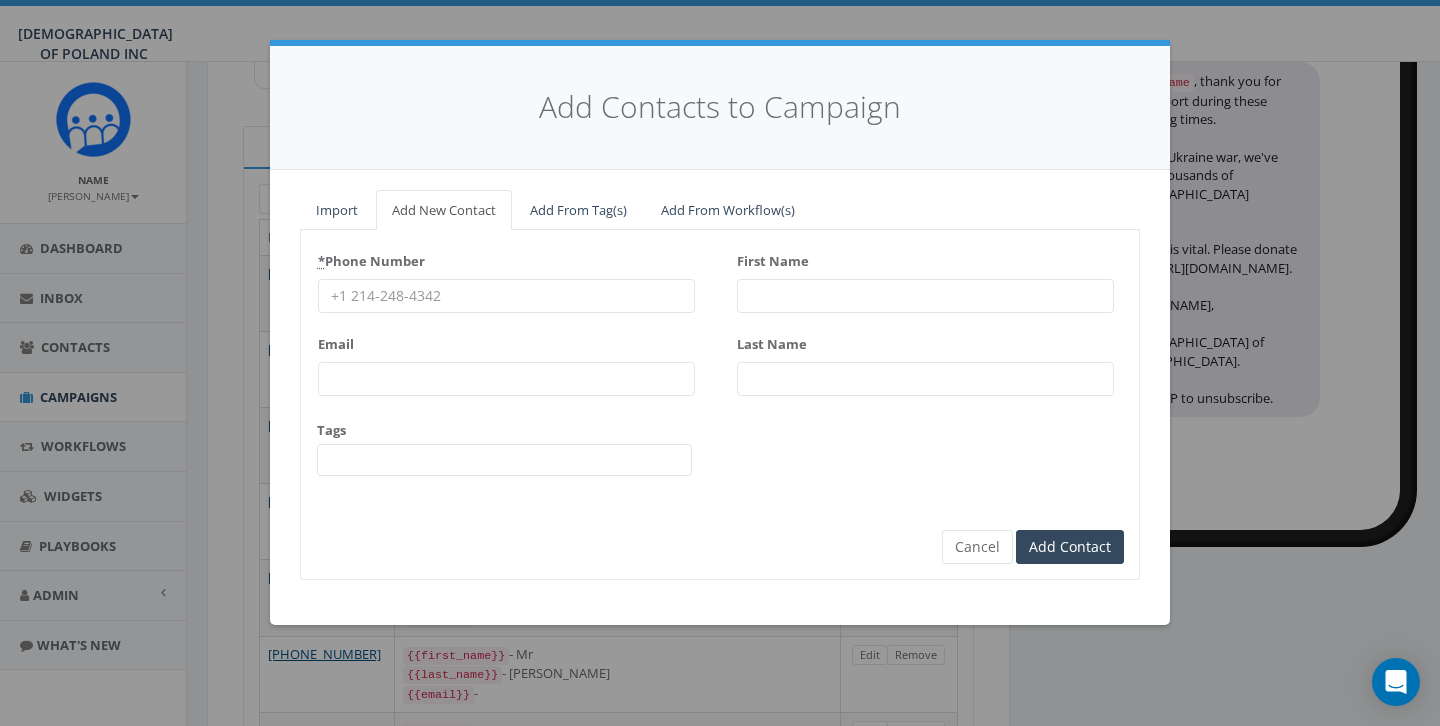 click at bounding box center [504, 460] 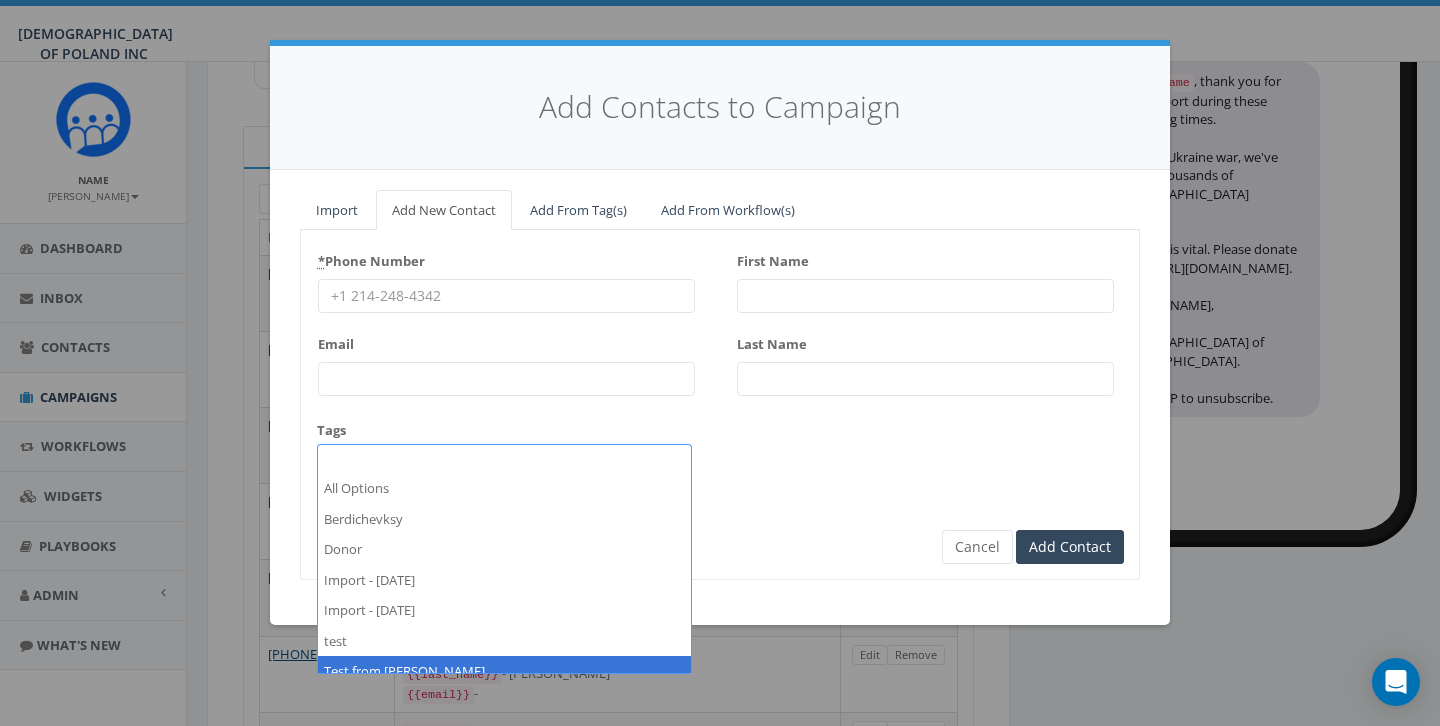 select on "Test from [PERSON_NAME]" 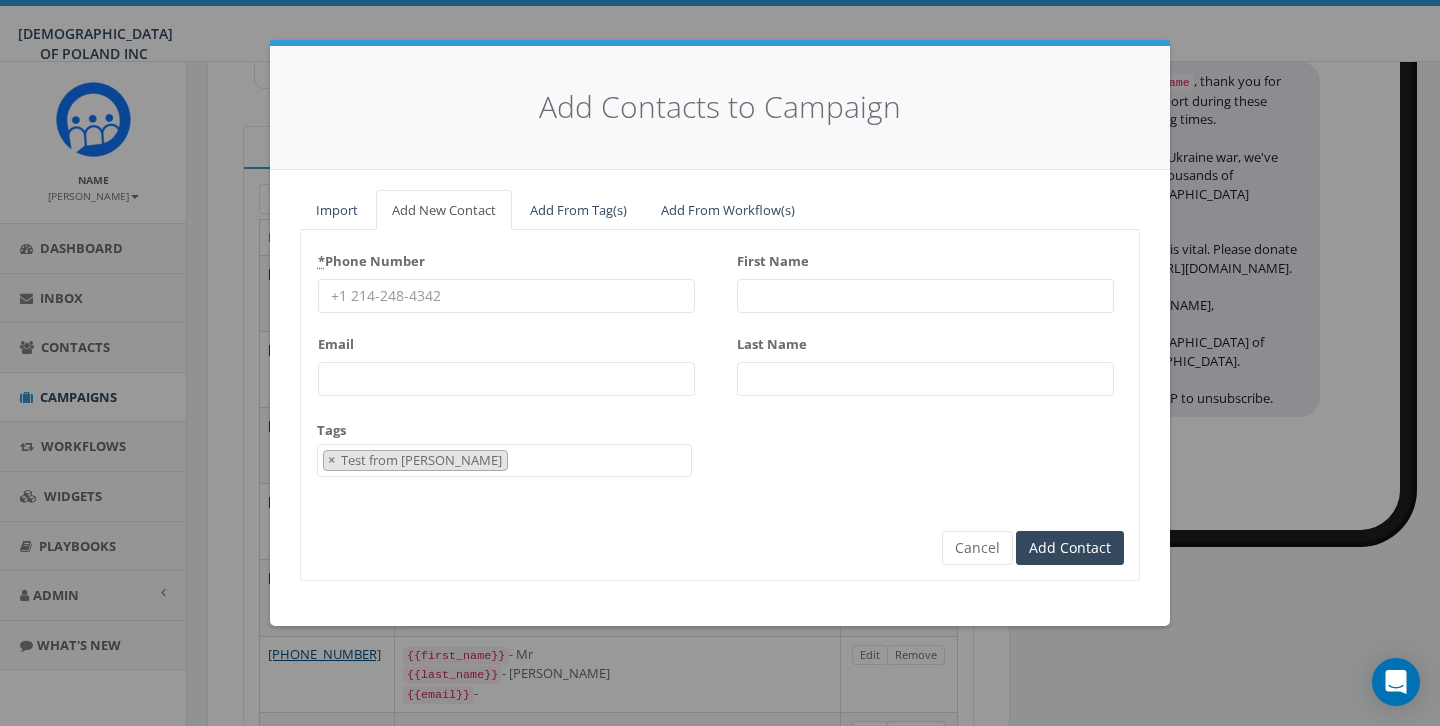 click on "Email" at bounding box center [506, 362] 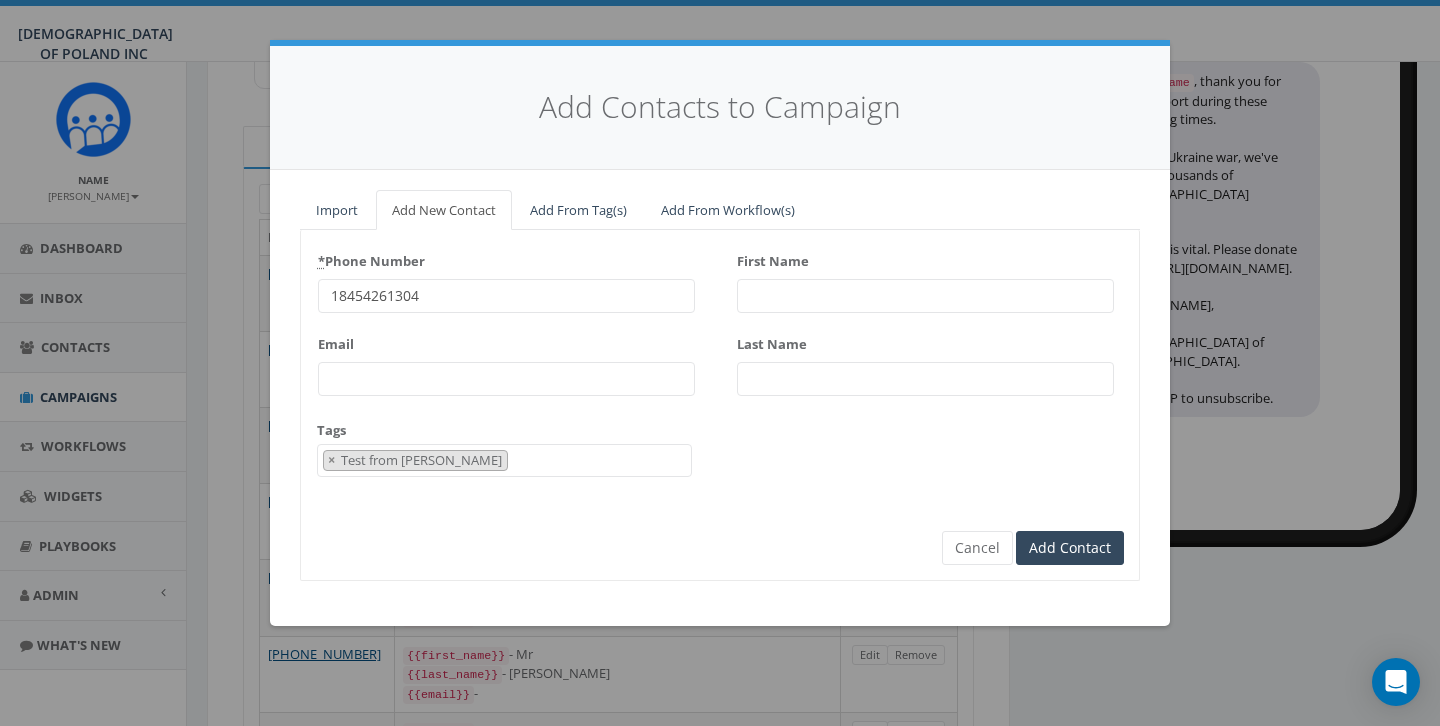 click on "18454261304" at bounding box center (506, 296) 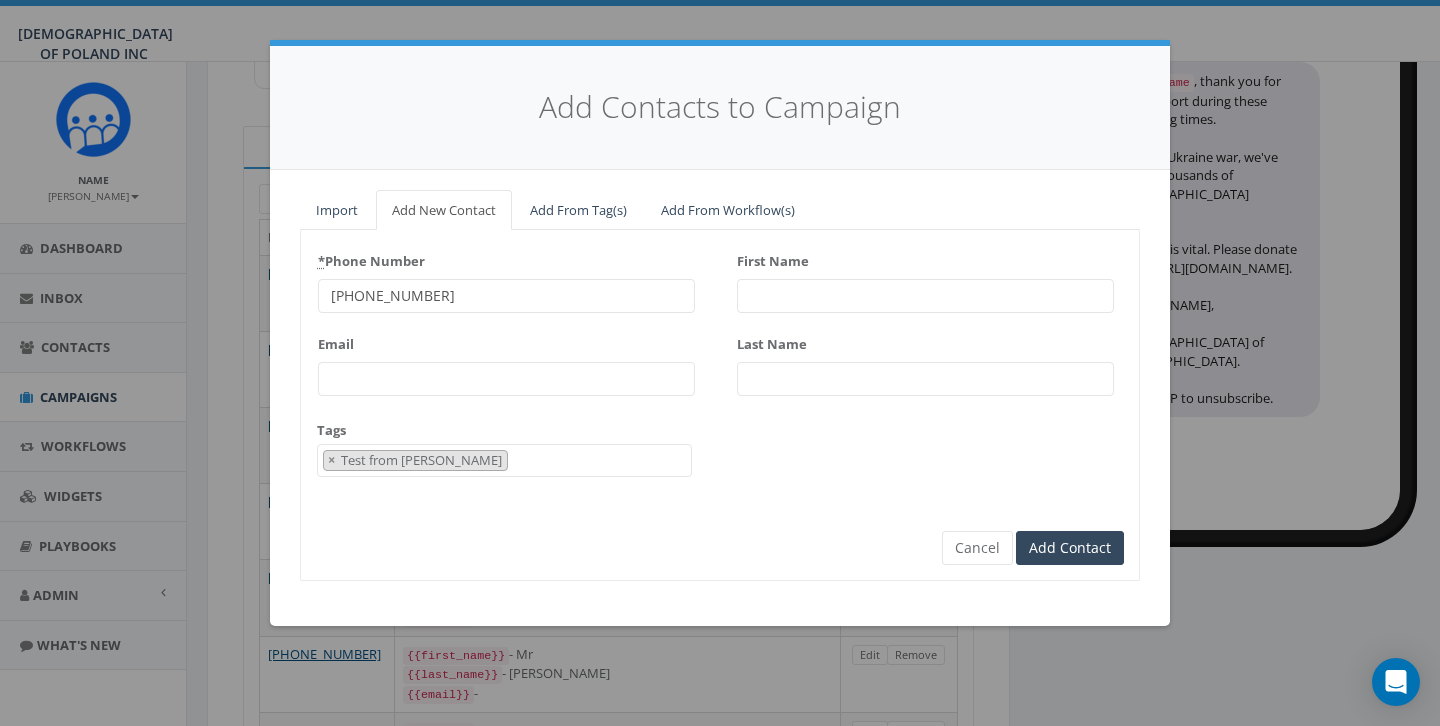 type on "[PHONE_NUMBER]" 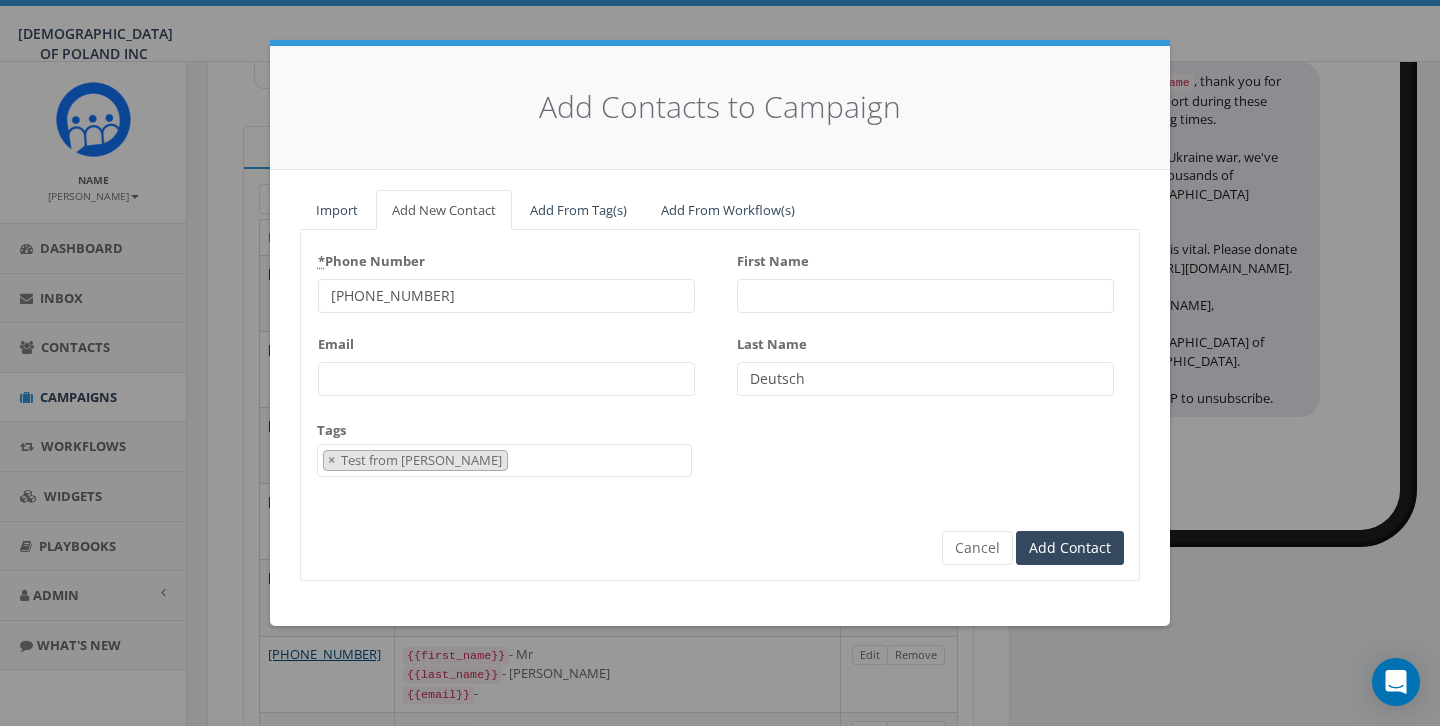 drag, startPoint x: 817, startPoint y: 376, endPoint x: 741, endPoint y: 375, distance: 76.00658 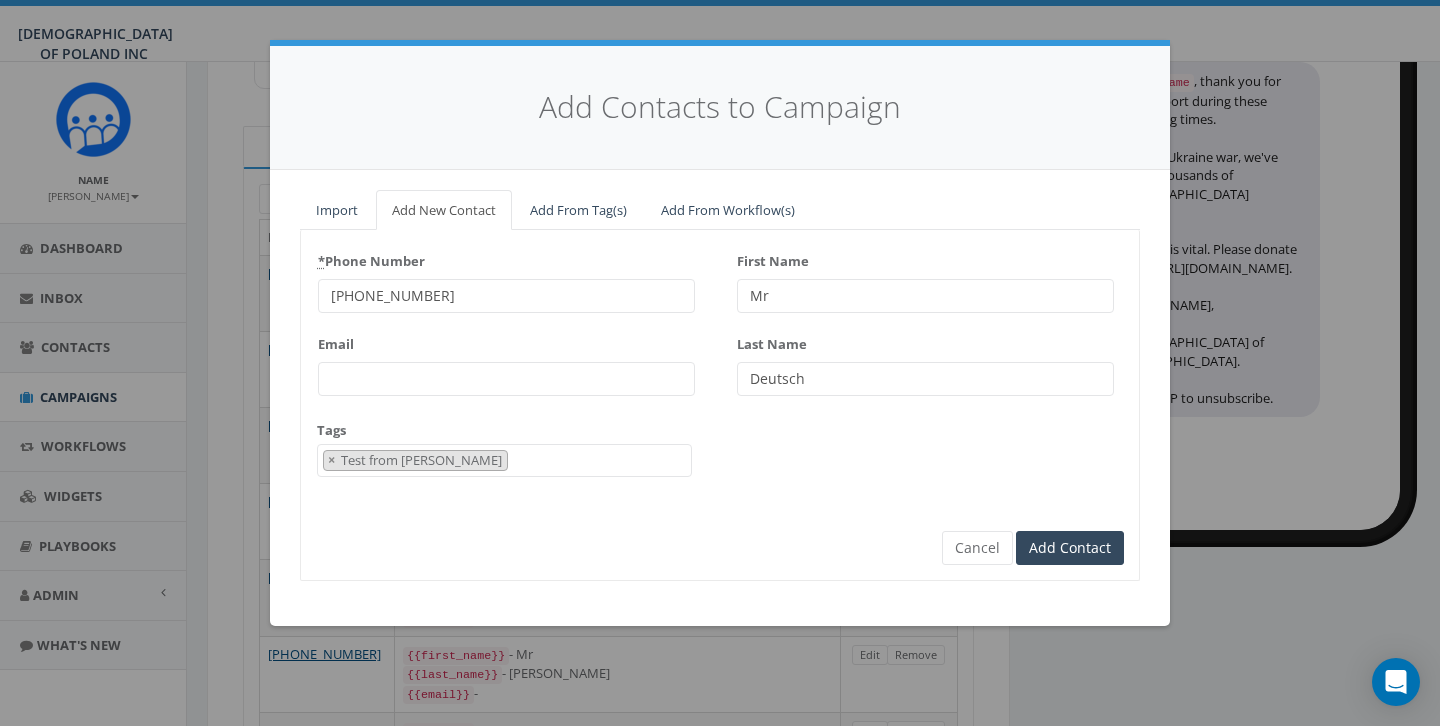 paste on "Deutsch" 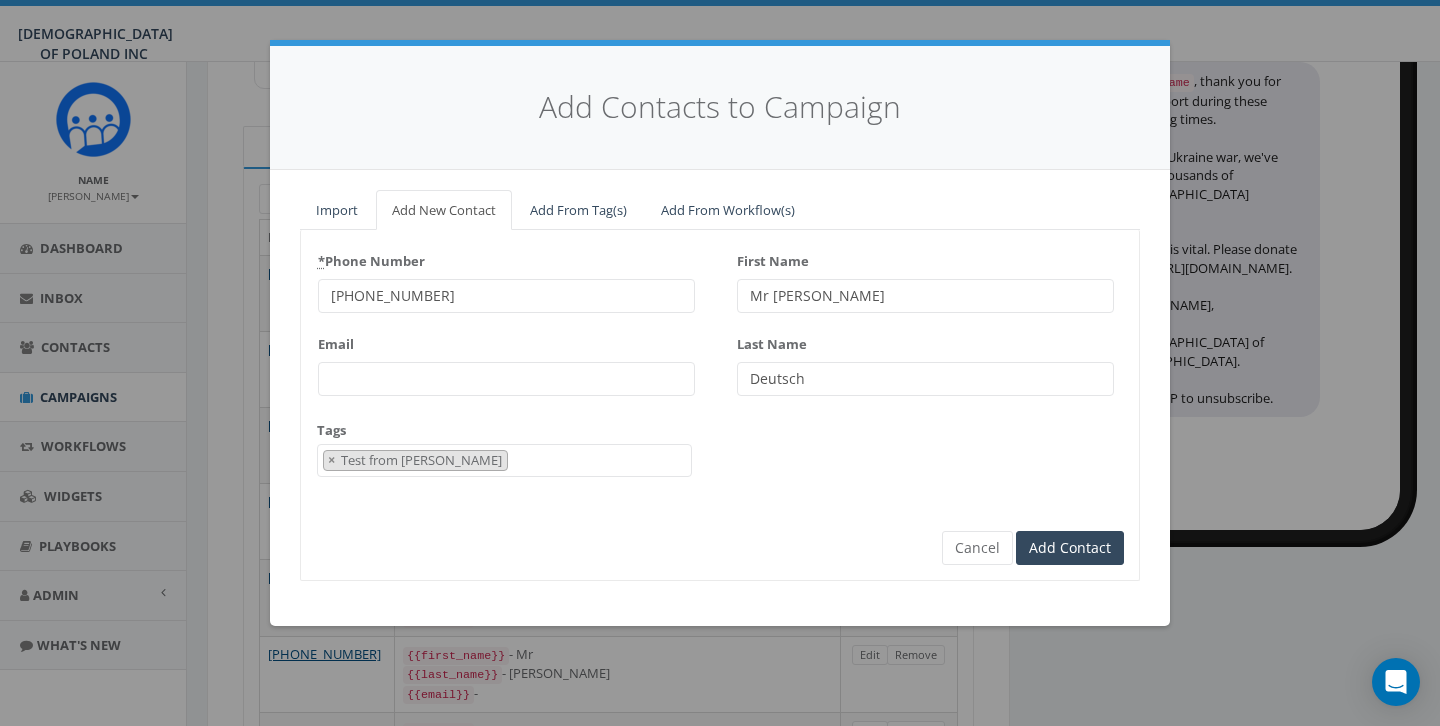 click on "Mr [PERSON_NAME]" at bounding box center [925, 296] 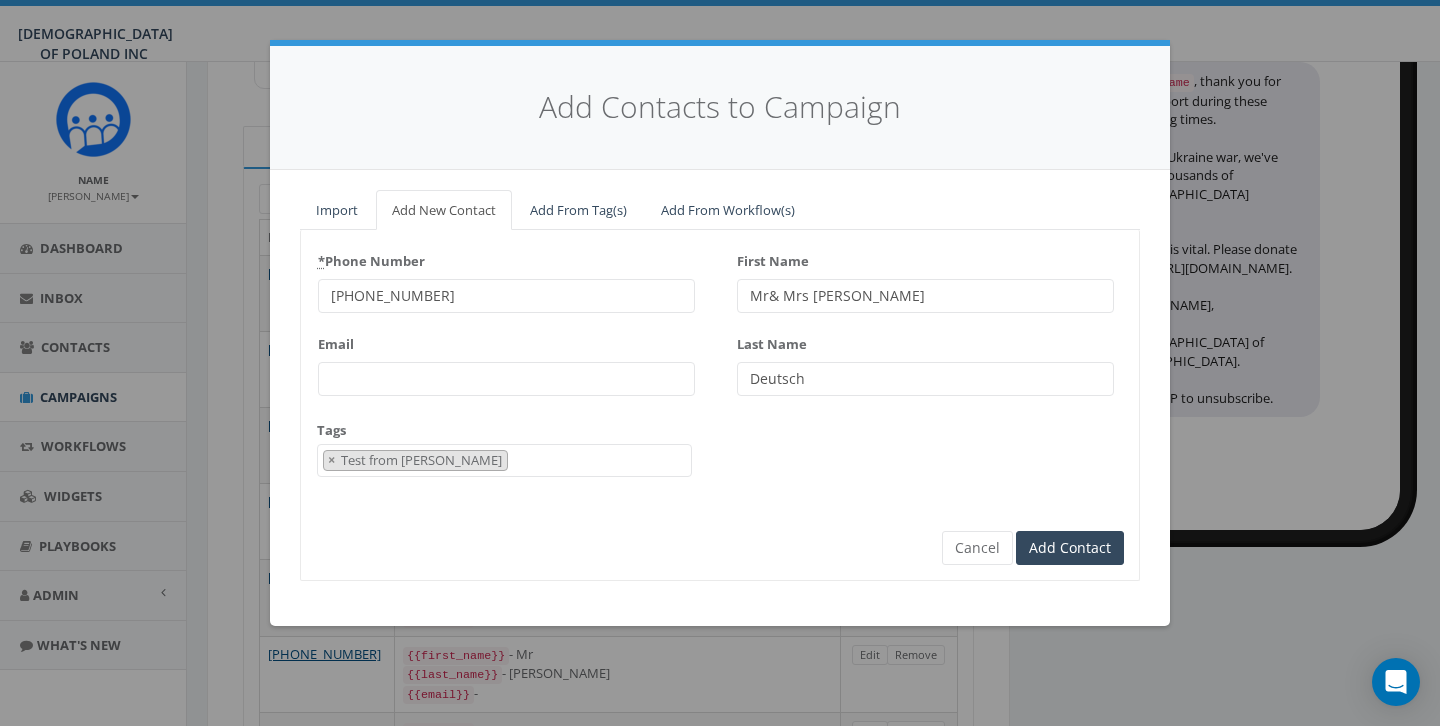 click on "Mr& Mrs [PERSON_NAME]" at bounding box center [925, 296] 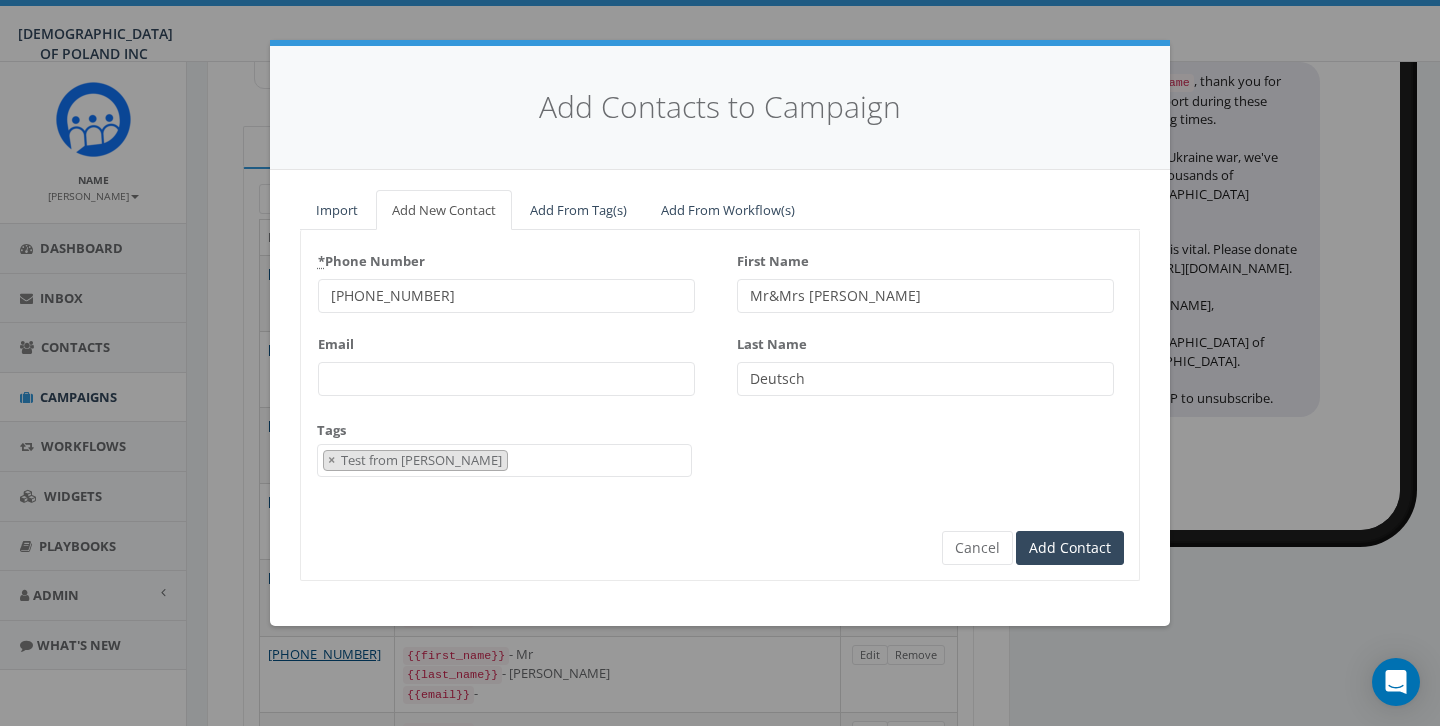 click on "Mr&Mrs [PERSON_NAME]" at bounding box center [925, 296] 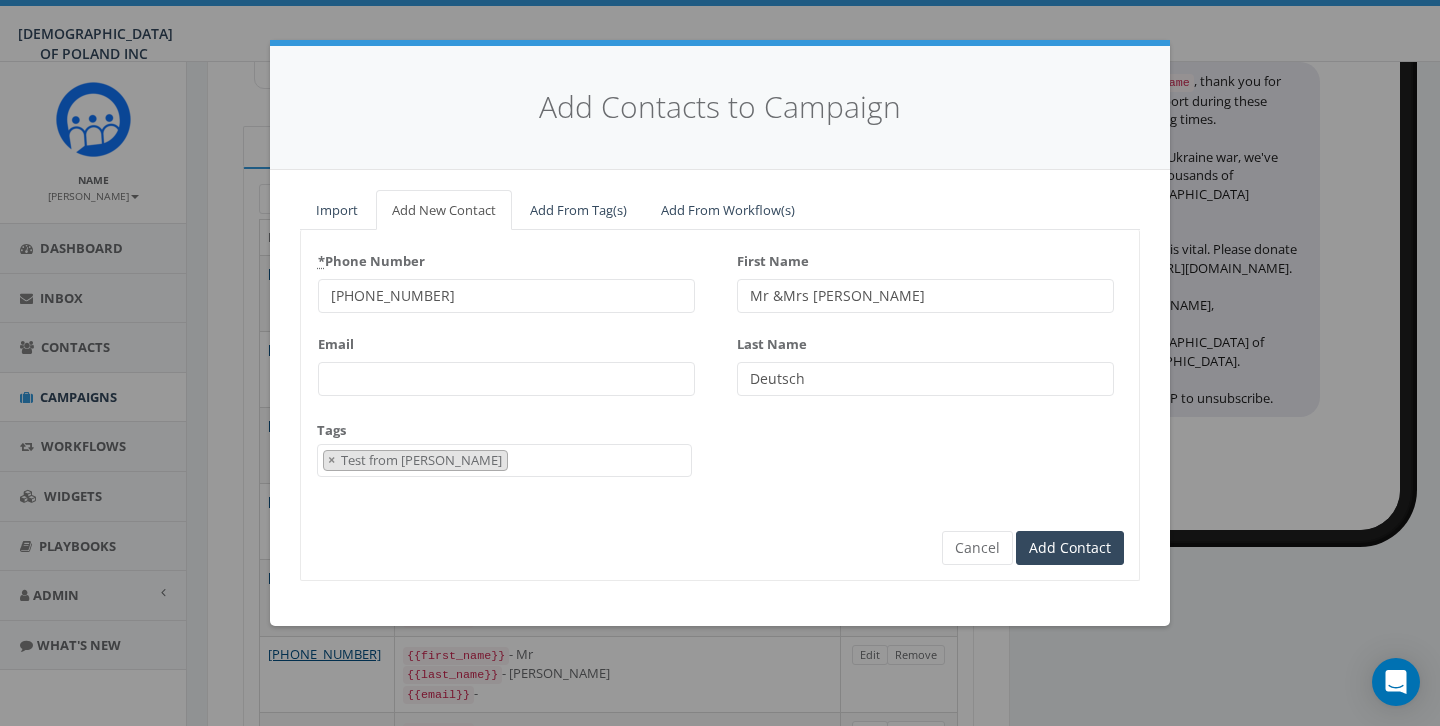 click on "Mr &Mrs [PERSON_NAME]" at bounding box center [925, 296] 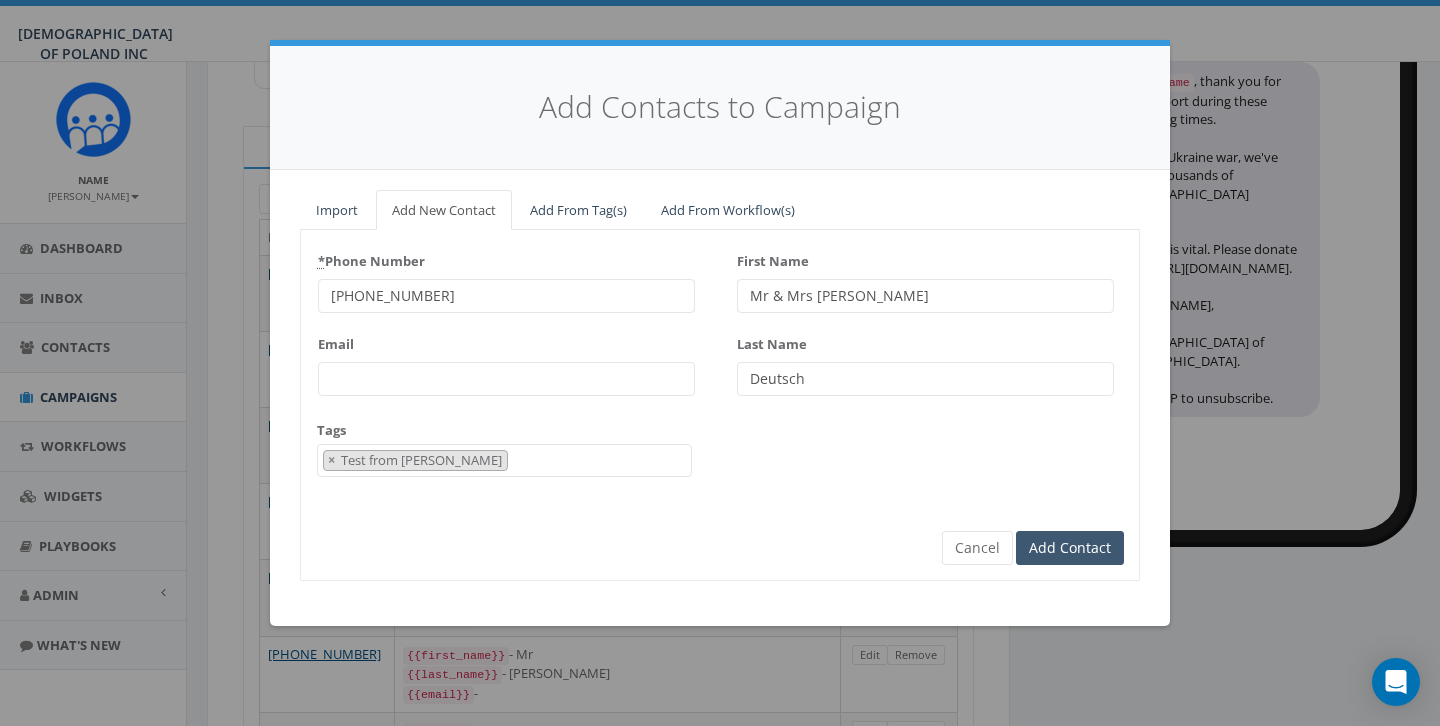 type on "Mr & Mrs [PERSON_NAME]" 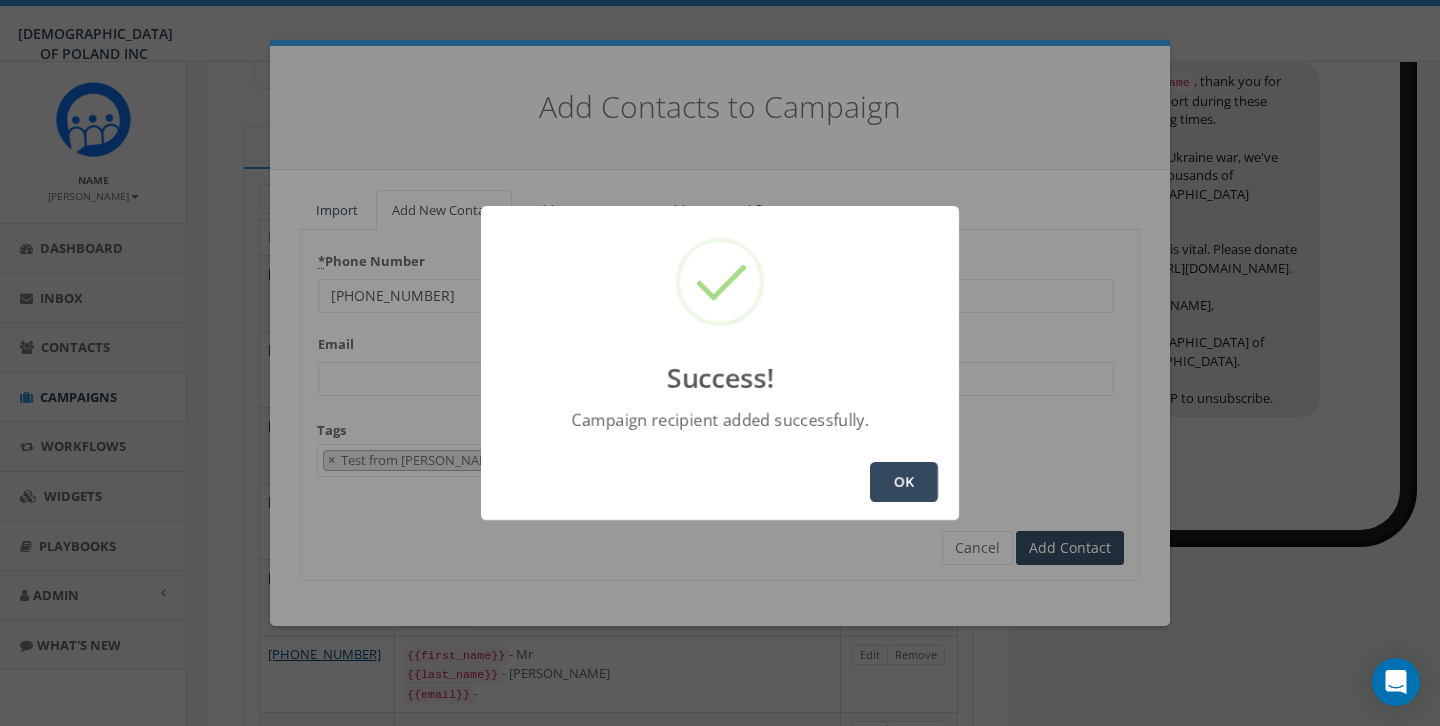 click on "OK" at bounding box center [904, 482] 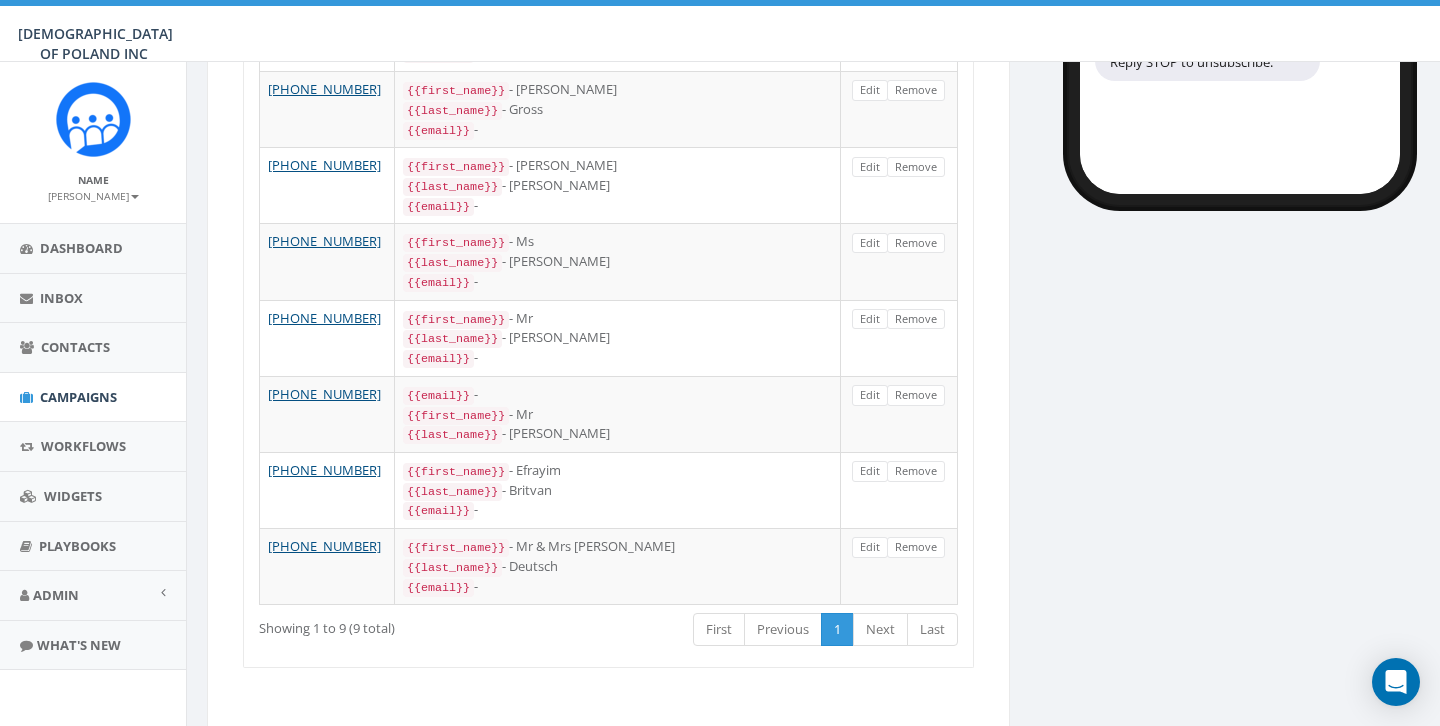 scroll, scrollTop: 534, scrollLeft: 0, axis: vertical 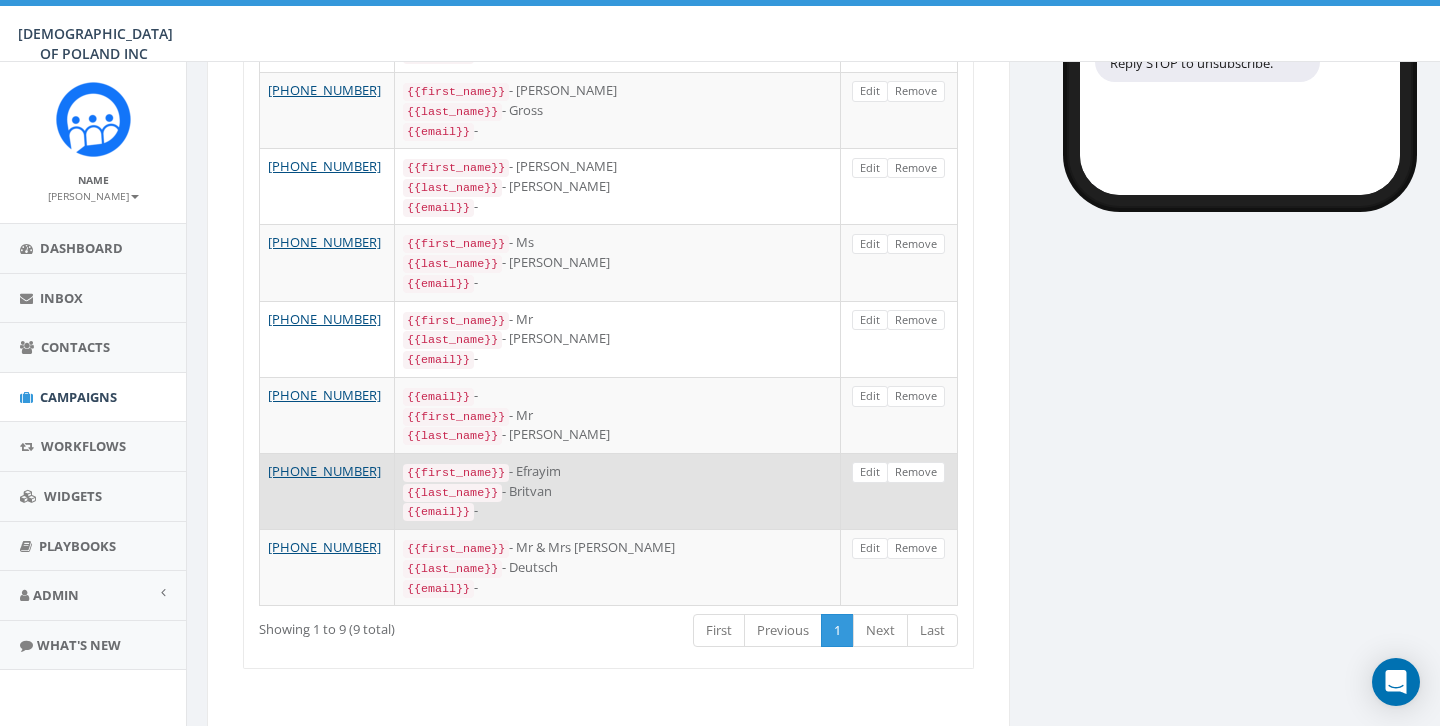 click on "{{email}}  -" at bounding box center (617, 511) 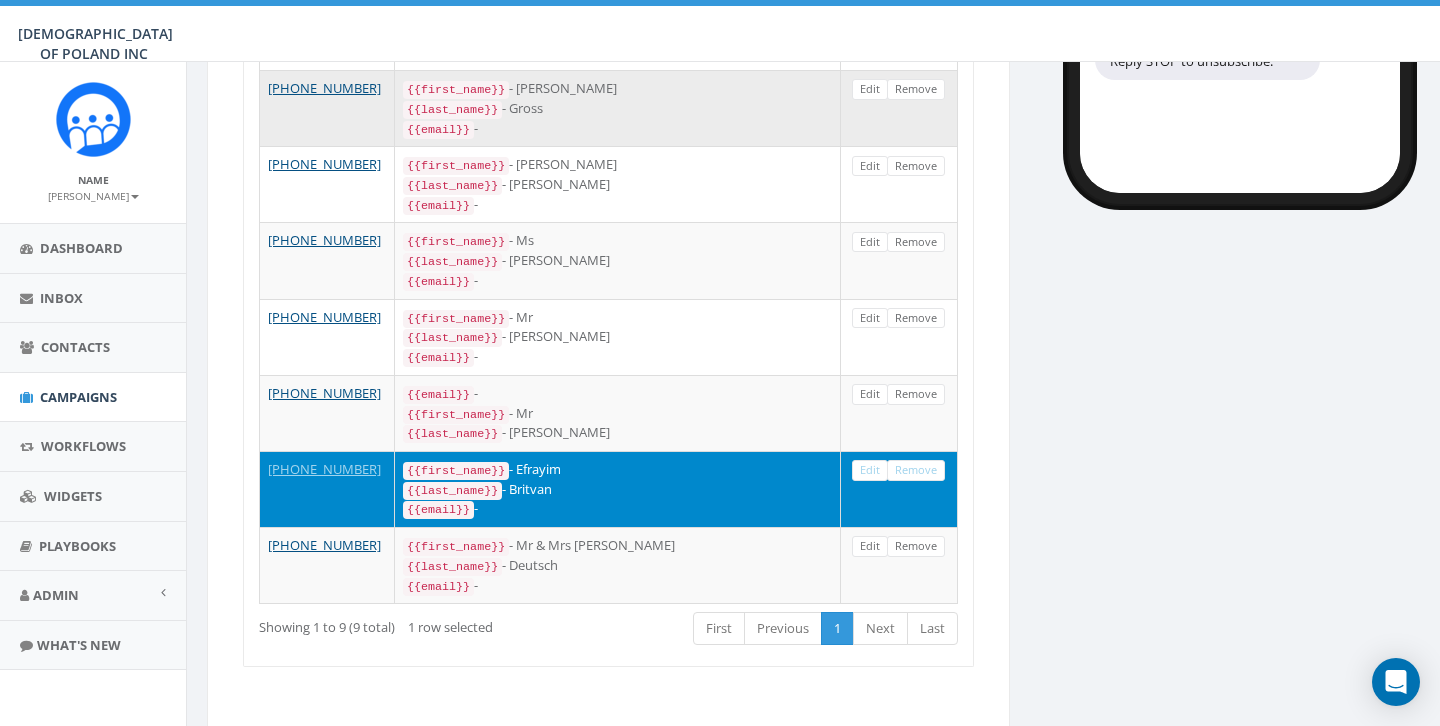 scroll, scrollTop: 534, scrollLeft: 0, axis: vertical 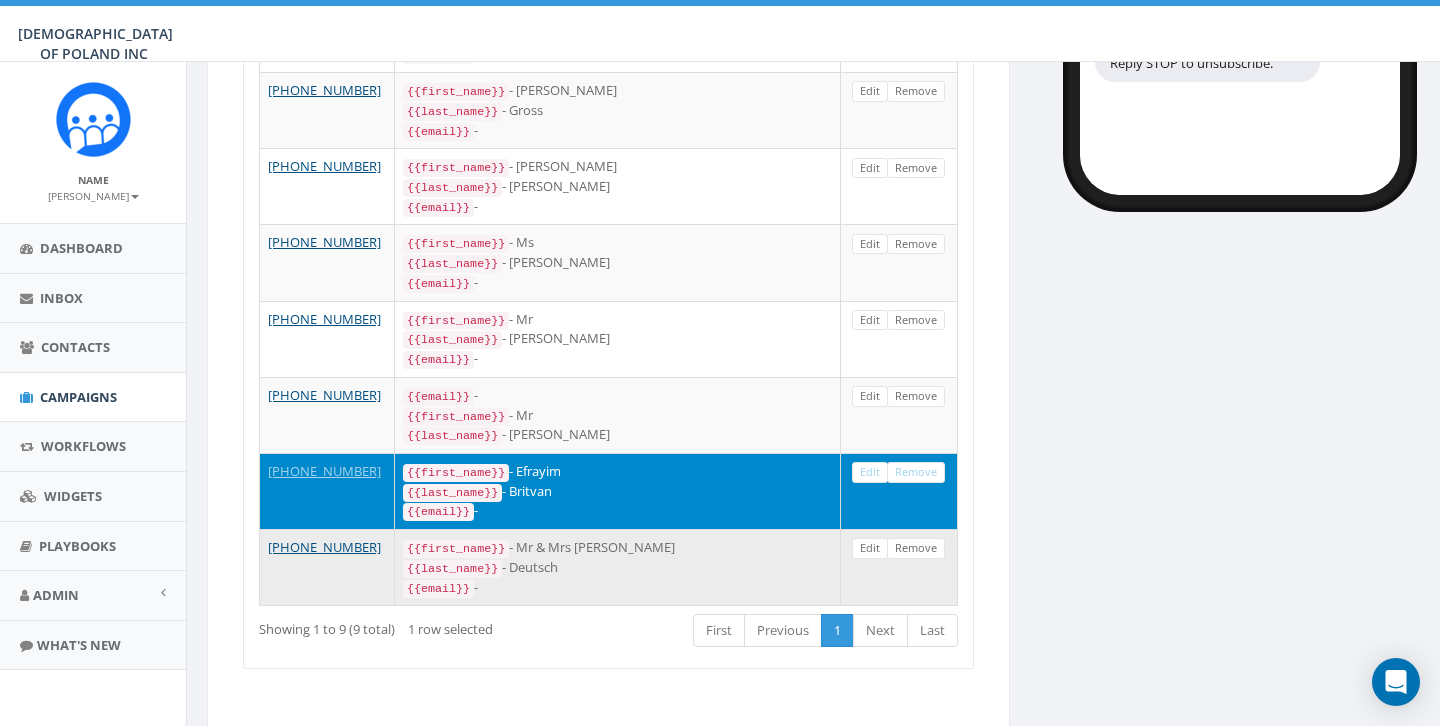 click on "{{last_name}}  - Deutsch" at bounding box center [617, 568] 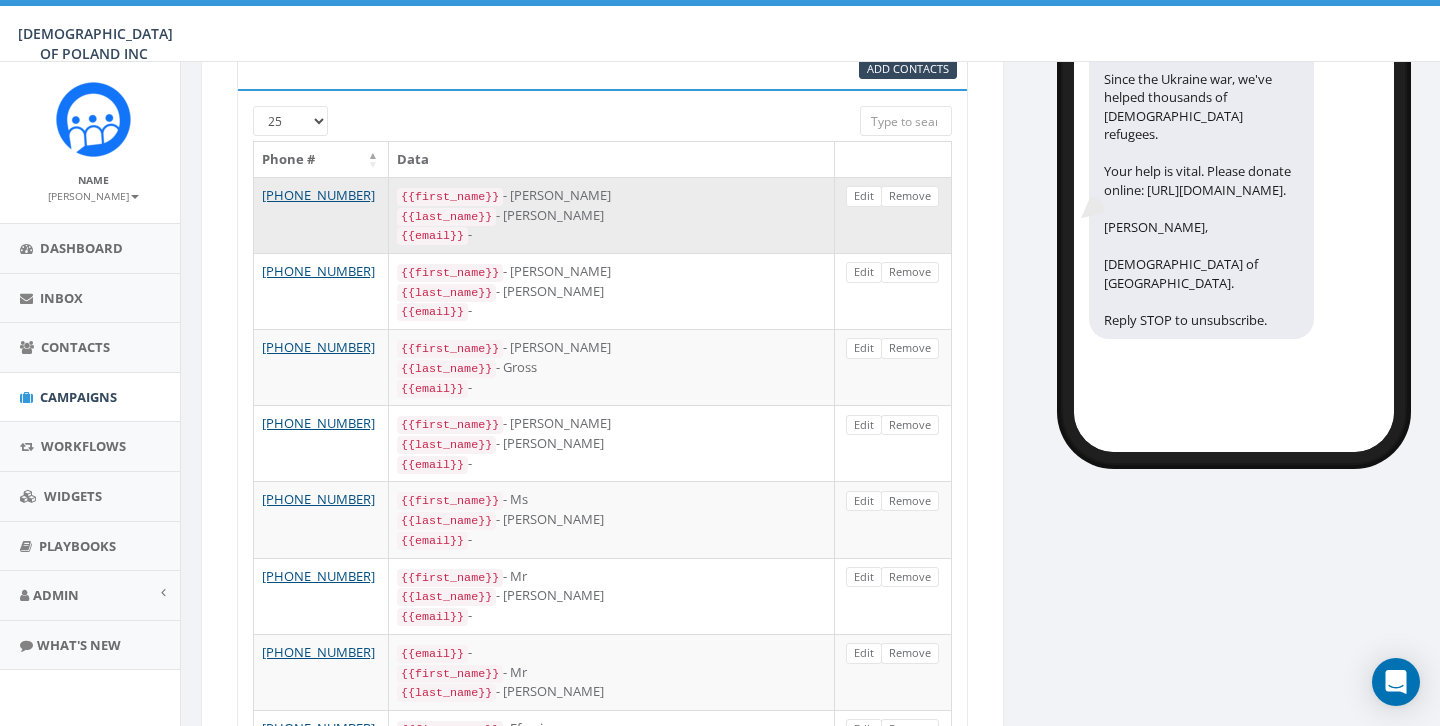 scroll, scrollTop: 278, scrollLeft: 6, axis: both 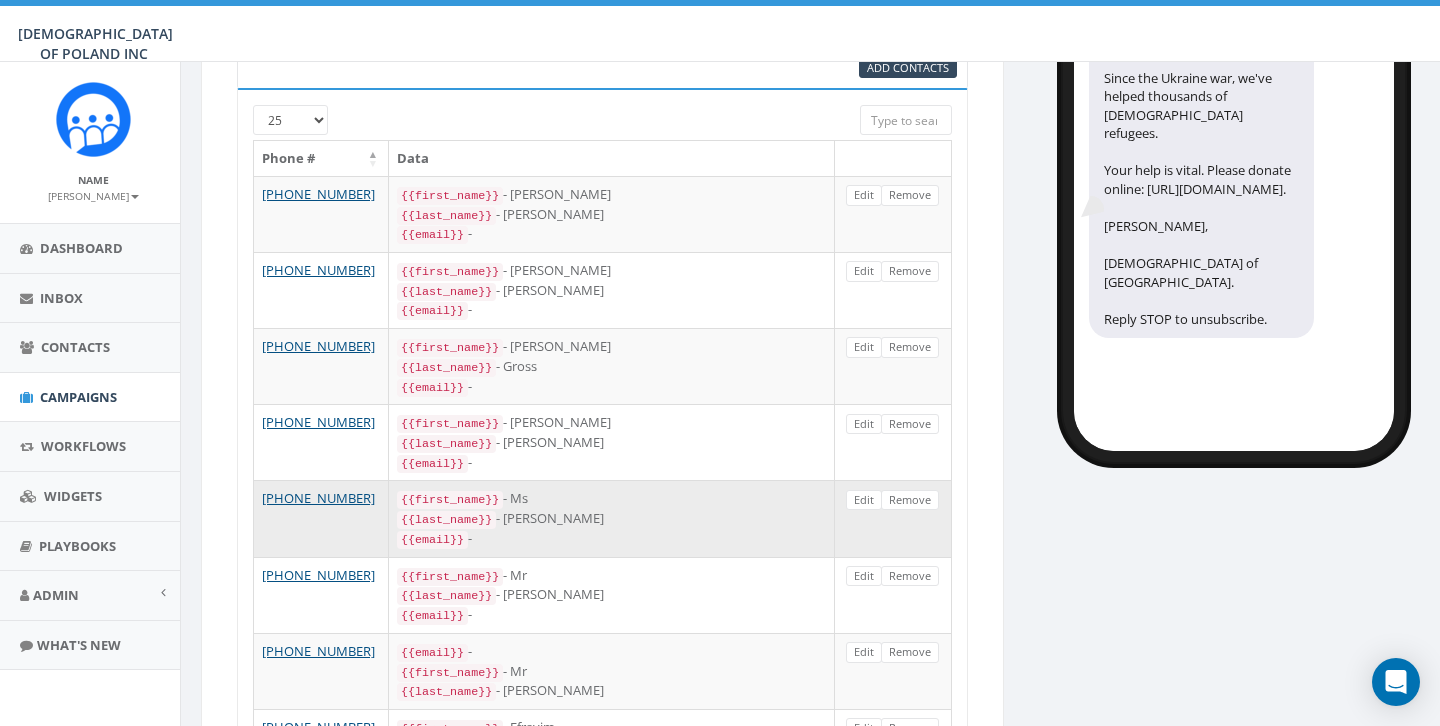 click on "{{email}}  -" at bounding box center [611, 539] 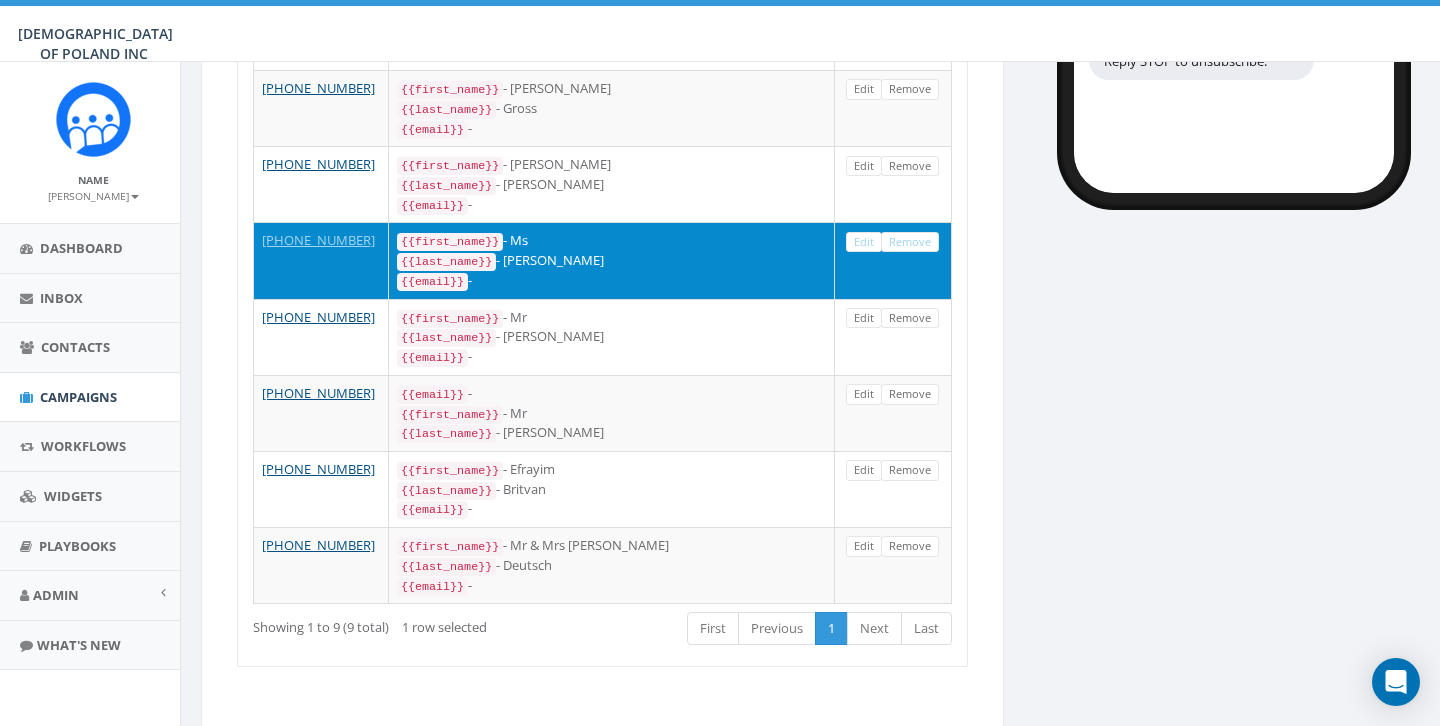 scroll, scrollTop: 534, scrollLeft: 6, axis: both 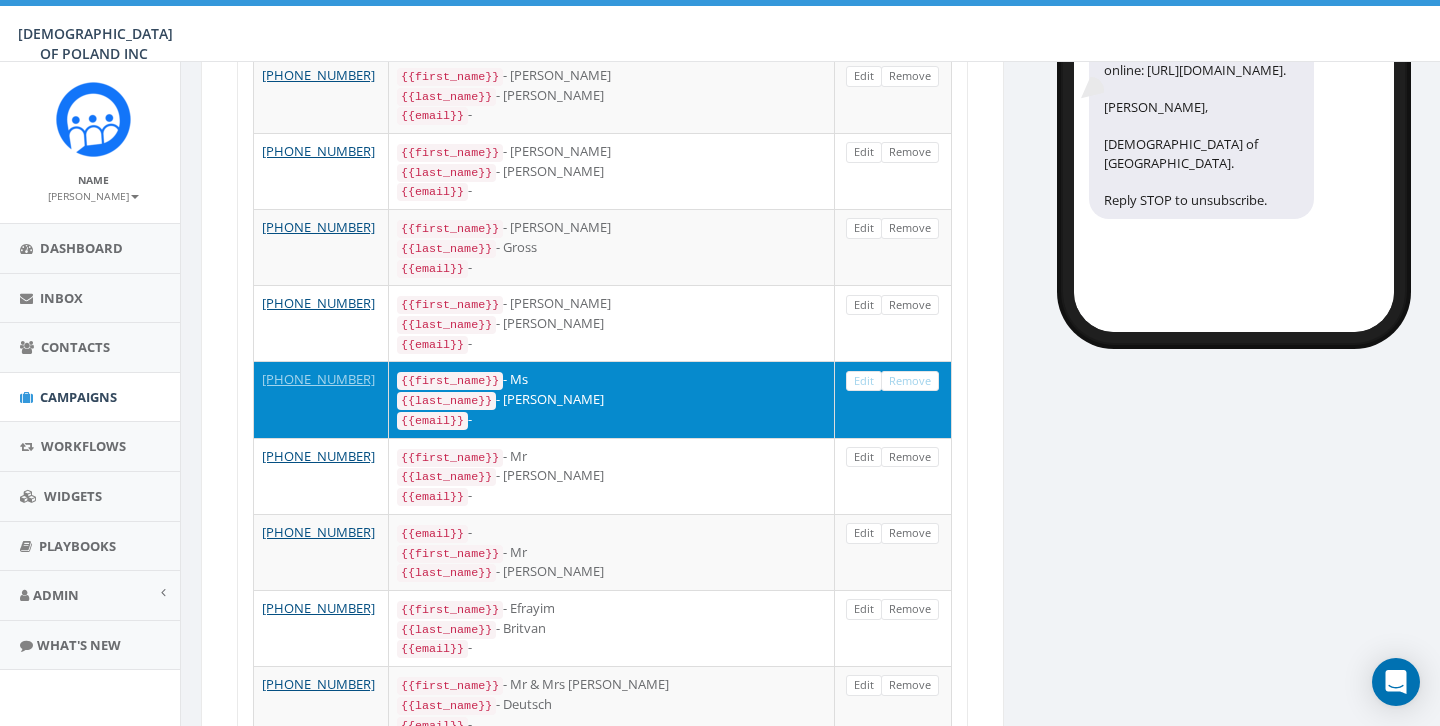 click on "{{email}}  -" at bounding box center (611, 420) 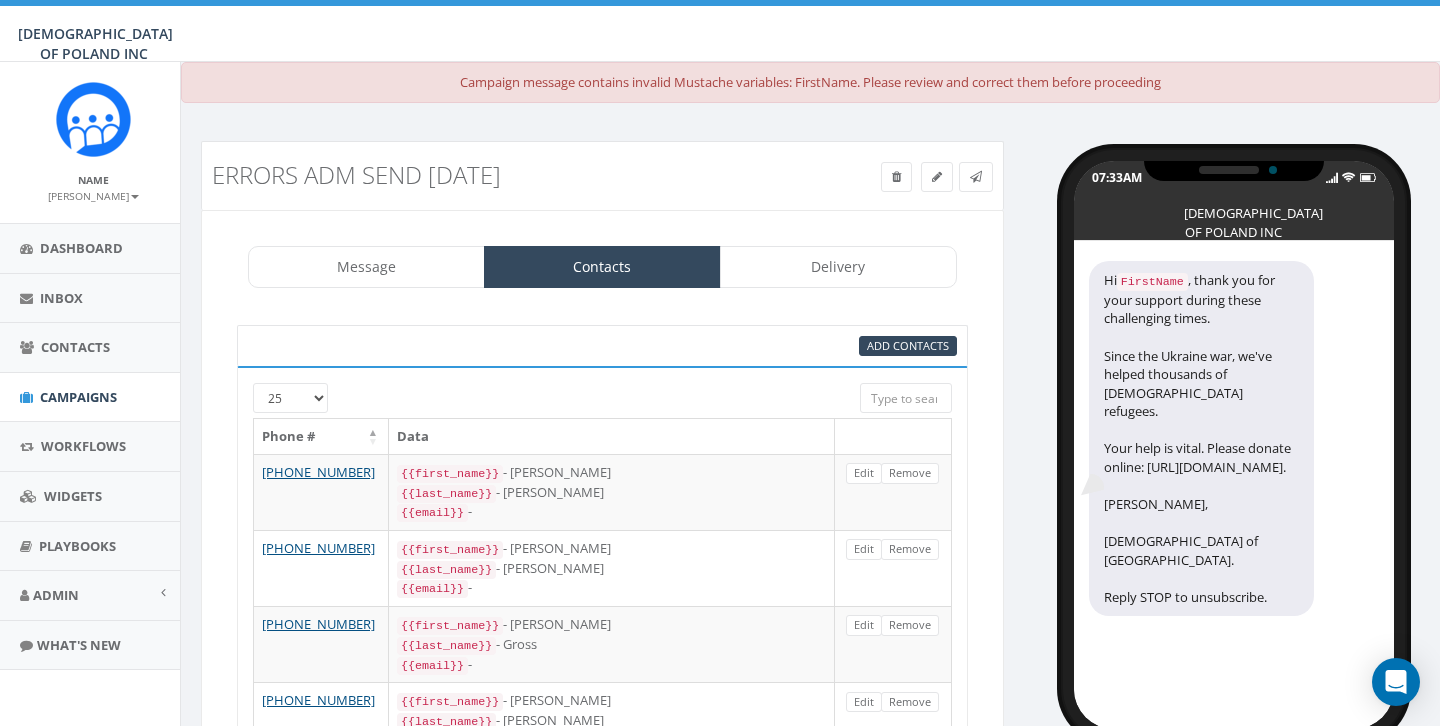 scroll, scrollTop: 0, scrollLeft: 6, axis: horizontal 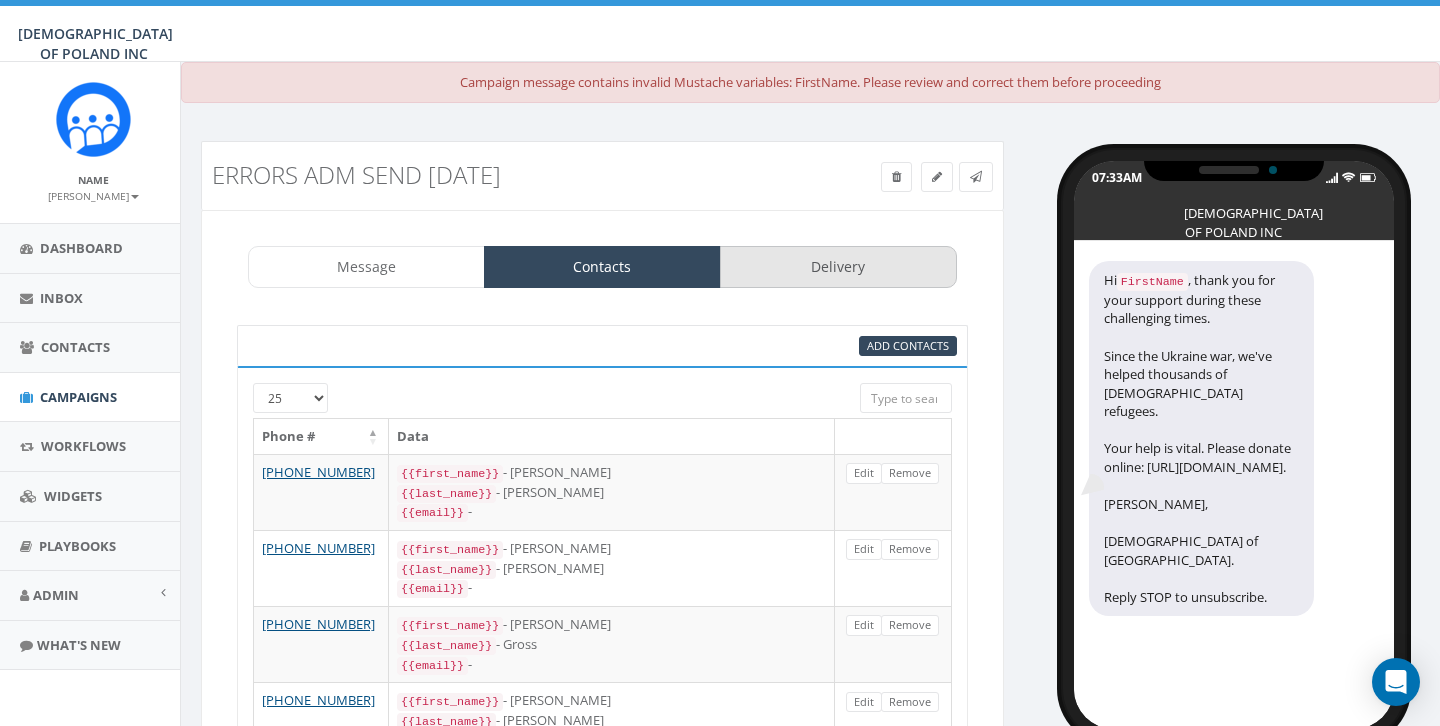 click on "Delivery" at bounding box center (838, 267) 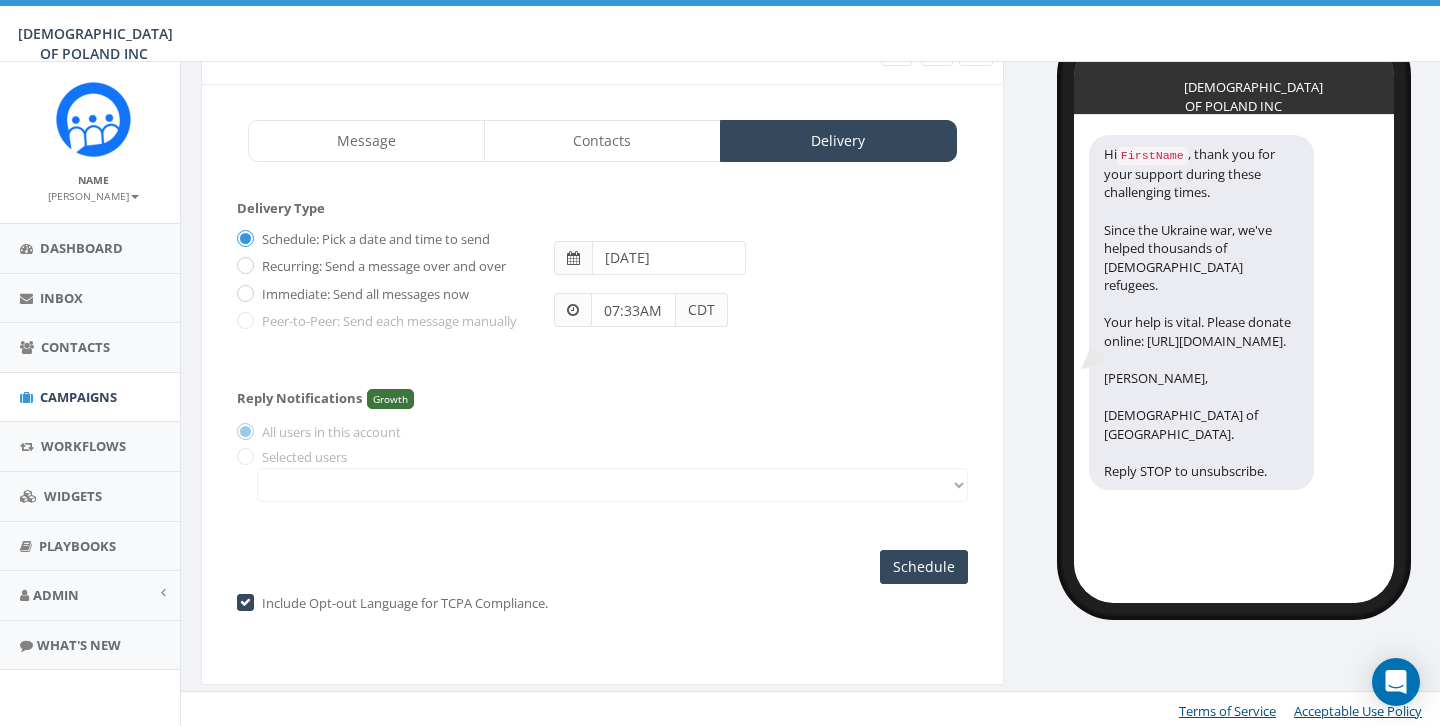 scroll, scrollTop: 125, scrollLeft: 6, axis: both 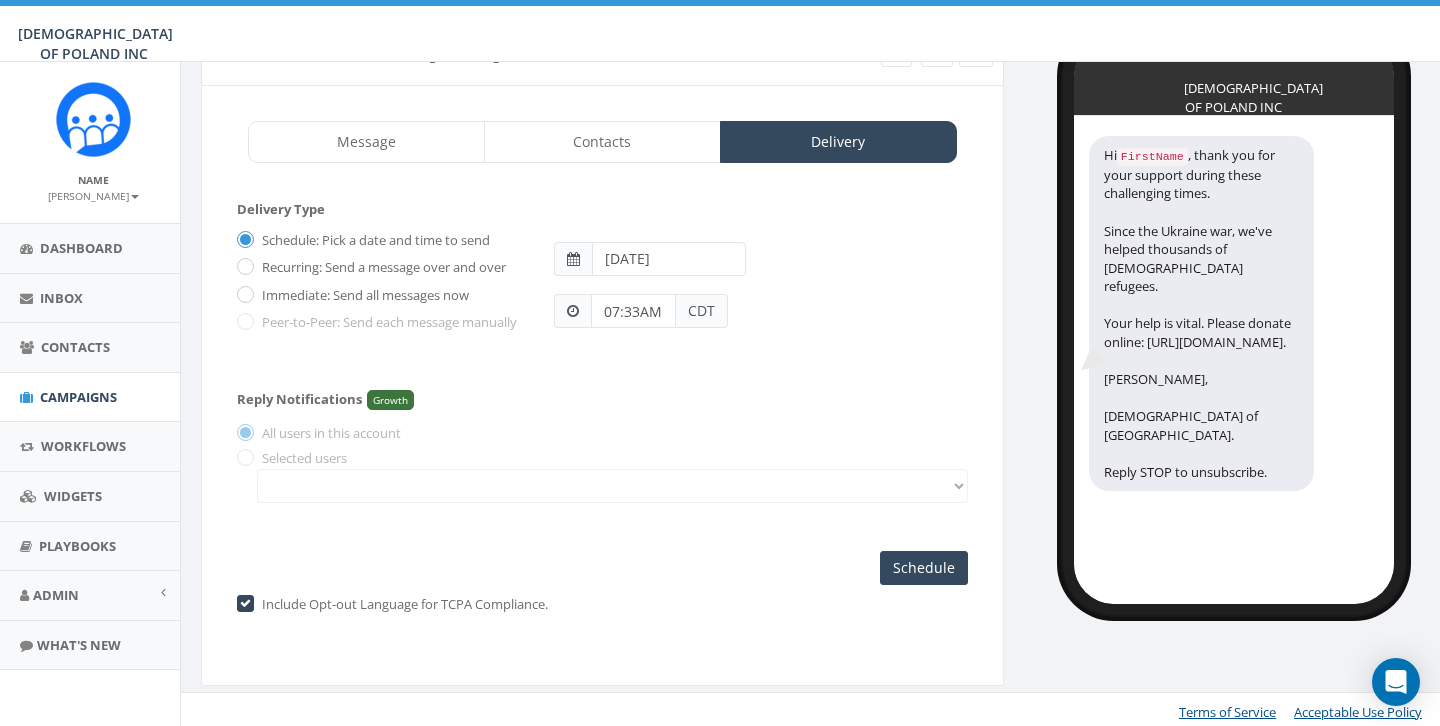 click on "Immediate: Send all messages now" at bounding box center (363, 296) 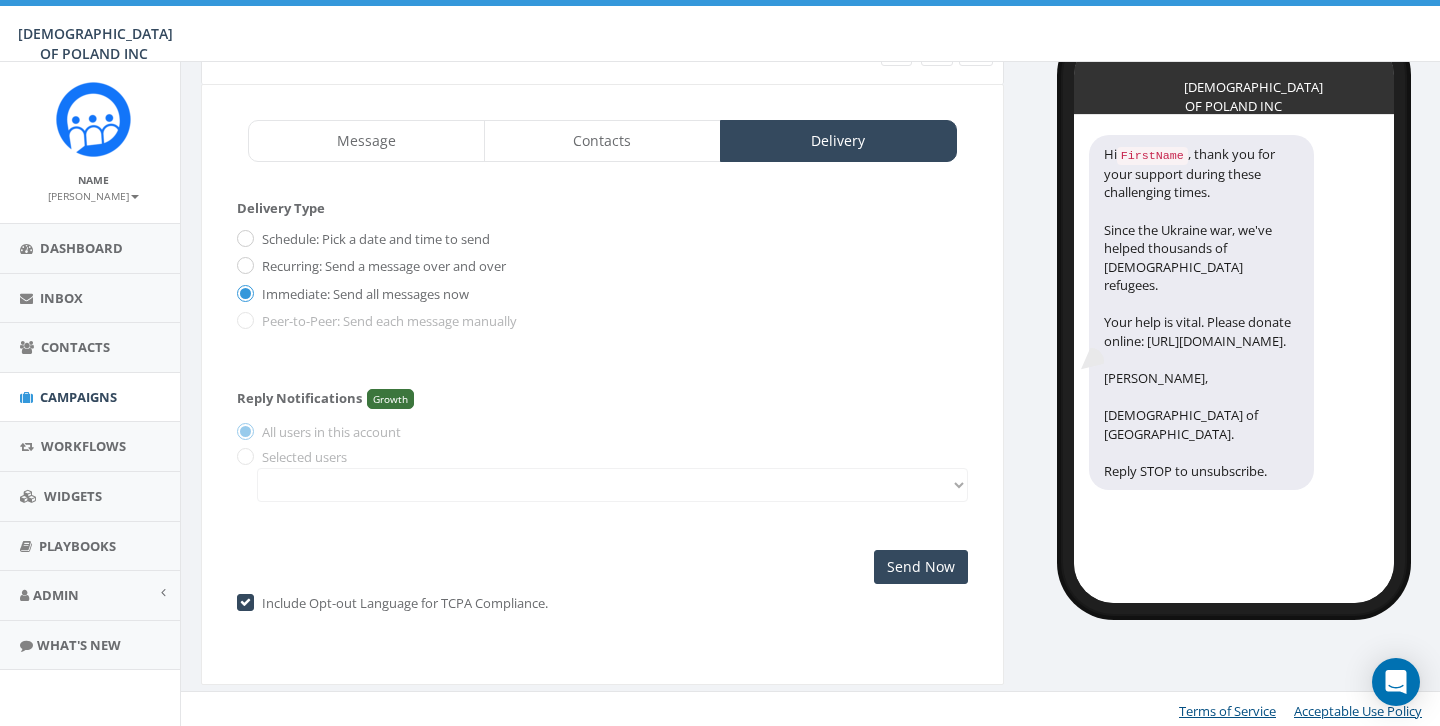 scroll, scrollTop: 125, scrollLeft: 6, axis: both 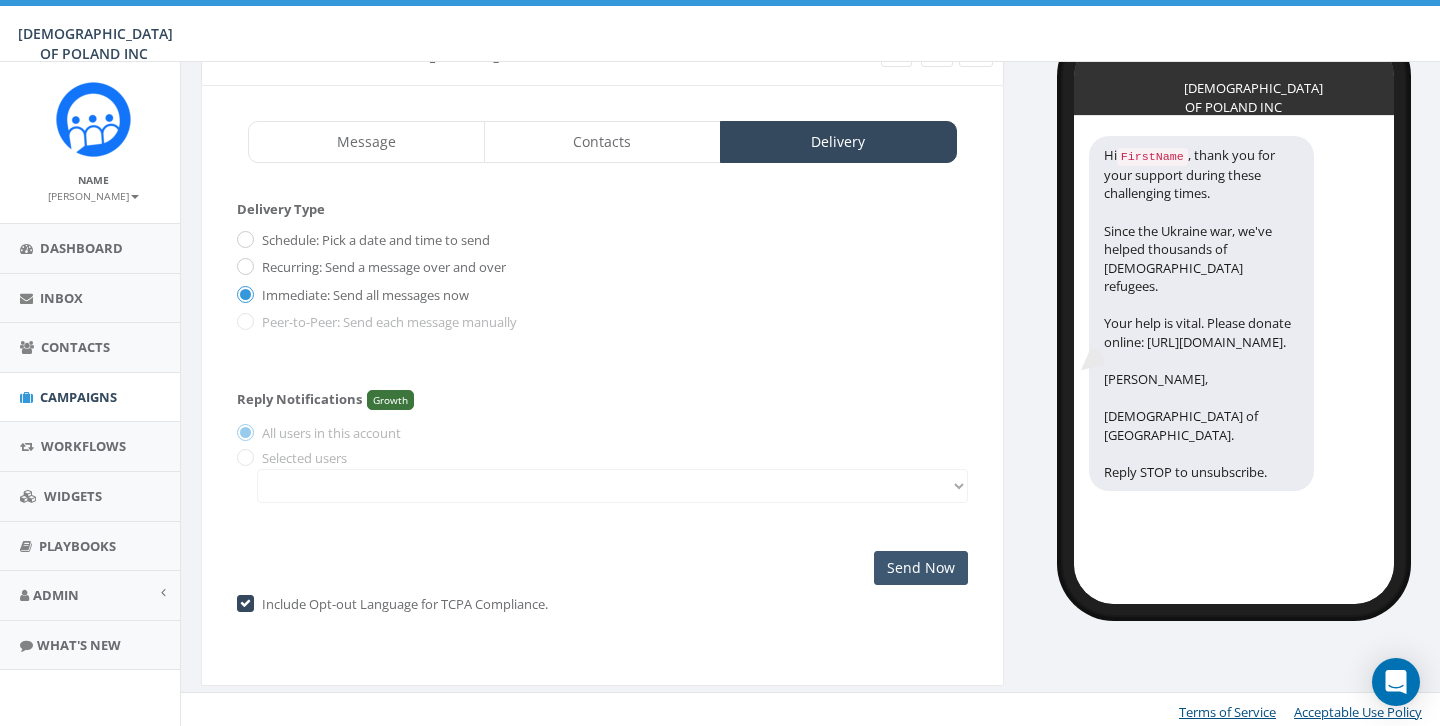 click on "Send Now" at bounding box center [921, 568] 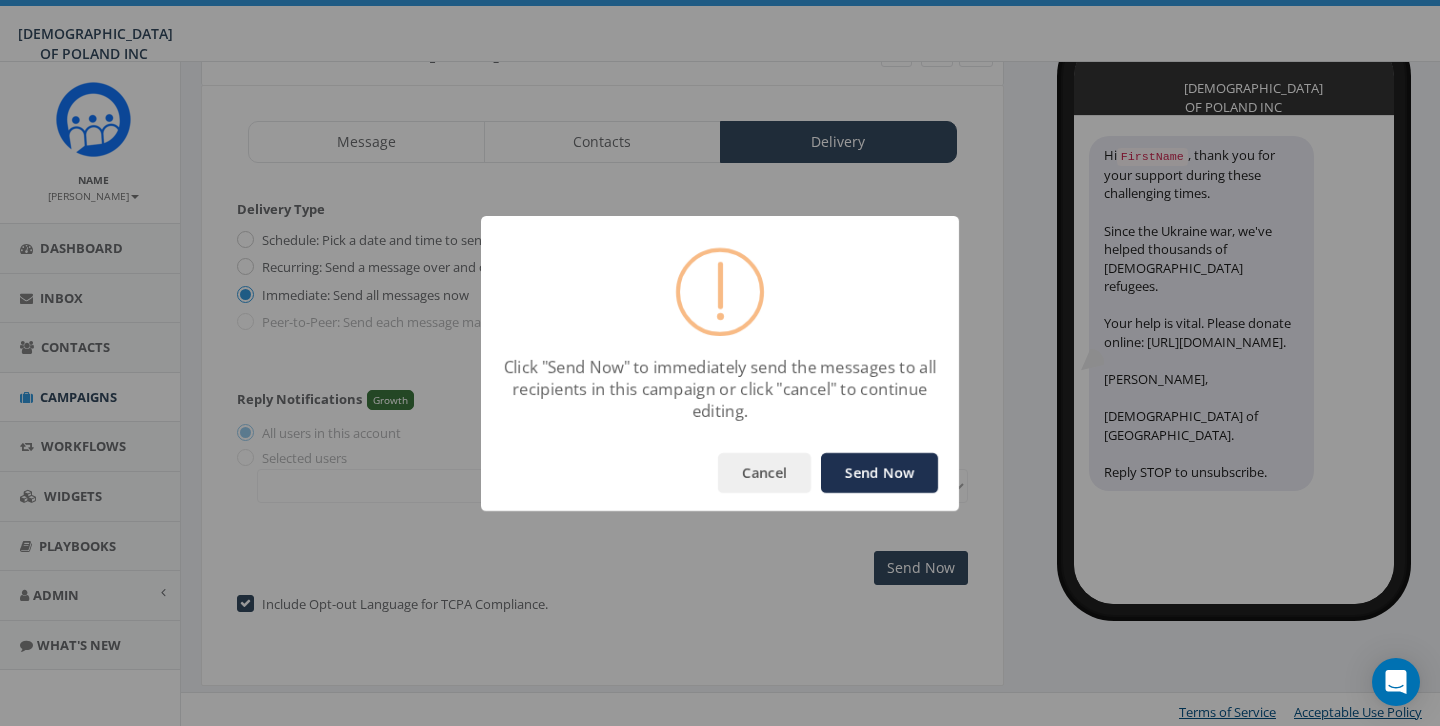 click on "Cancel
Send Now" at bounding box center [720, 473] 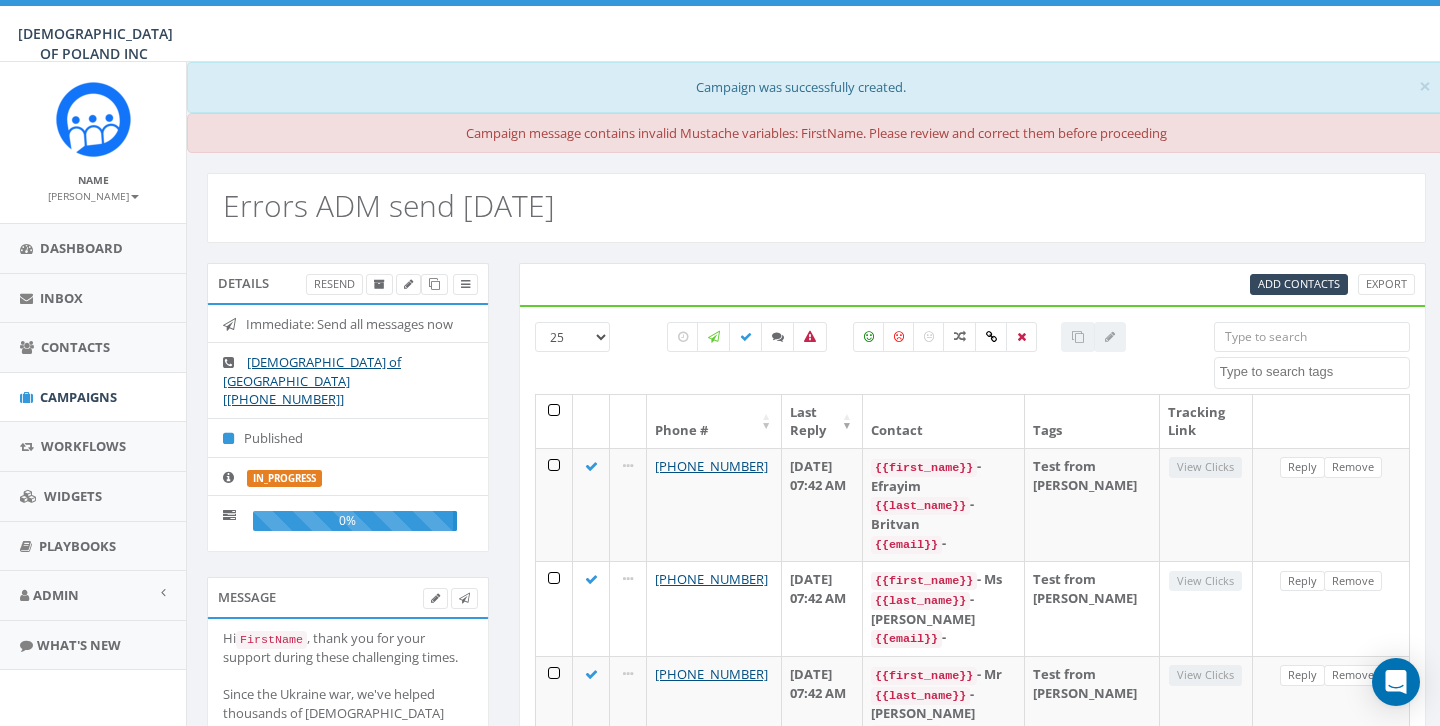 select 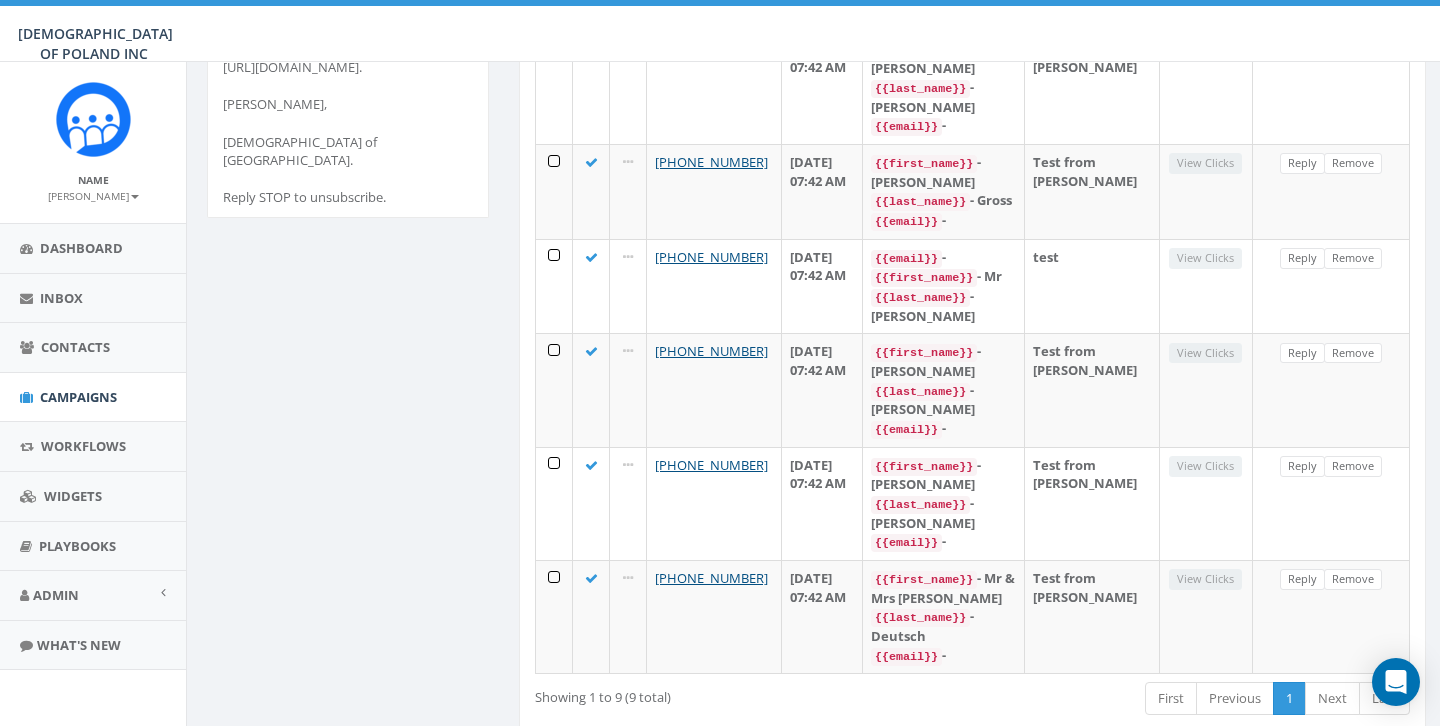 scroll, scrollTop: 0, scrollLeft: 0, axis: both 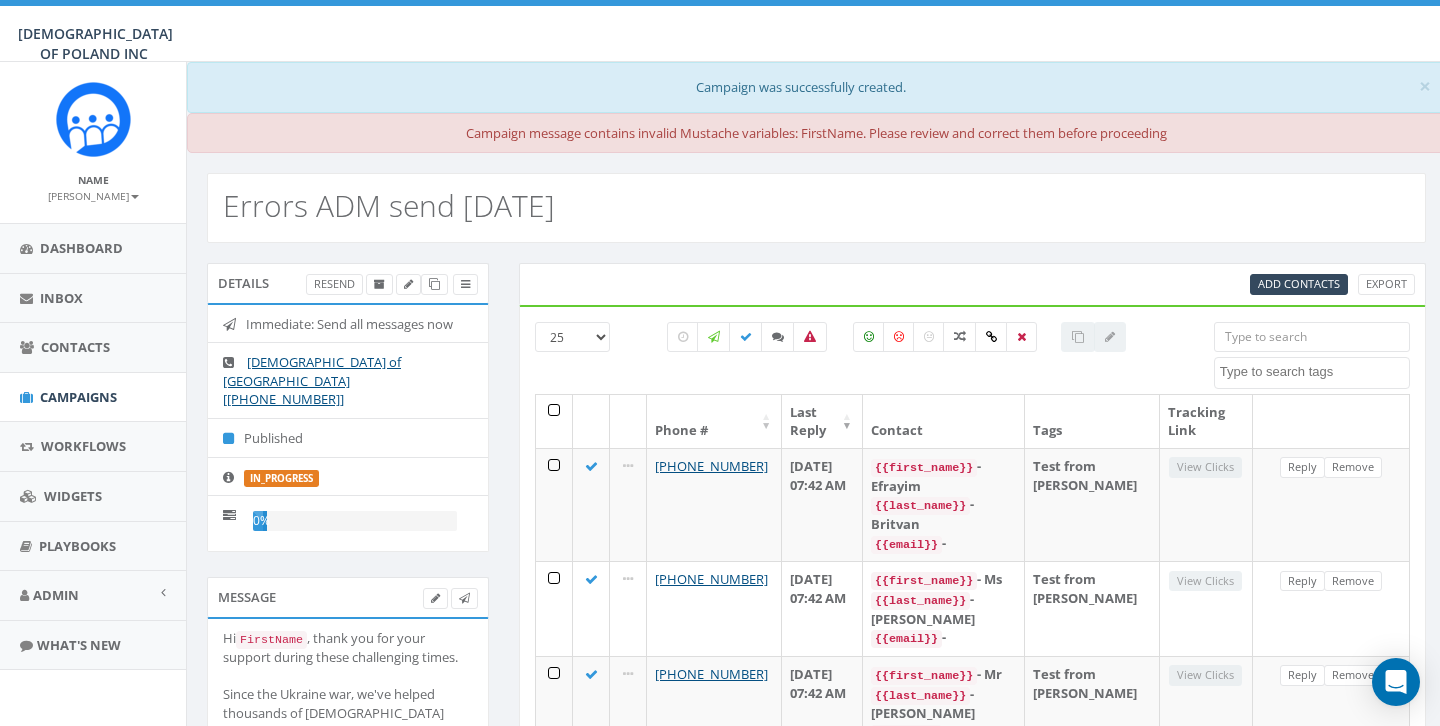 click on "Campaign message contains invalid Mustache variables: FirstName. Please review and correct them before proceeding" at bounding box center (816, 133) 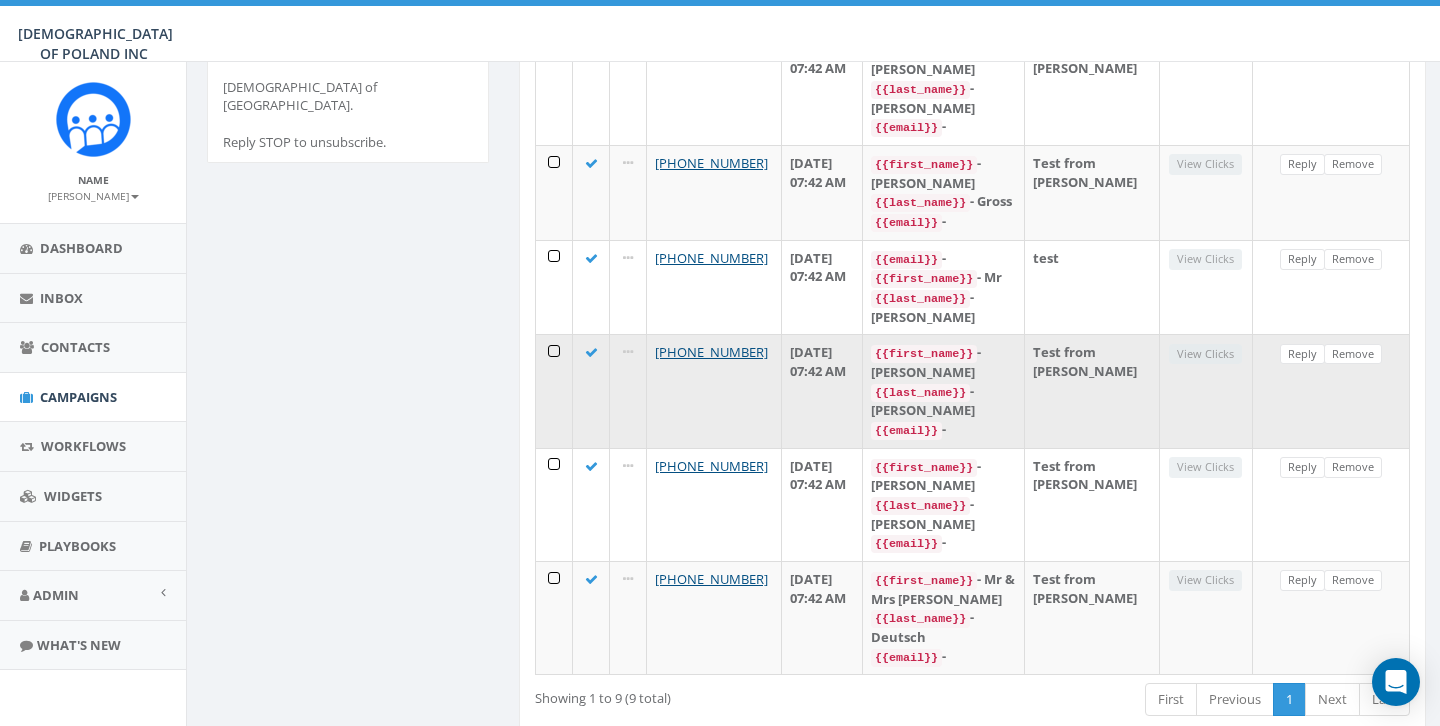 scroll, scrollTop: 718, scrollLeft: 0, axis: vertical 